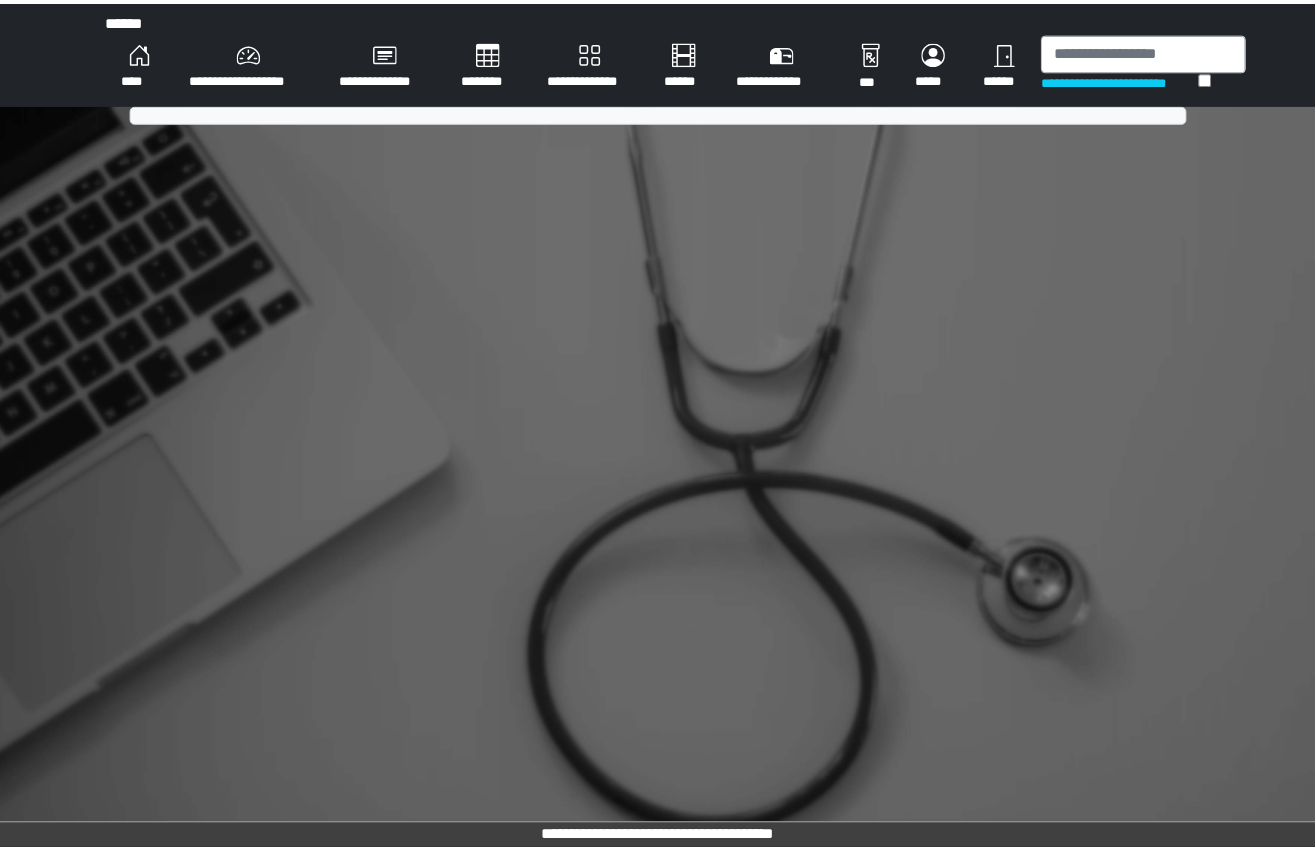 scroll, scrollTop: 0, scrollLeft: 0, axis: both 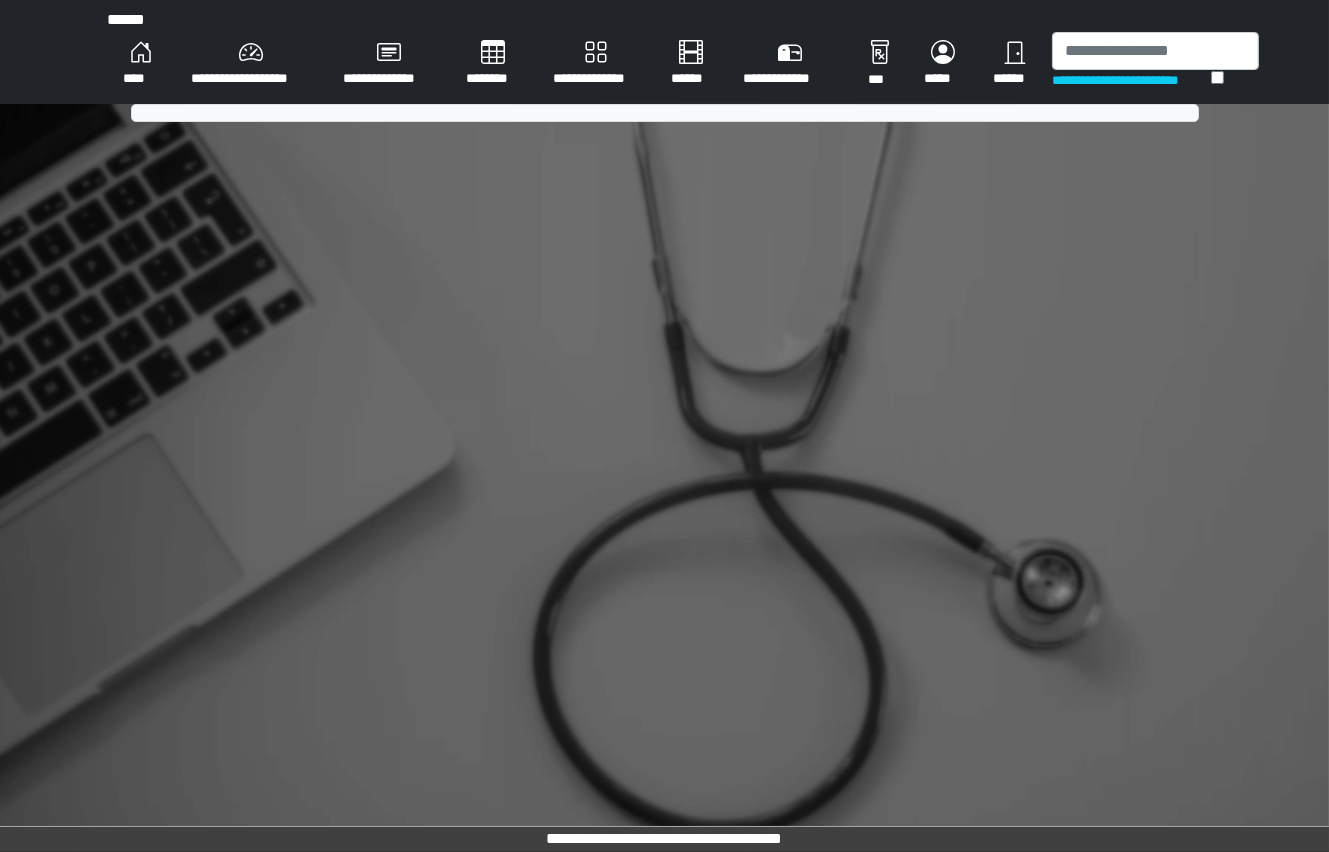 click on "****" at bounding box center [141, 64] 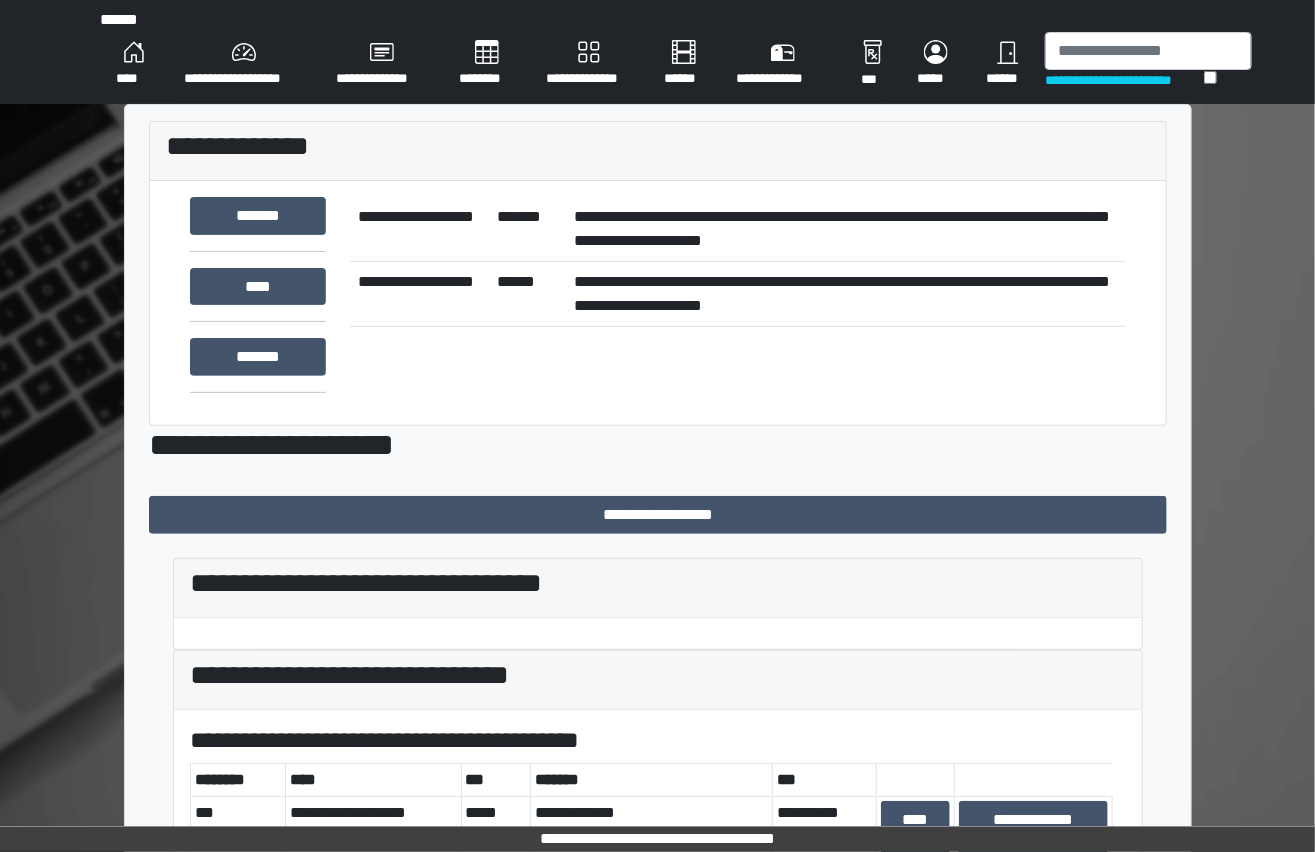 click on "**********" at bounding box center [658, 951] 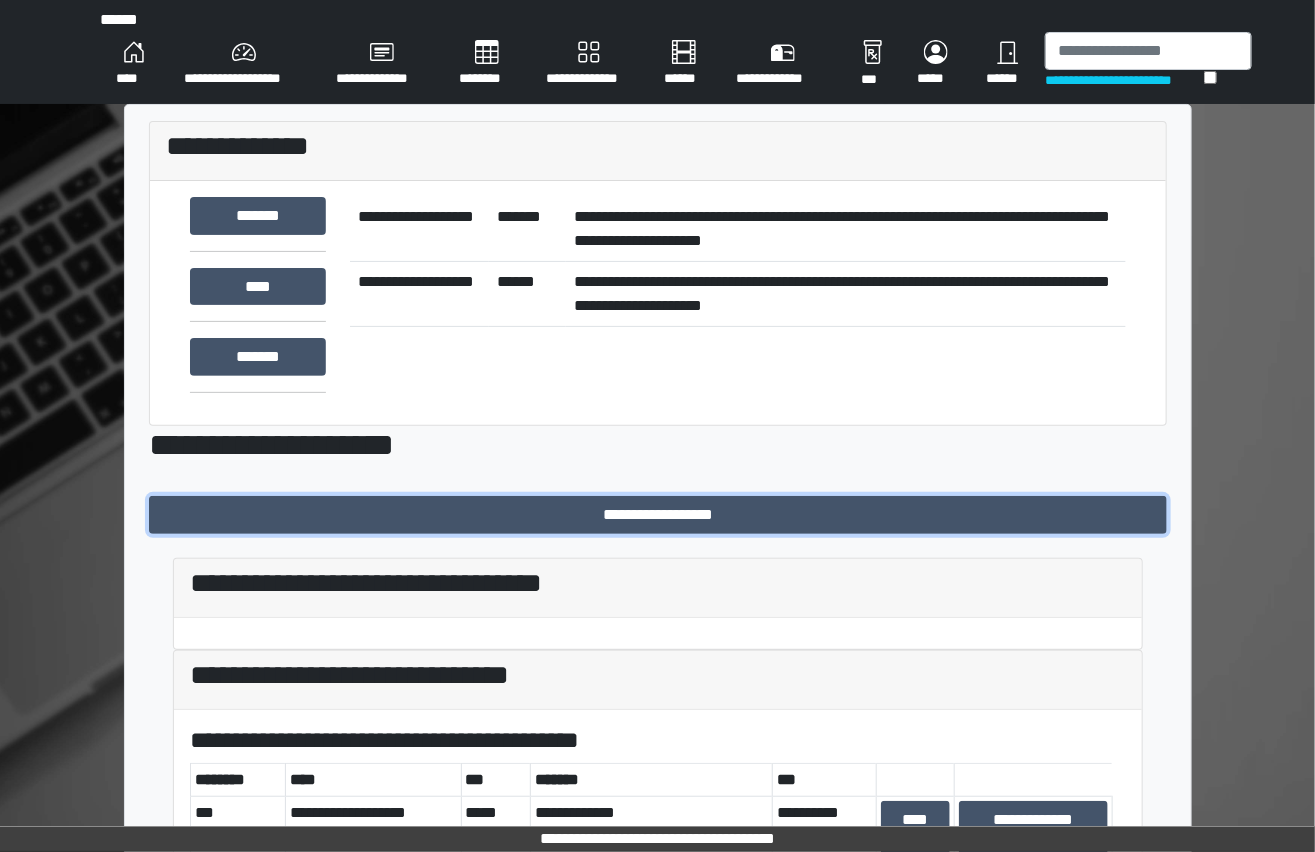 drag, startPoint x: 433, startPoint y: 502, endPoint x: 444, endPoint y: 479, distance: 25.495098 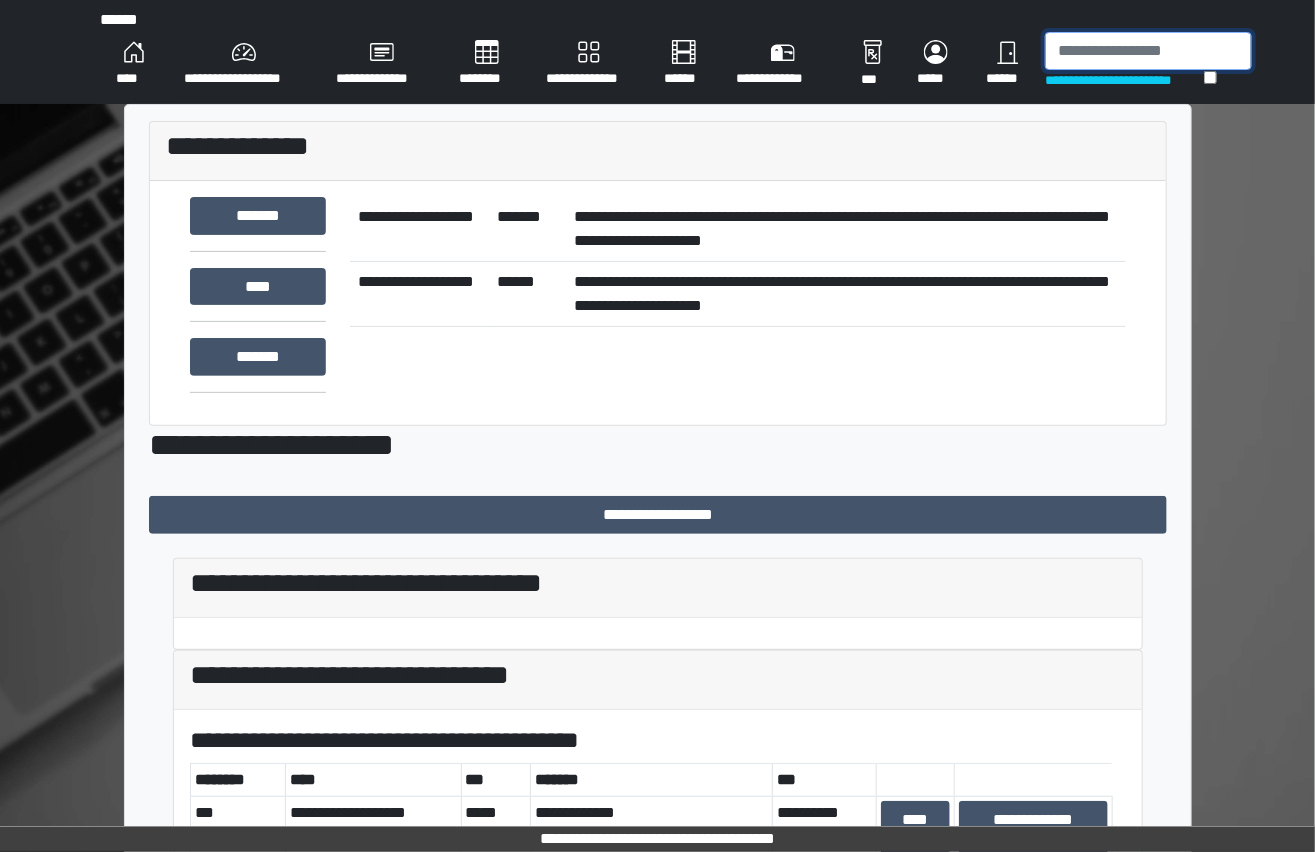 click at bounding box center [1148, 51] 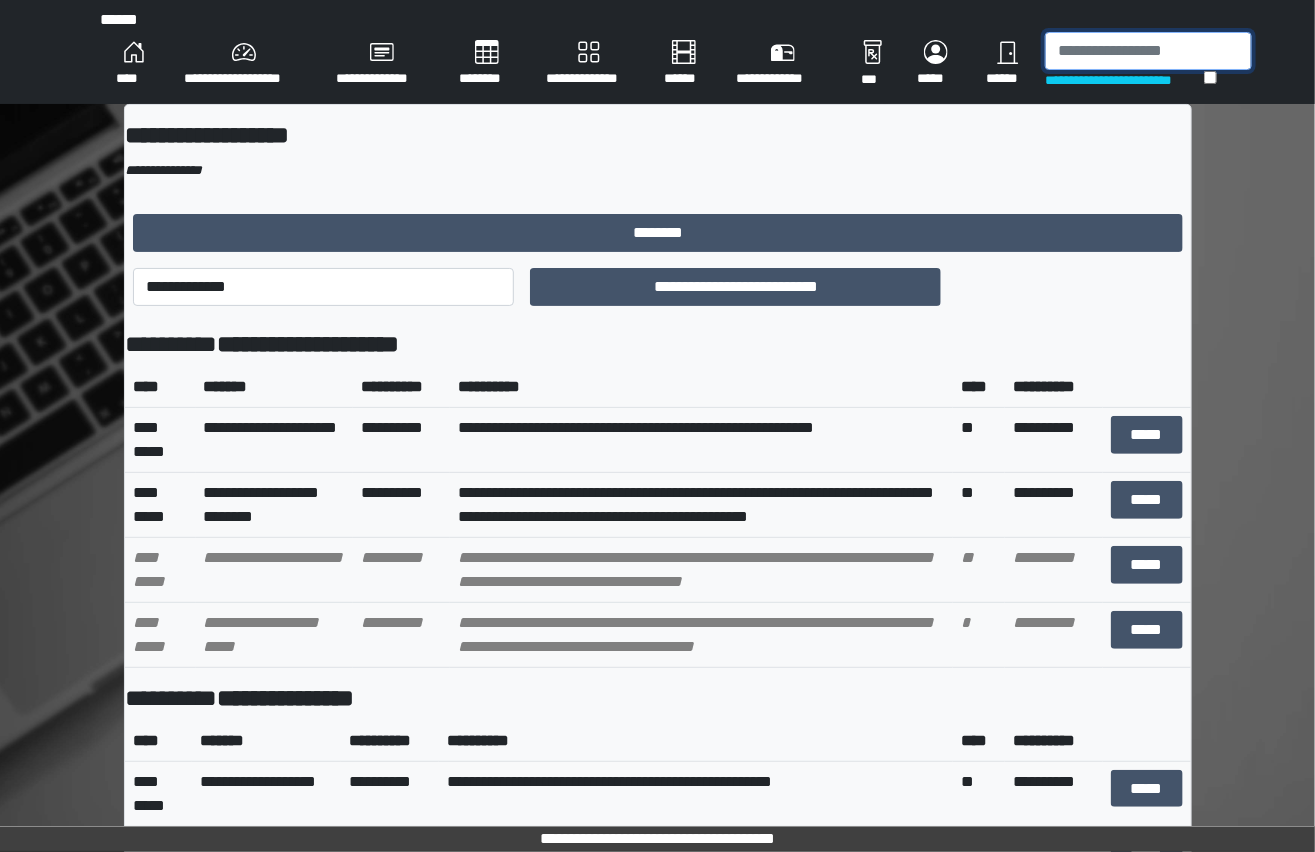 click at bounding box center [1148, 51] 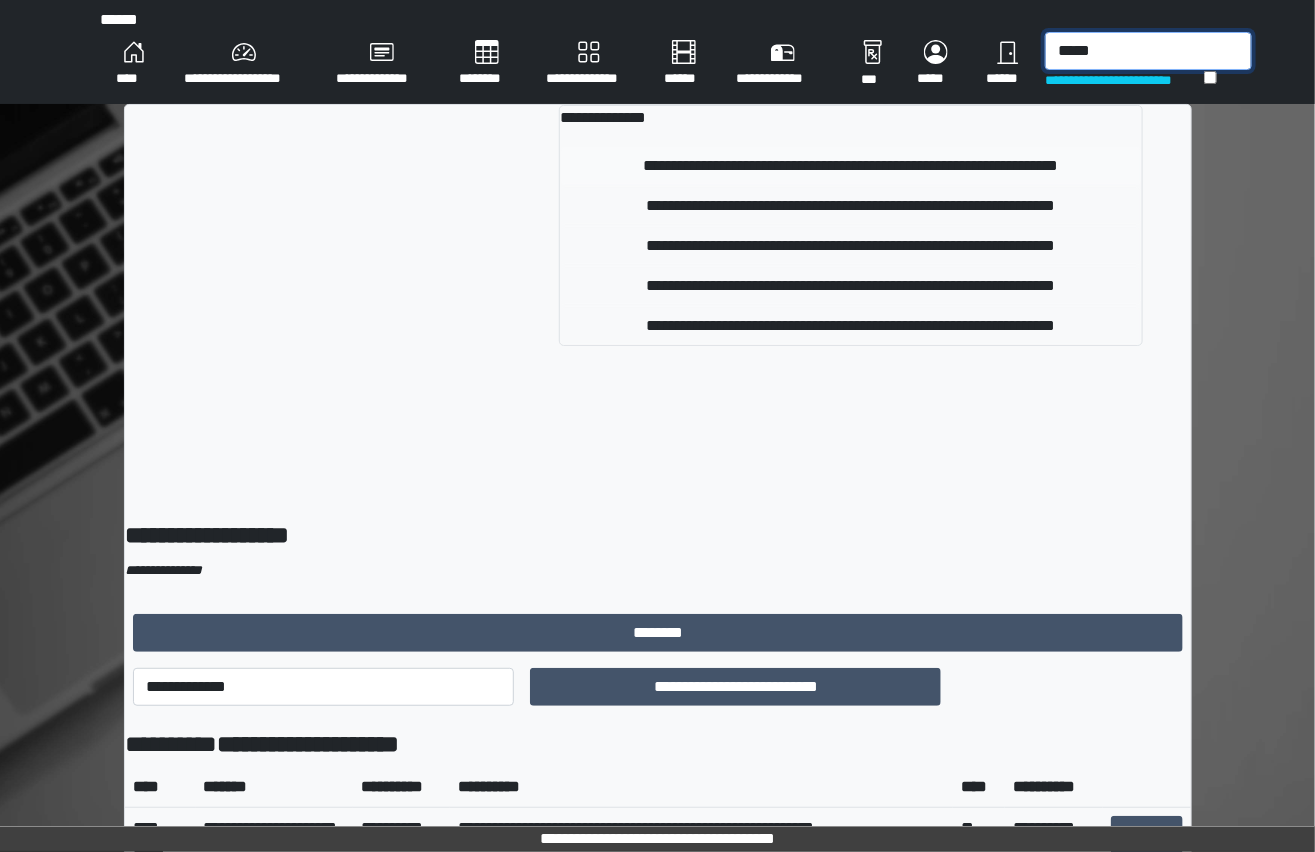 type on "*****" 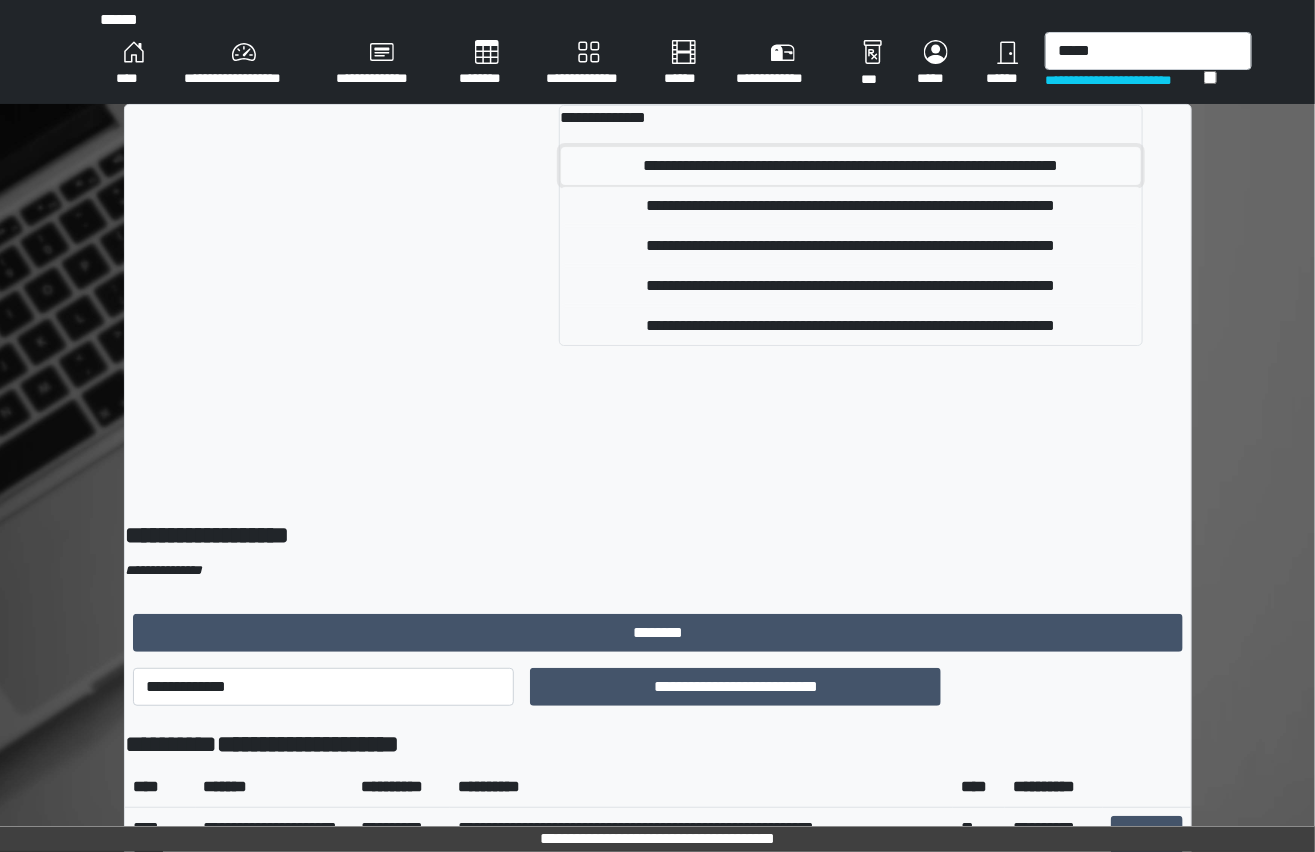 click on "**********" at bounding box center [851, 166] 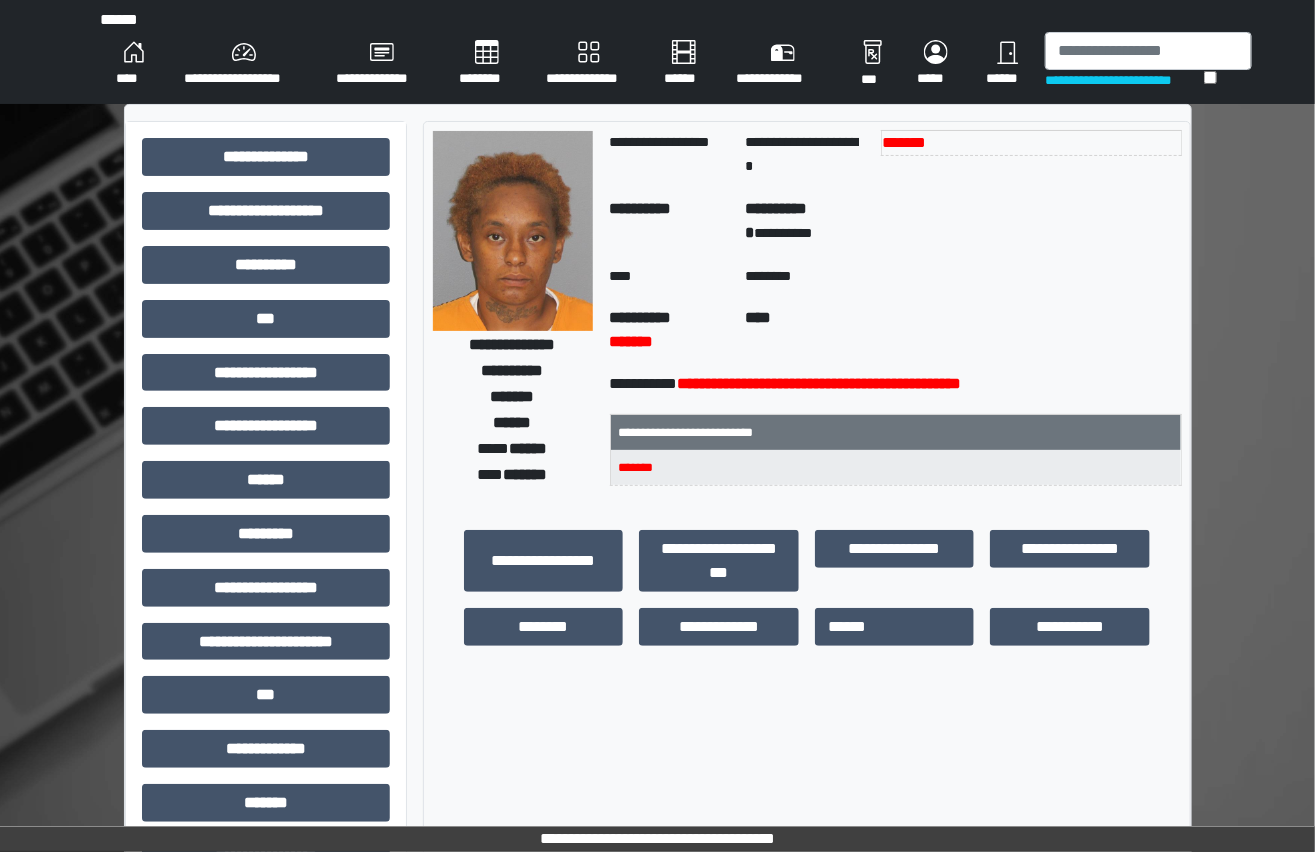 click on "**********" at bounding box center (513, 310) 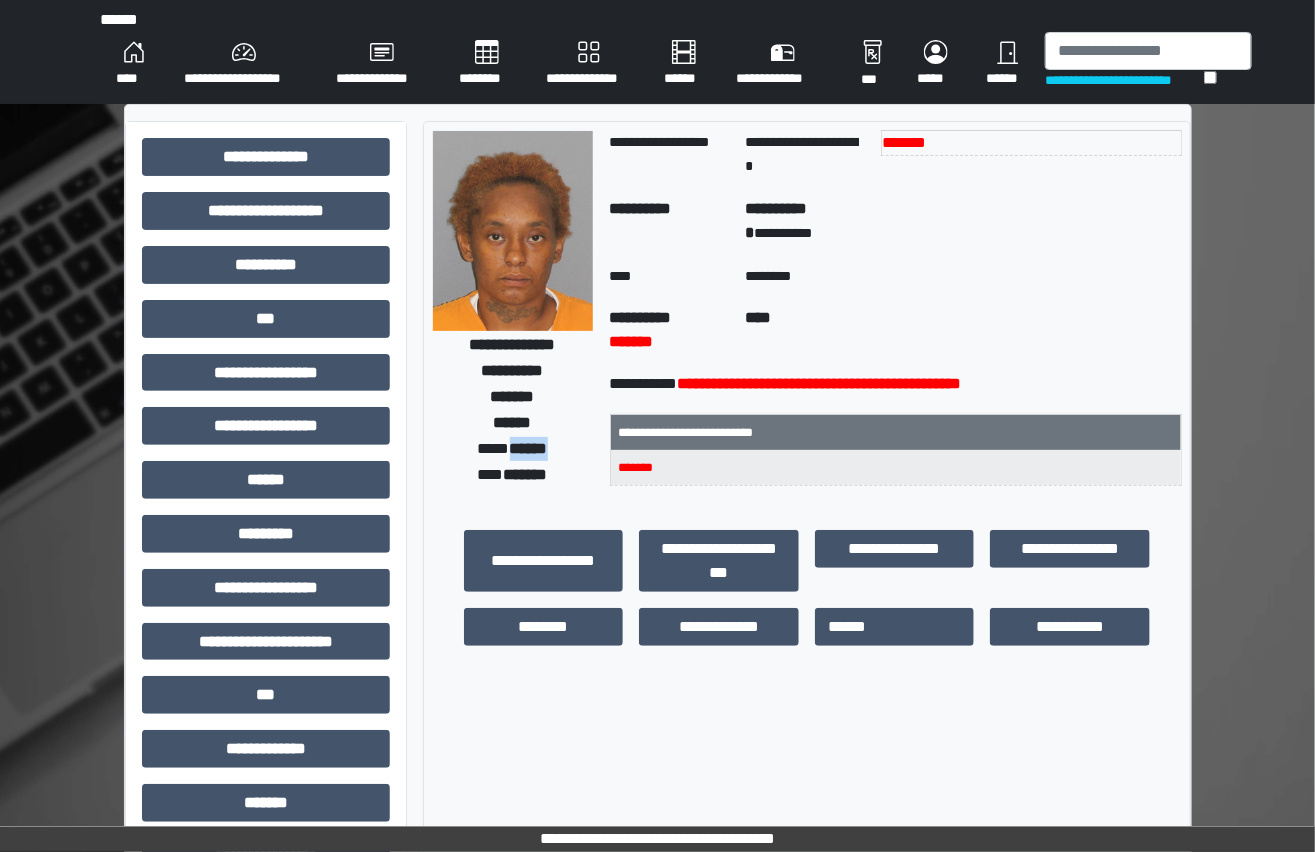 click on "******" at bounding box center [529, 448] 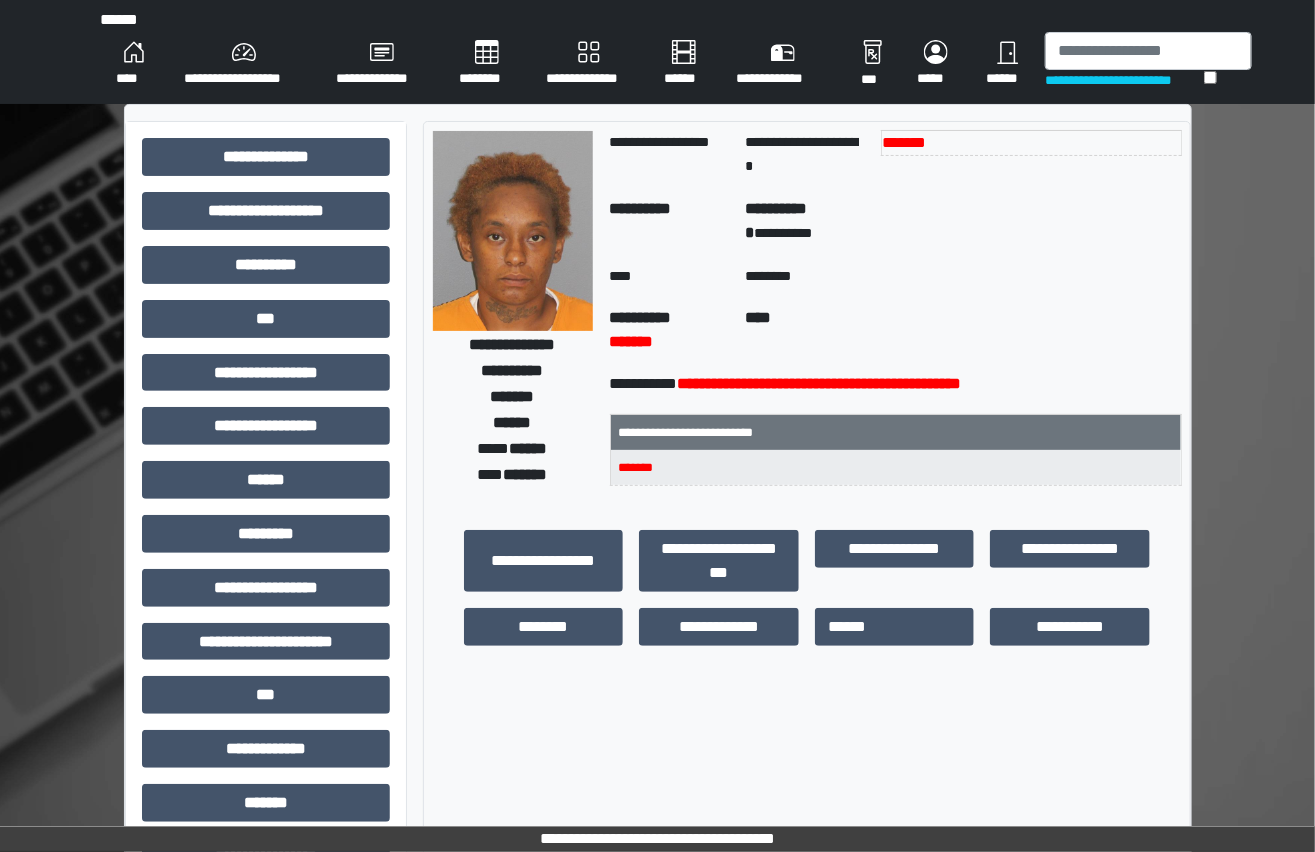 click on "**********" at bounding box center [807, 588] 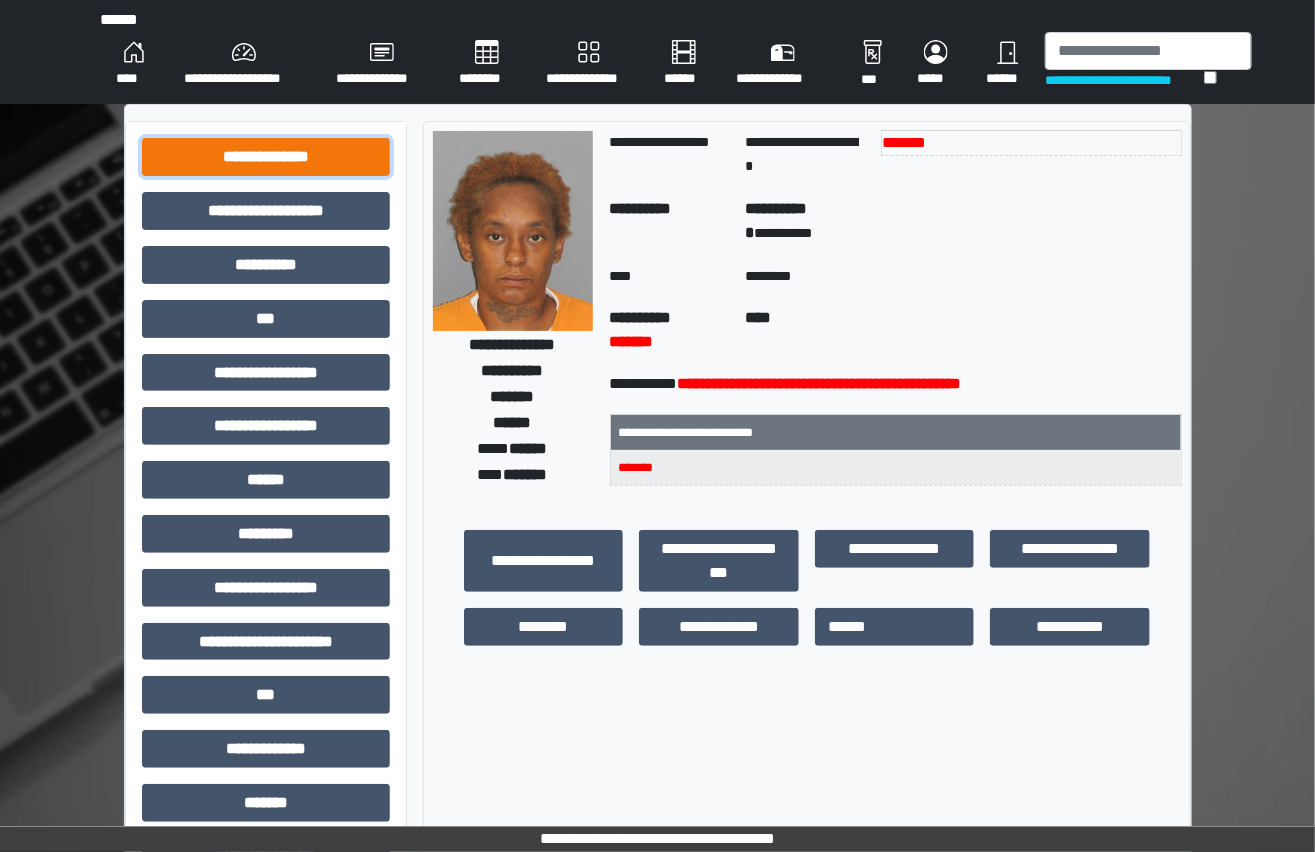 click on "**********" at bounding box center [266, 157] 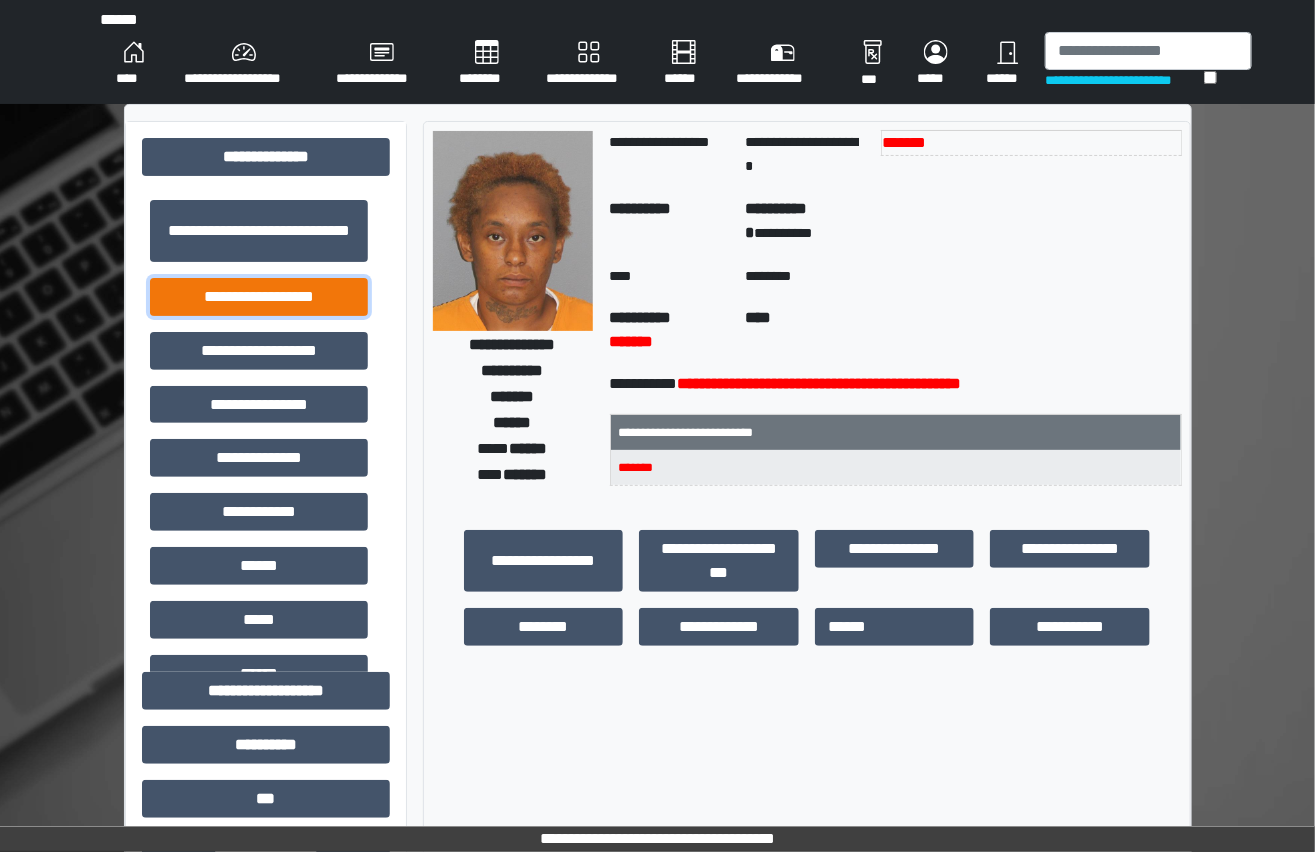 click on "**********" at bounding box center (259, 297) 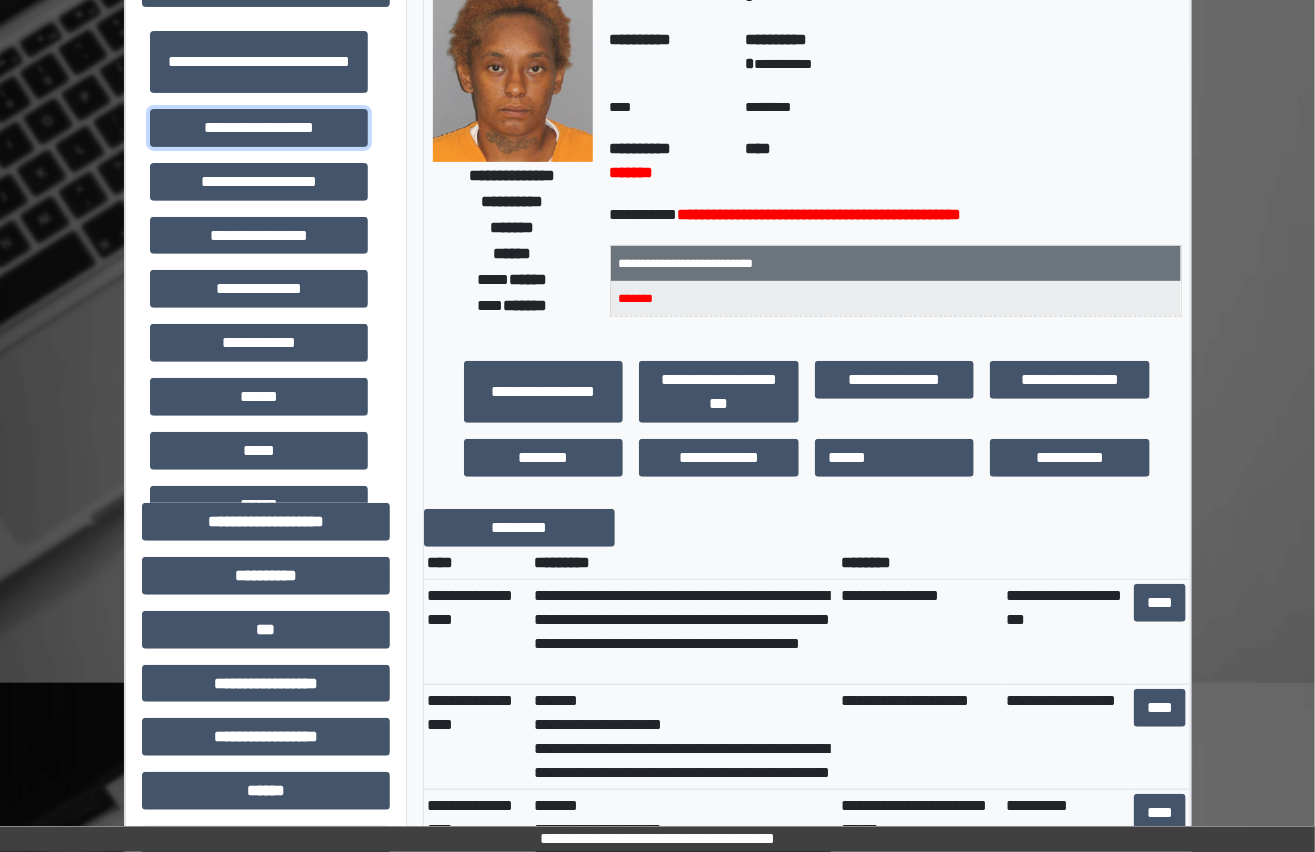scroll, scrollTop: 181, scrollLeft: 0, axis: vertical 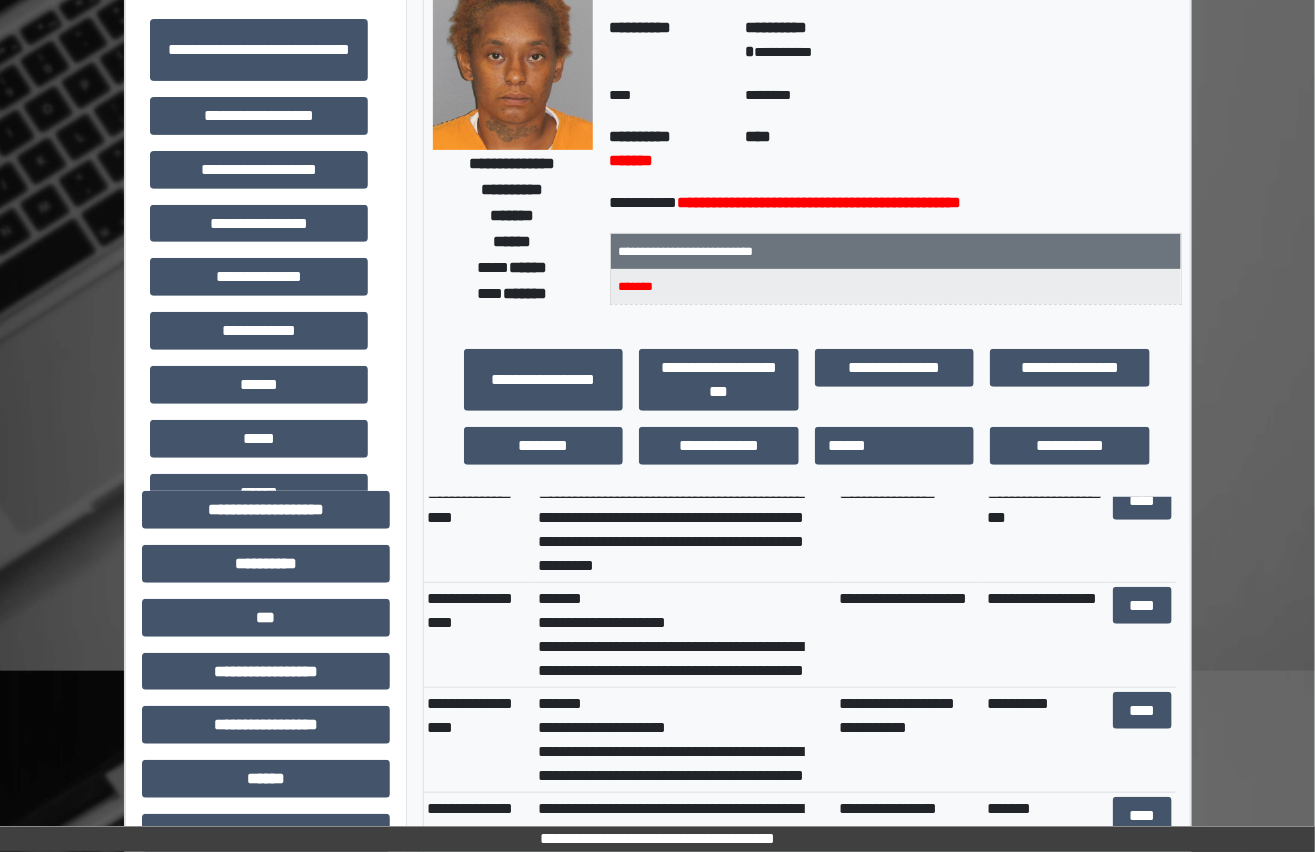 click on "**********" at bounding box center [684, 530] 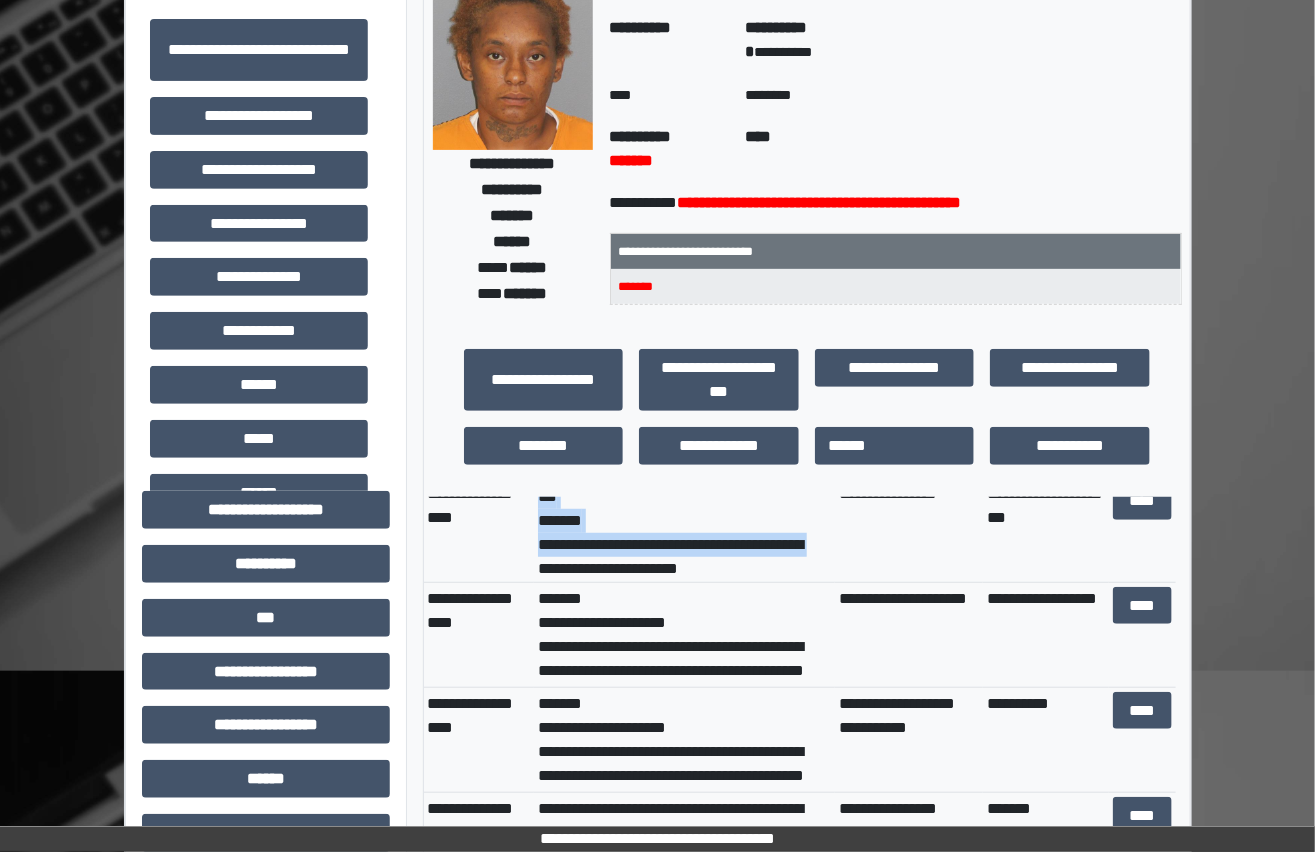 scroll, scrollTop: 136, scrollLeft: 0, axis: vertical 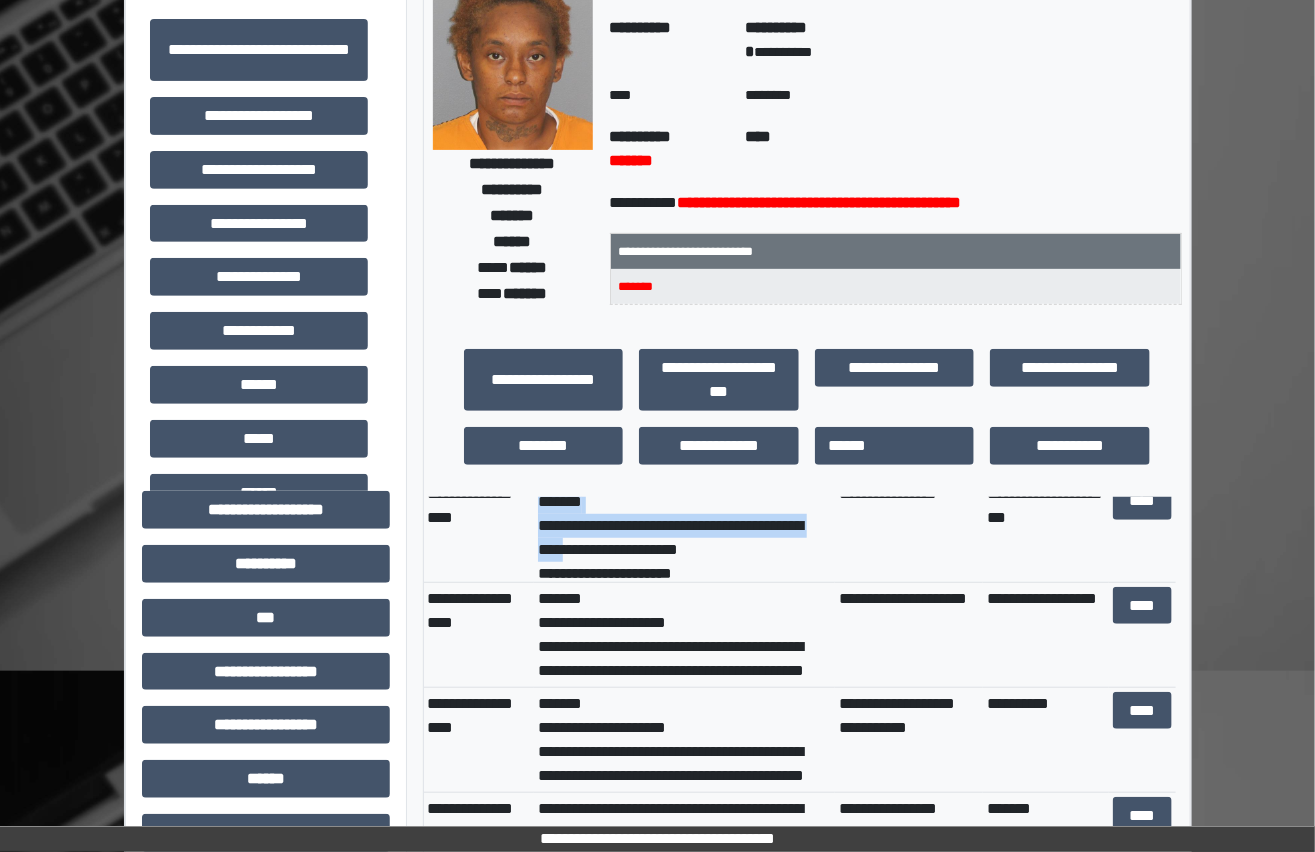 drag, startPoint x: 612, startPoint y: 568, endPoint x: 610, endPoint y: 541, distance: 27.073973 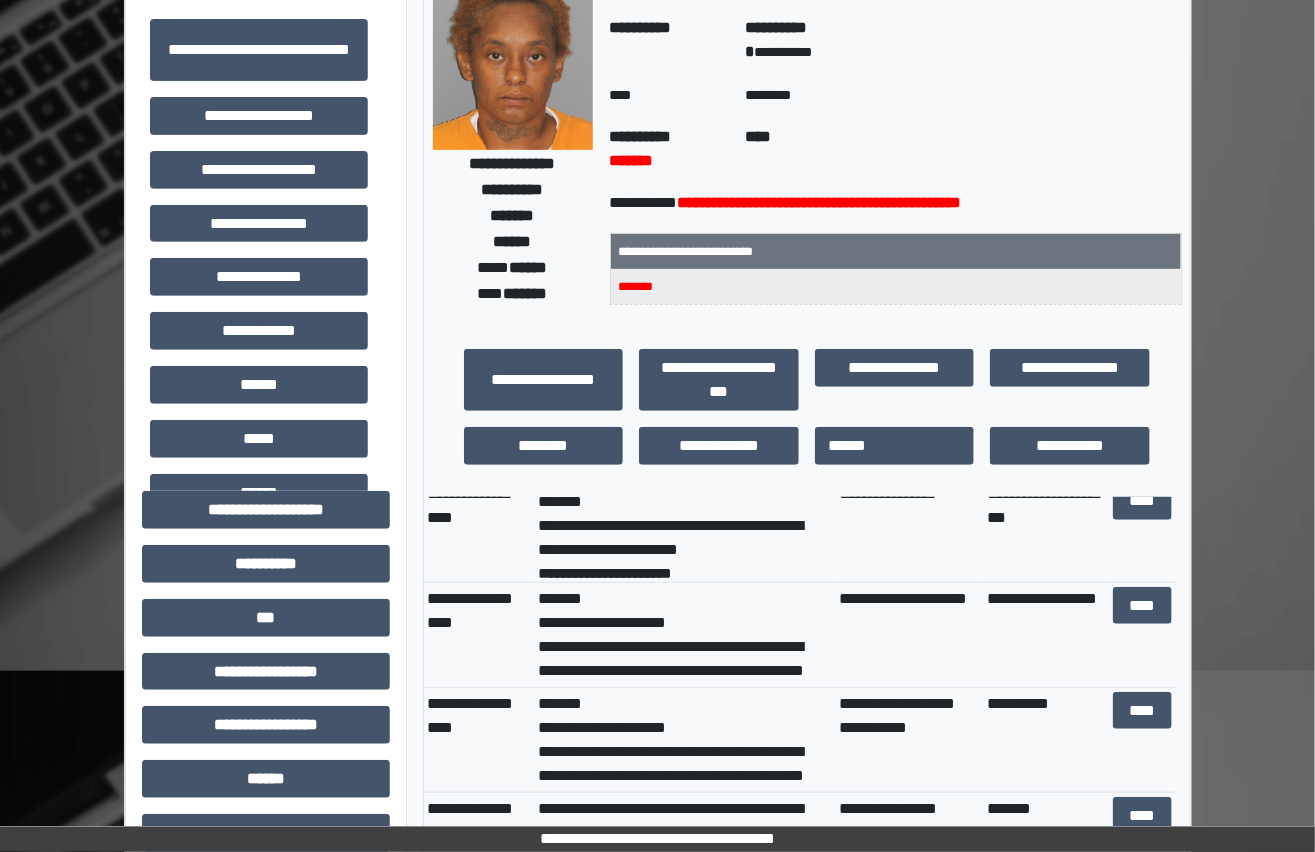 click on "**********" at bounding box center (479, 529) 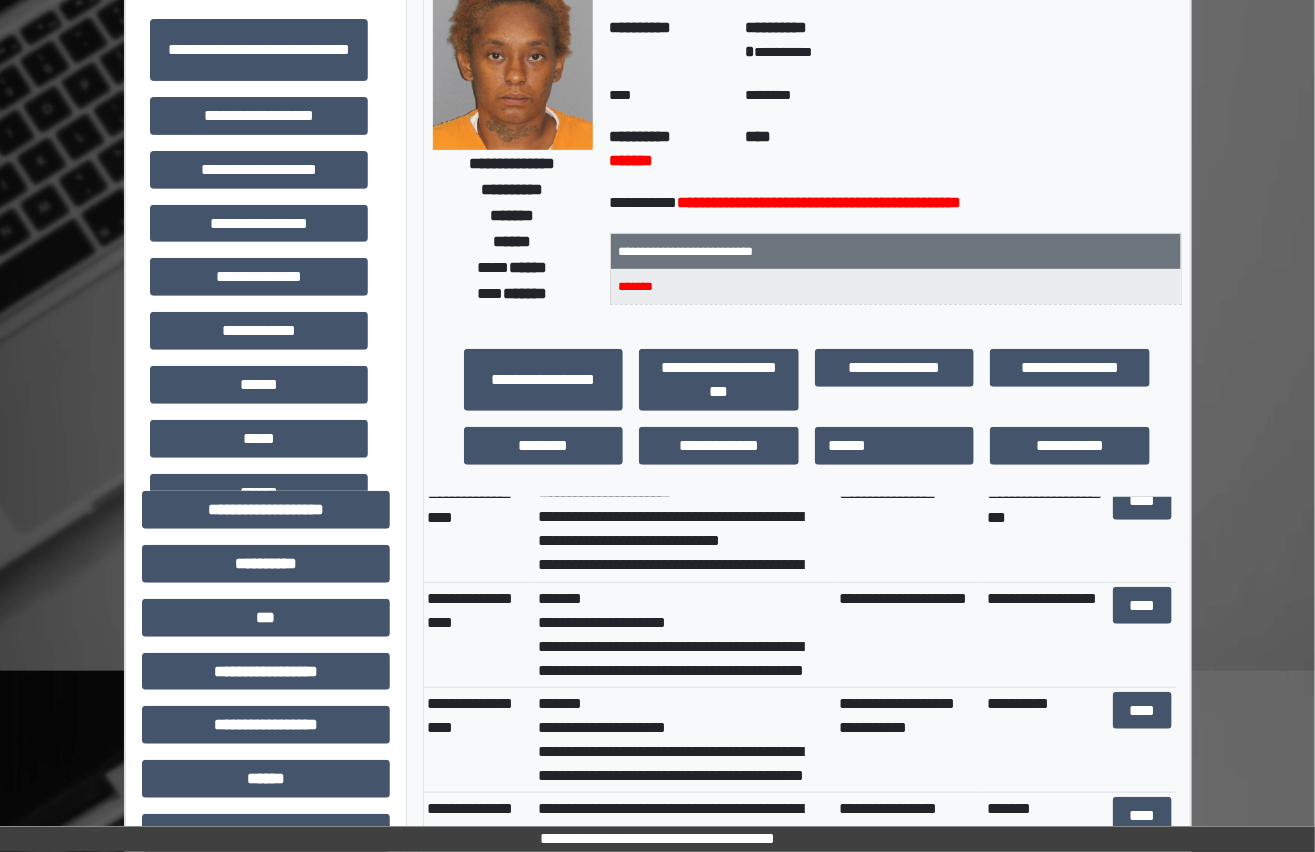 scroll, scrollTop: 184, scrollLeft: 0, axis: vertical 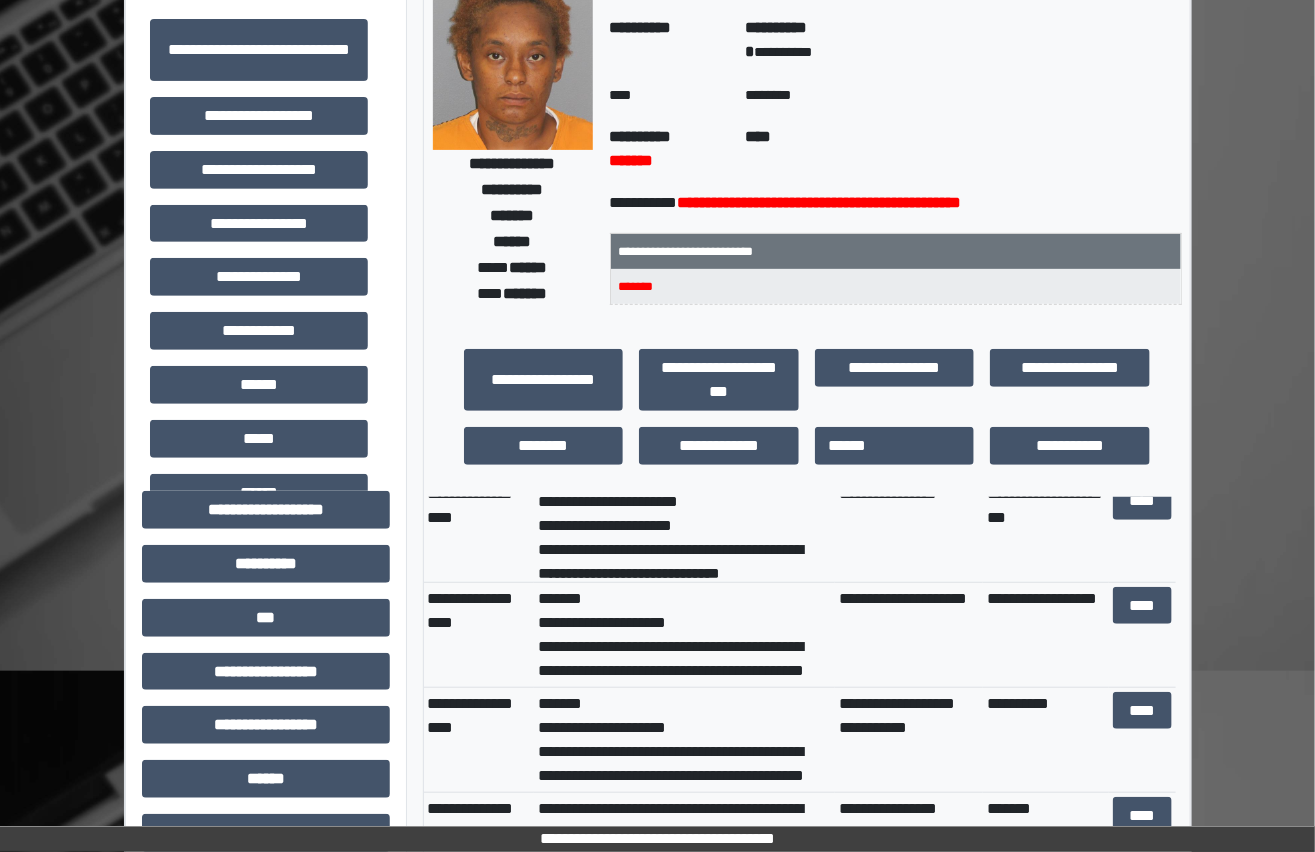 click on "**********" at bounding box center [479, 529] 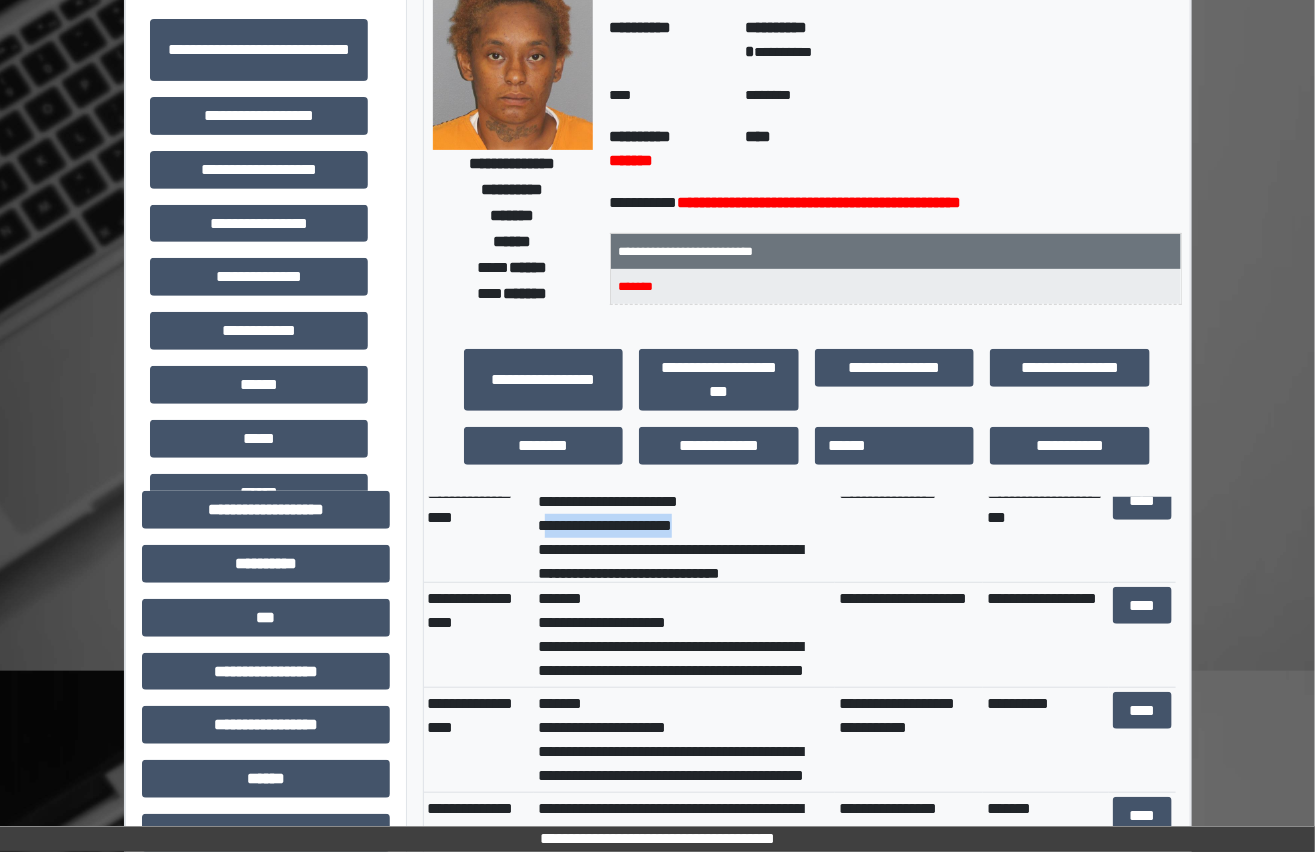 drag, startPoint x: 719, startPoint y: 520, endPoint x: 543, endPoint y: 520, distance: 176 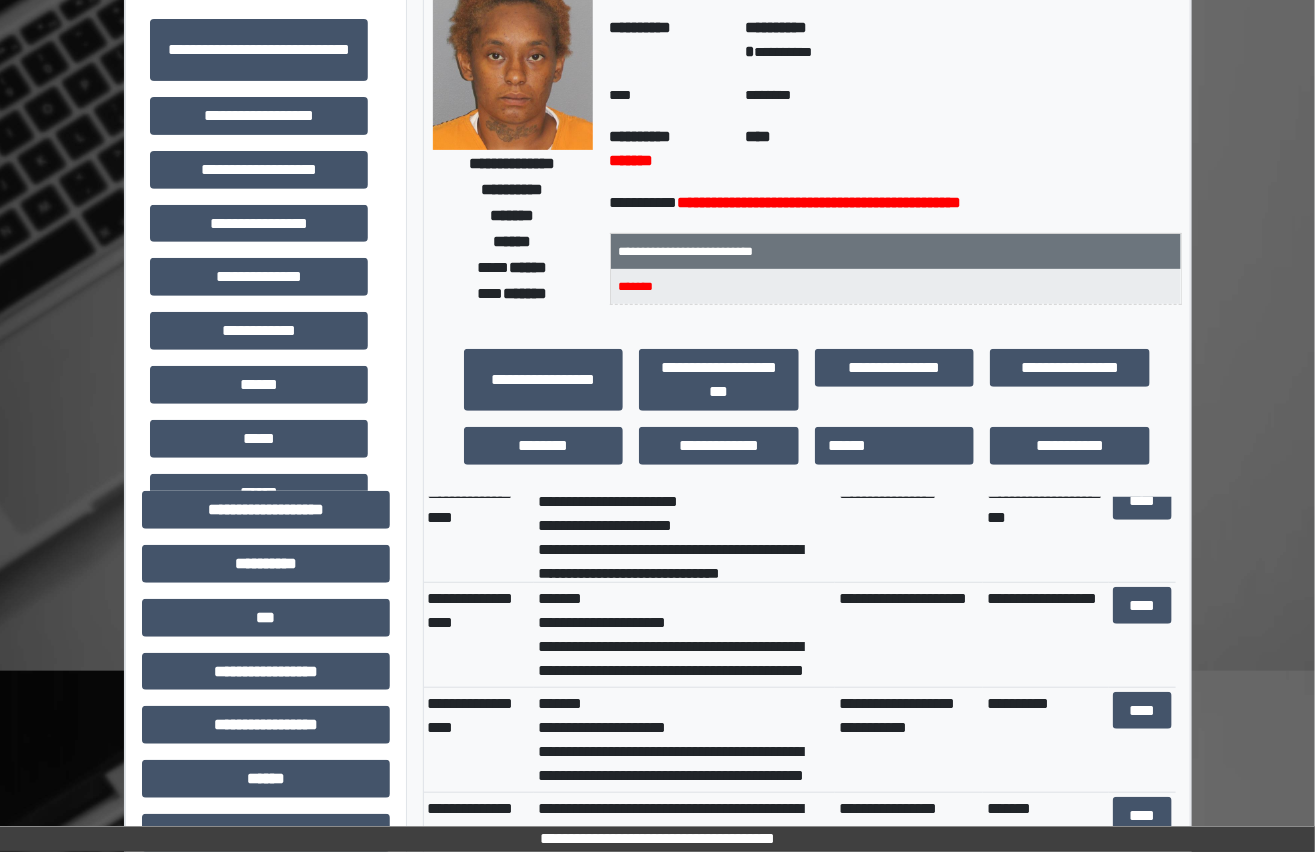 click on "**********" at bounding box center [479, 529] 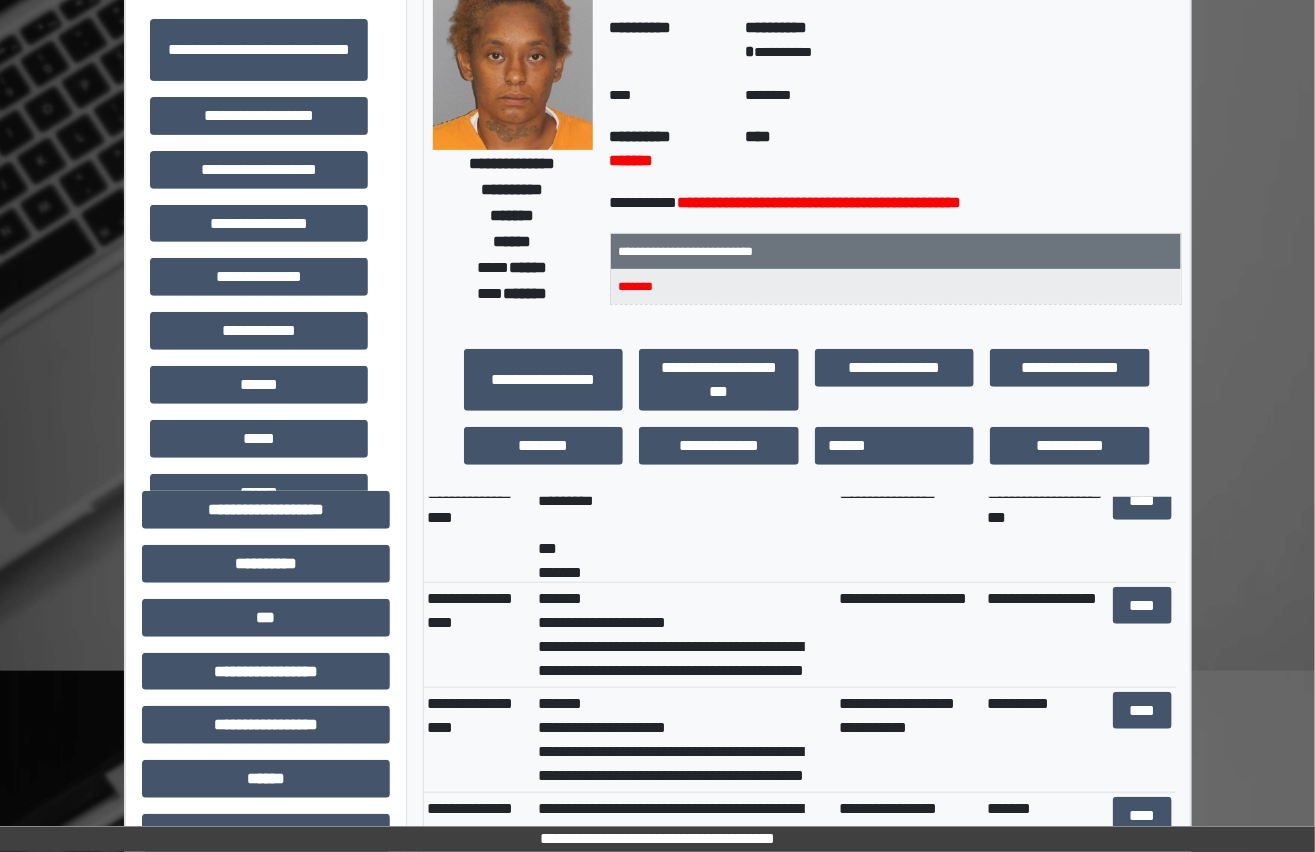 scroll, scrollTop: 93, scrollLeft: 0, axis: vertical 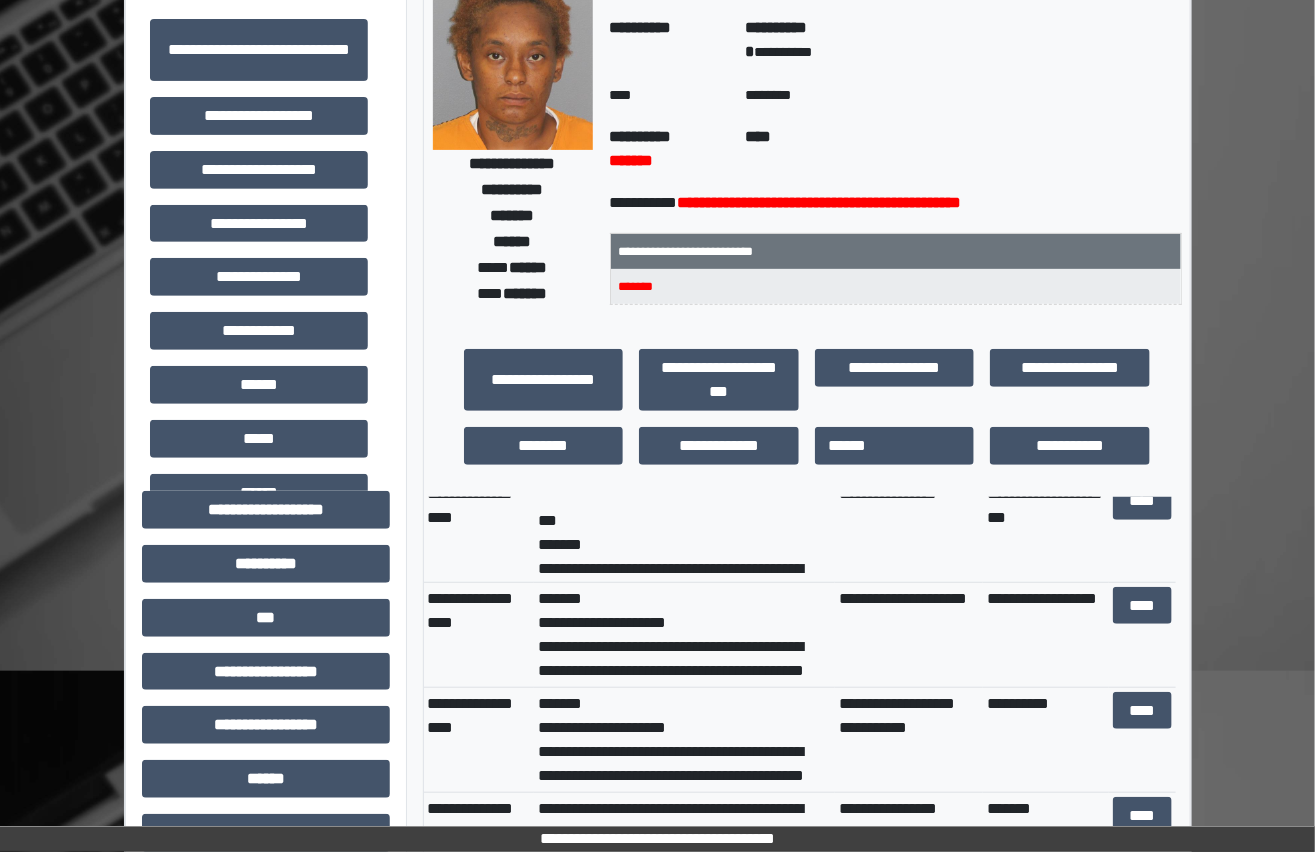 click on "**********" at bounding box center [658, 708] 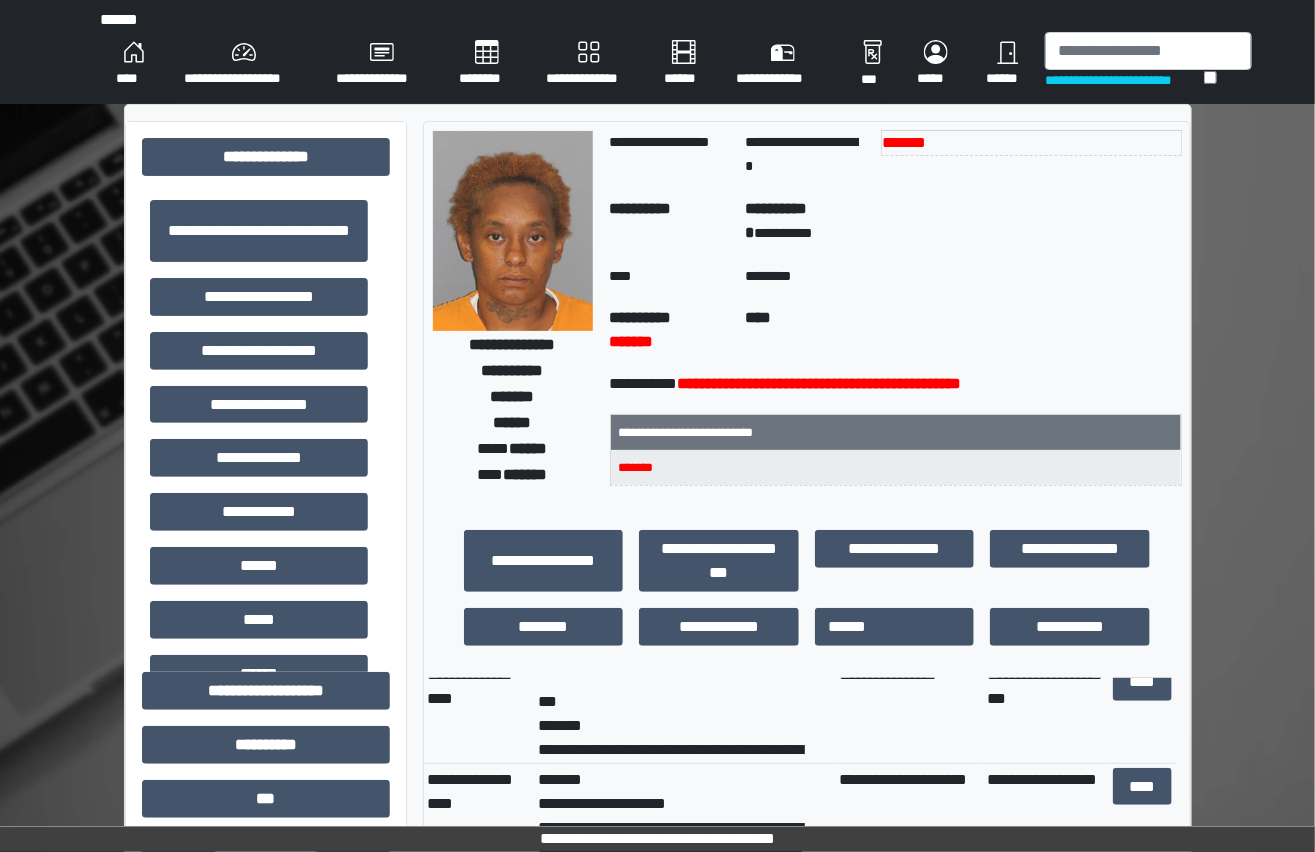 scroll, scrollTop: 0, scrollLeft: 0, axis: both 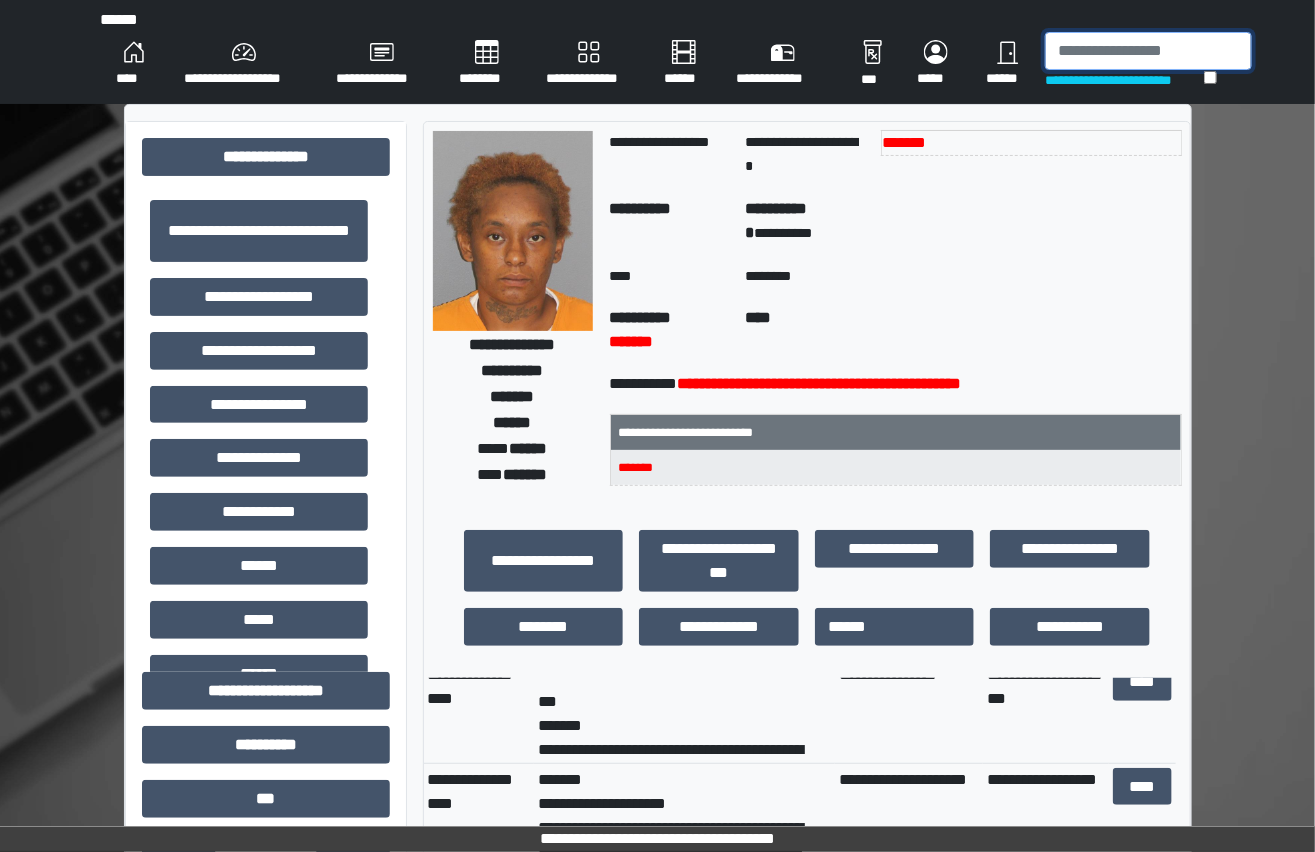 click at bounding box center [1148, 51] 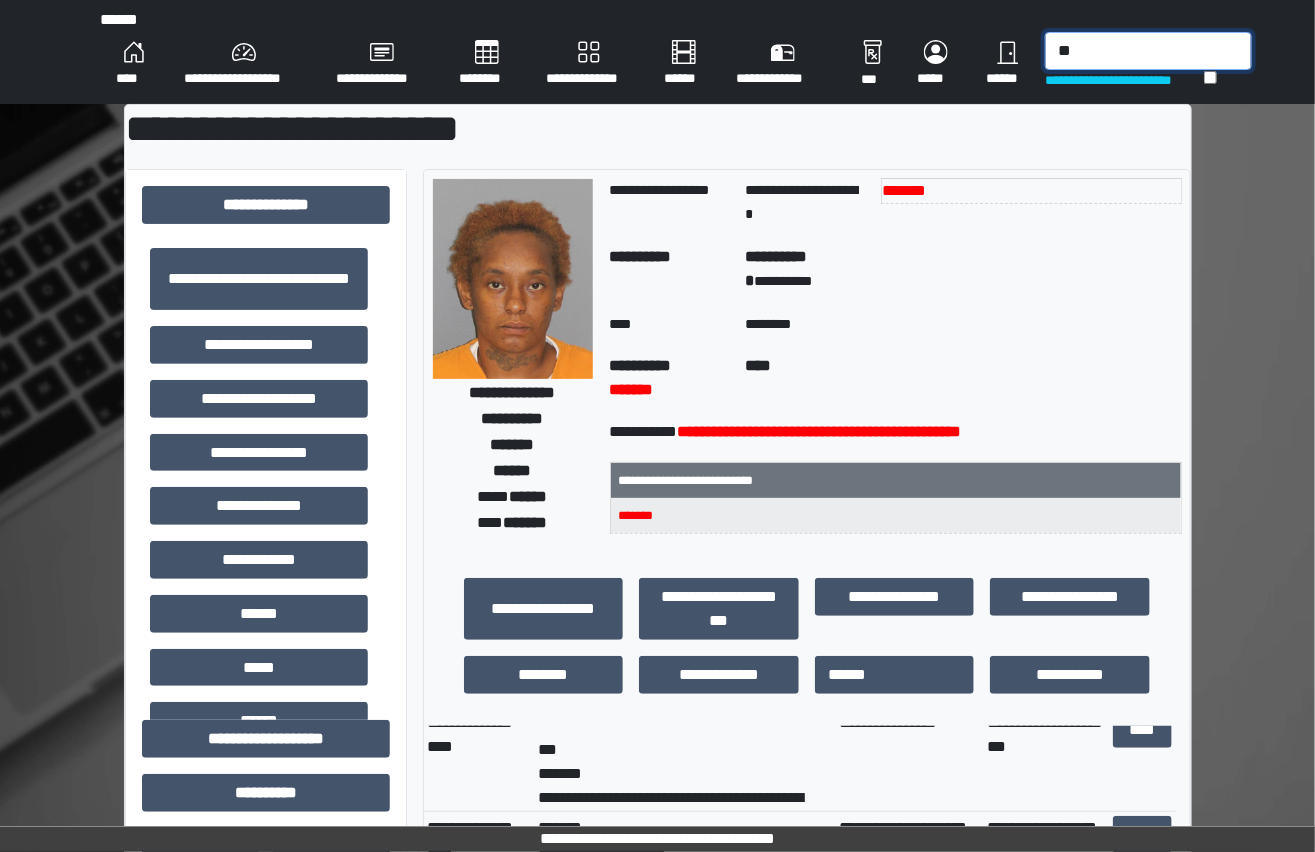 type on "*" 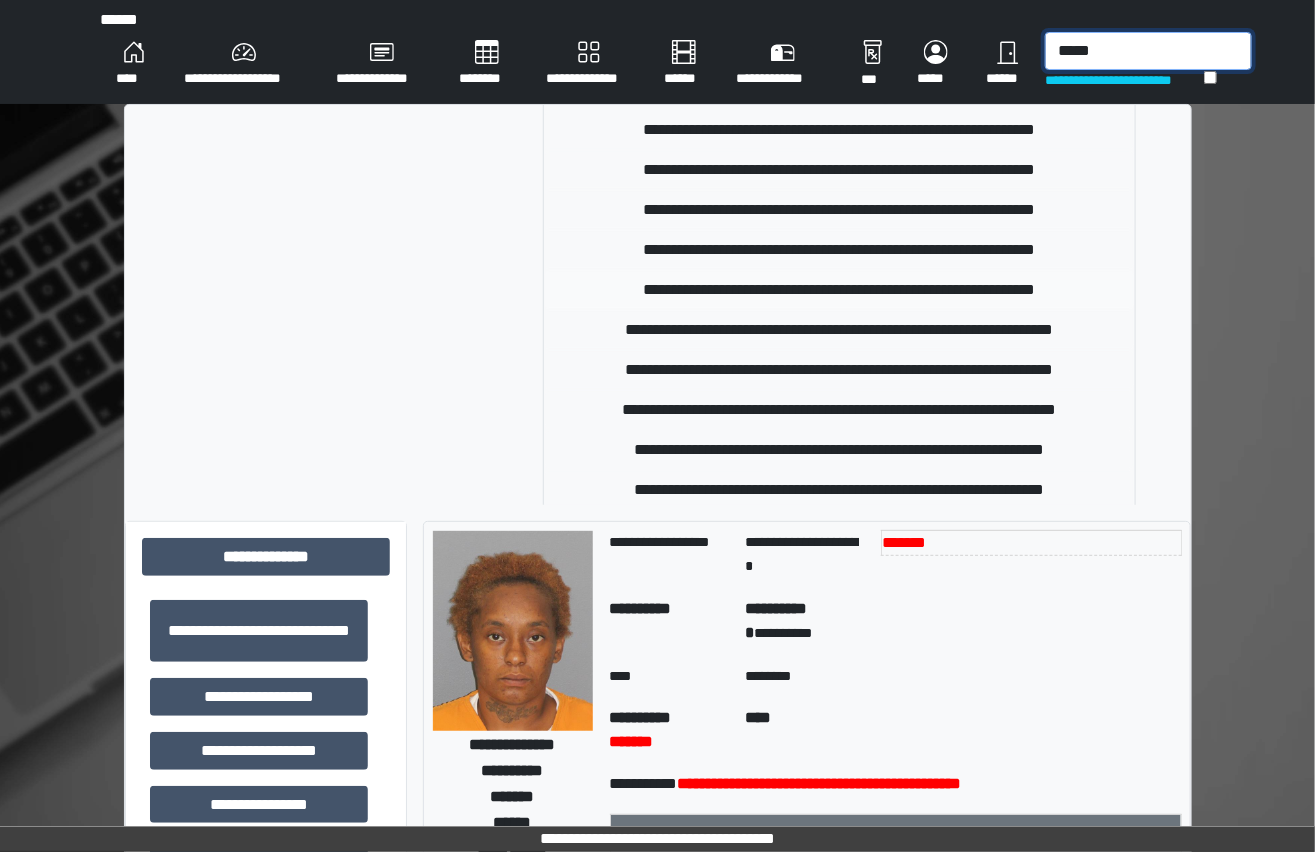 scroll, scrollTop: 4, scrollLeft: 0, axis: vertical 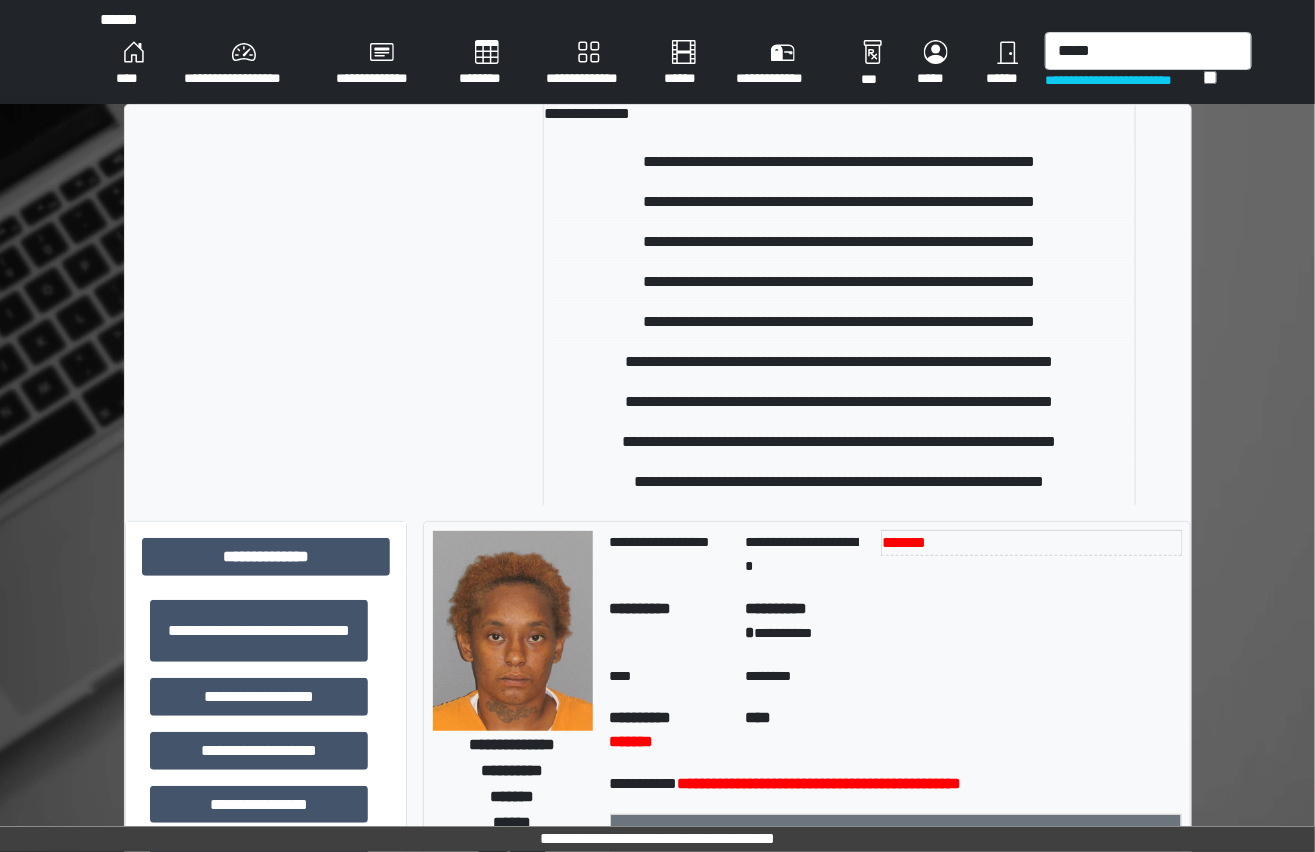 click at bounding box center (354, 340) 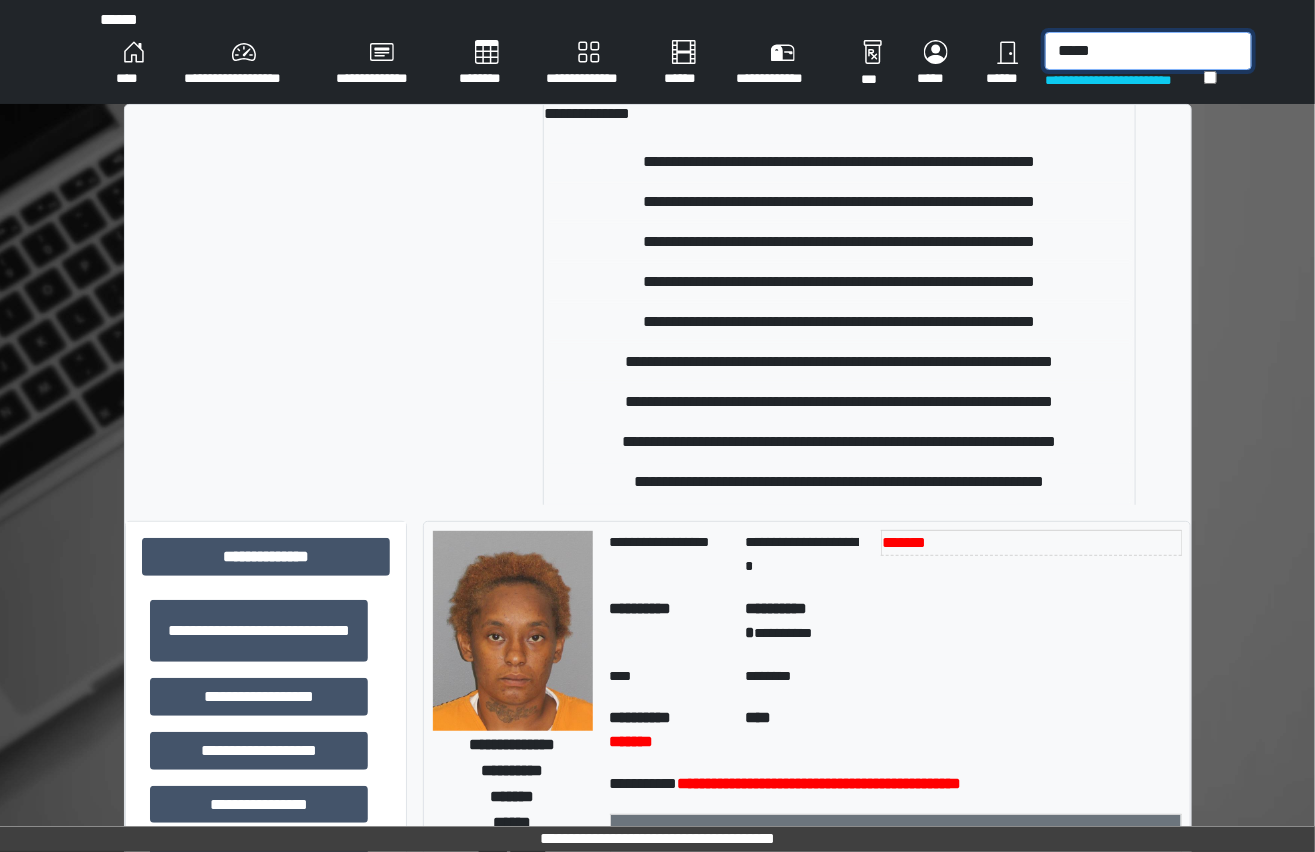 drag, startPoint x: 1097, startPoint y: 42, endPoint x: 1019, endPoint y: 45, distance: 78.05767 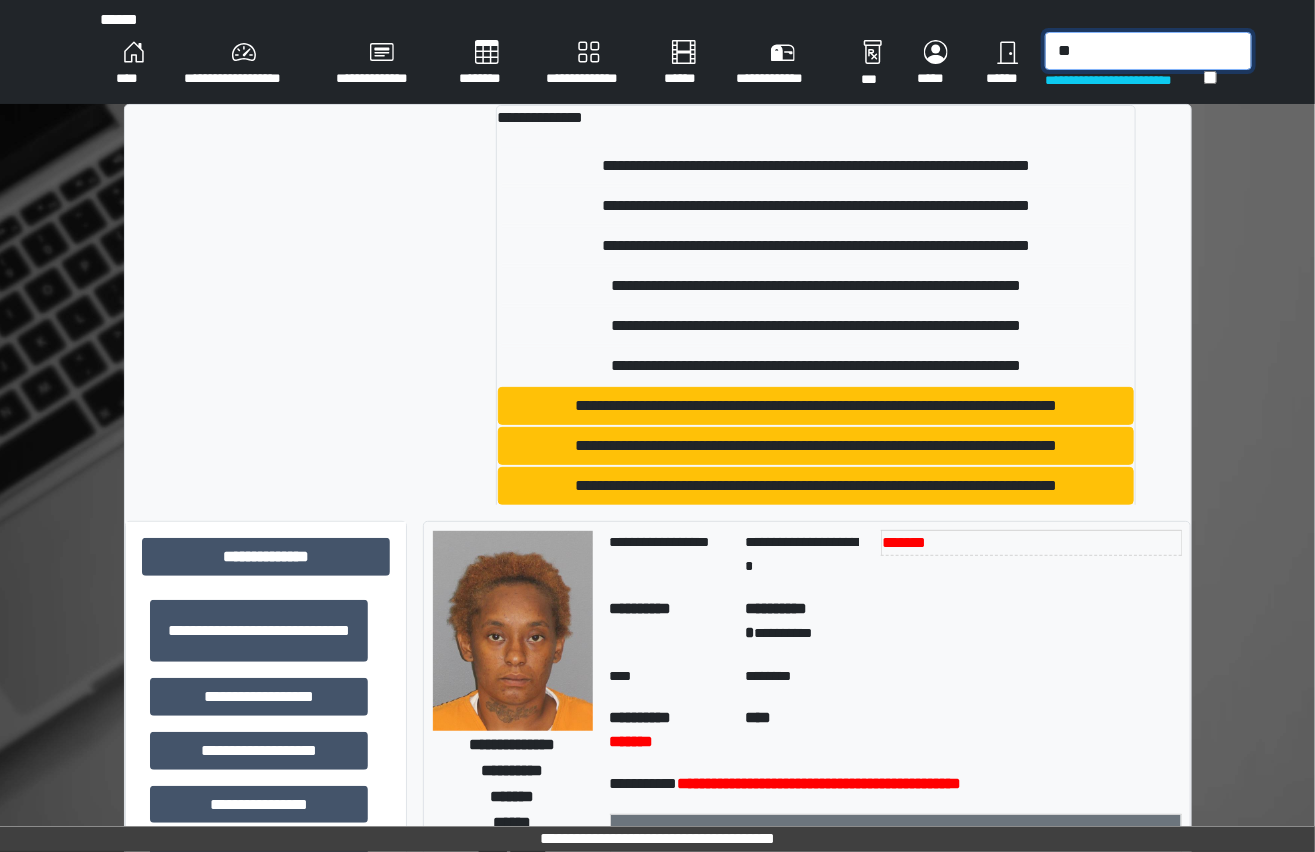 type on "*" 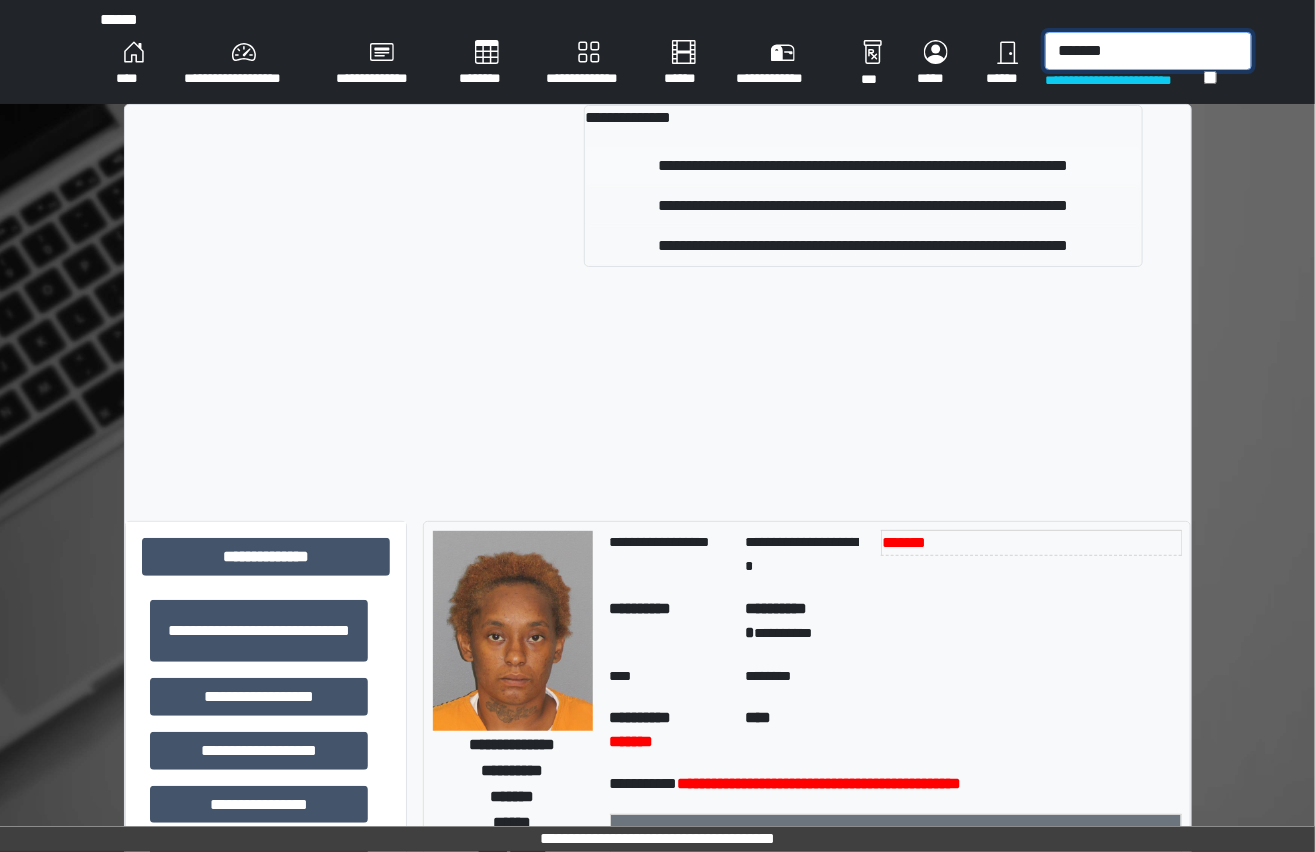 type on "*******" 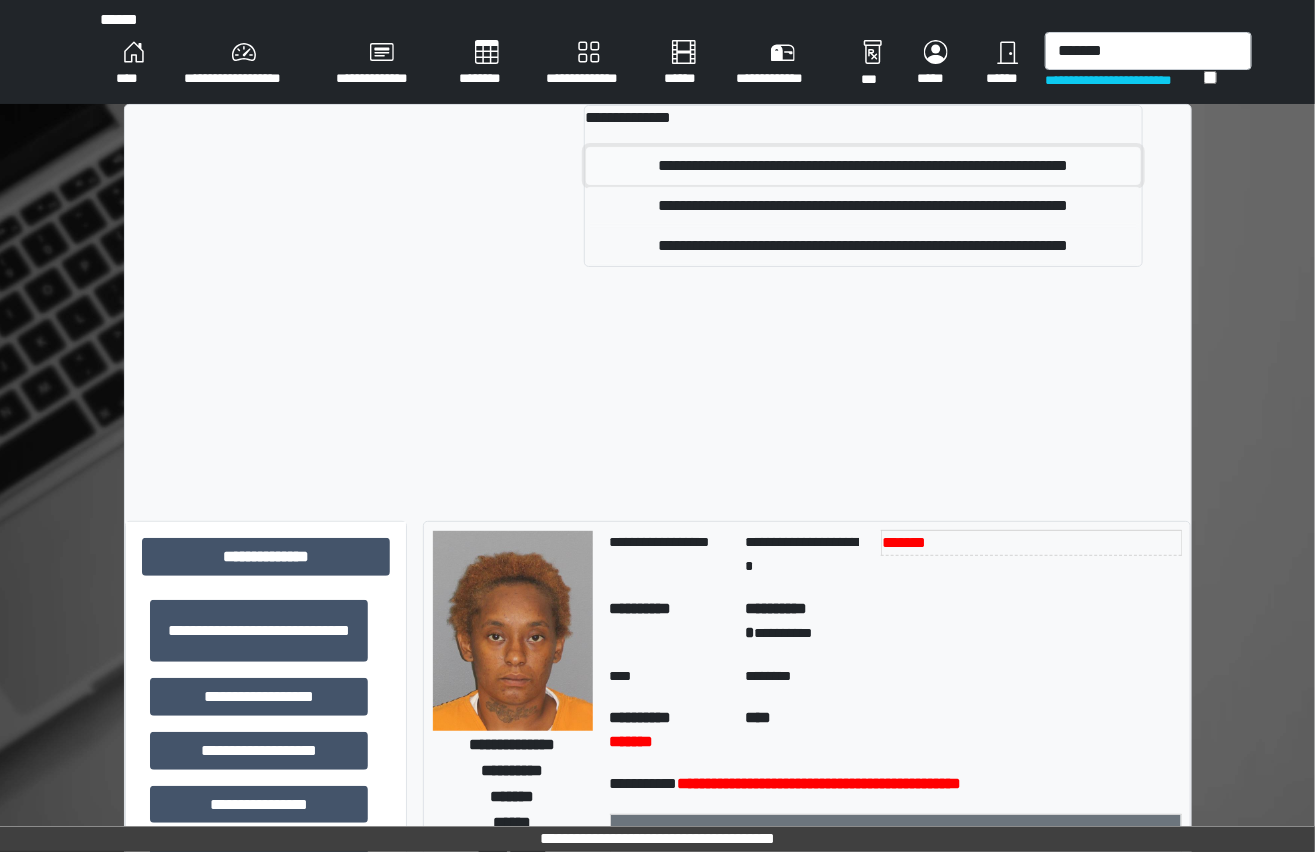 click on "**********" at bounding box center [863, 166] 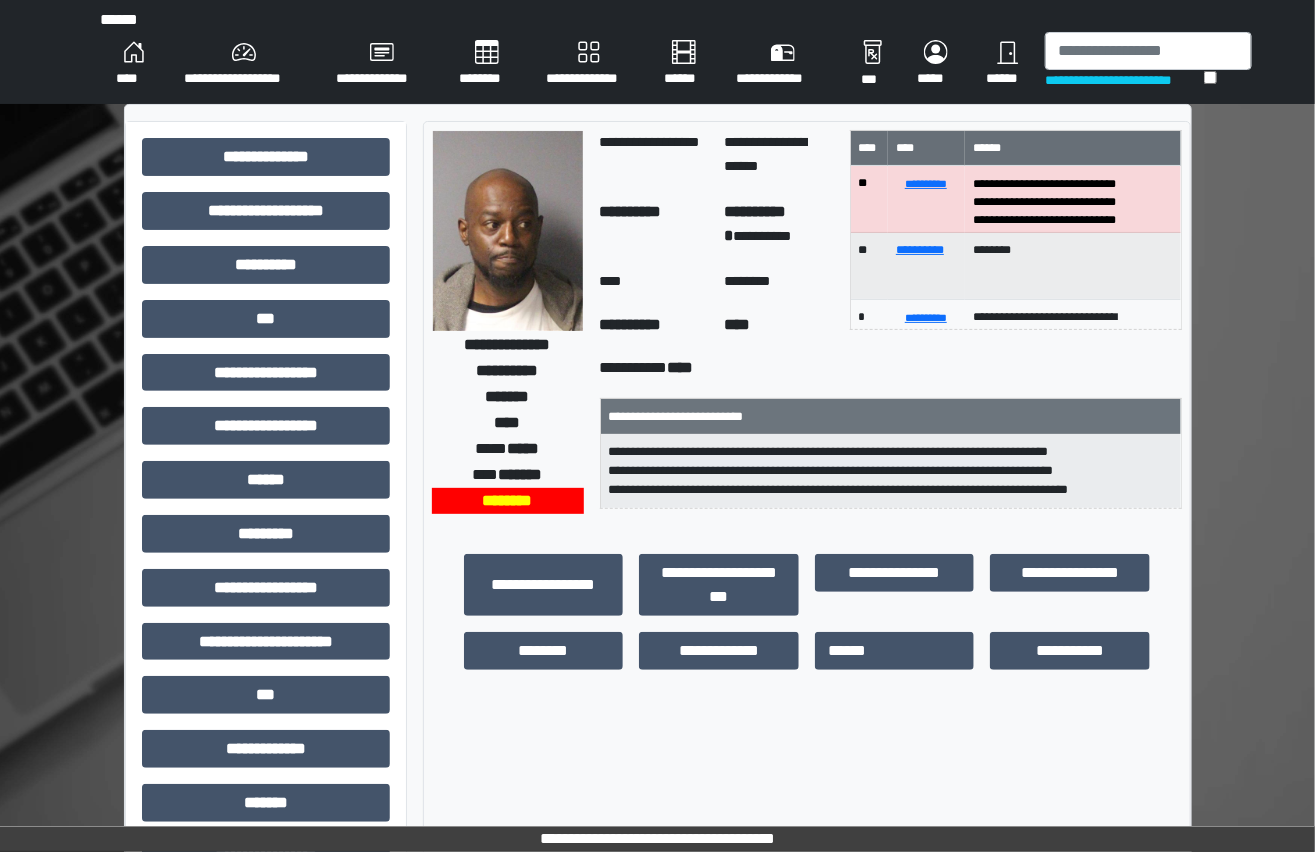 scroll, scrollTop: 36, scrollLeft: 0, axis: vertical 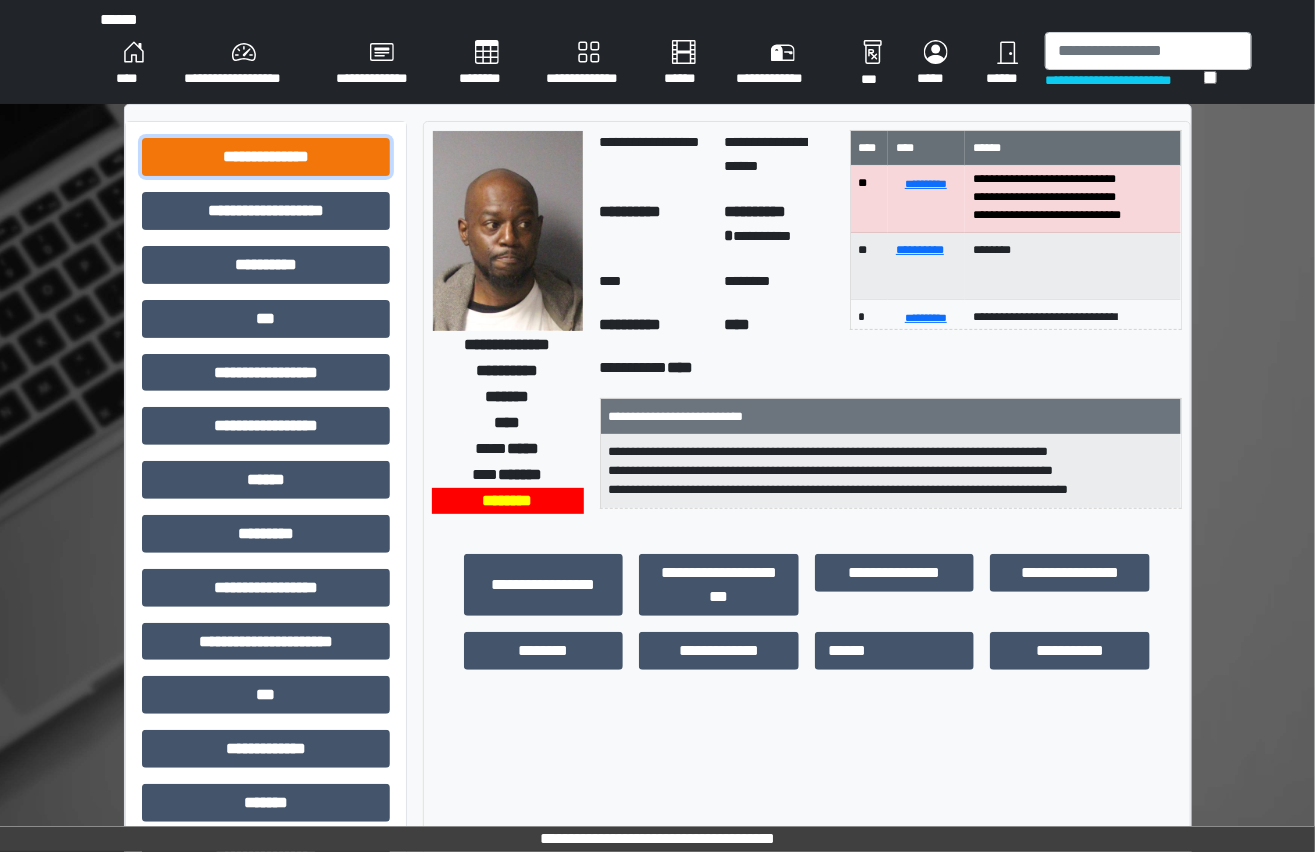 click on "**********" at bounding box center (266, 157) 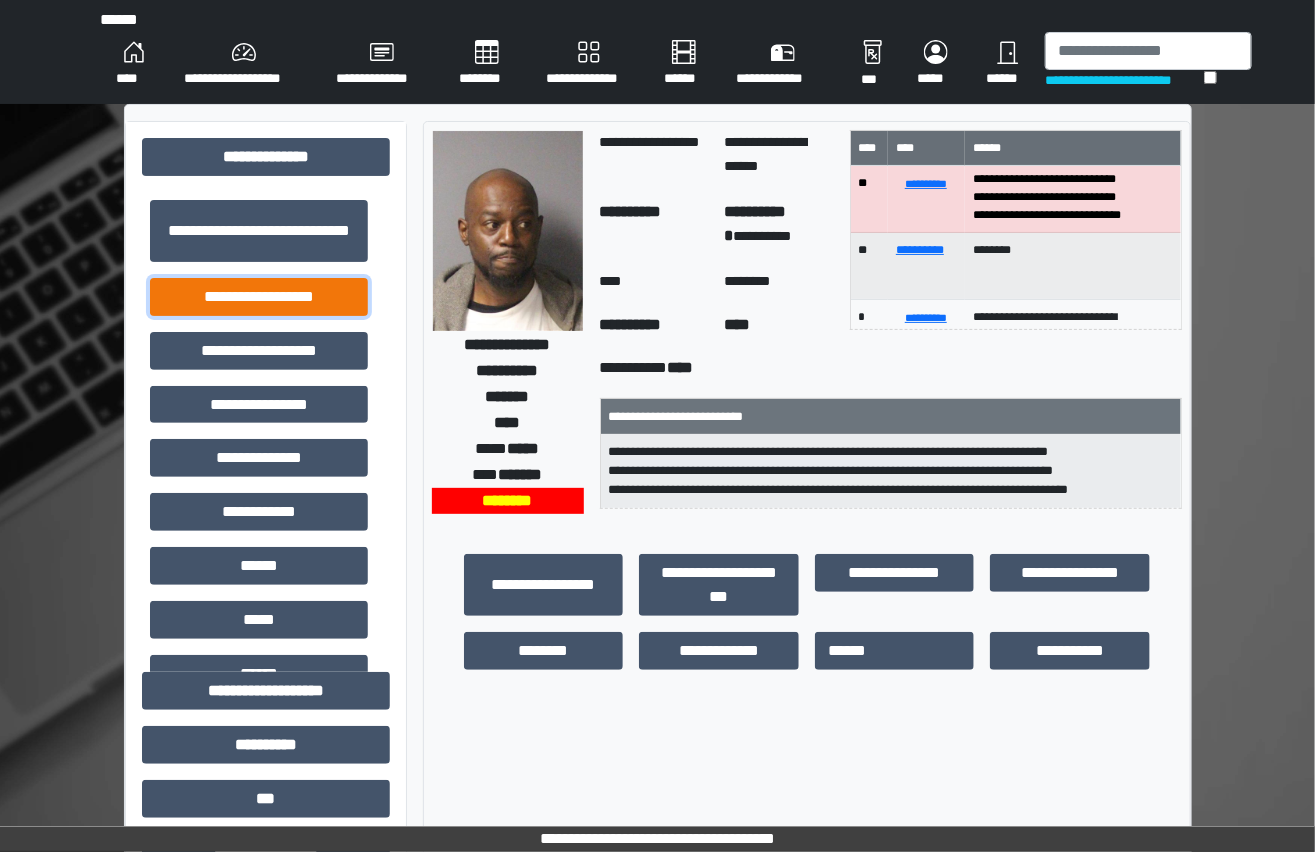 click on "**********" at bounding box center (259, 297) 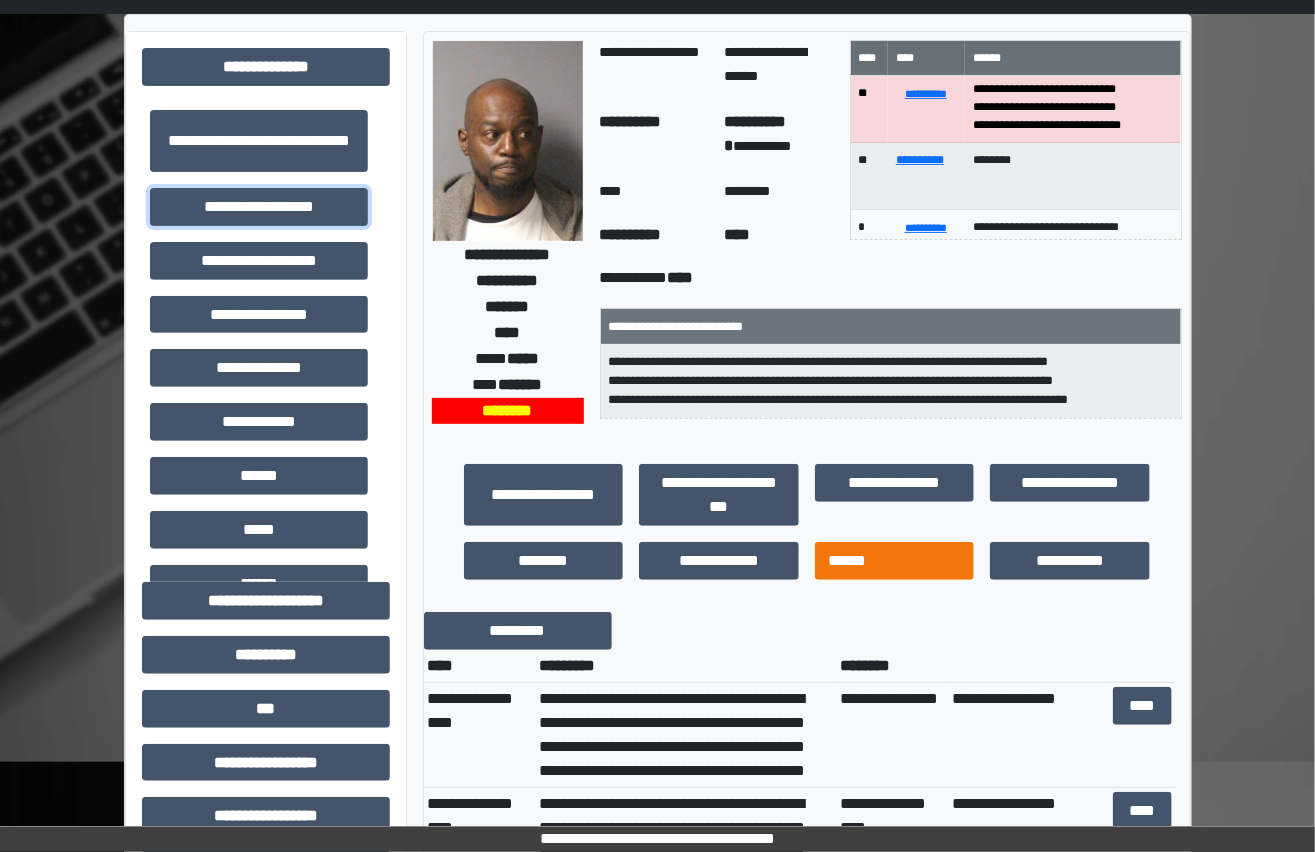 scroll, scrollTop: 181, scrollLeft: 0, axis: vertical 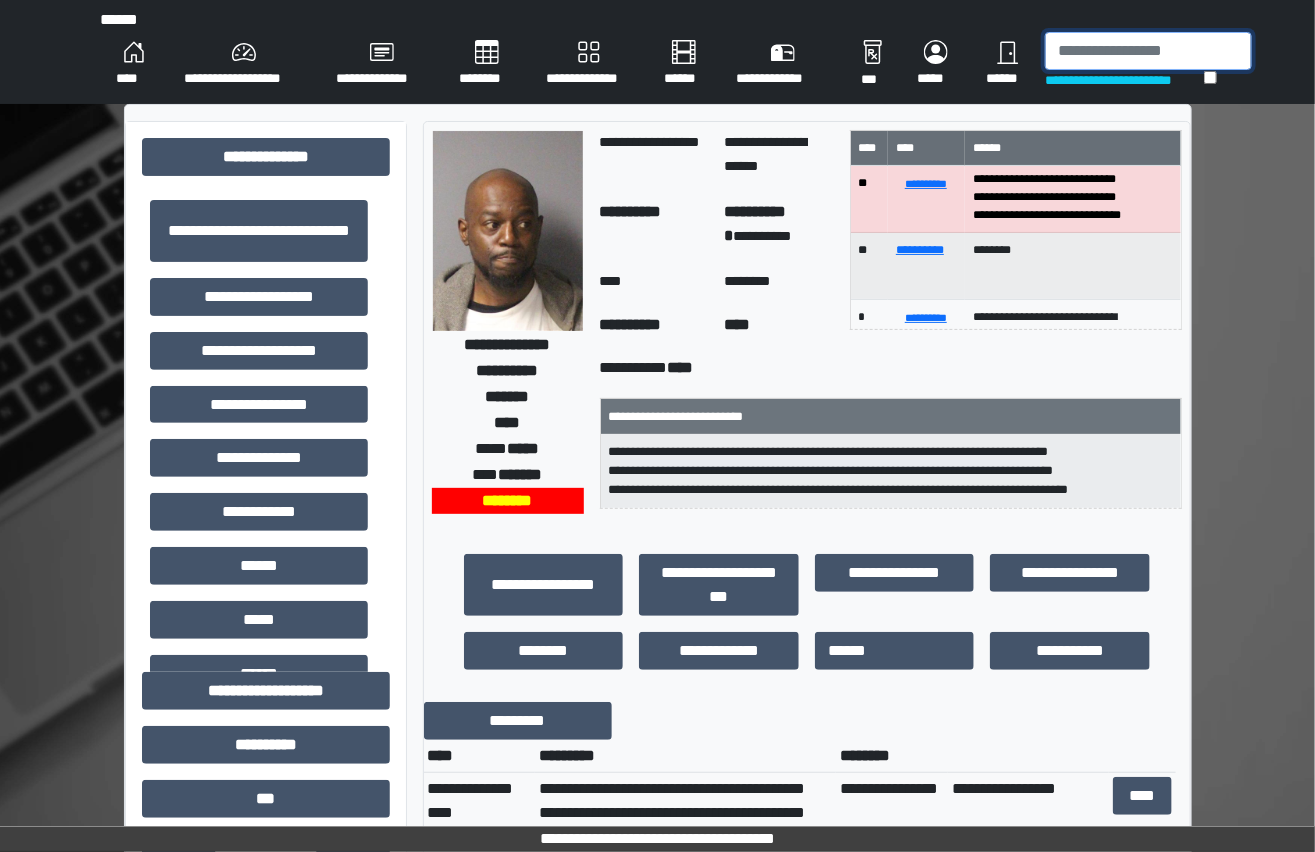 click at bounding box center (1148, 51) 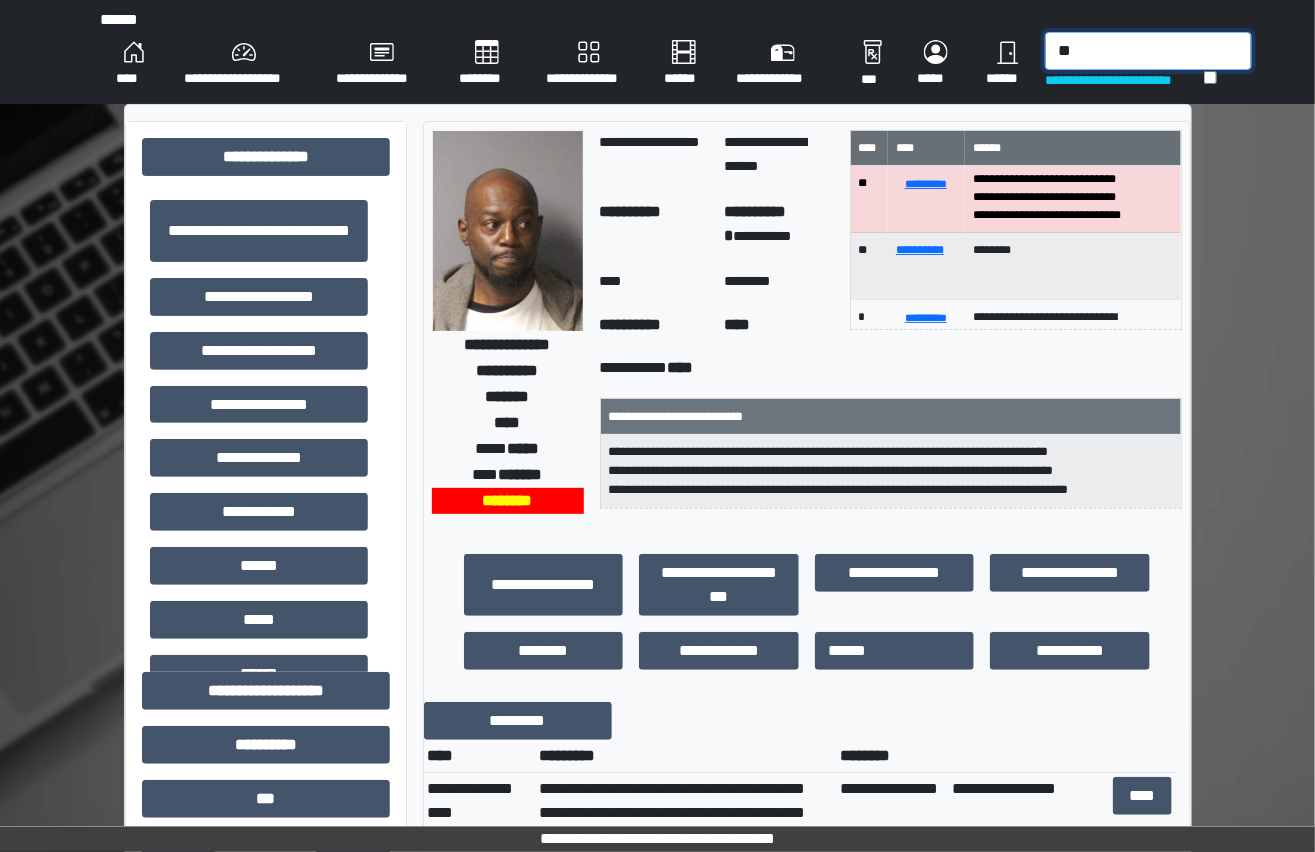 type on "*" 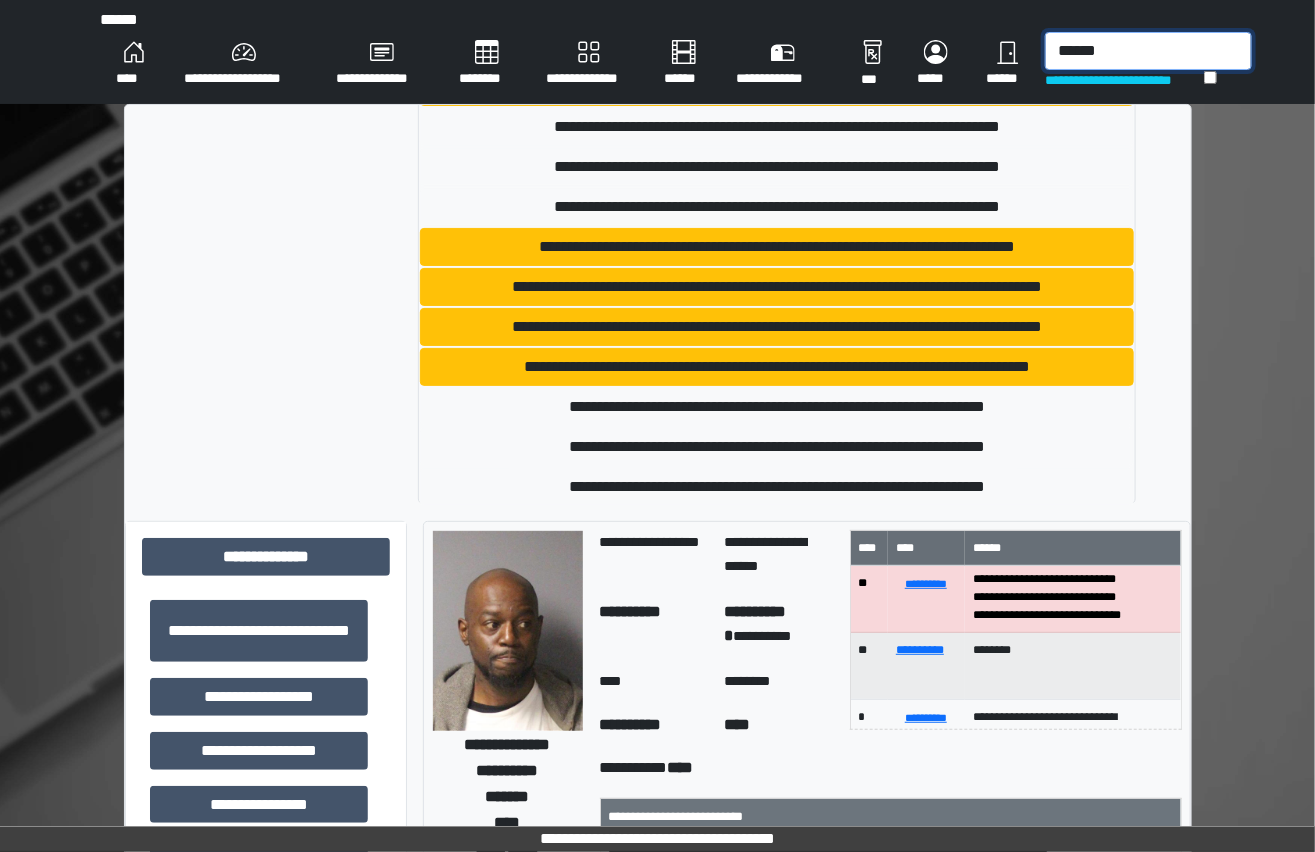 scroll, scrollTop: 492, scrollLeft: 0, axis: vertical 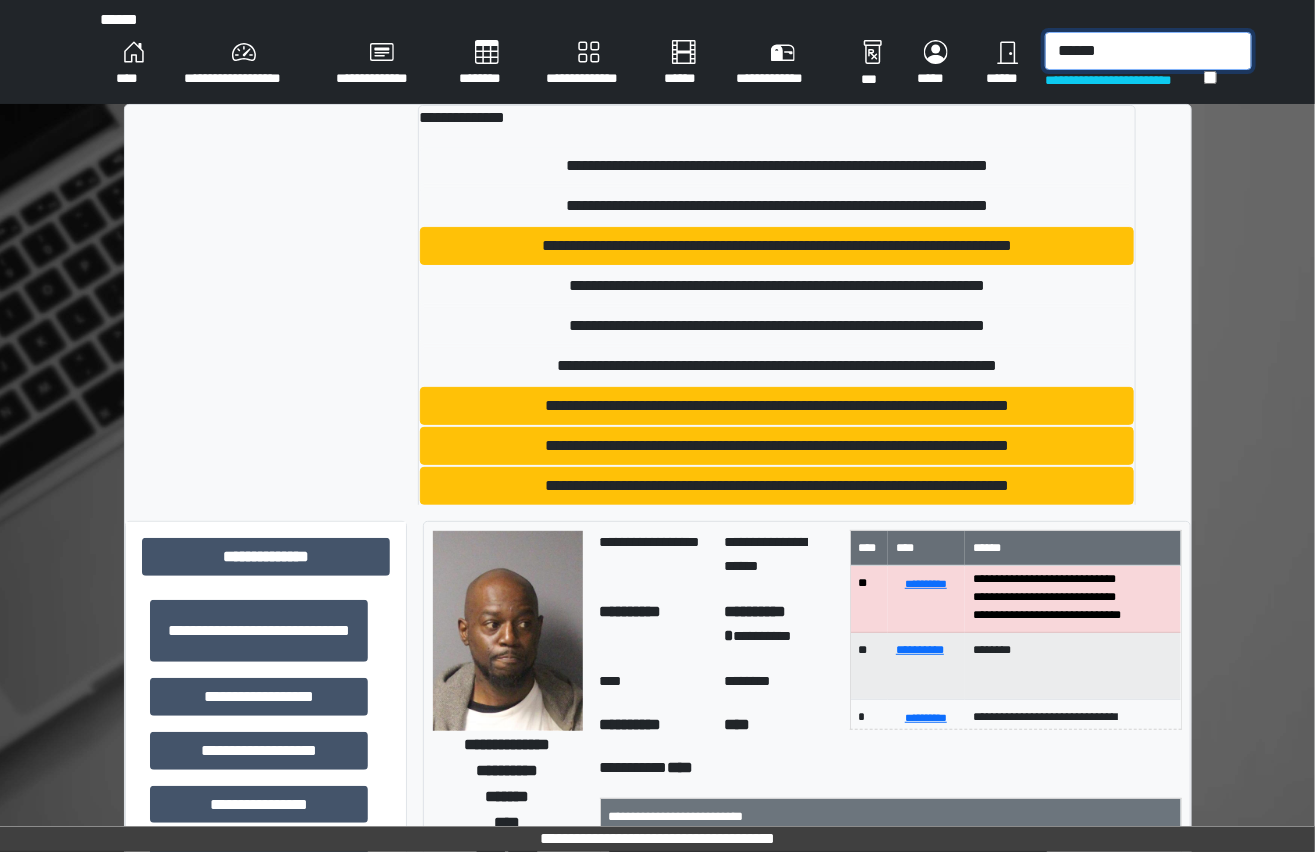 drag, startPoint x: 1123, startPoint y: 45, endPoint x: 956, endPoint y: 65, distance: 168.19334 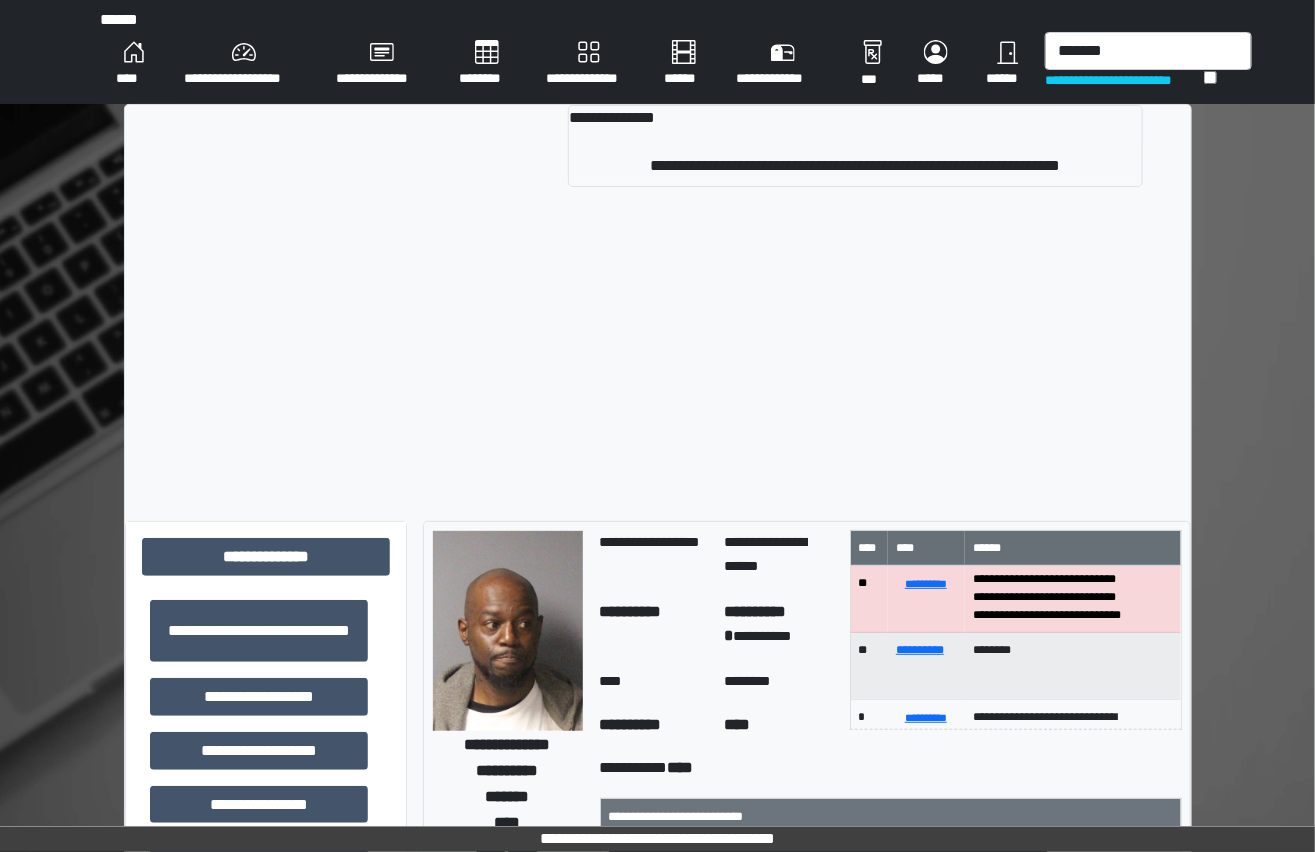 click on "**********" at bounding box center (658, 305) 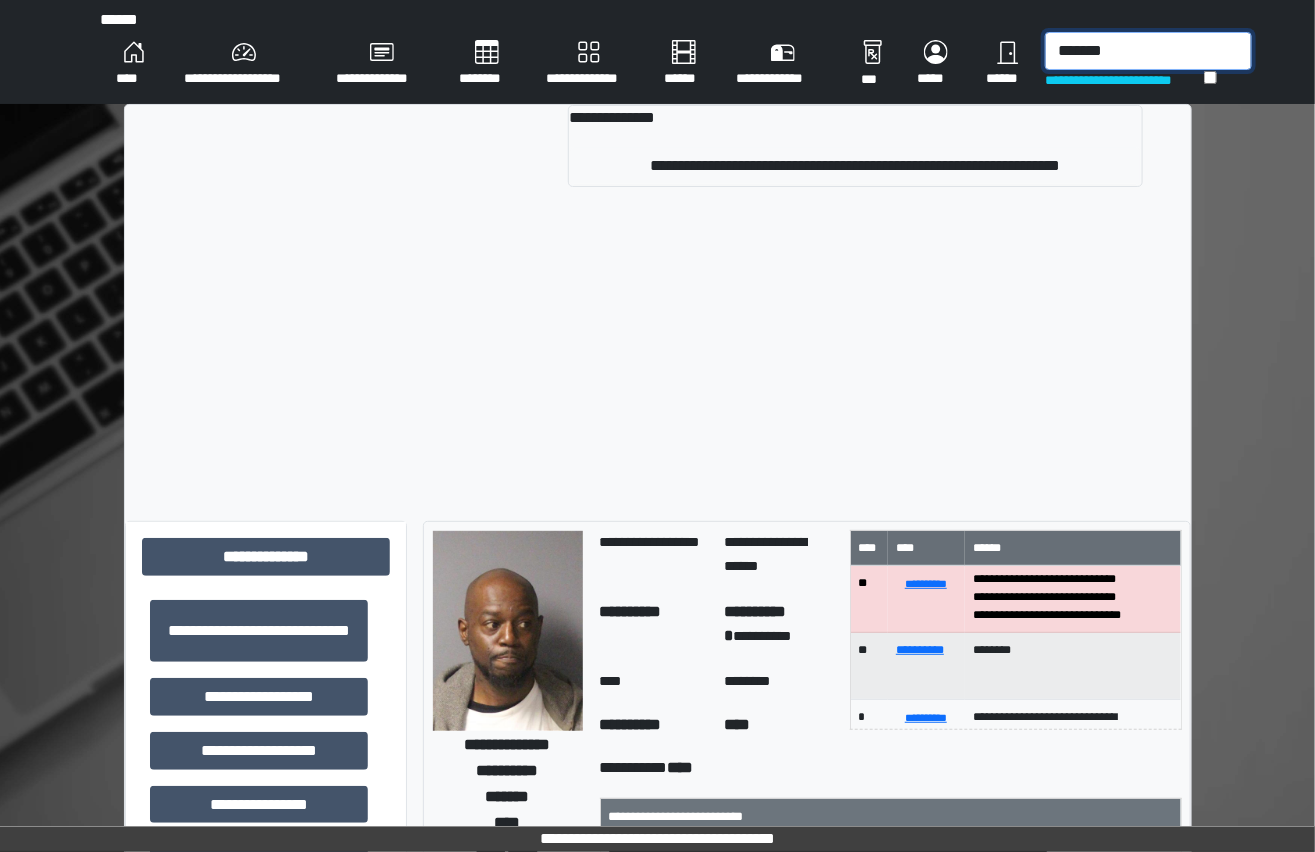 click on "*******" at bounding box center (1148, 51) 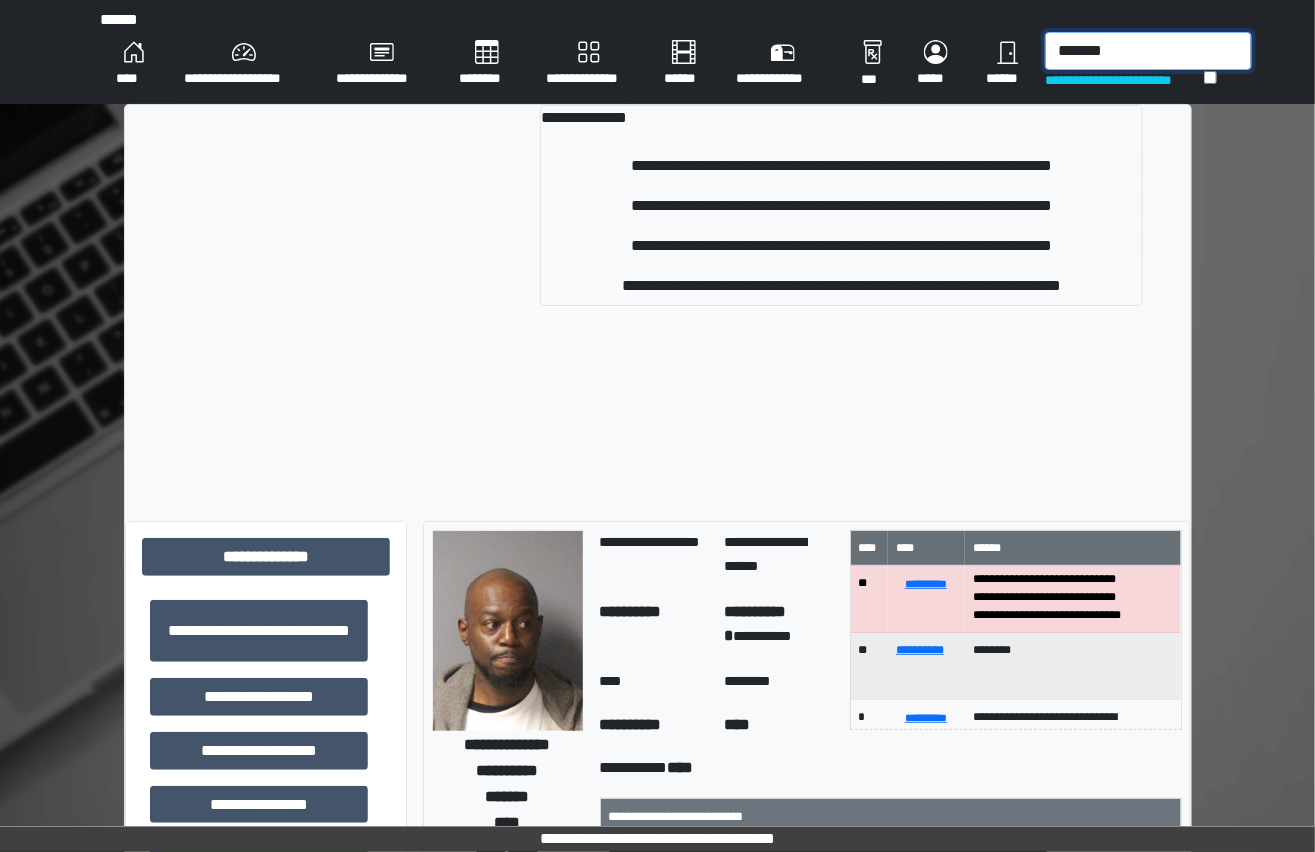 type on "*******" 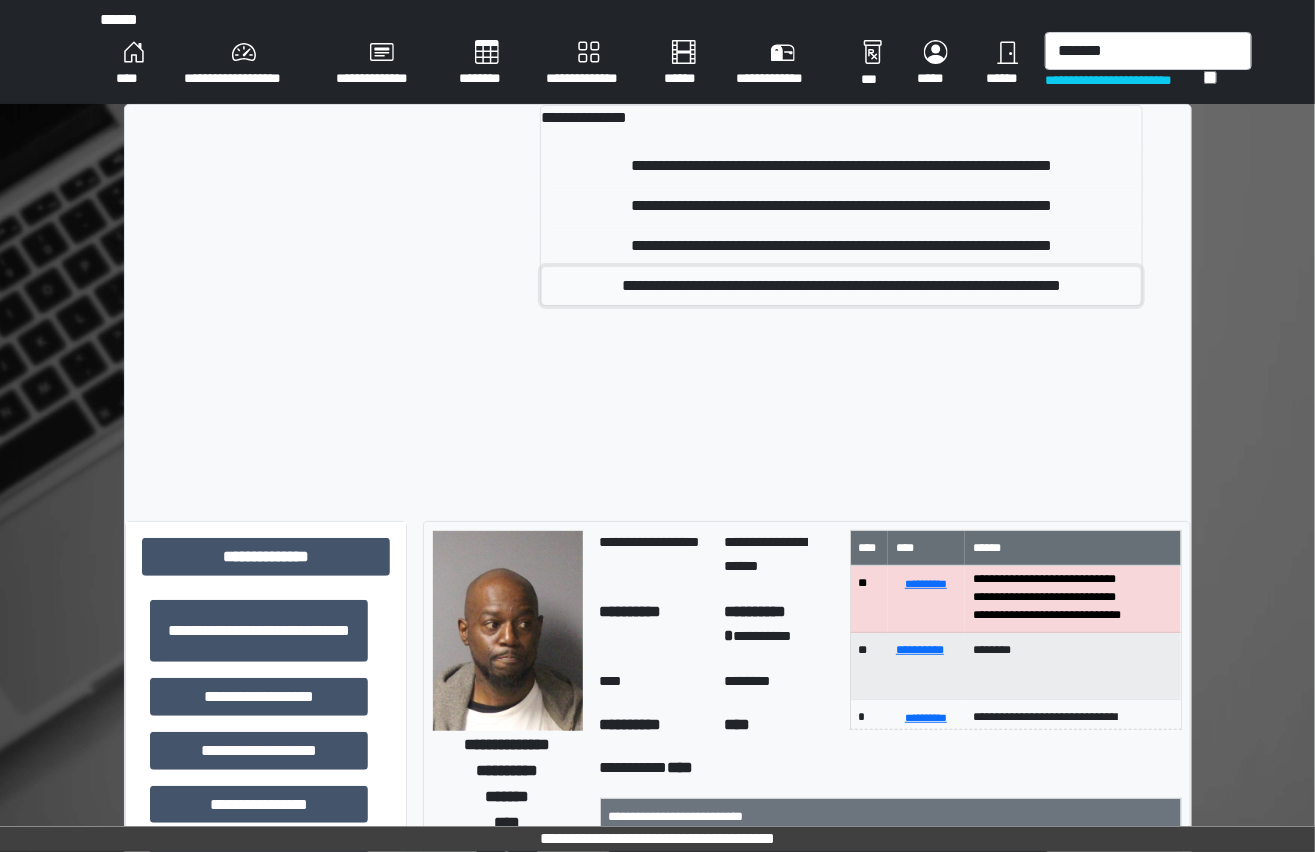 click on "**********" at bounding box center (841, 286) 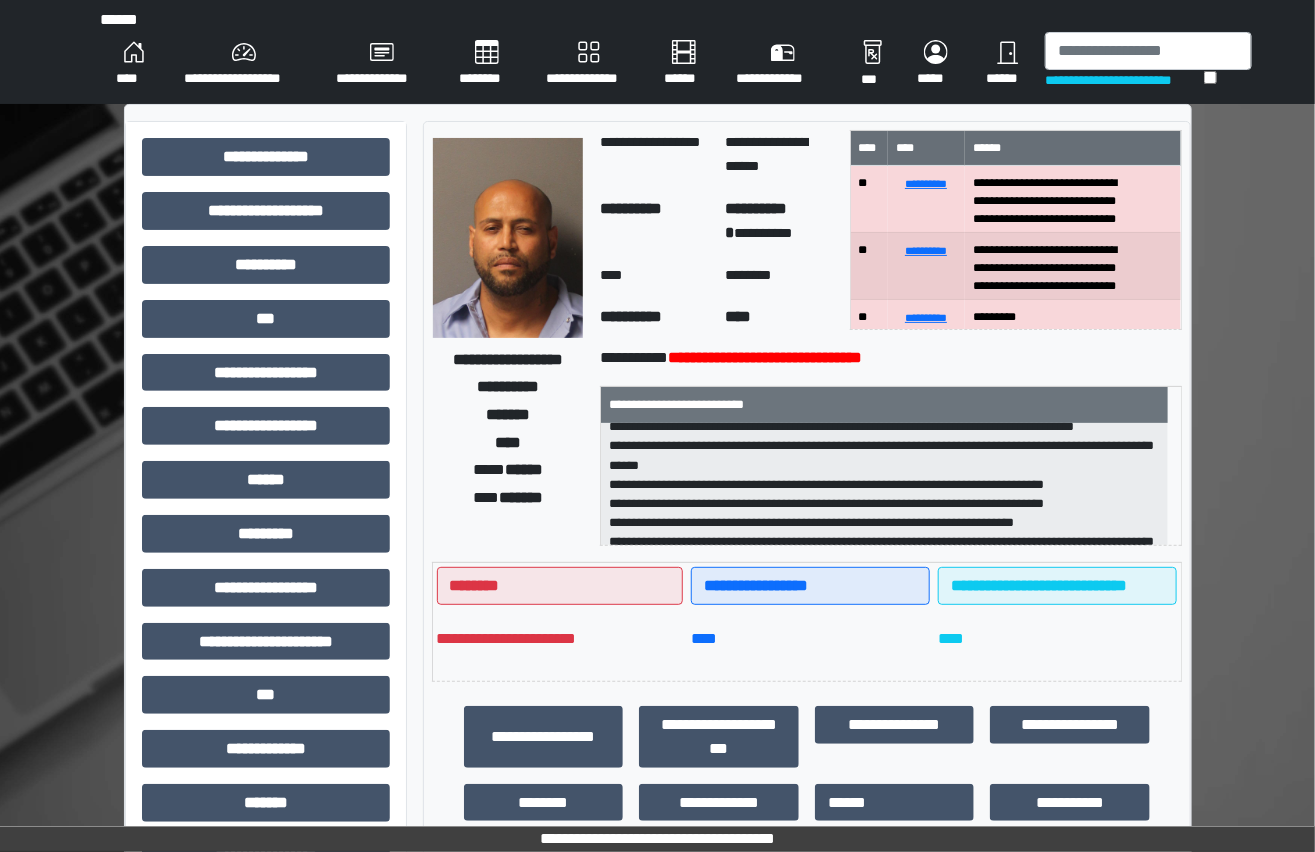 scroll, scrollTop: 140, scrollLeft: 0, axis: vertical 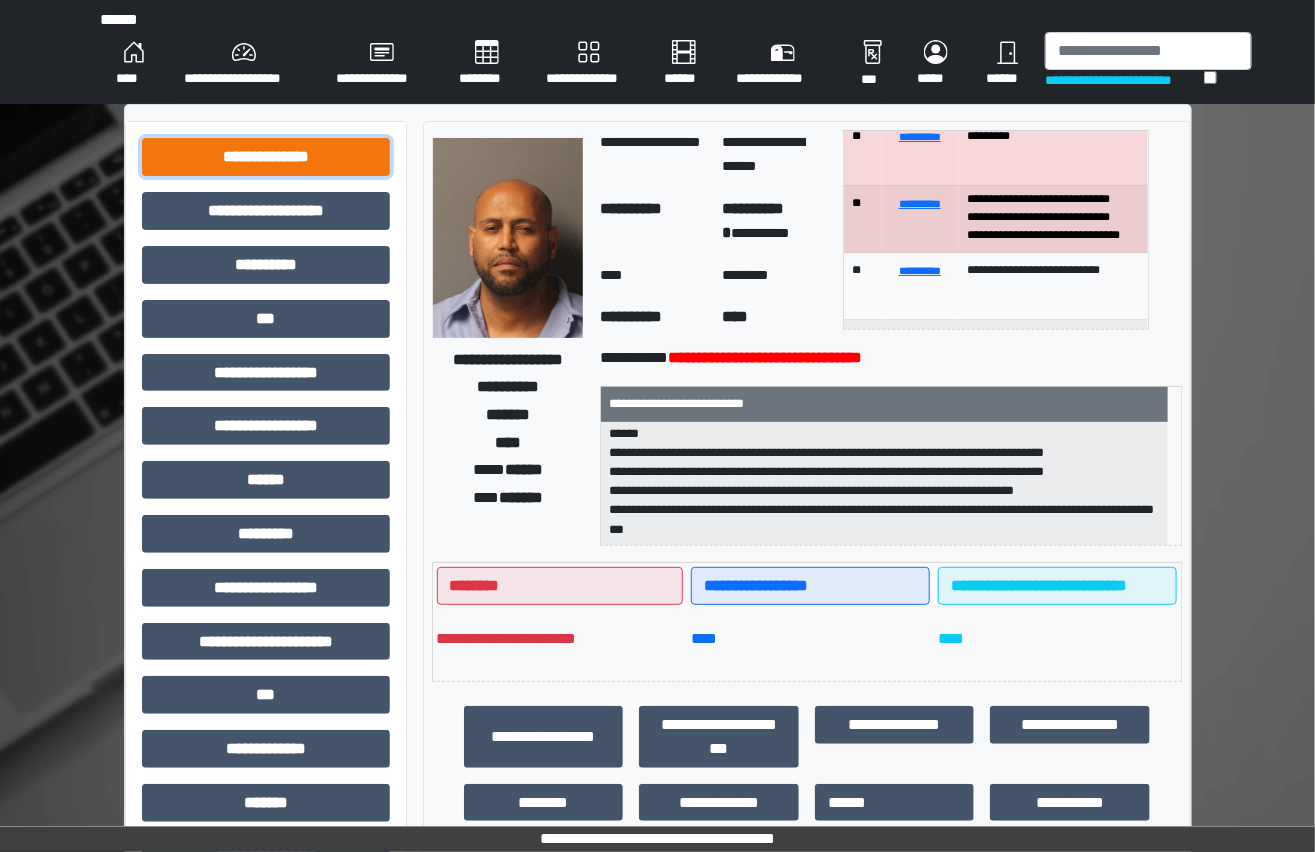 click on "**********" at bounding box center [266, 157] 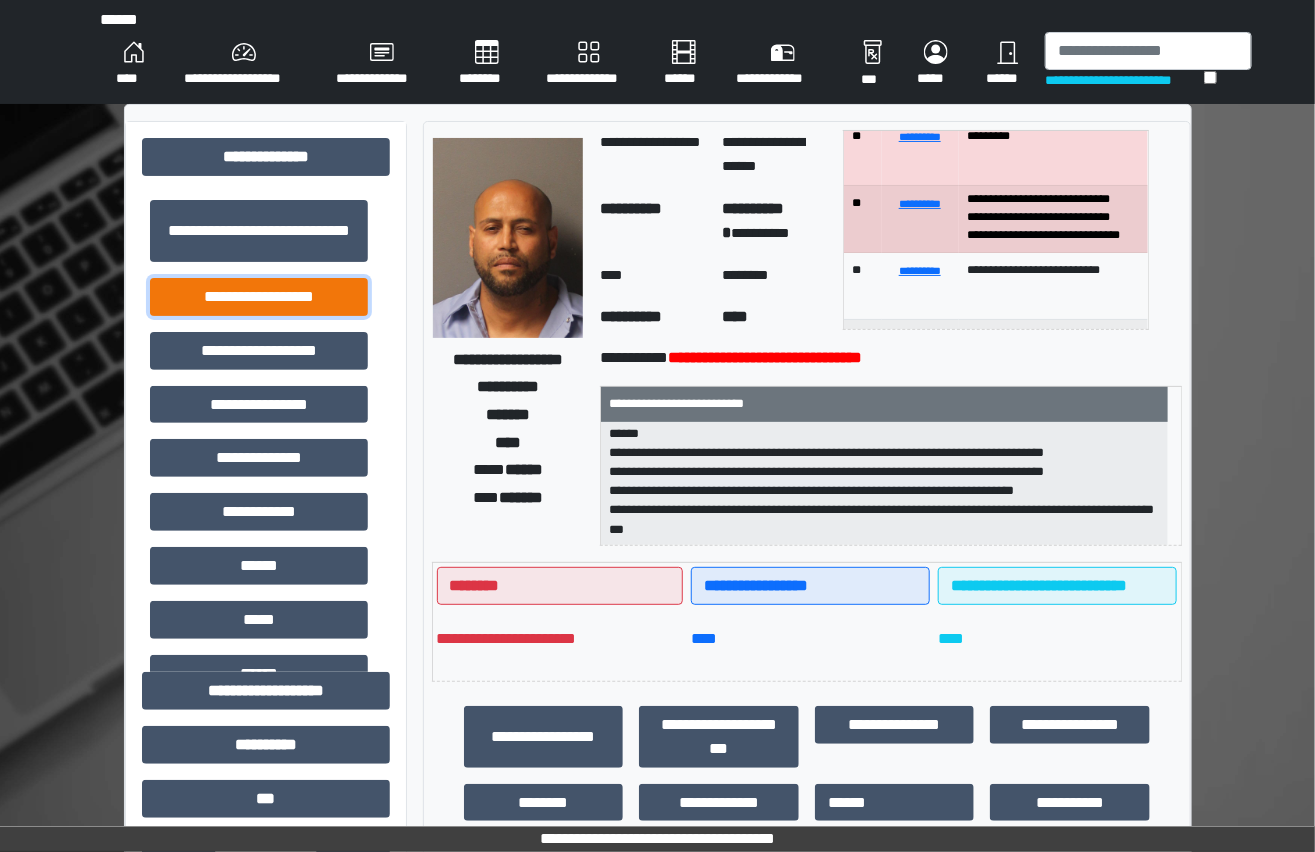 click on "**********" at bounding box center (259, 297) 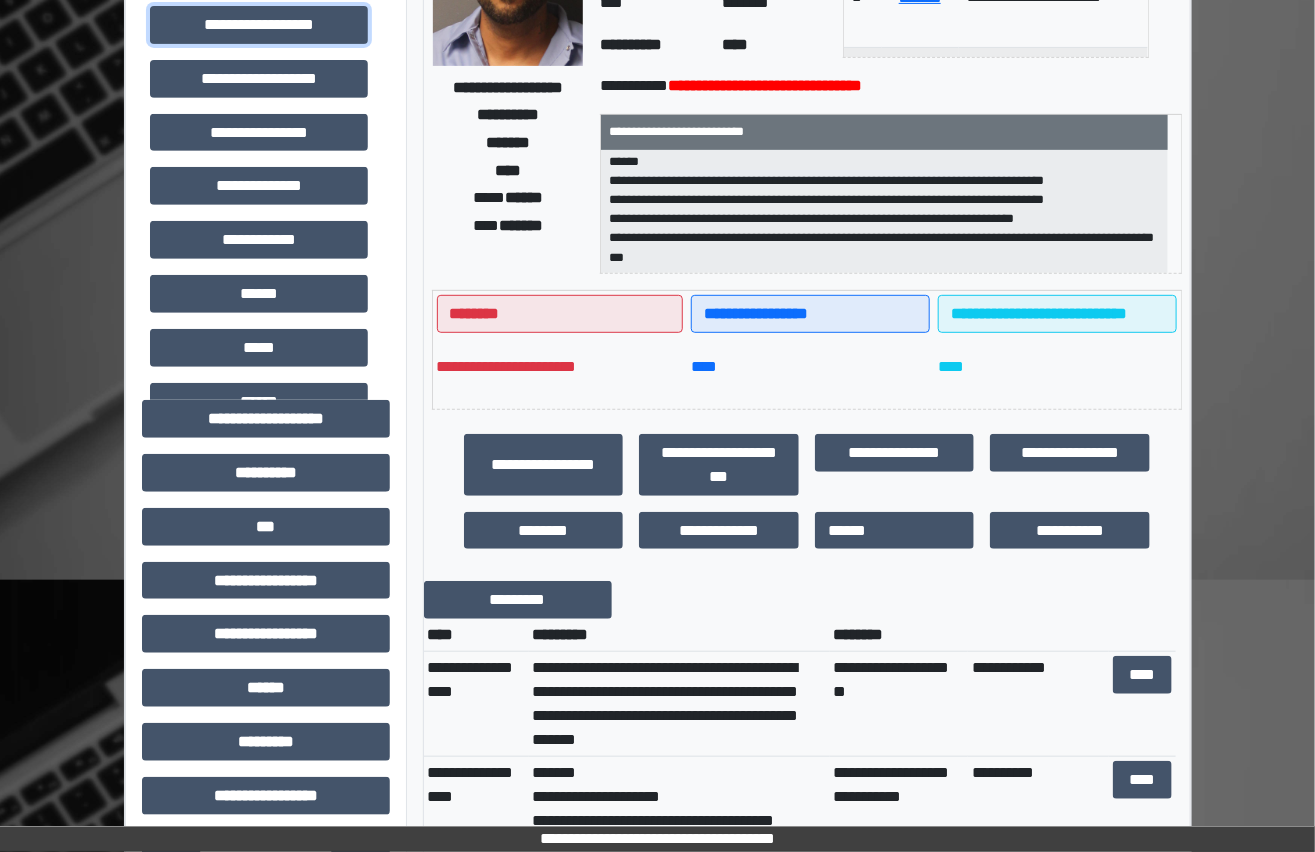scroll, scrollTop: 454, scrollLeft: 0, axis: vertical 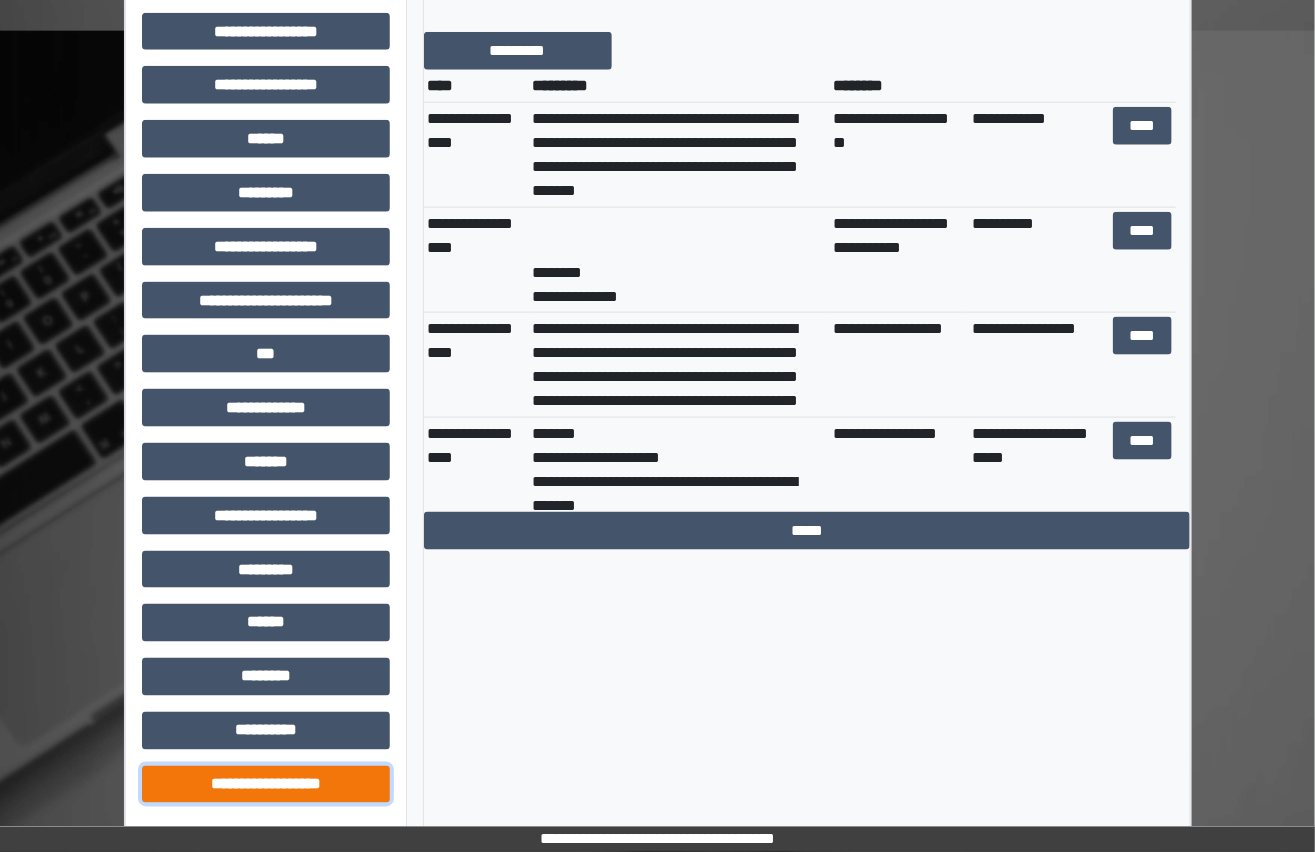 click on "**********" at bounding box center (266, 785) 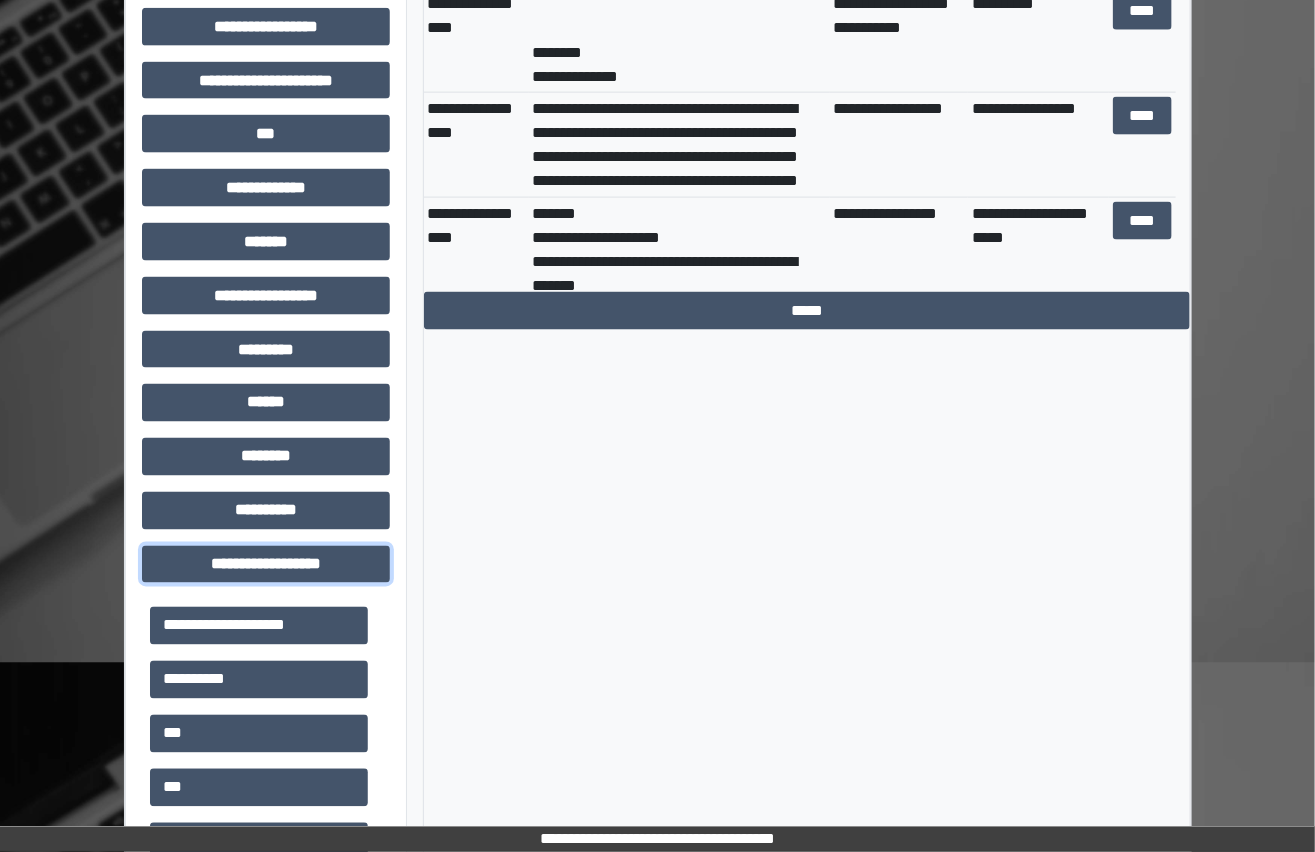 scroll, scrollTop: 1094, scrollLeft: 0, axis: vertical 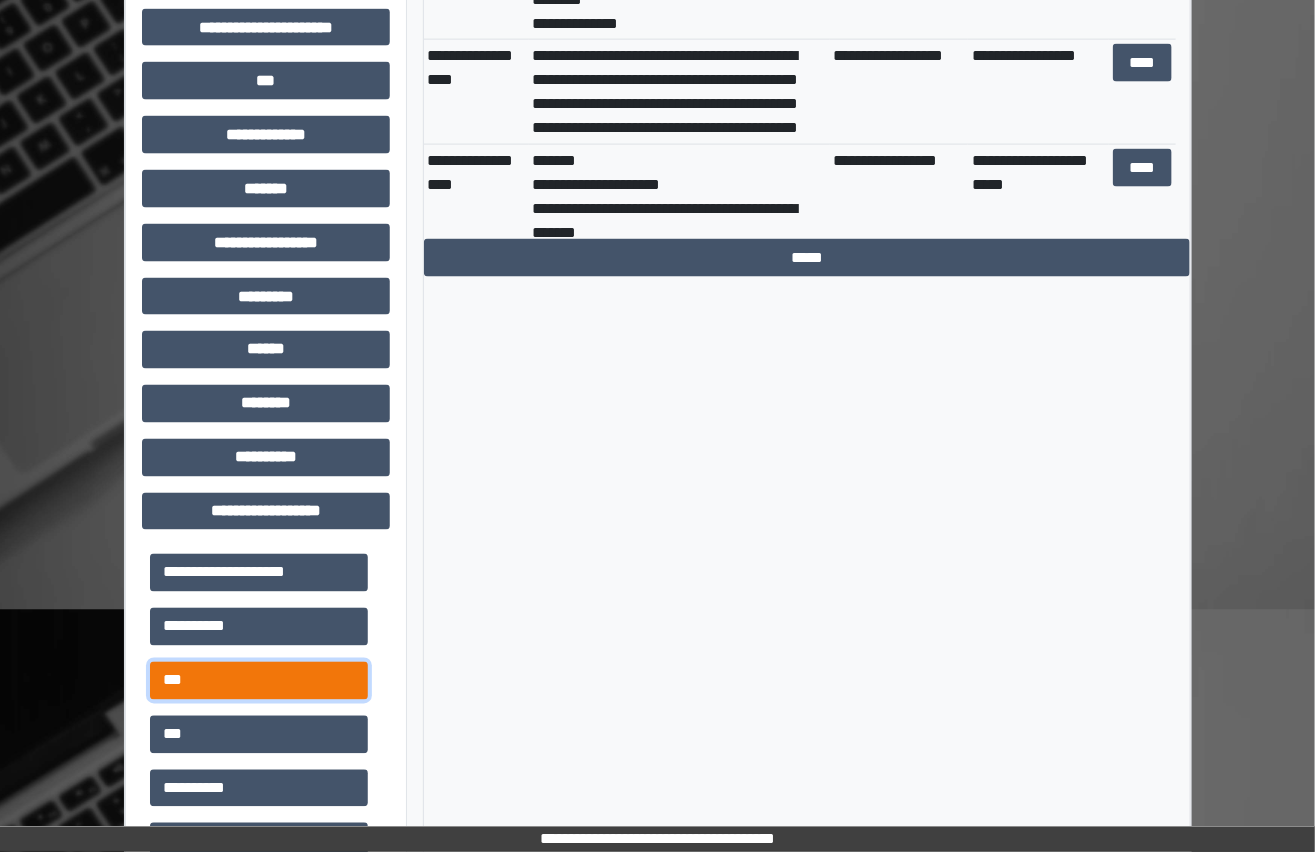 click on "***" at bounding box center [259, 681] 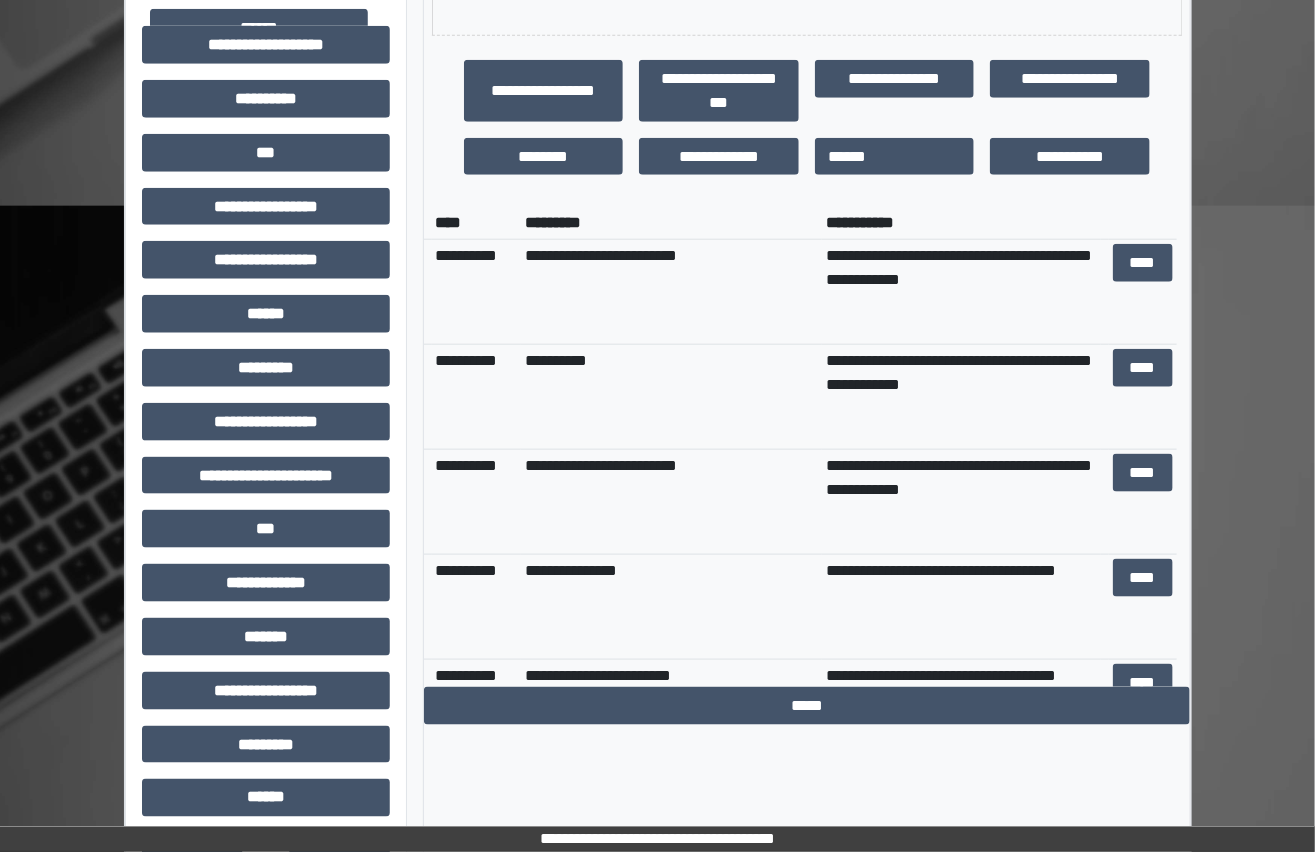 scroll, scrollTop: 640, scrollLeft: 0, axis: vertical 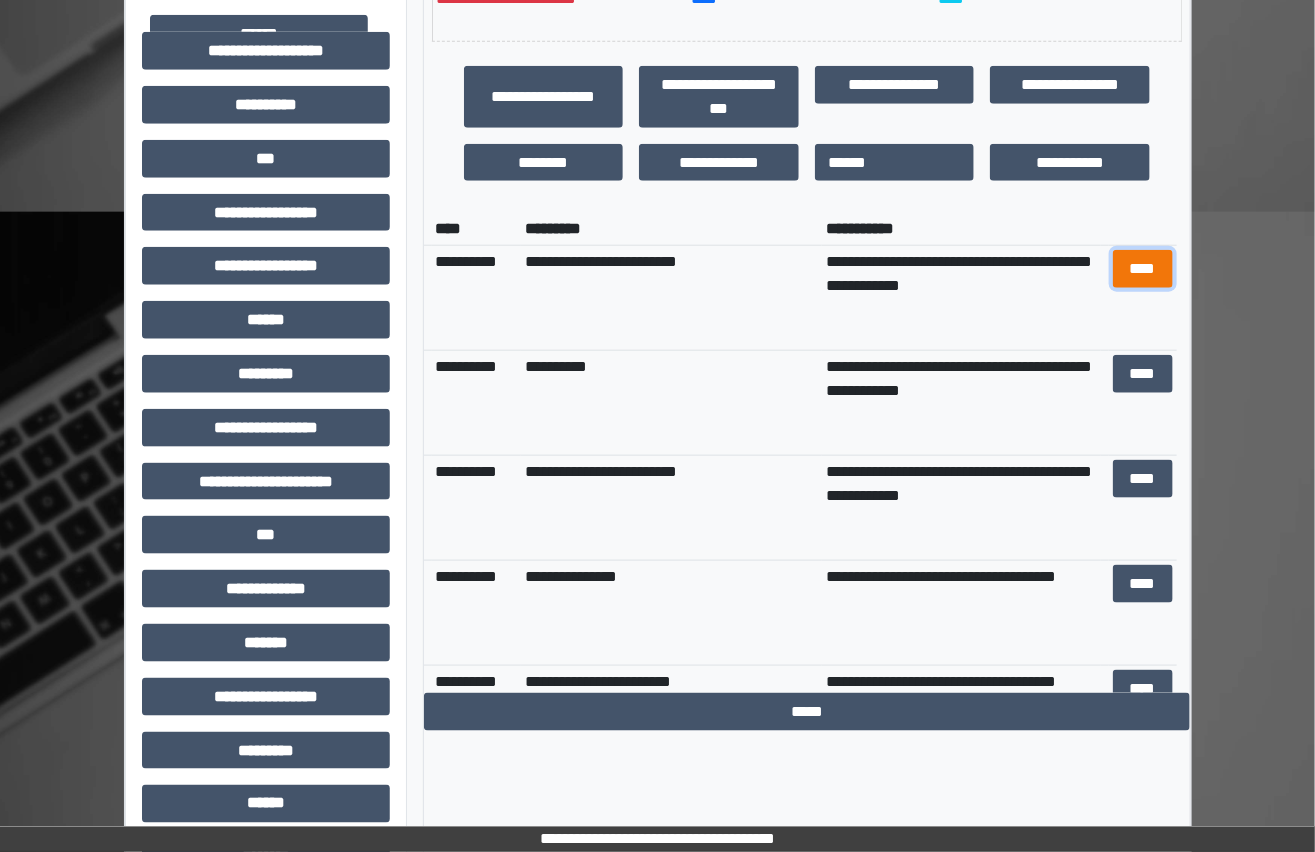 click on "****" at bounding box center [1143, 269] 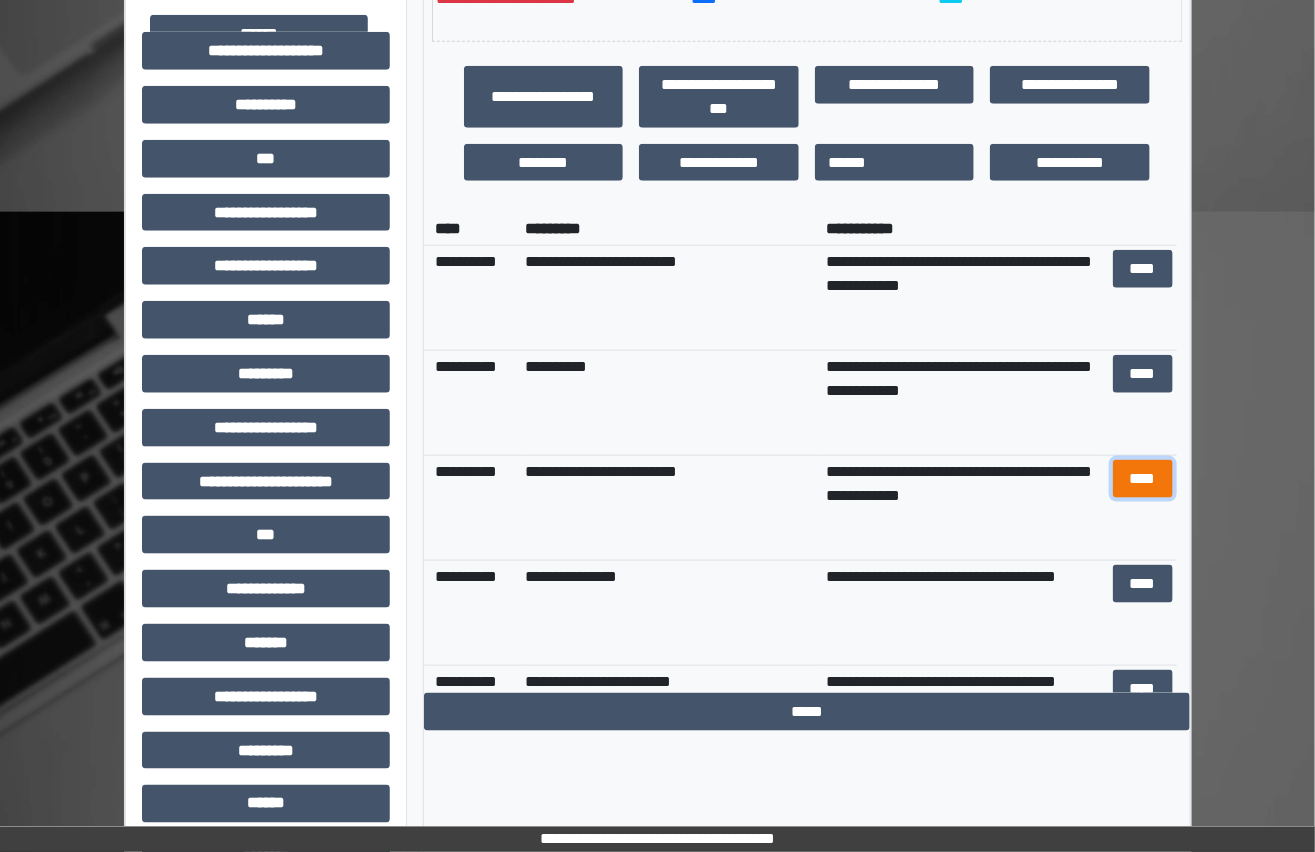 click on "****" at bounding box center [1143, 479] 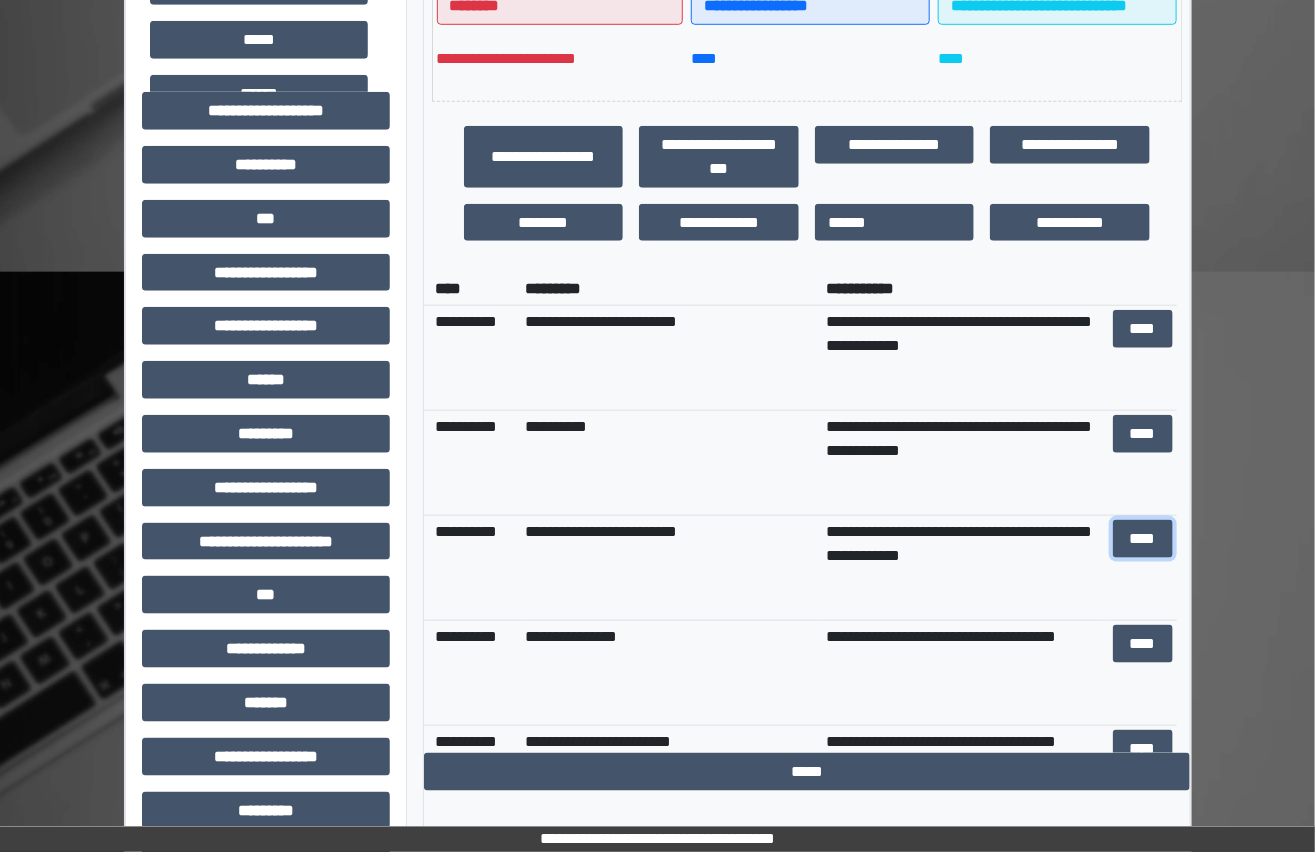 scroll, scrollTop: 549, scrollLeft: 0, axis: vertical 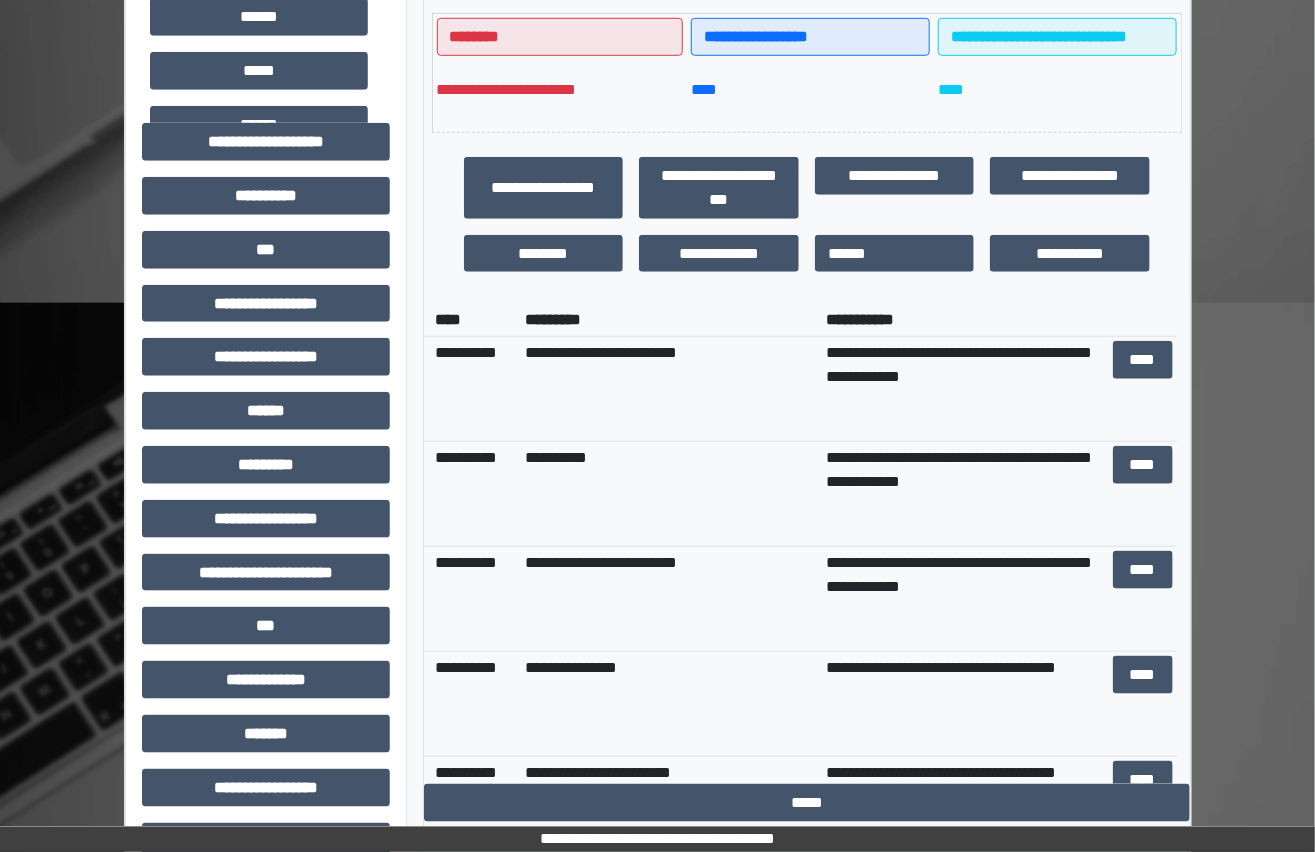 click on "**********" at bounding box center [657, 580] 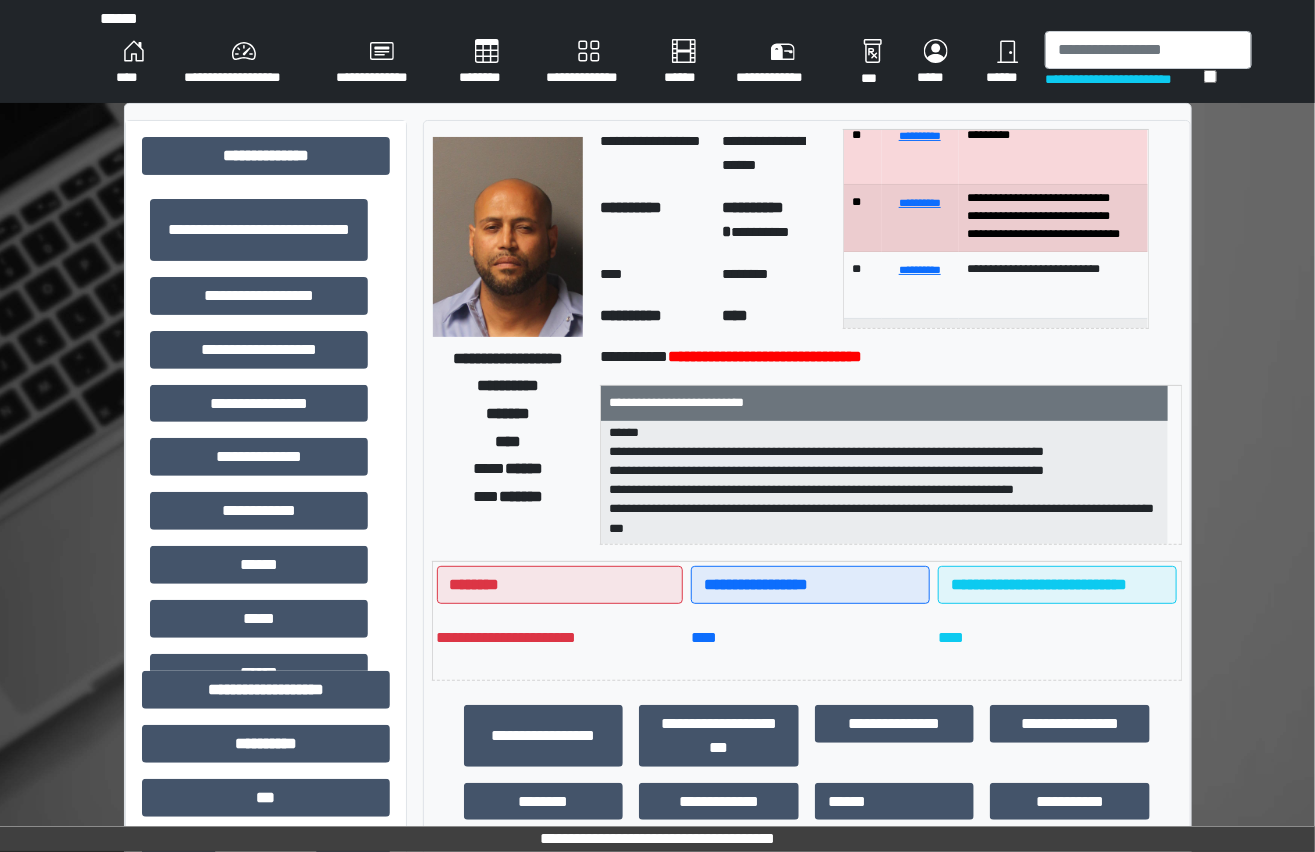 scroll, scrollTop: 0, scrollLeft: 0, axis: both 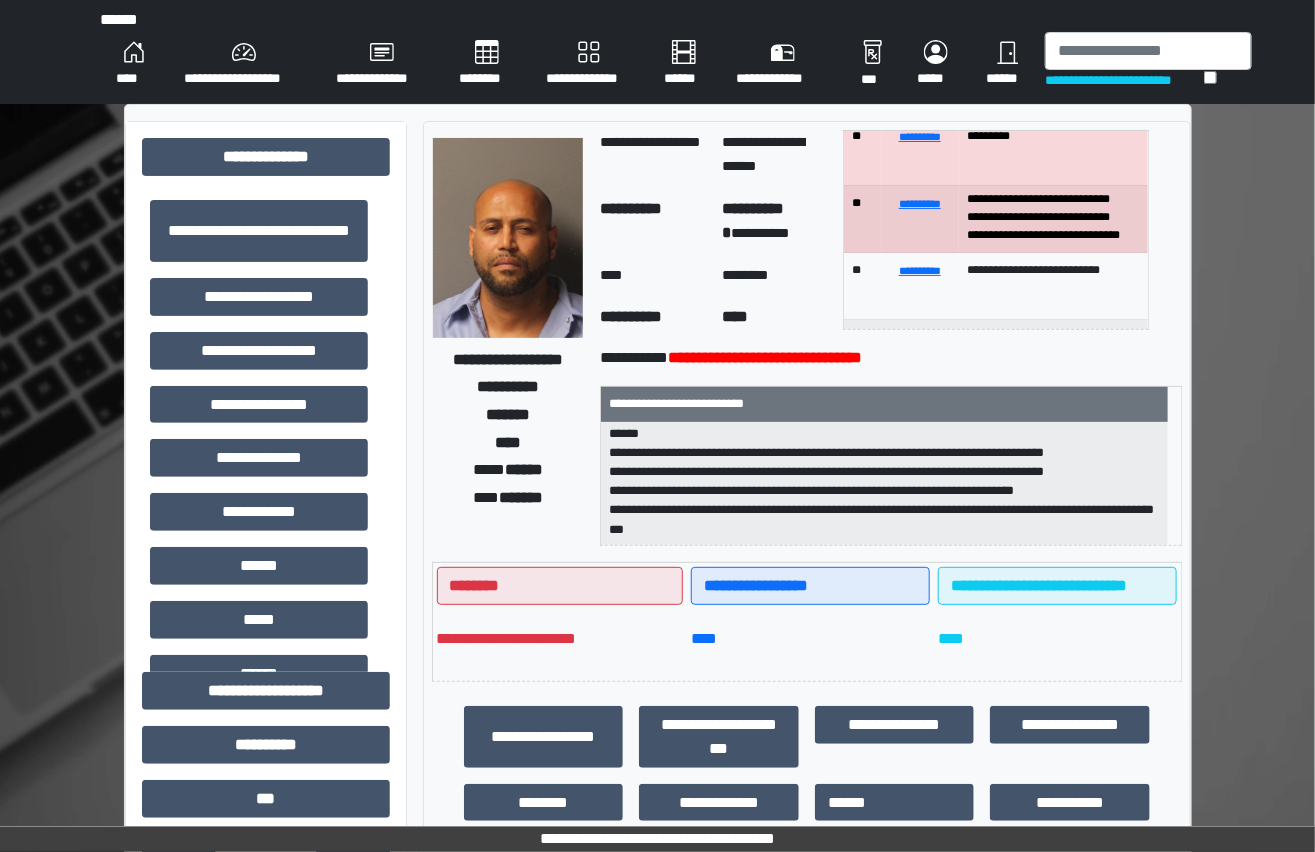 click on "****" at bounding box center (134, 64) 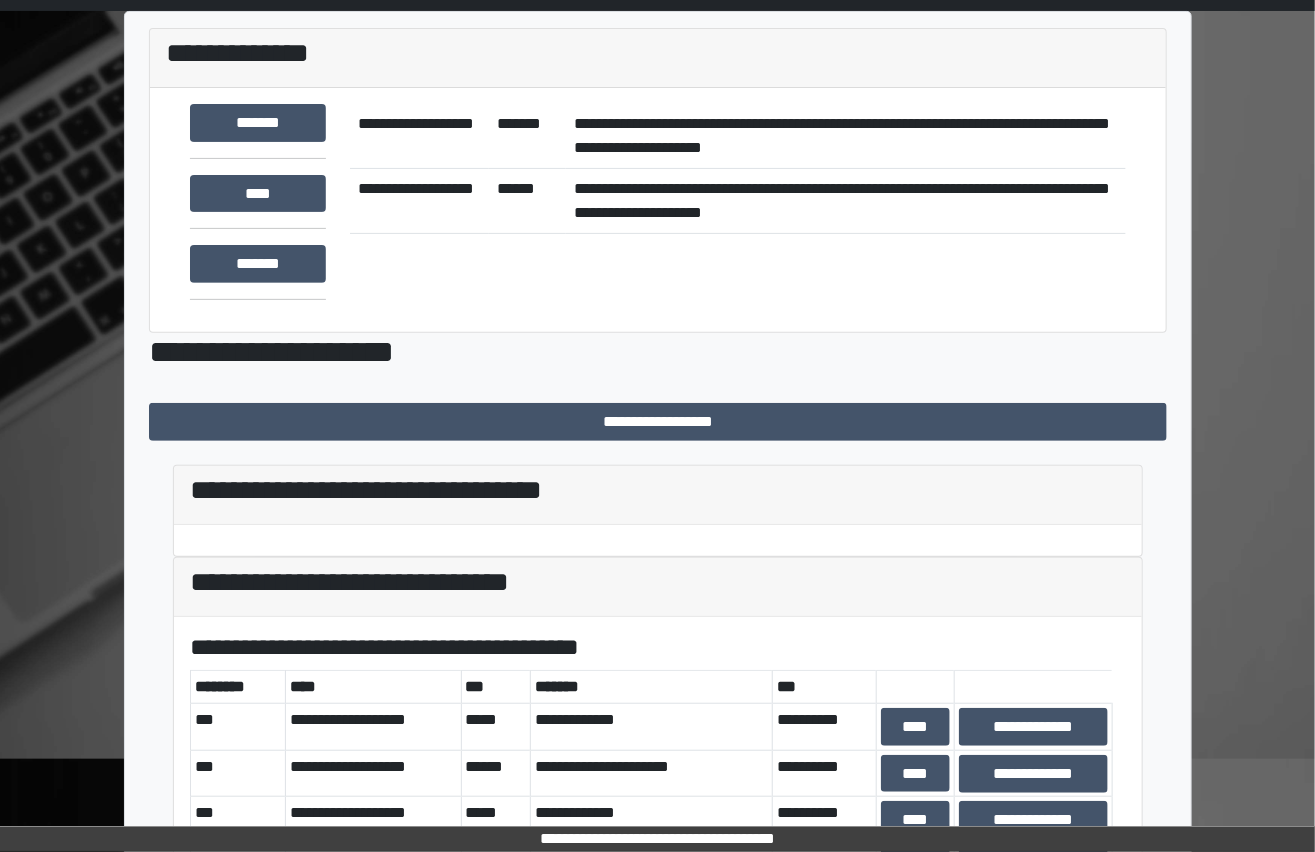scroll, scrollTop: 181, scrollLeft: 0, axis: vertical 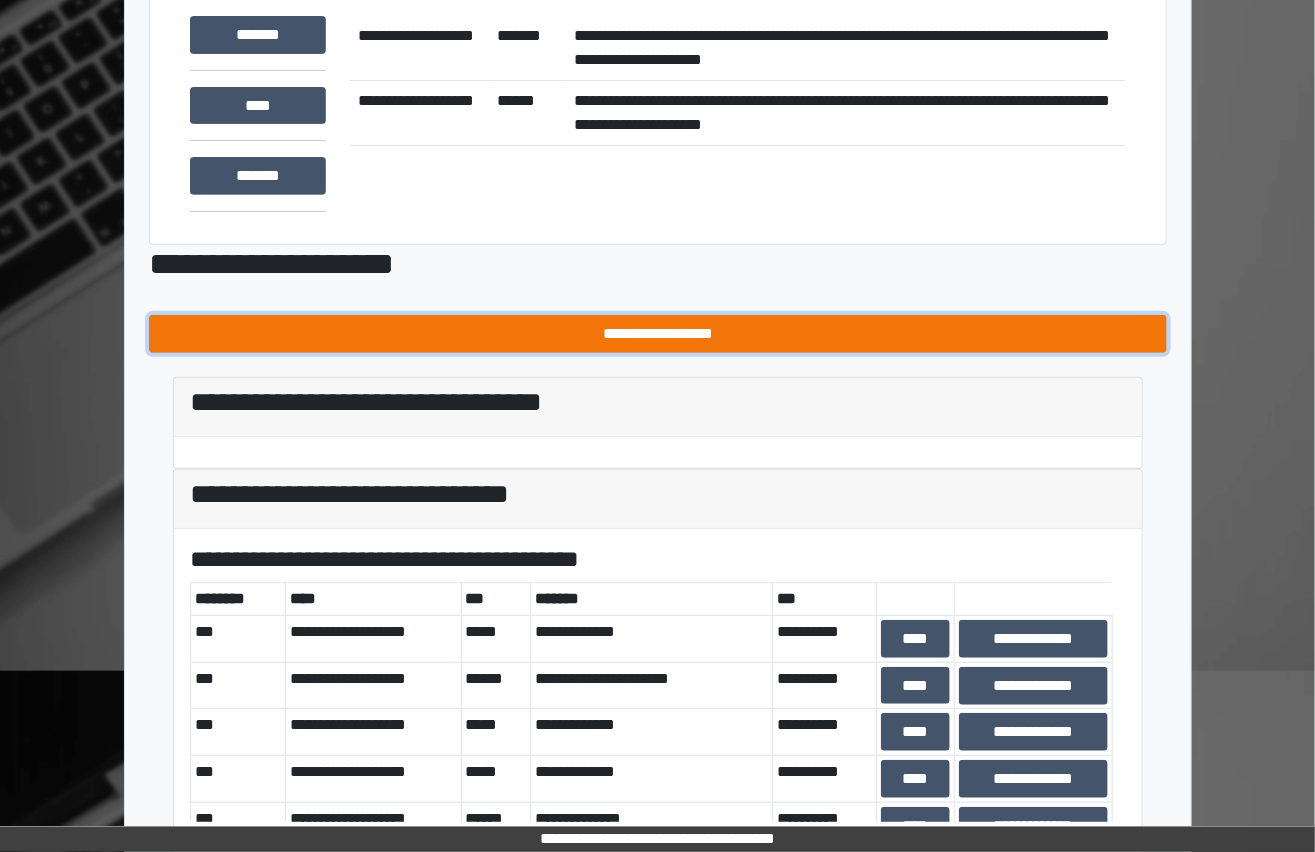 click on "**********" at bounding box center (658, 334) 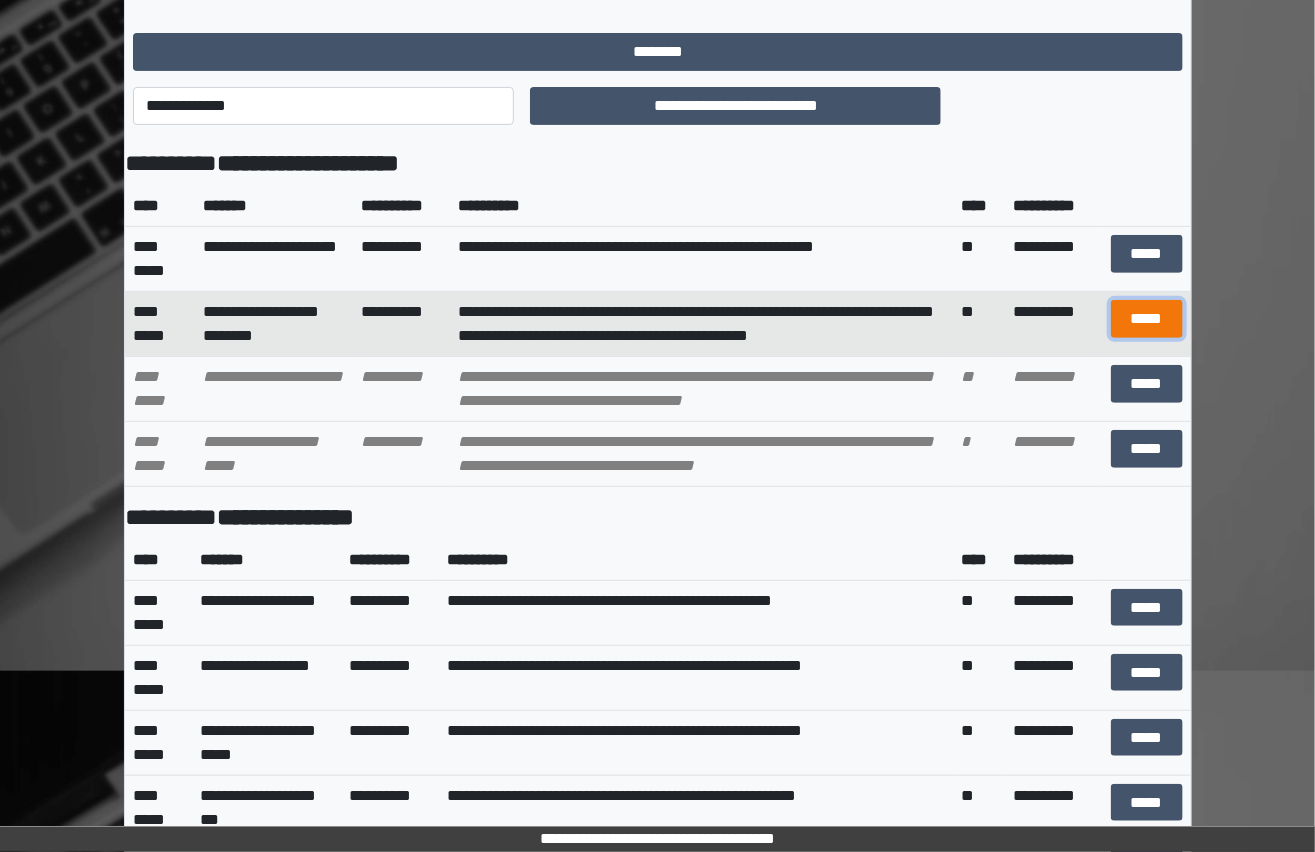 click on "*****" at bounding box center (1147, 319) 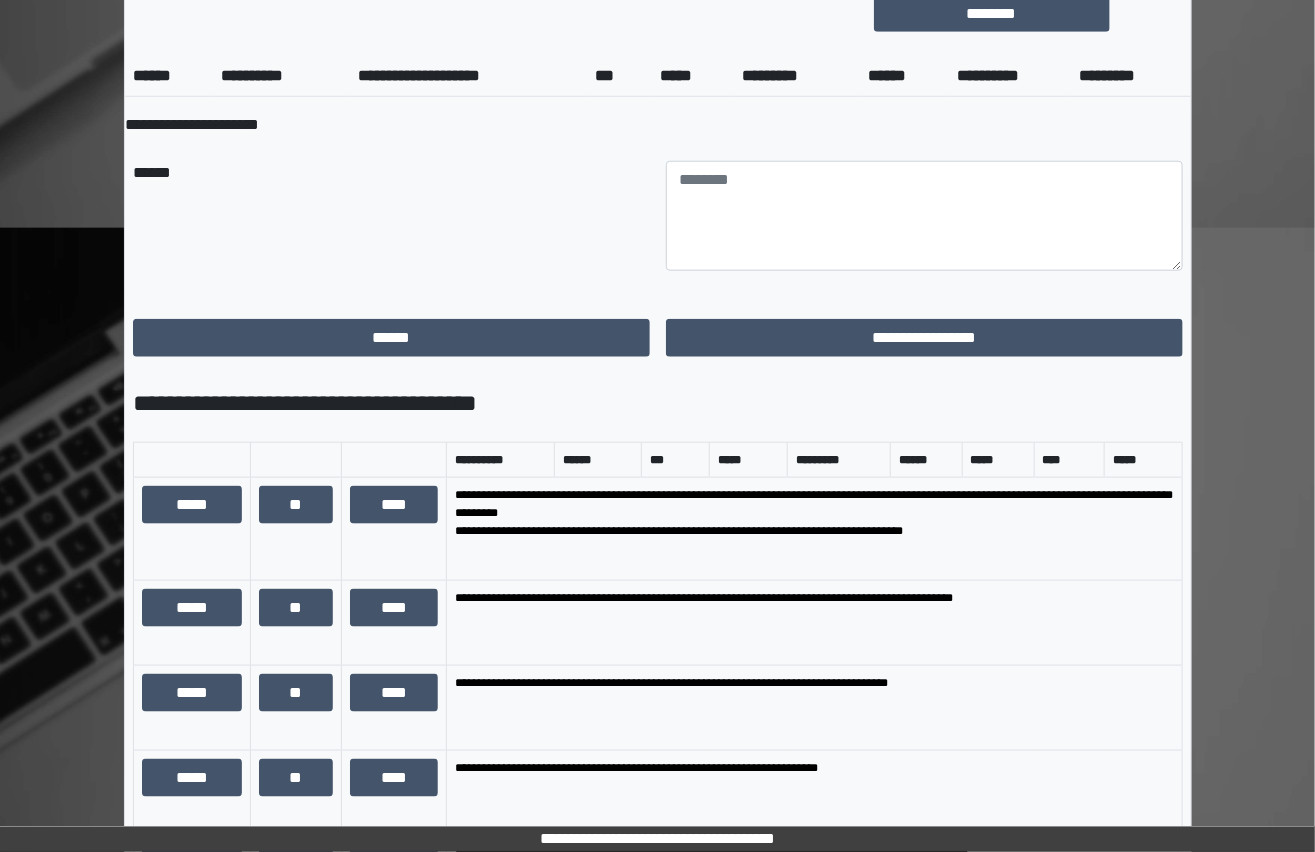 scroll, scrollTop: 818, scrollLeft: 0, axis: vertical 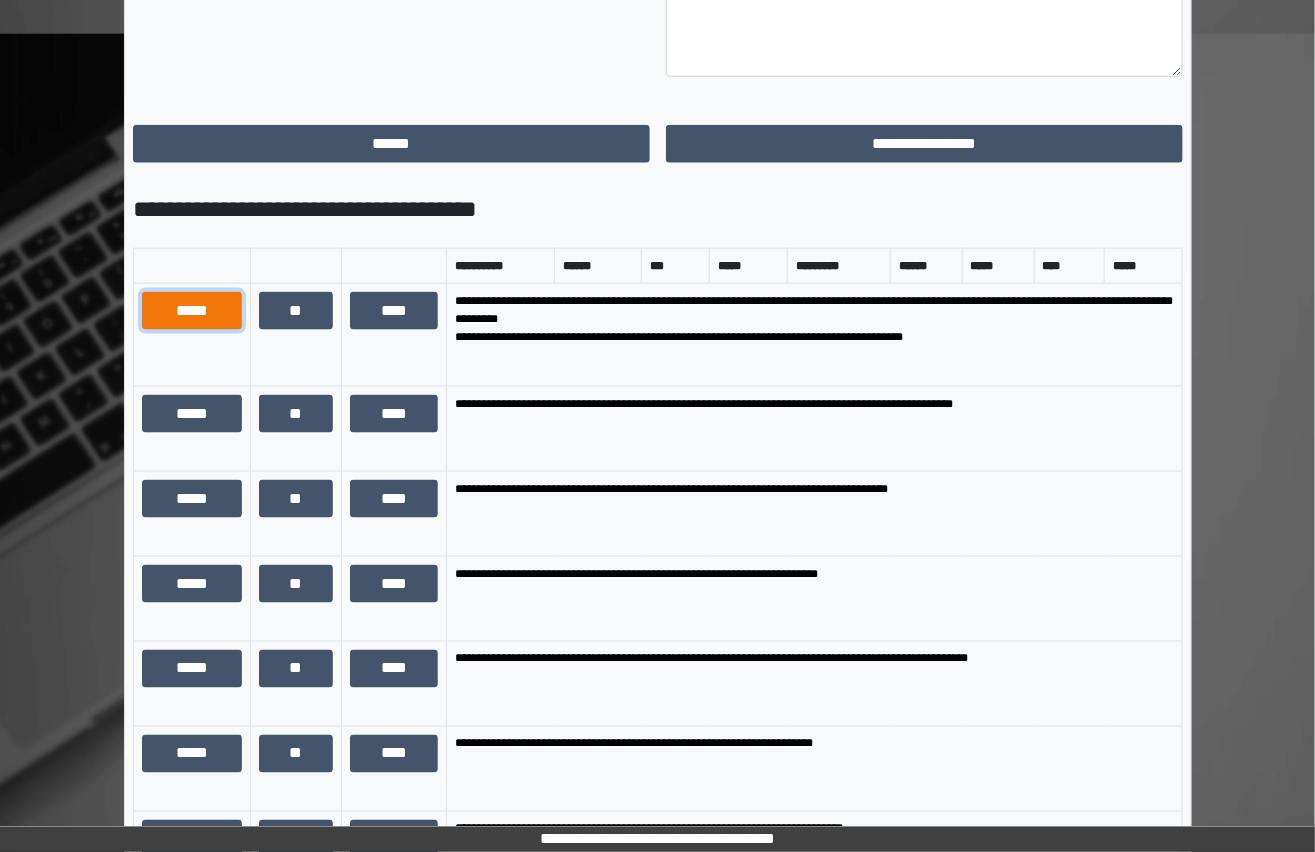 click on "*****" at bounding box center (192, 311) 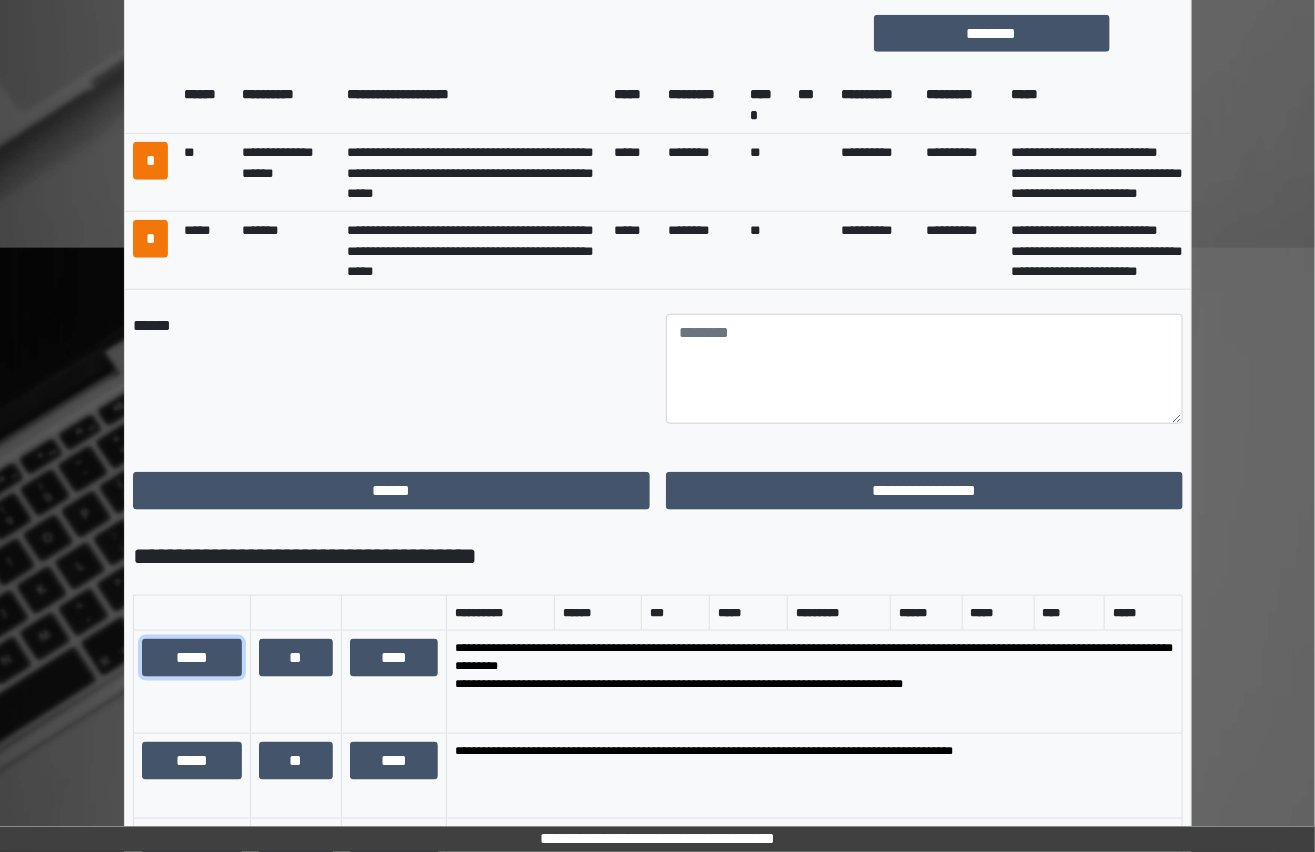 scroll, scrollTop: 568, scrollLeft: 0, axis: vertical 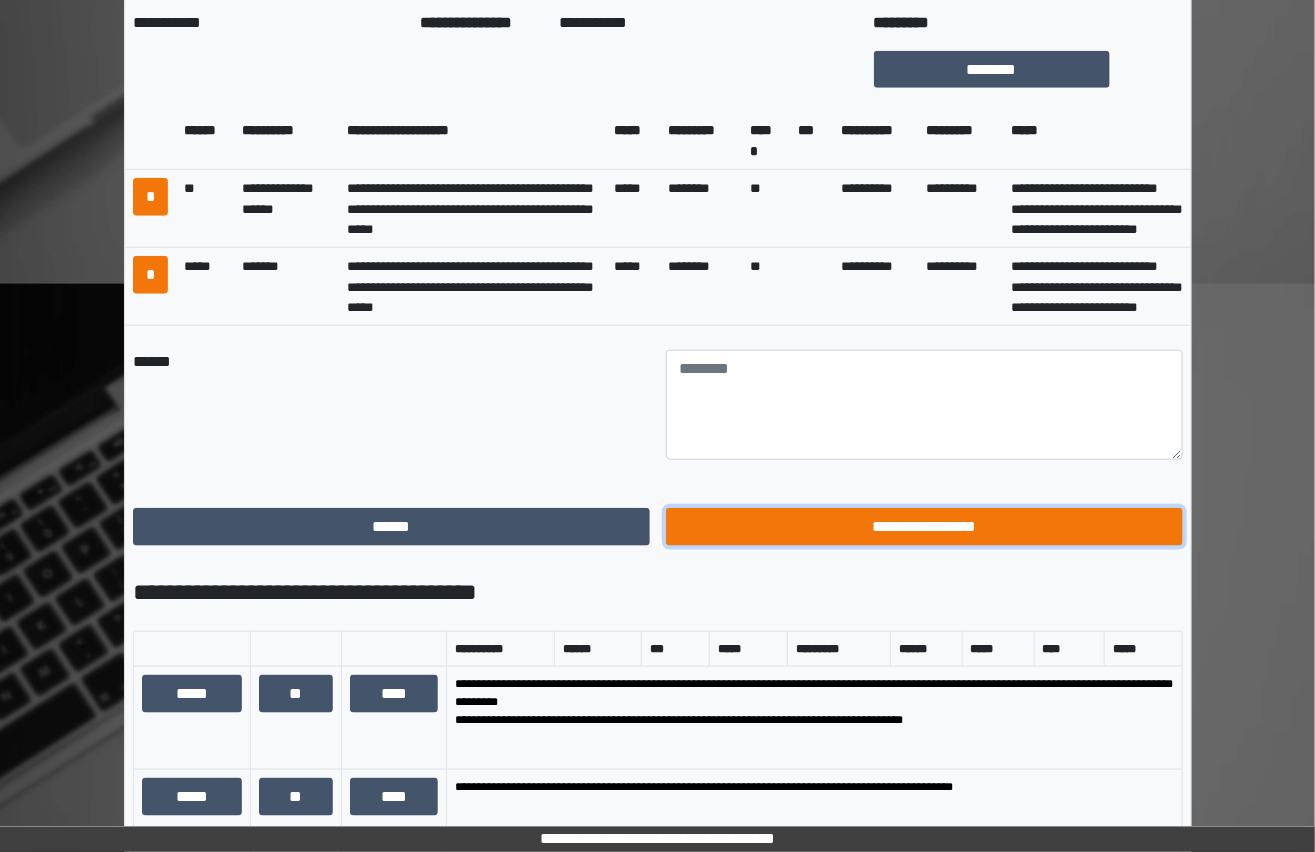 click on "**********" at bounding box center [924, 527] 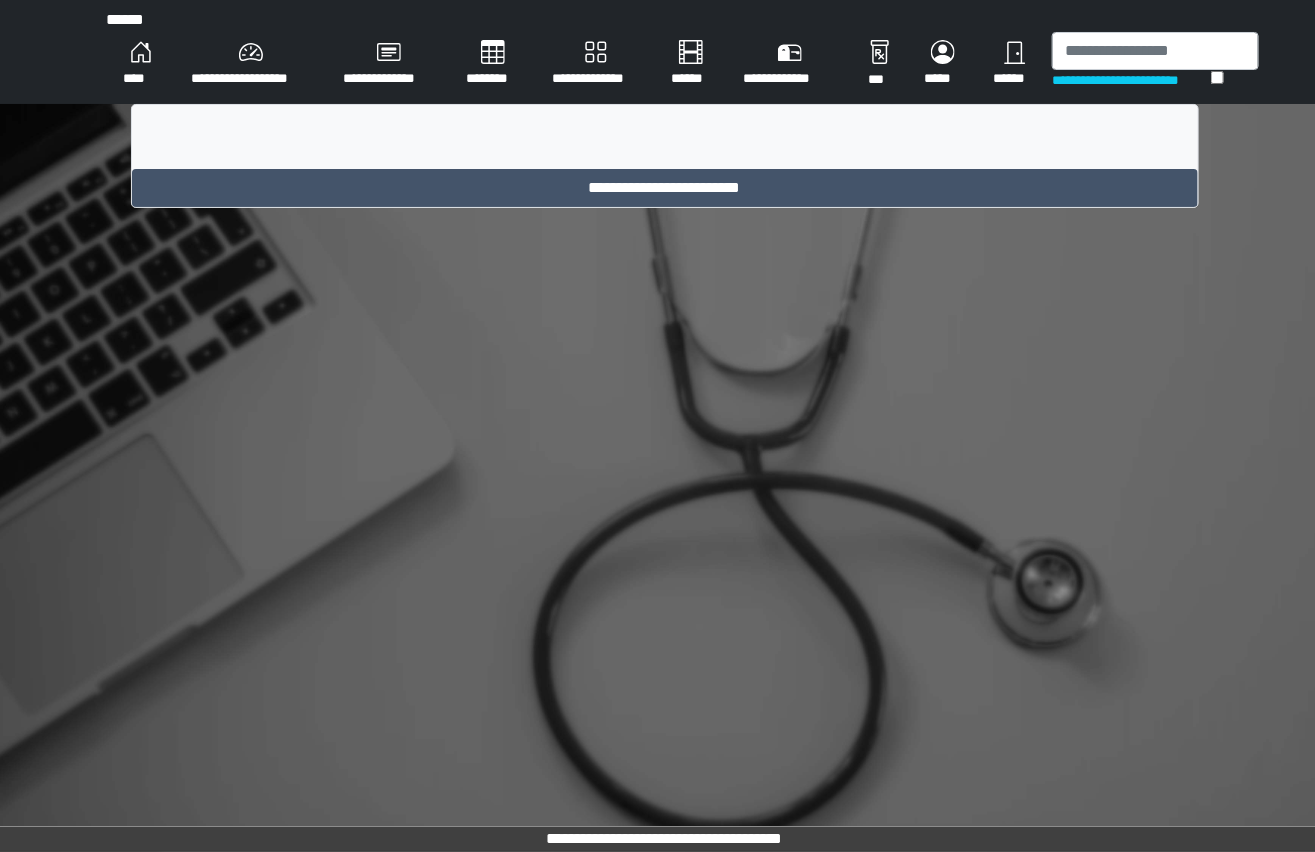 scroll, scrollTop: 0, scrollLeft: 0, axis: both 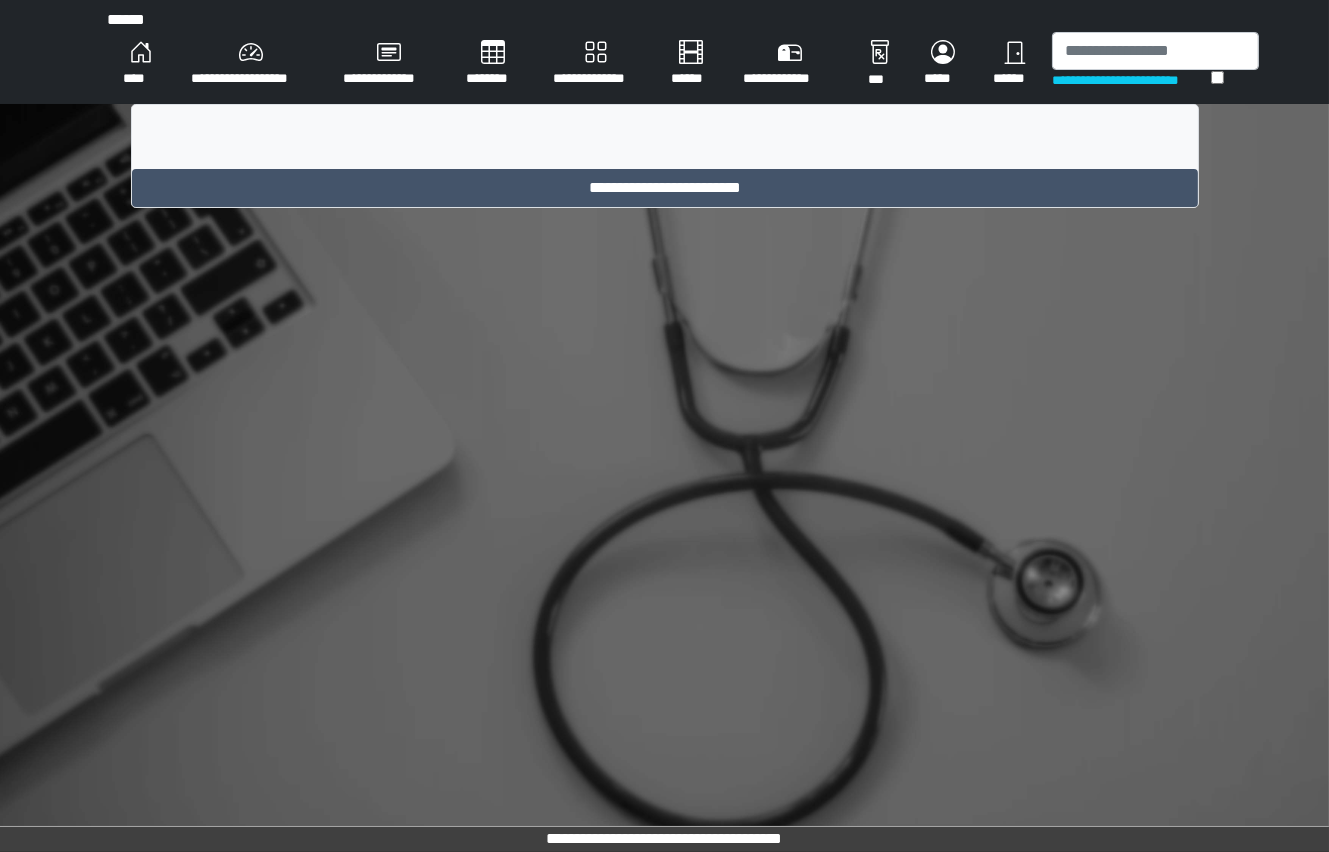 click on "****" at bounding box center (141, 64) 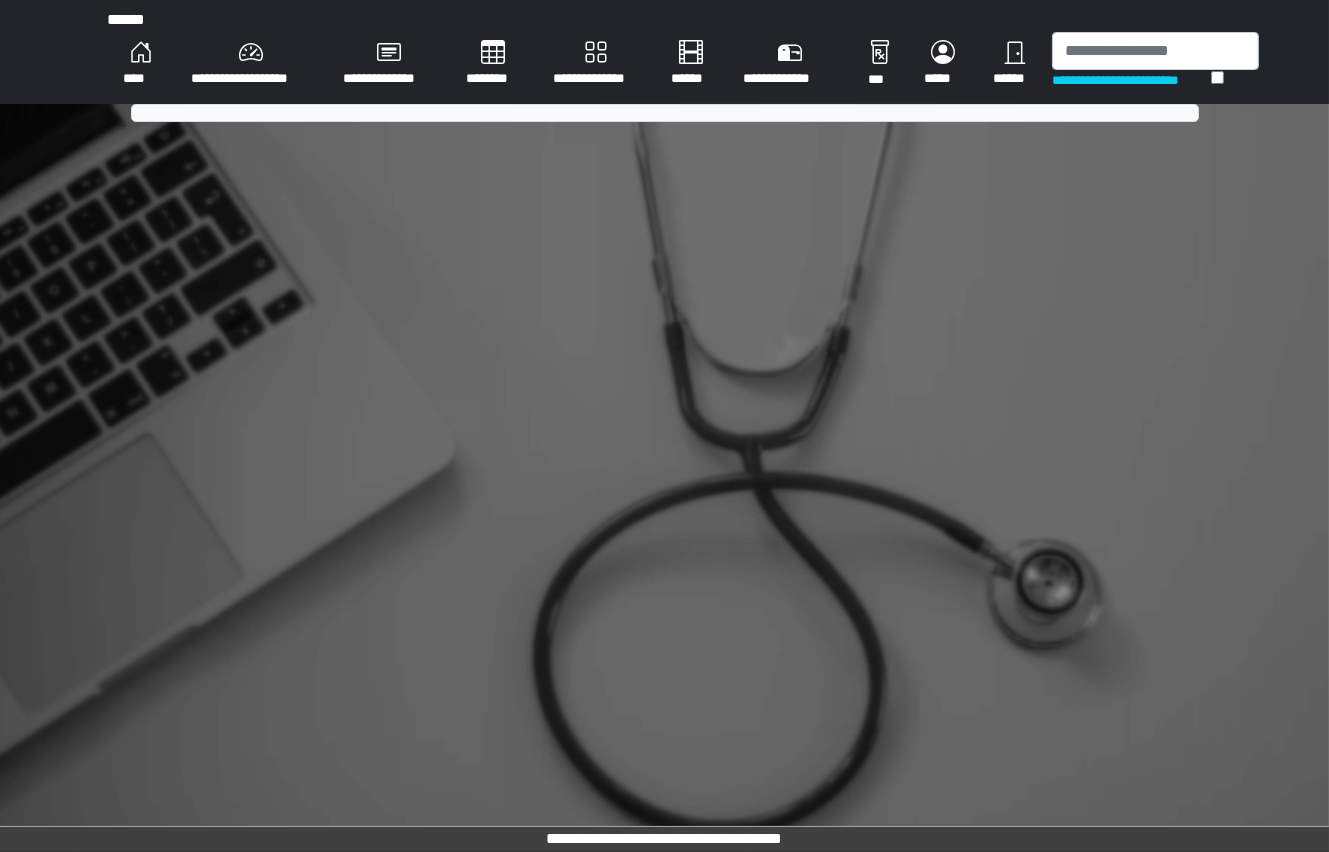 click on "****" at bounding box center [141, 64] 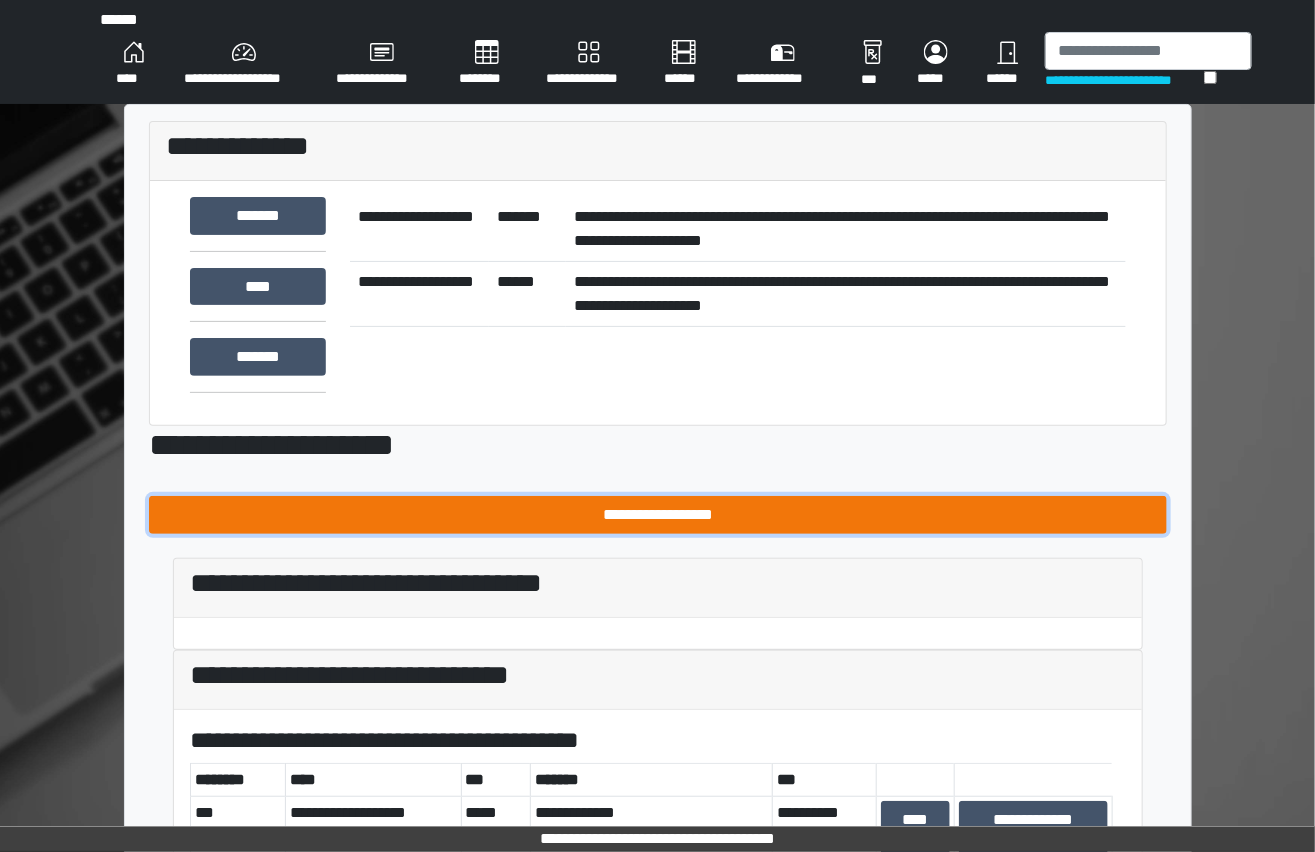 click on "**********" at bounding box center [658, 515] 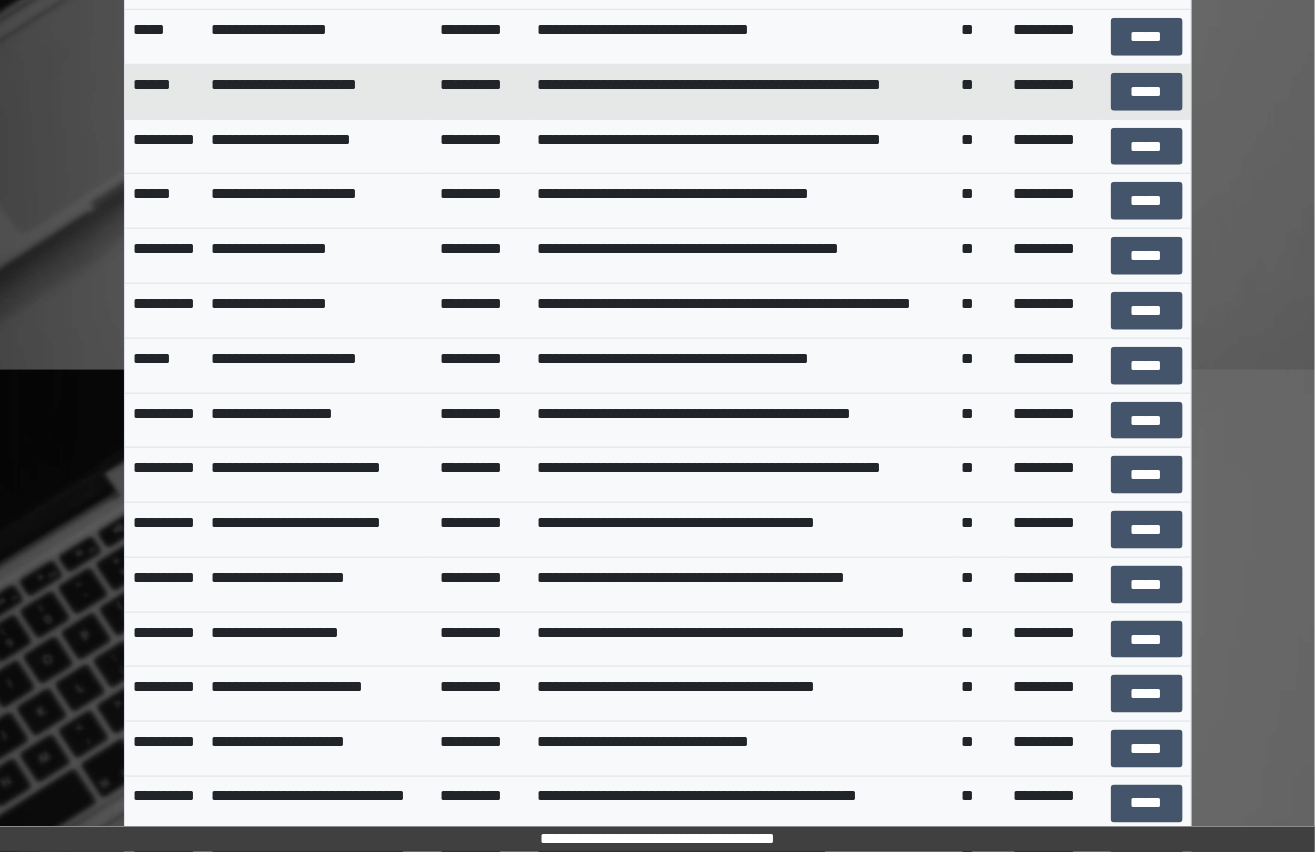 scroll, scrollTop: 6454, scrollLeft: 0, axis: vertical 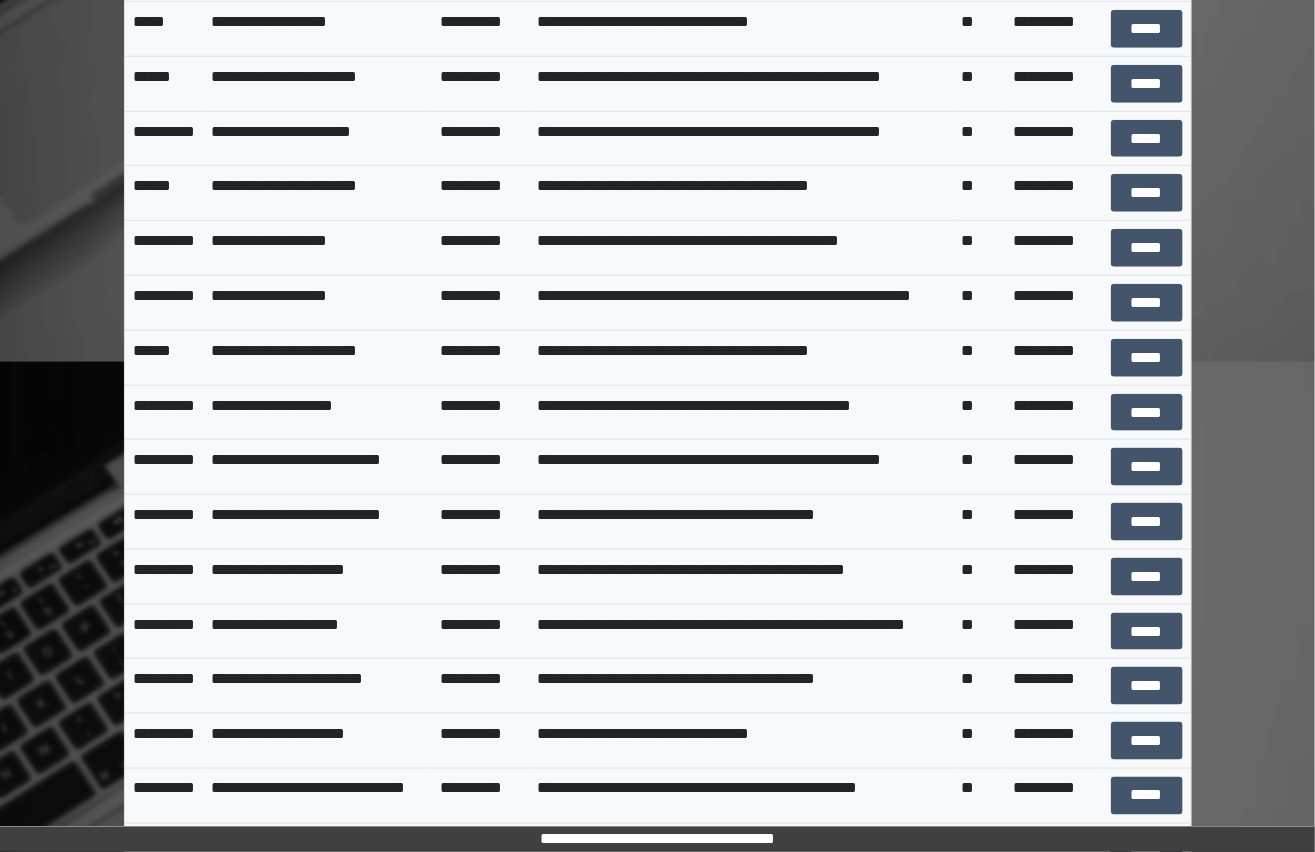 click on "**********" at bounding box center (658, 70522) 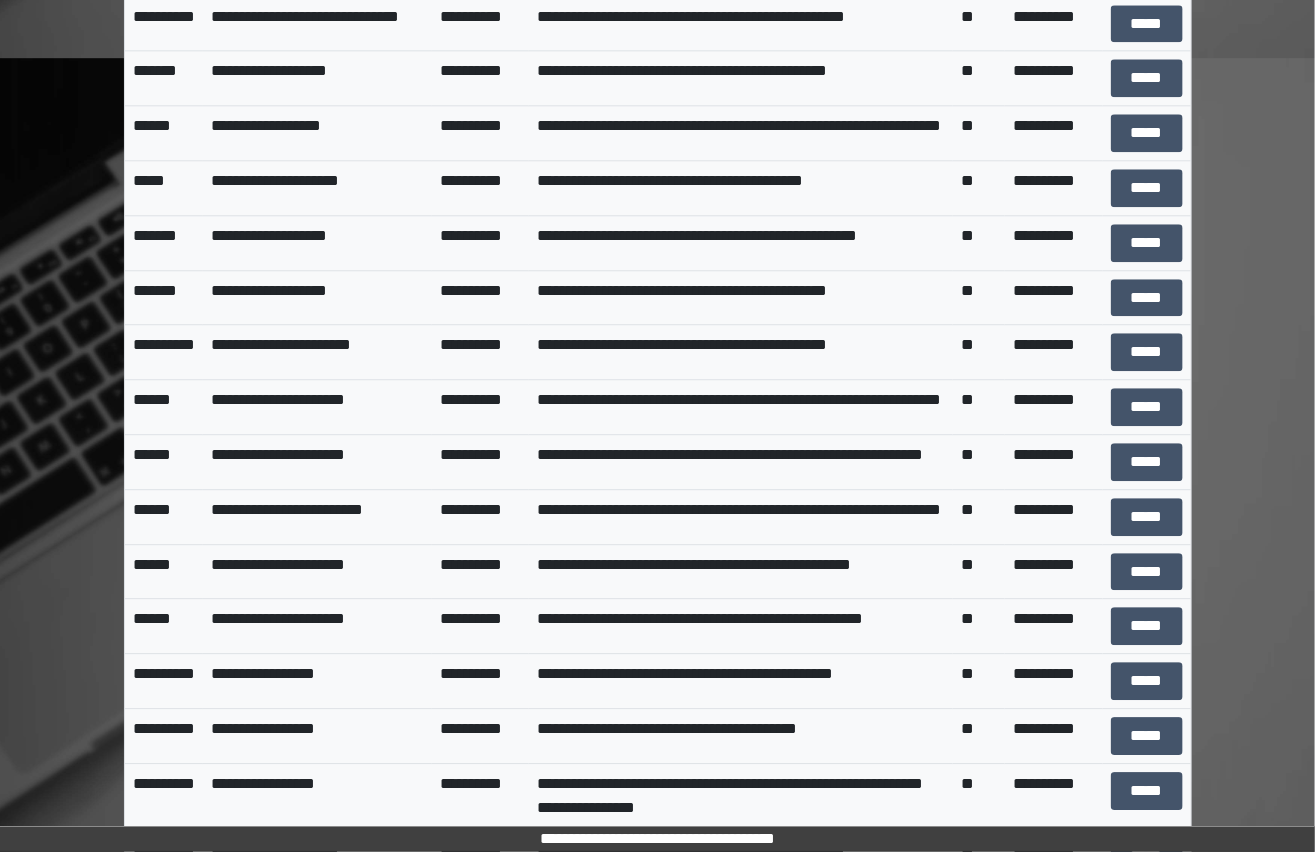 scroll, scrollTop: 7636, scrollLeft: 0, axis: vertical 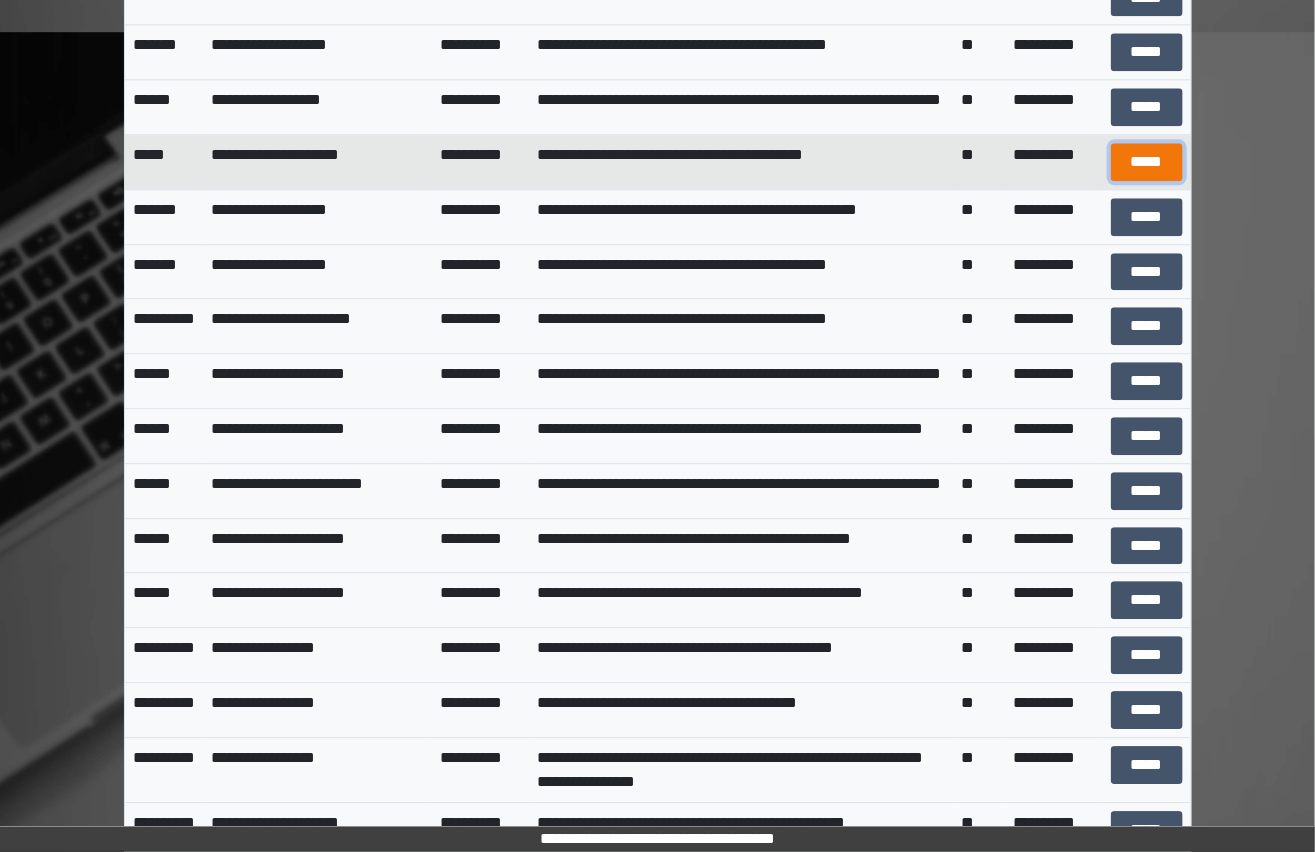 click on "*****" at bounding box center [1147, 162] 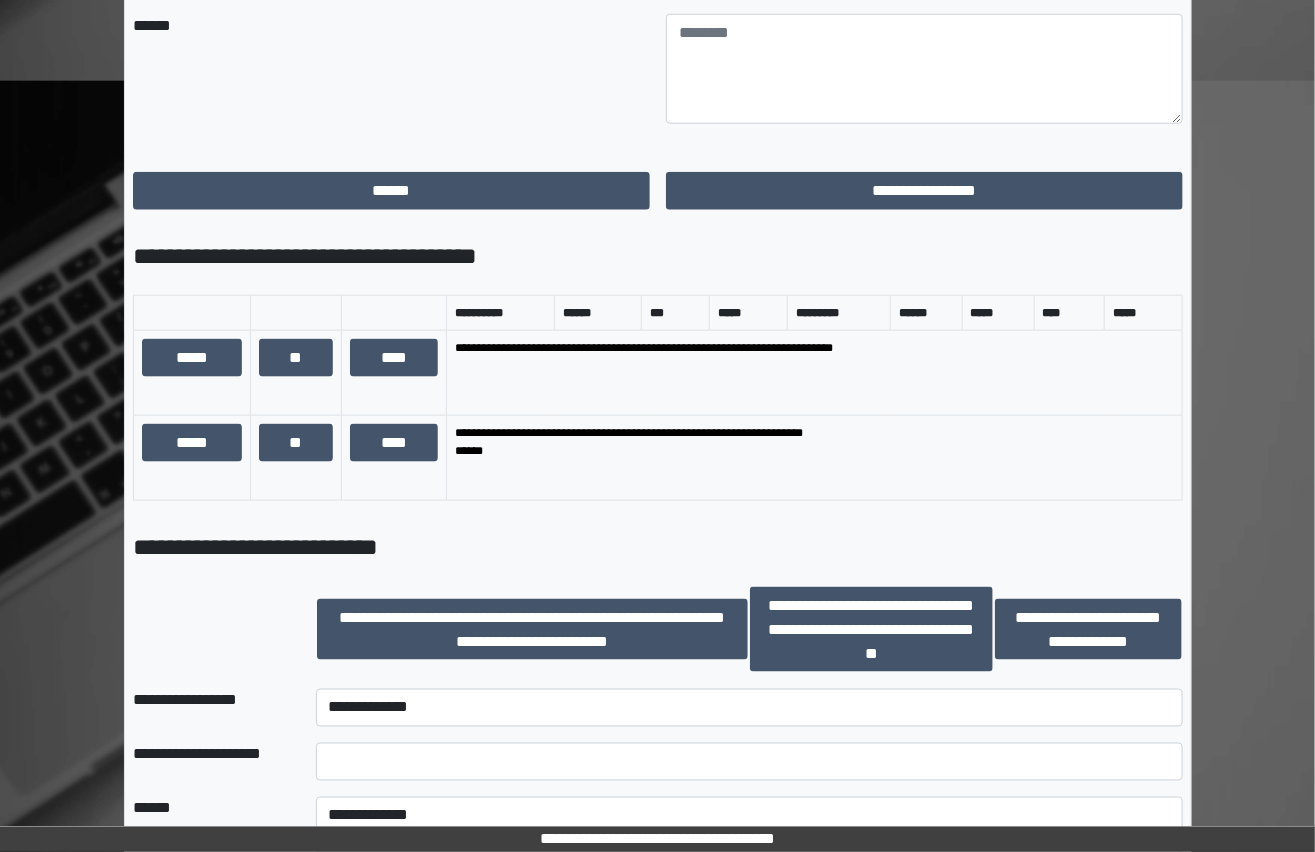 scroll, scrollTop: 770, scrollLeft: 0, axis: vertical 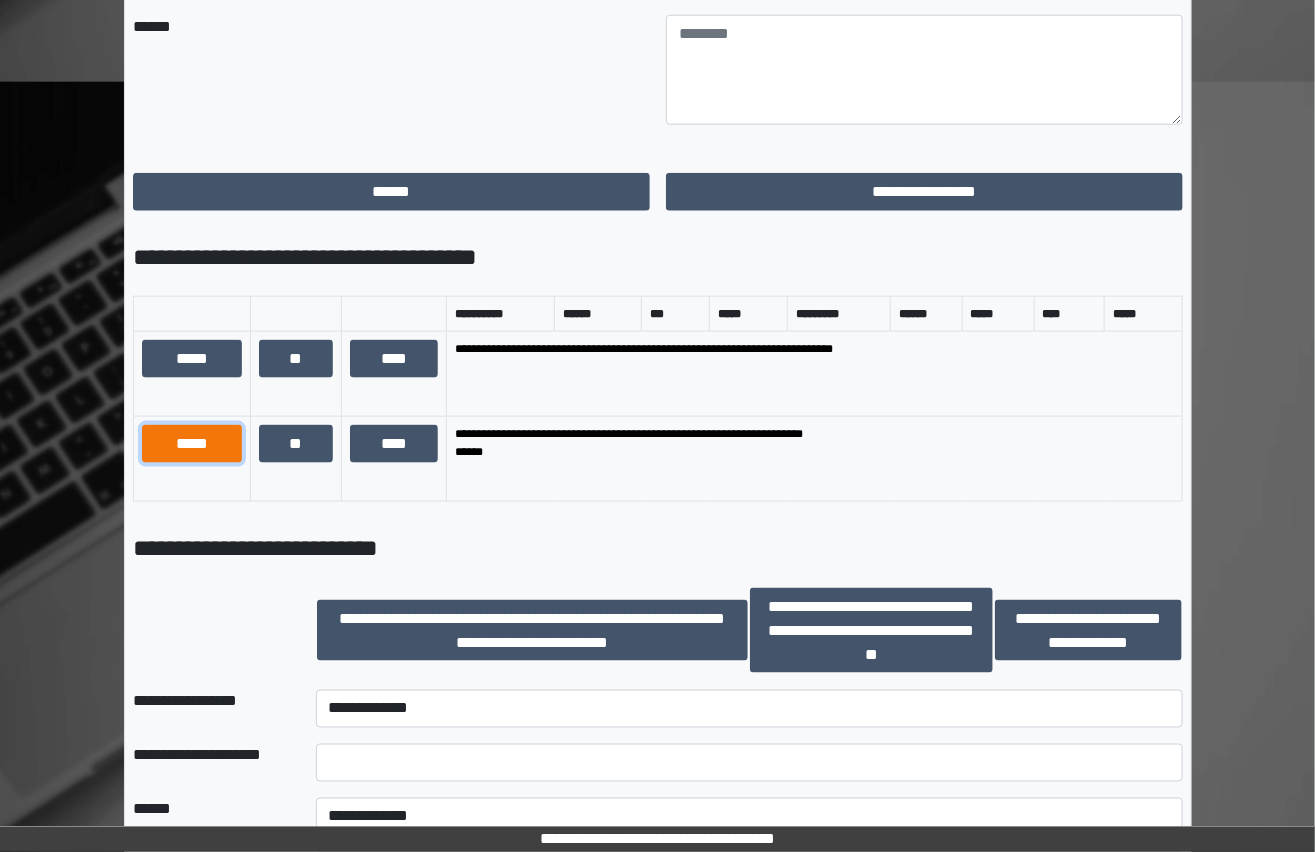 click on "*****" at bounding box center (192, 444) 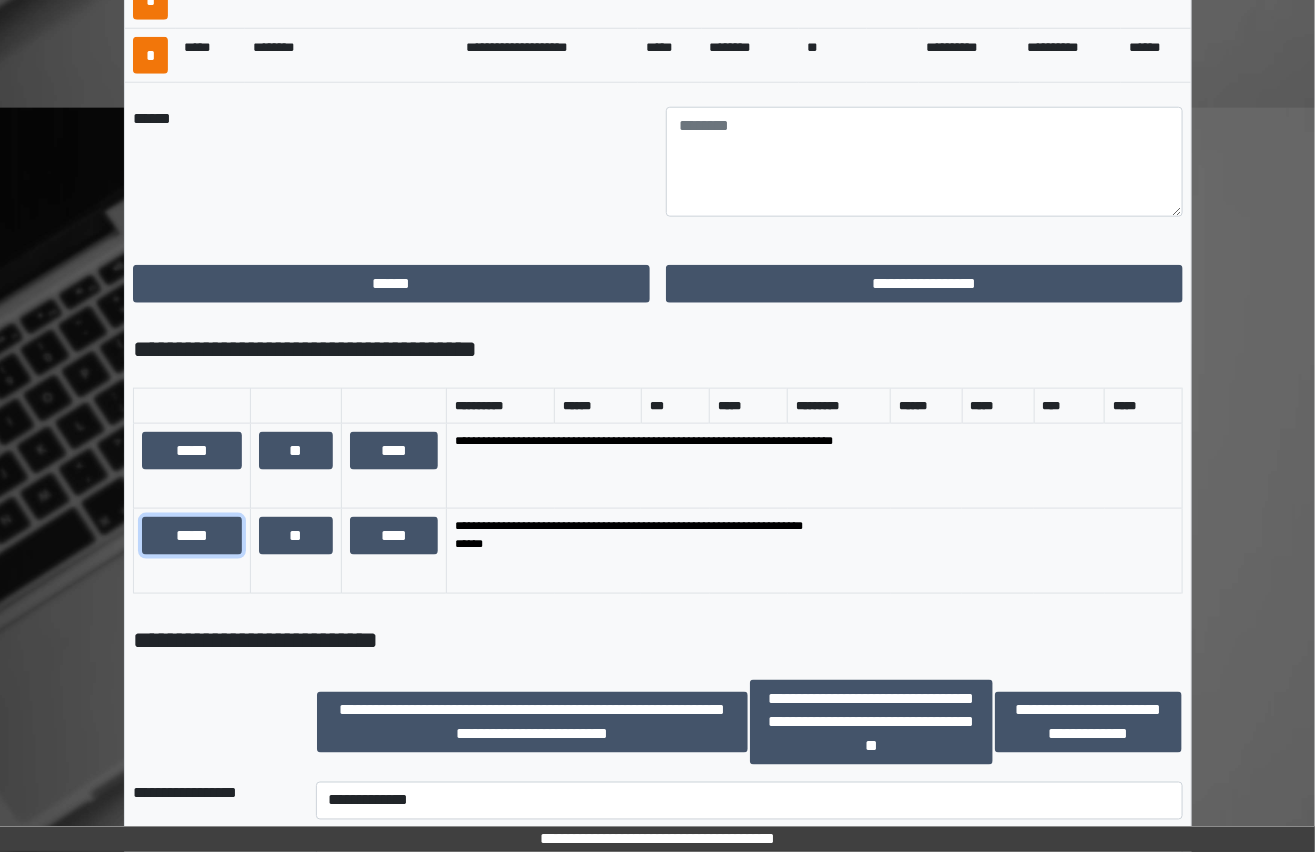 scroll, scrollTop: 380, scrollLeft: 0, axis: vertical 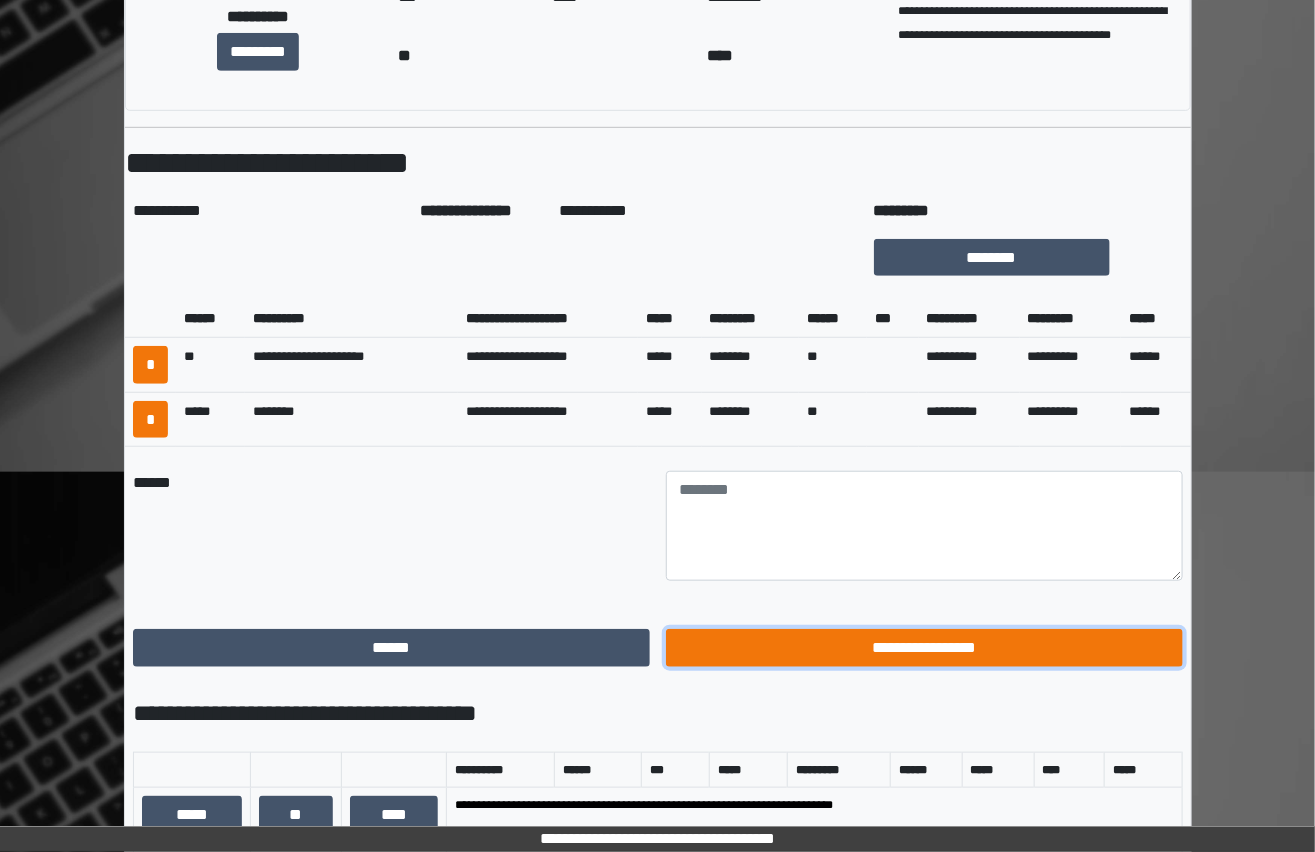 click on "**********" at bounding box center [924, 648] 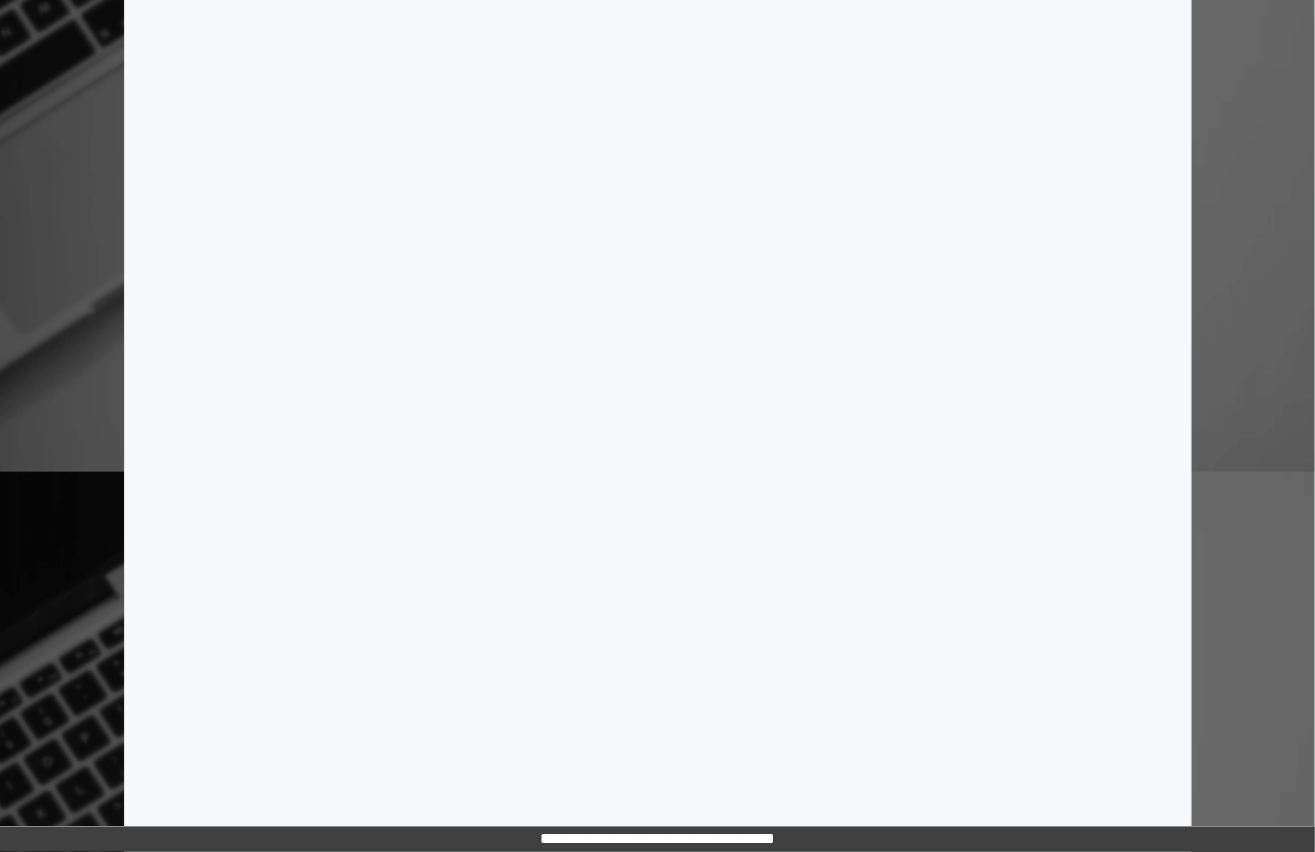 scroll, scrollTop: 0, scrollLeft: 0, axis: both 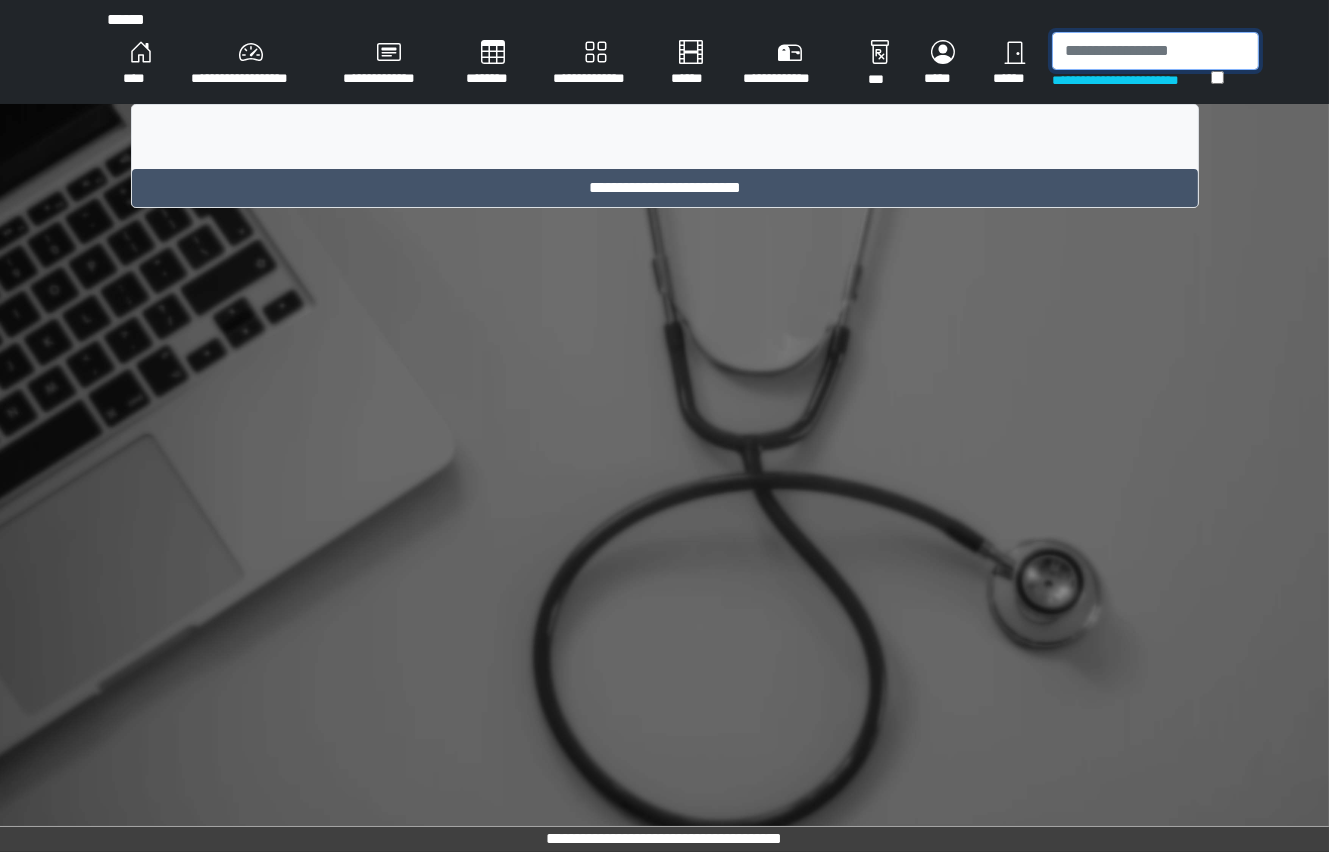 click at bounding box center (1155, 51) 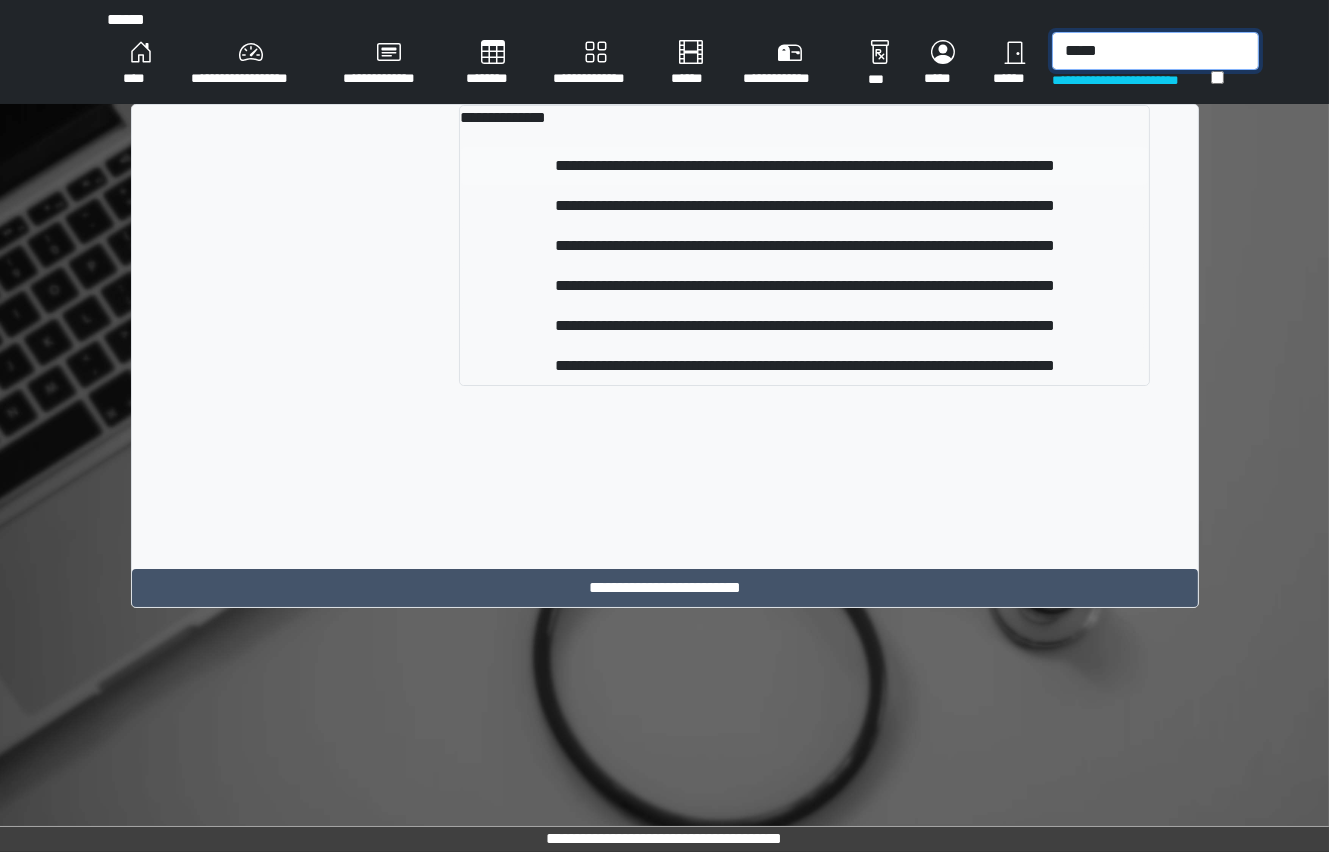 type on "*****" 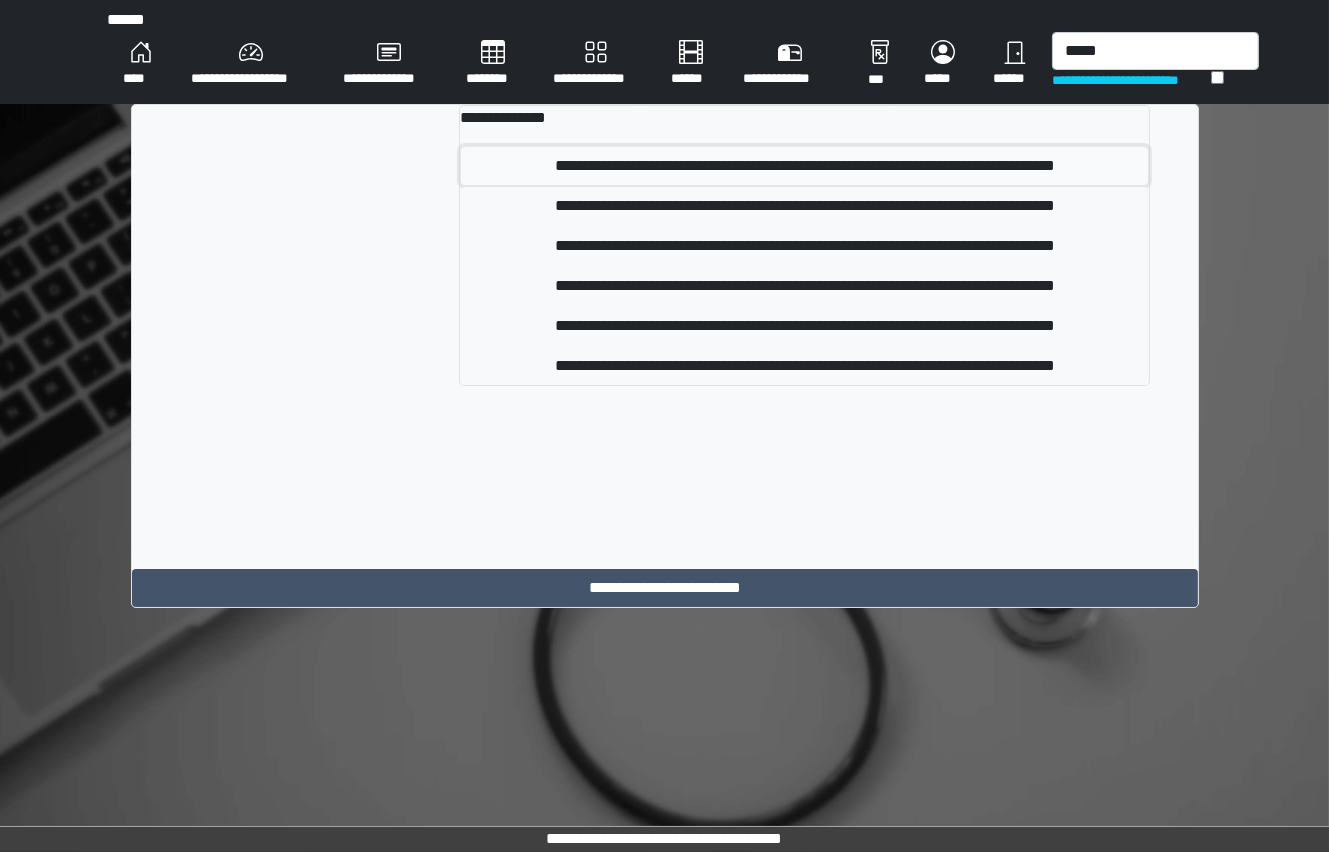 click on "**********" at bounding box center (804, 166) 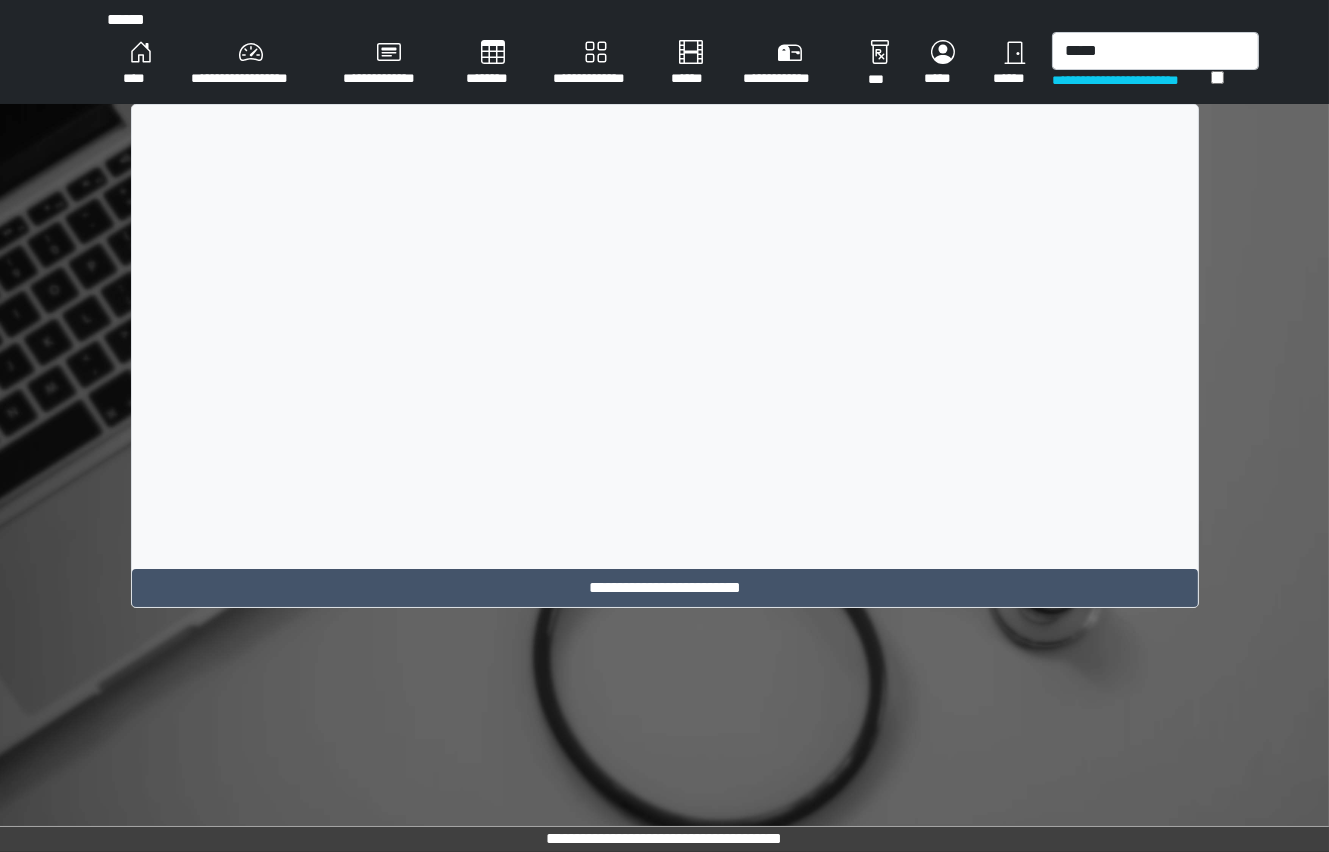 type 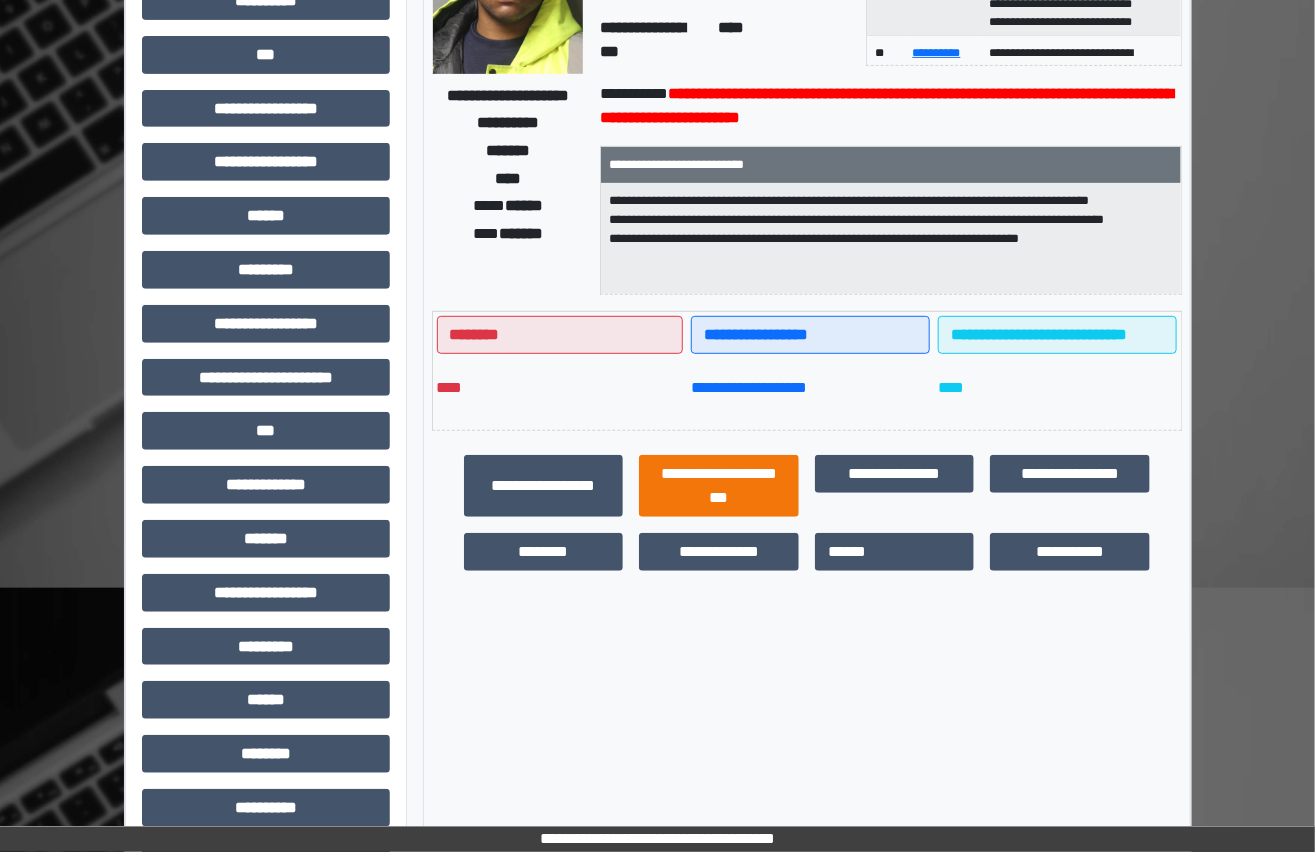 scroll, scrollTop: 272, scrollLeft: 0, axis: vertical 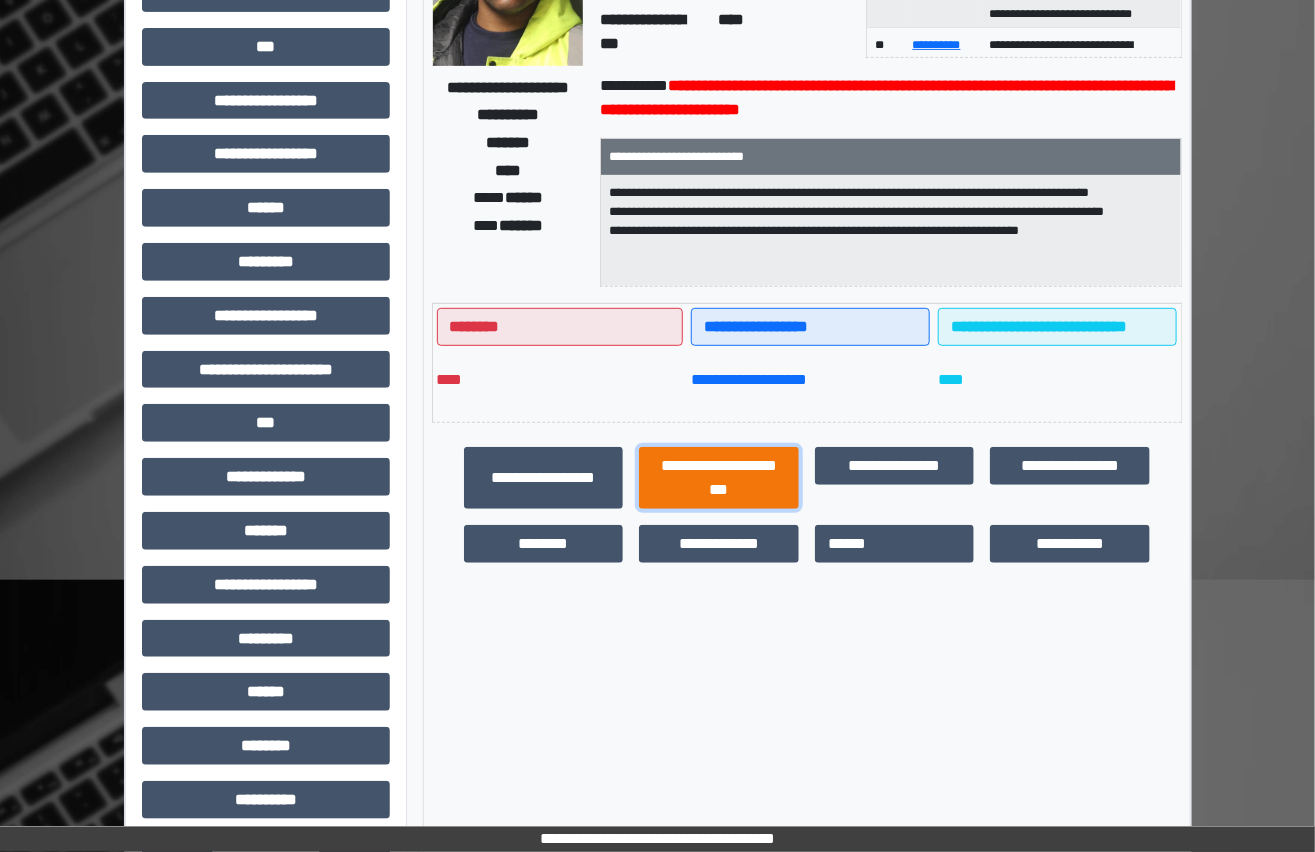 click on "**********" at bounding box center [719, 478] 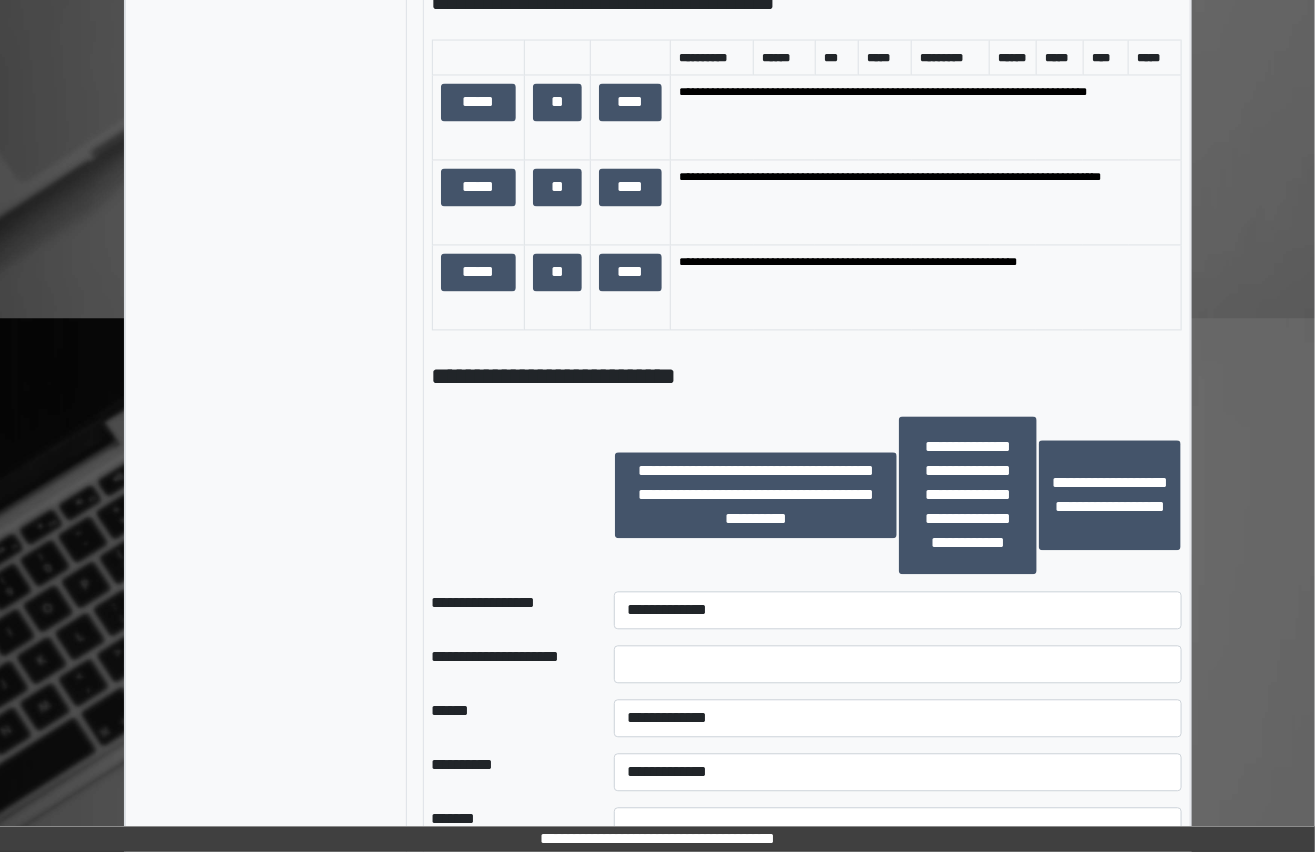 scroll, scrollTop: 1545, scrollLeft: 0, axis: vertical 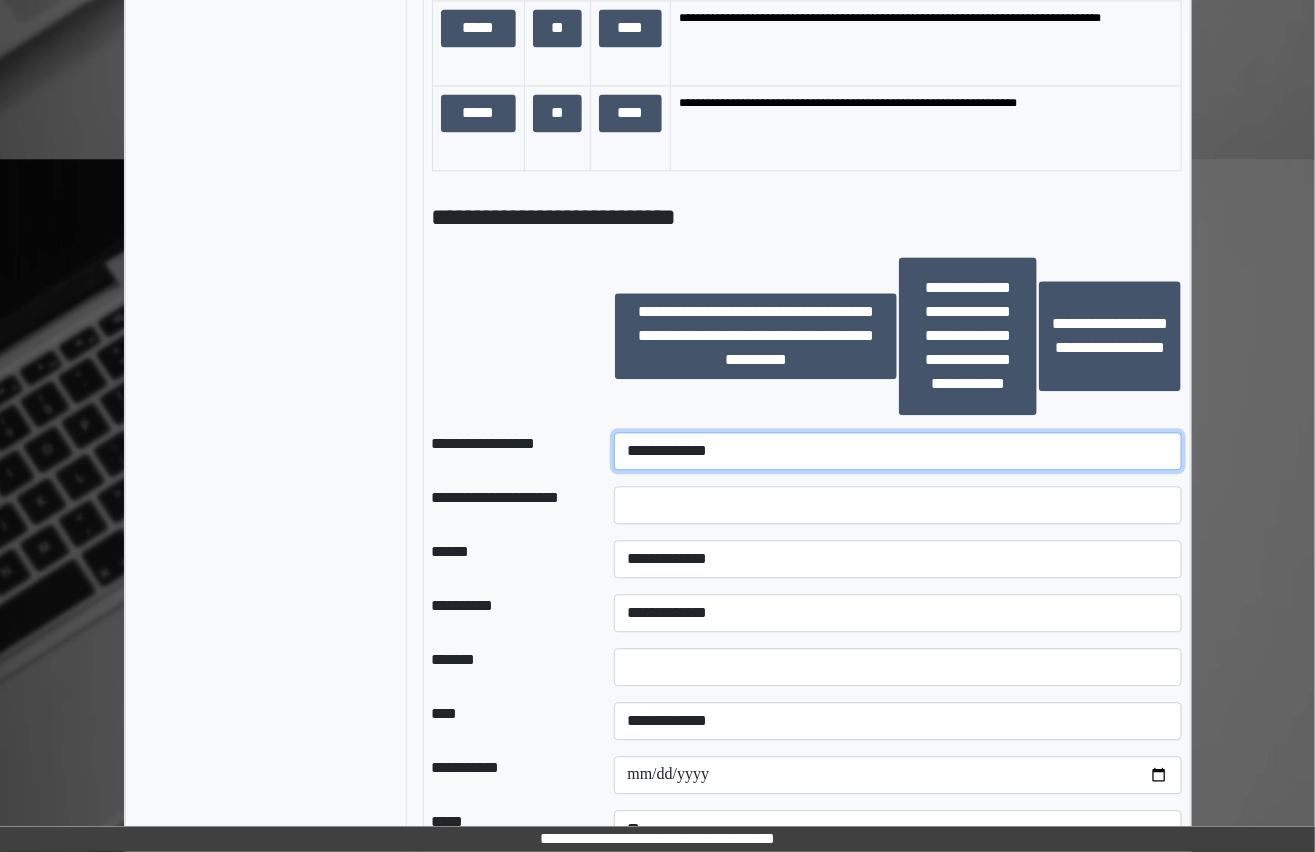 click on "**********" at bounding box center [898, 451] 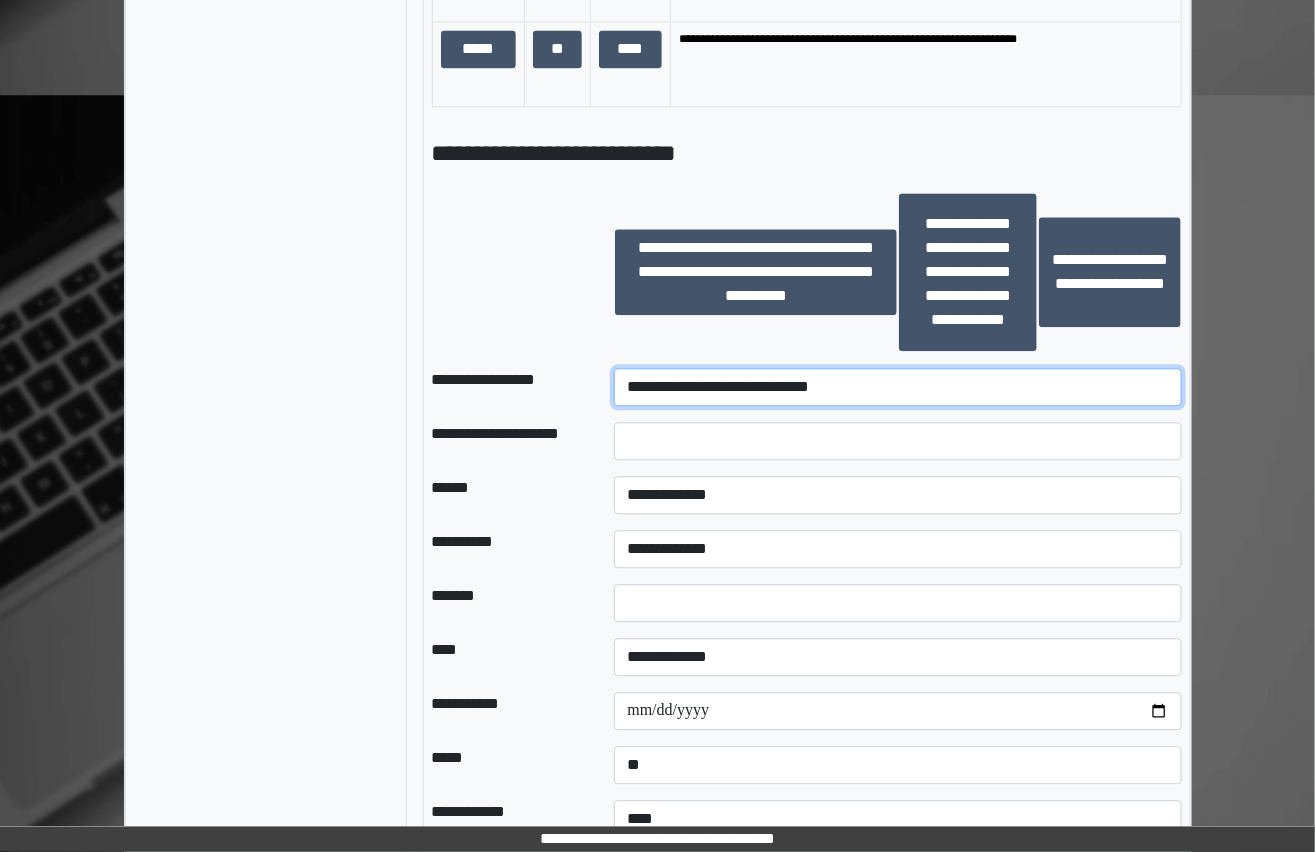 scroll, scrollTop: 1636, scrollLeft: 0, axis: vertical 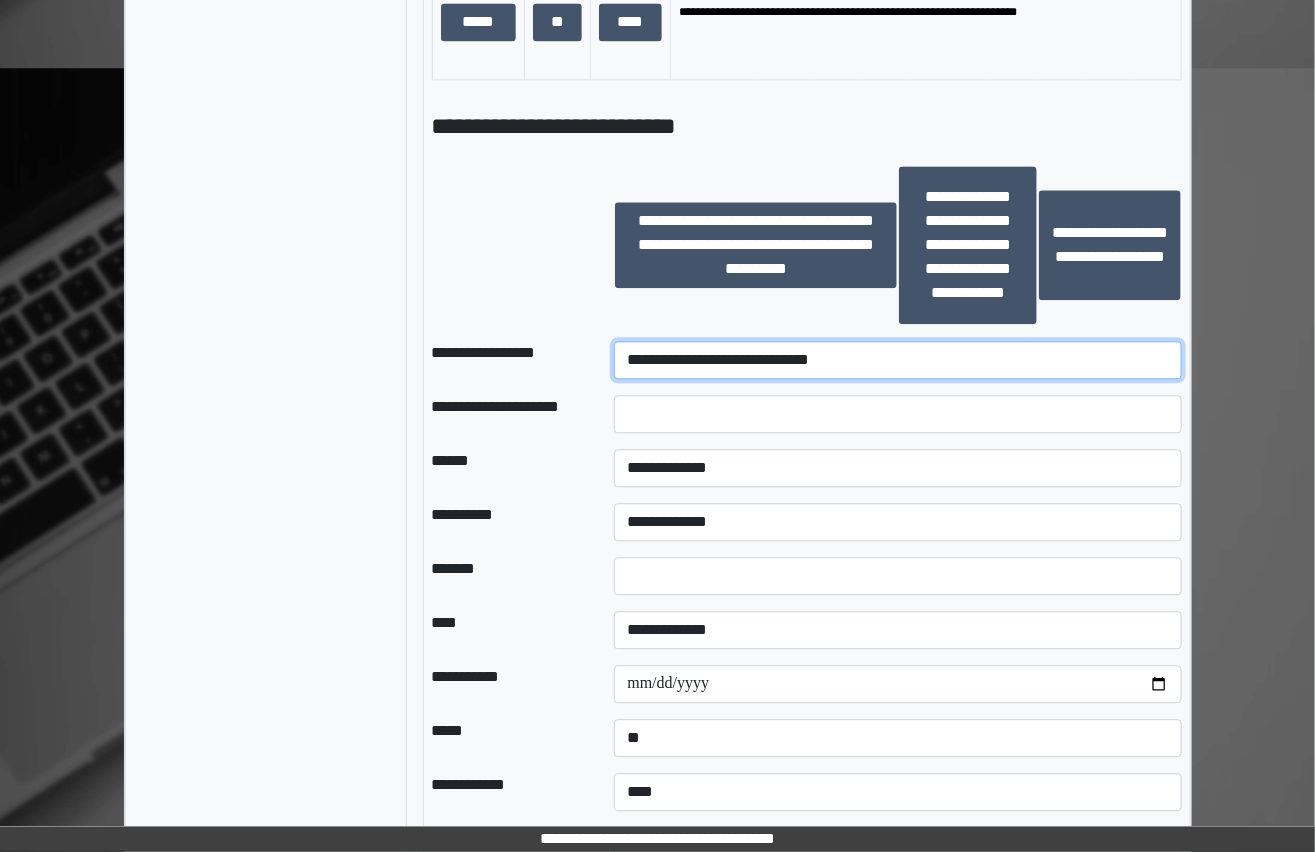 click on "**********" at bounding box center [898, 360] 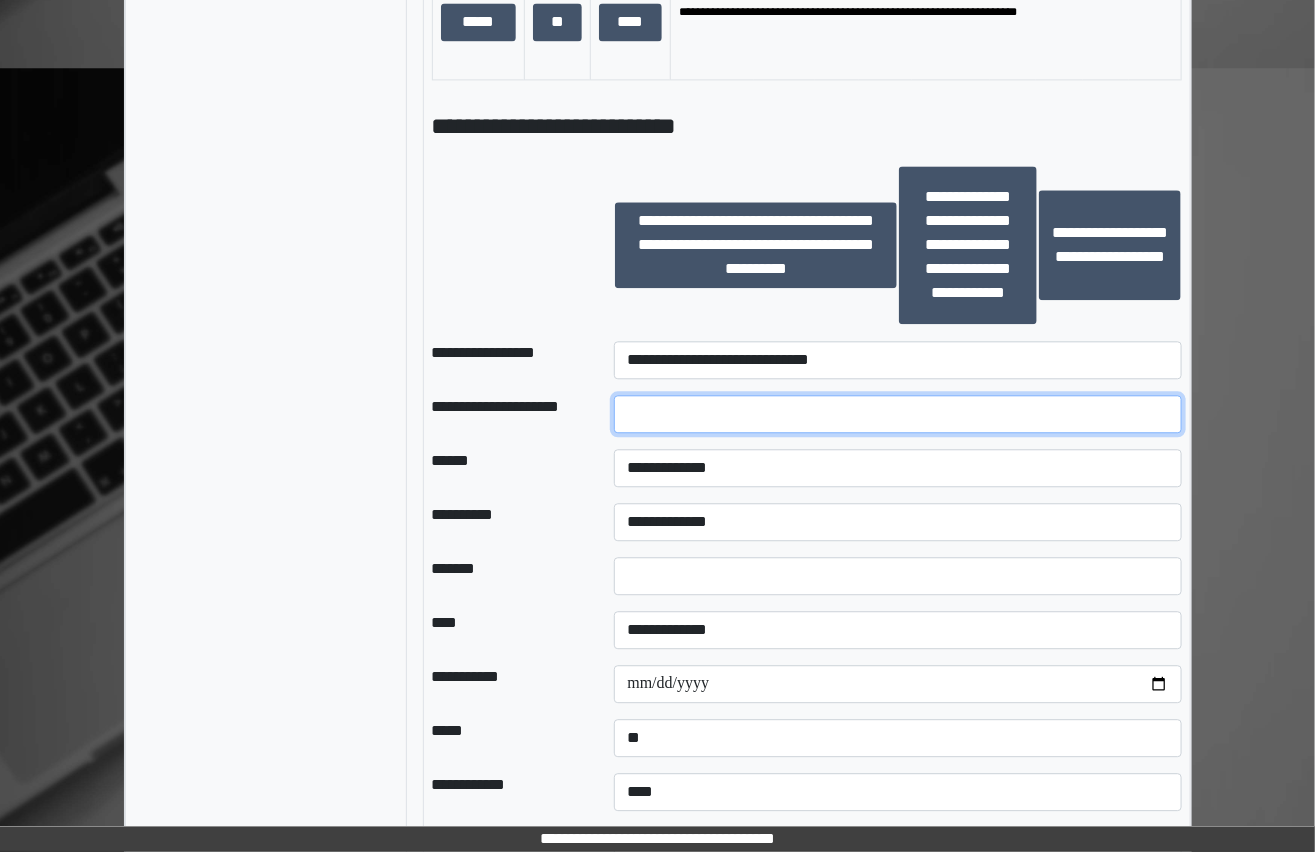 click at bounding box center (898, 414) 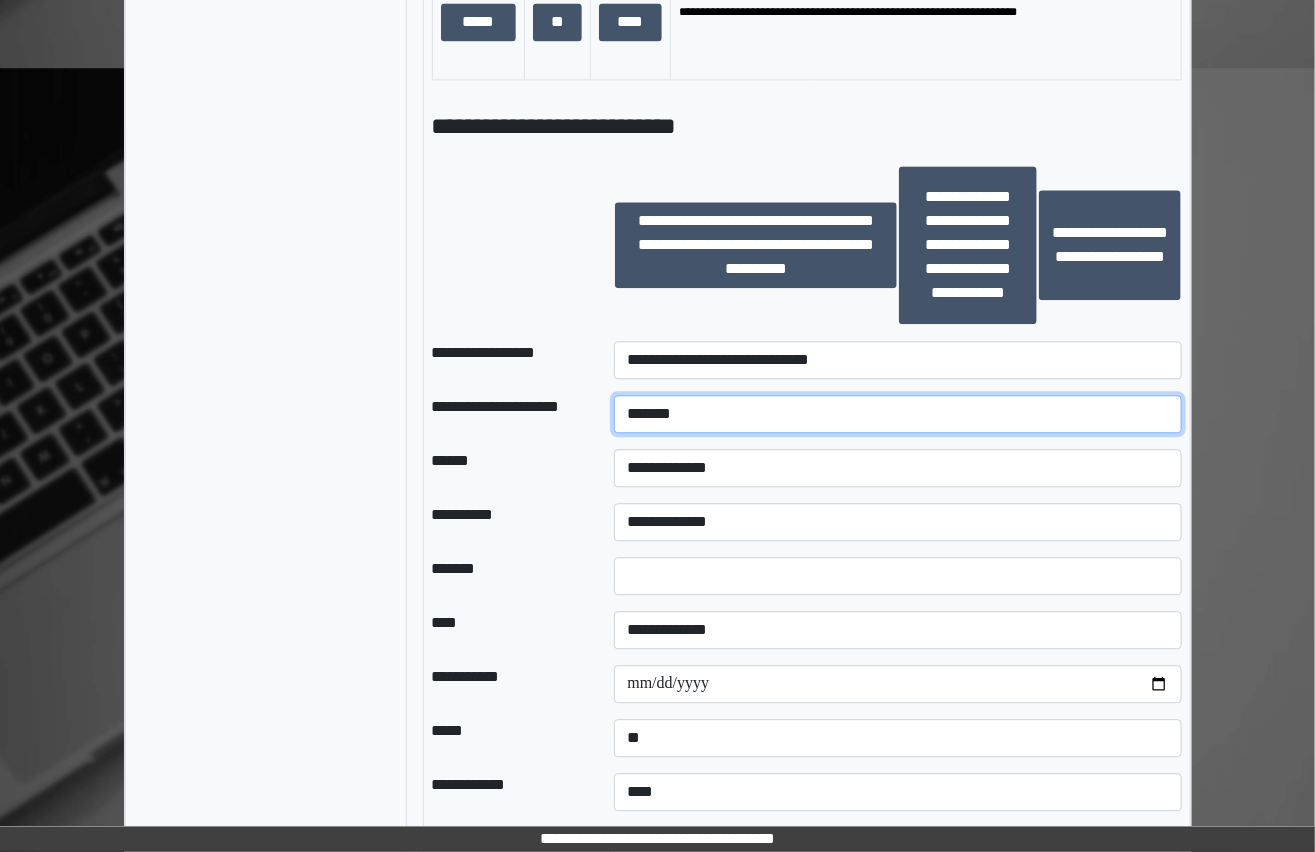 type on "******" 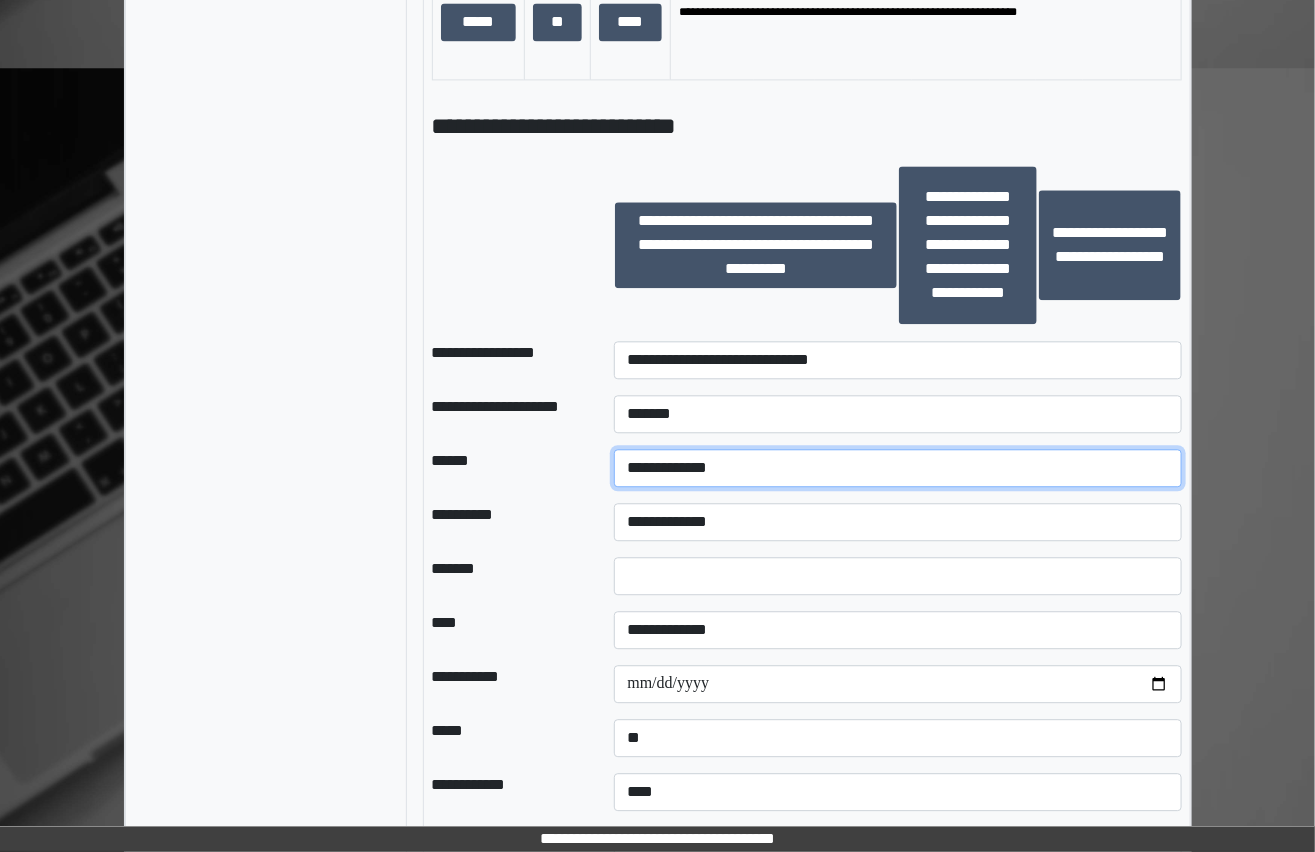 click on "**********" at bounding box center (898, 468) 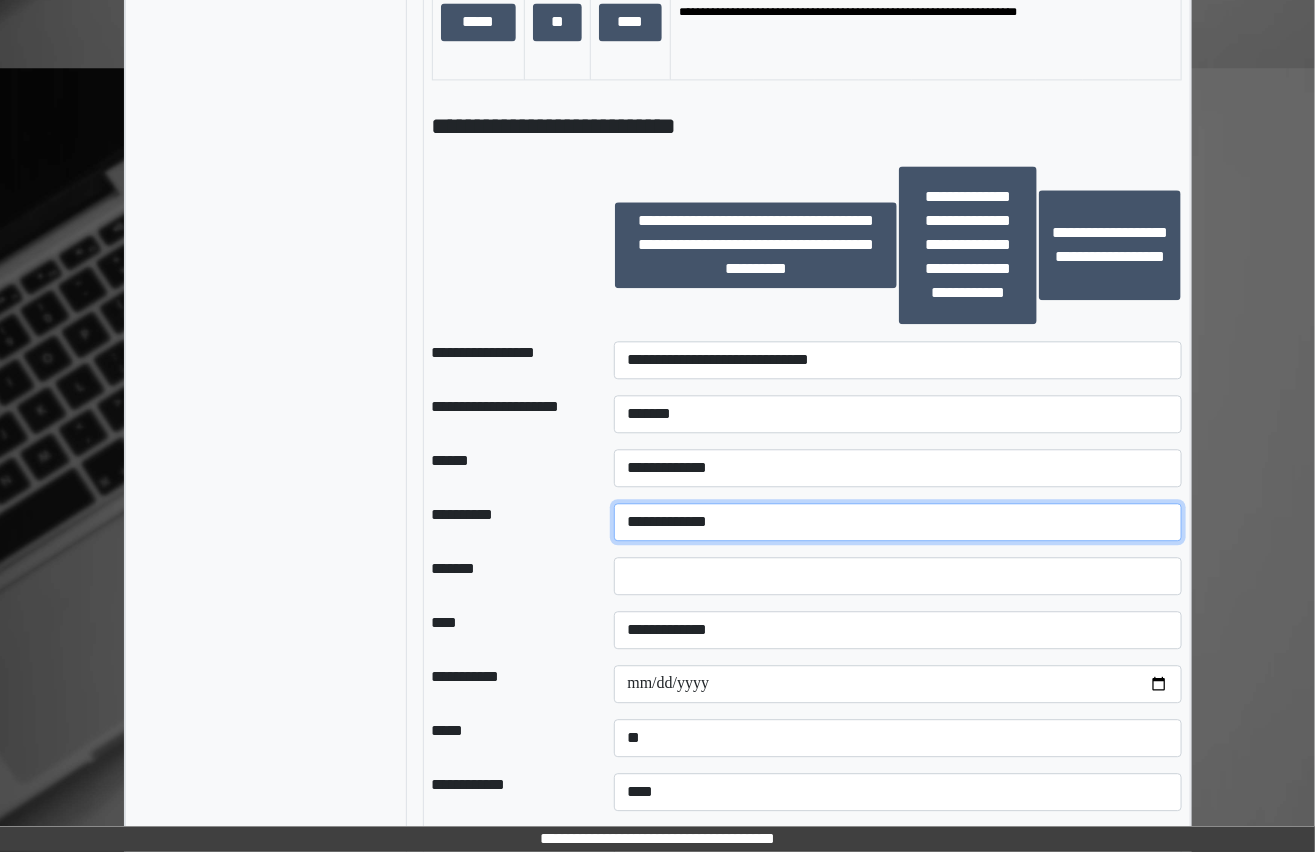 click on "**********" at bounding box center (898, 522) 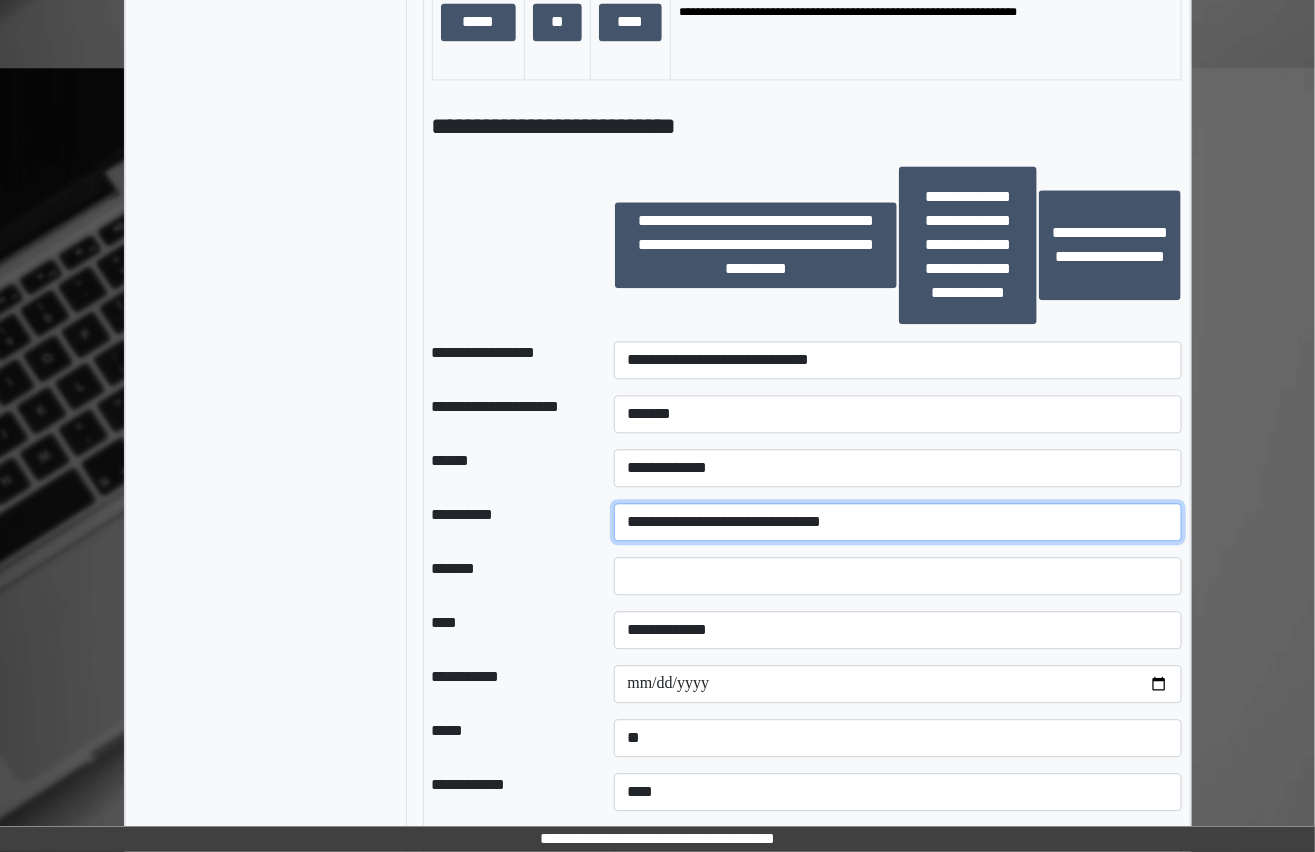 click on "**********" at bounding box center (898, 522) 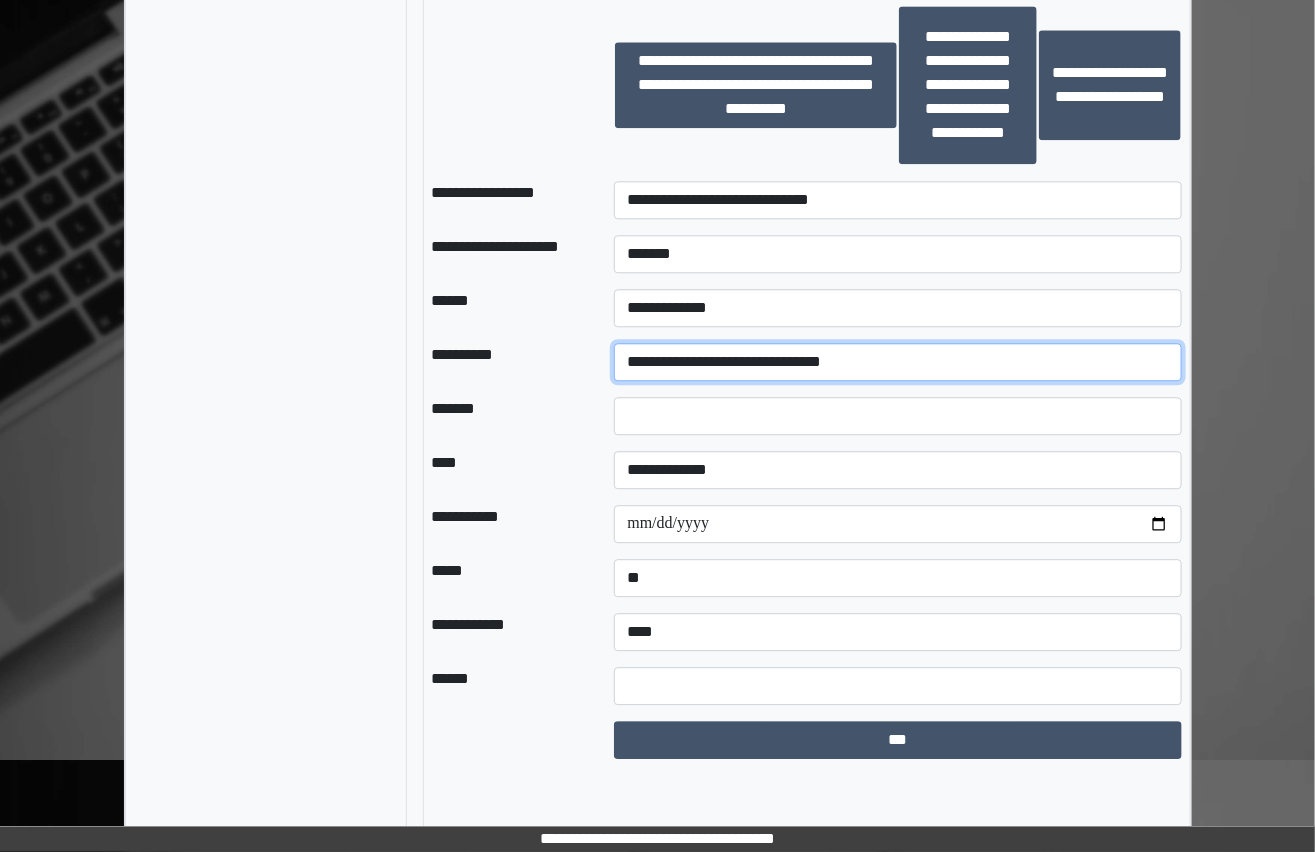 scroll, scrollTop: 1799, scrollLeft: 0, axis: vertical 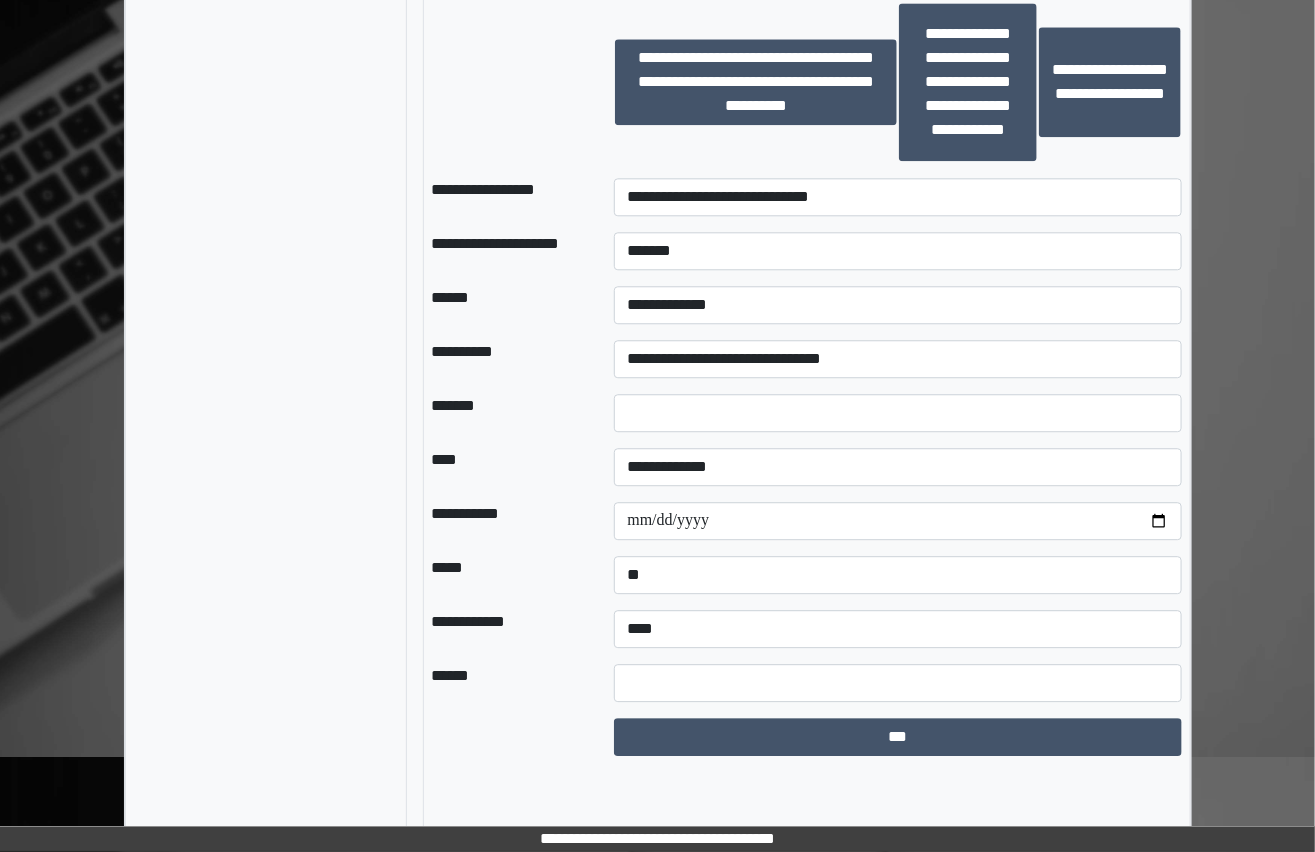 click at bounding box center [898, 413] 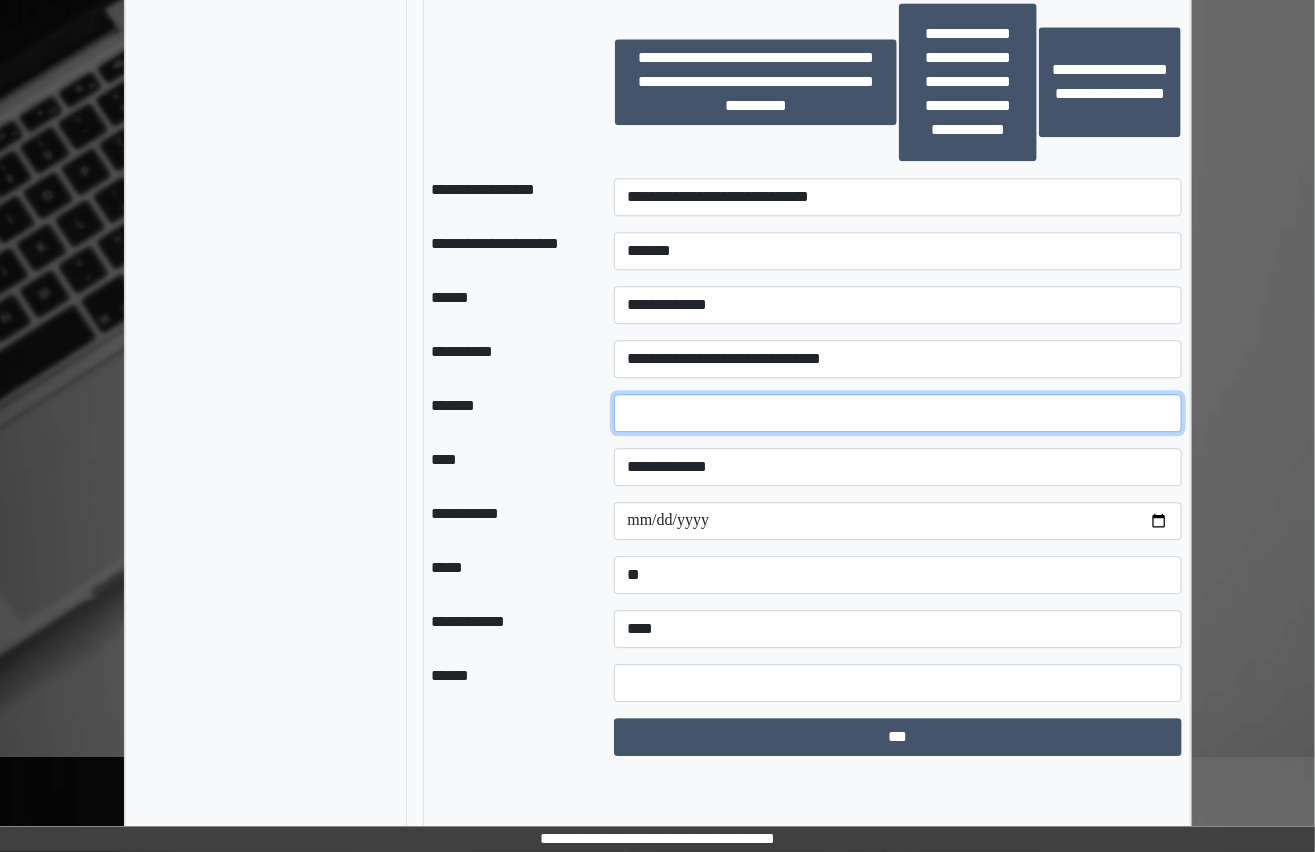 click at bounding box center (898, 413) 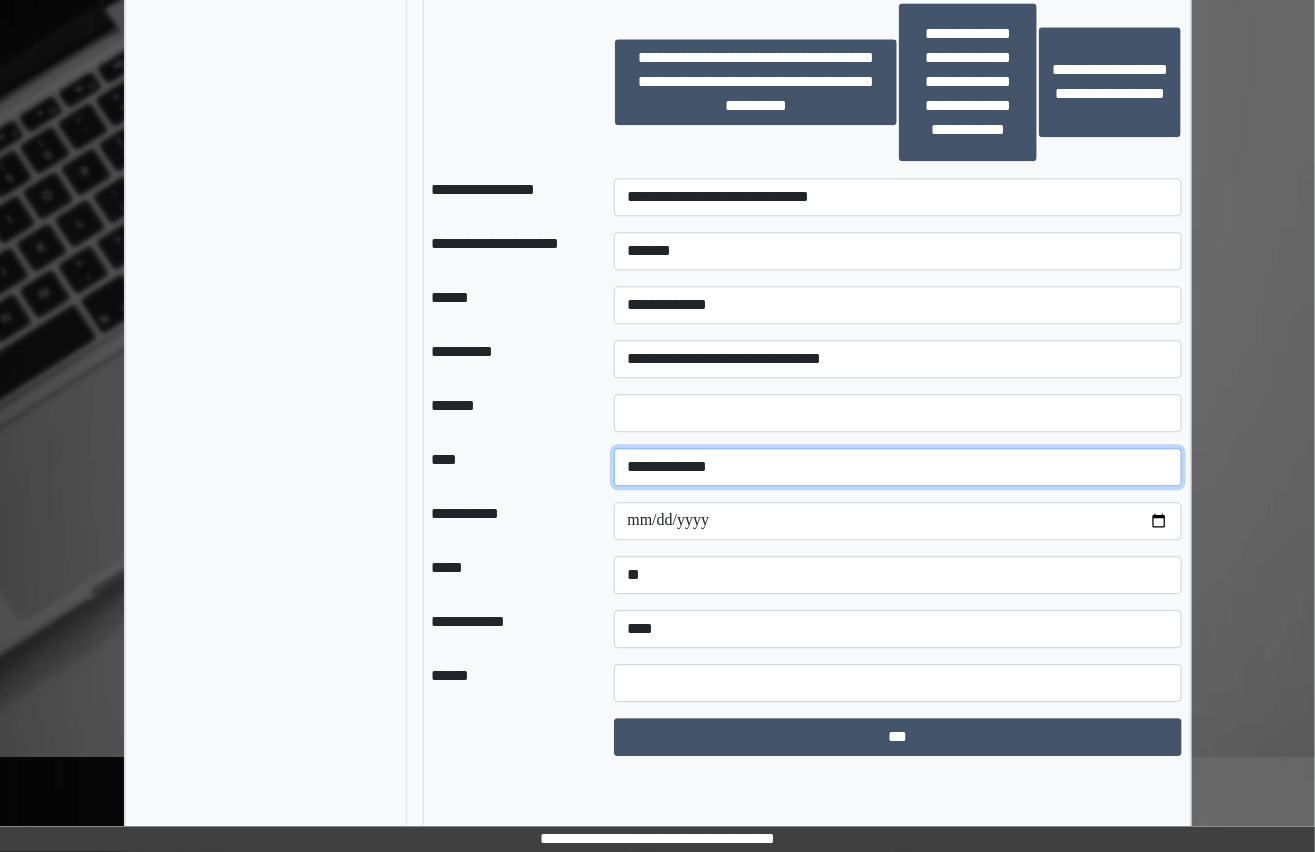 click on "**********" at bounding box center [898, 467] 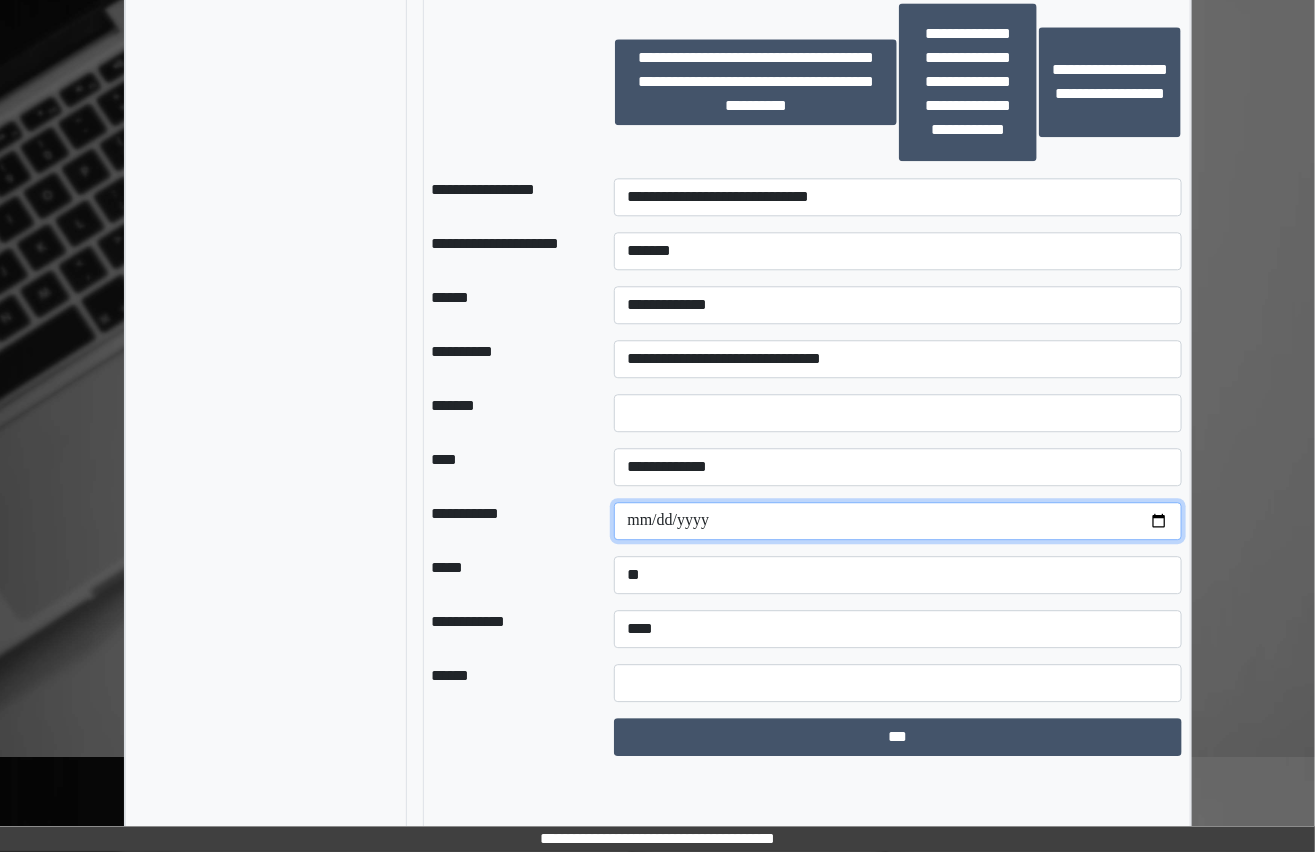 click at bounding box center (898, 521) 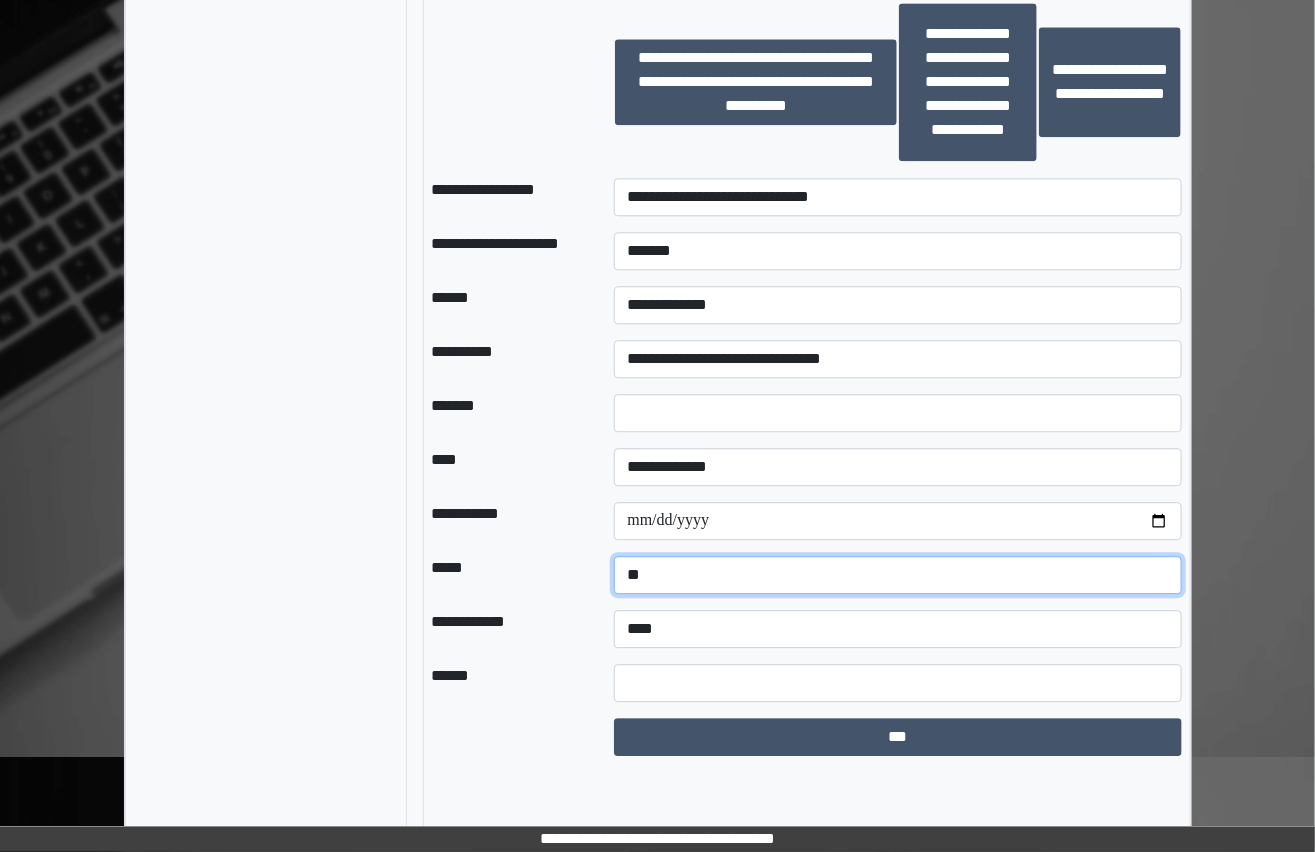 click on "**********" at bounding box center [898, 575] 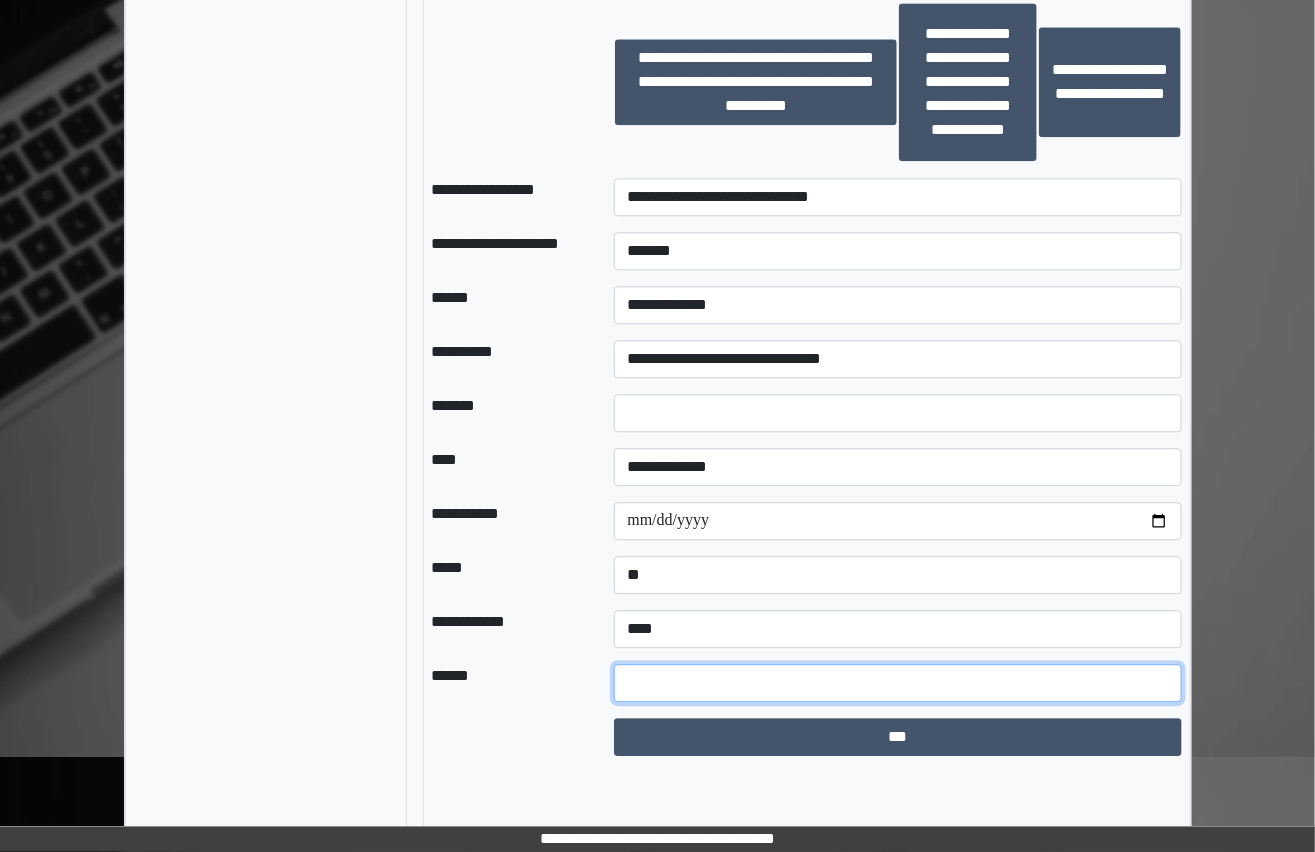 click at bounding box center [898, 683] 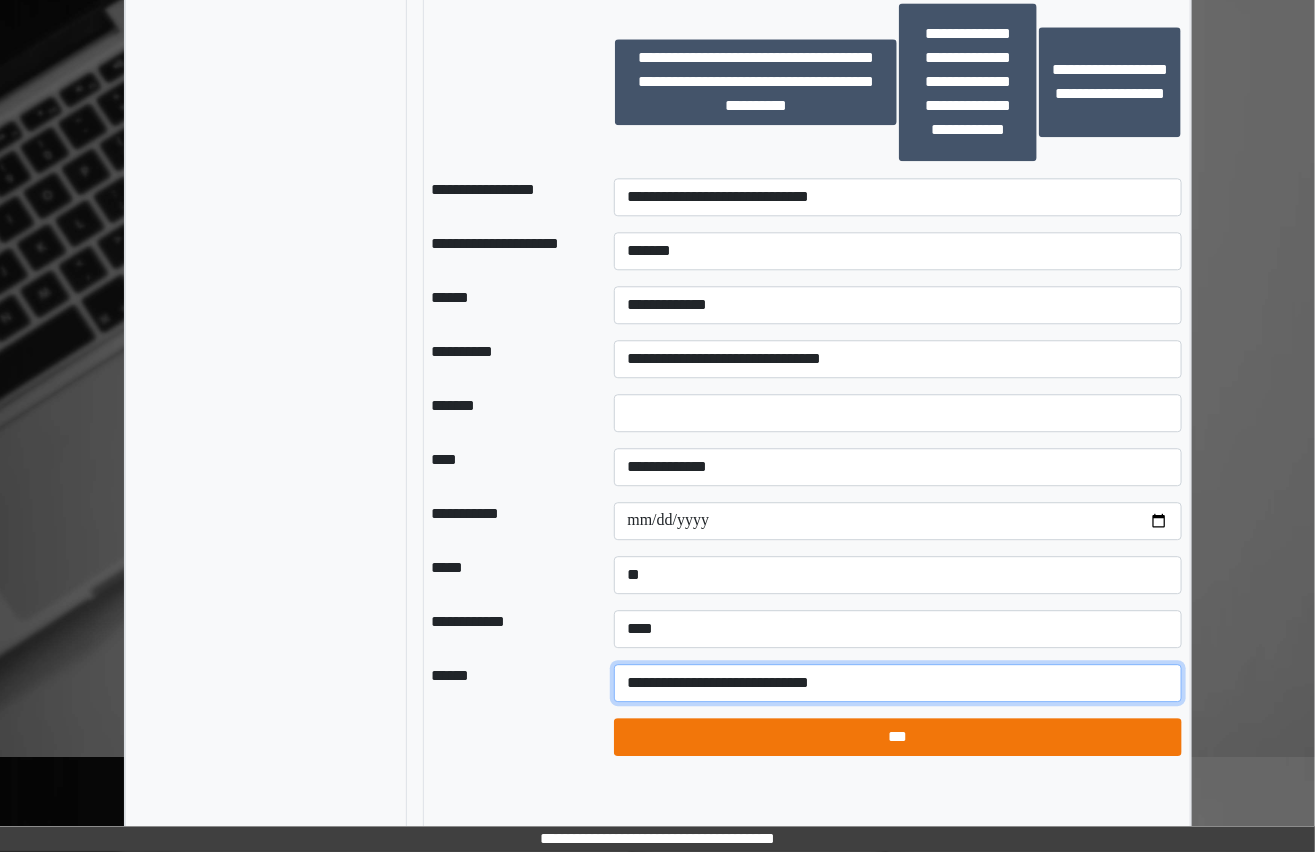 type on "**********" 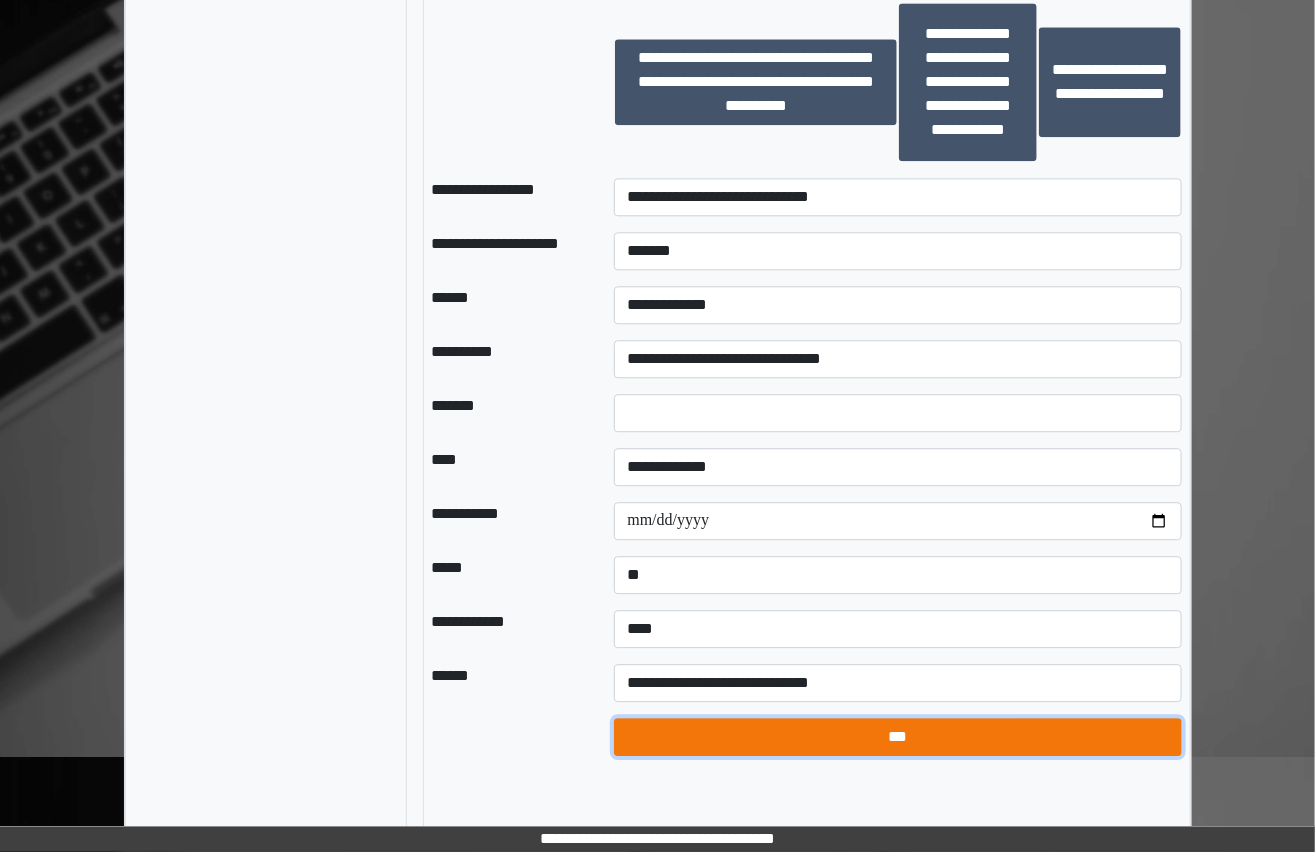 click on "***" at bounding box center (898, 737) 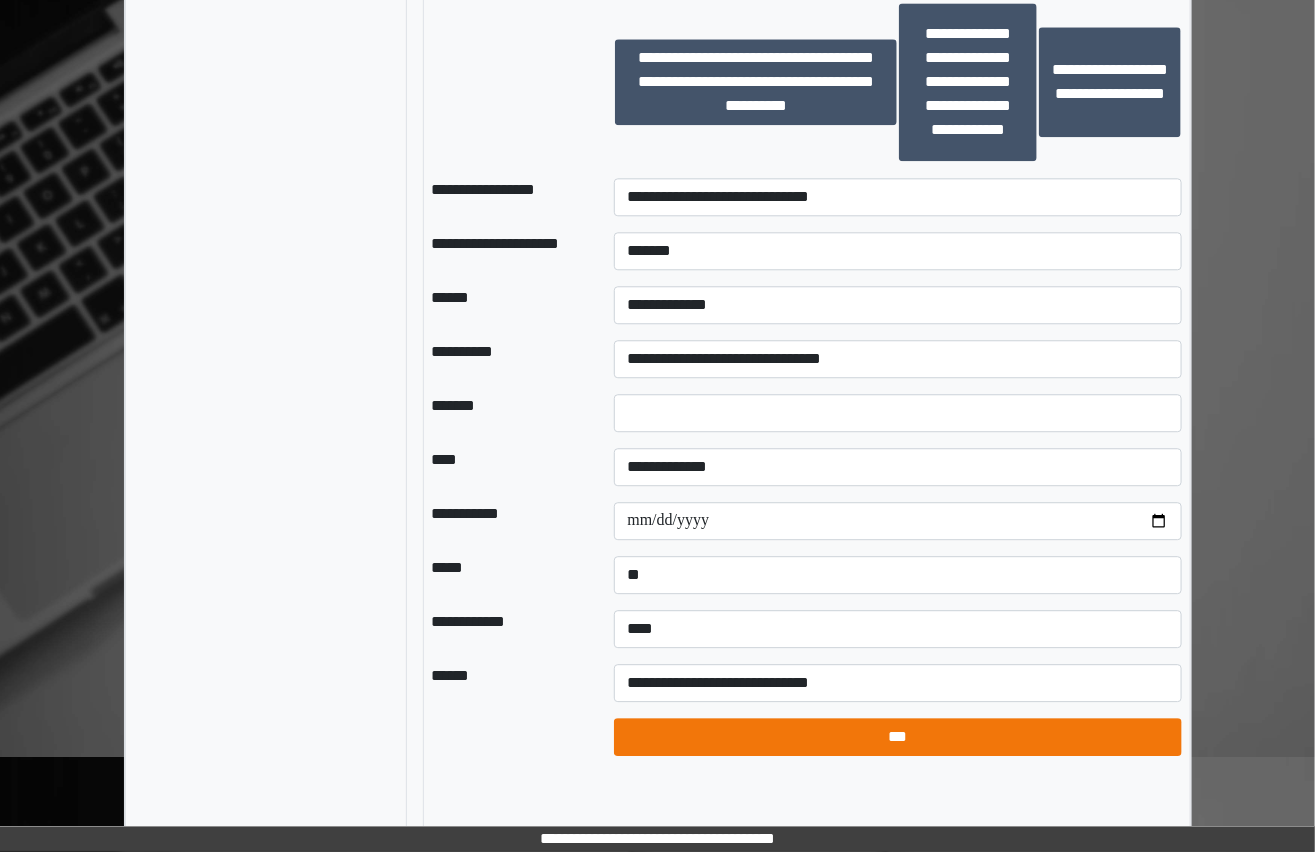 select on "*" 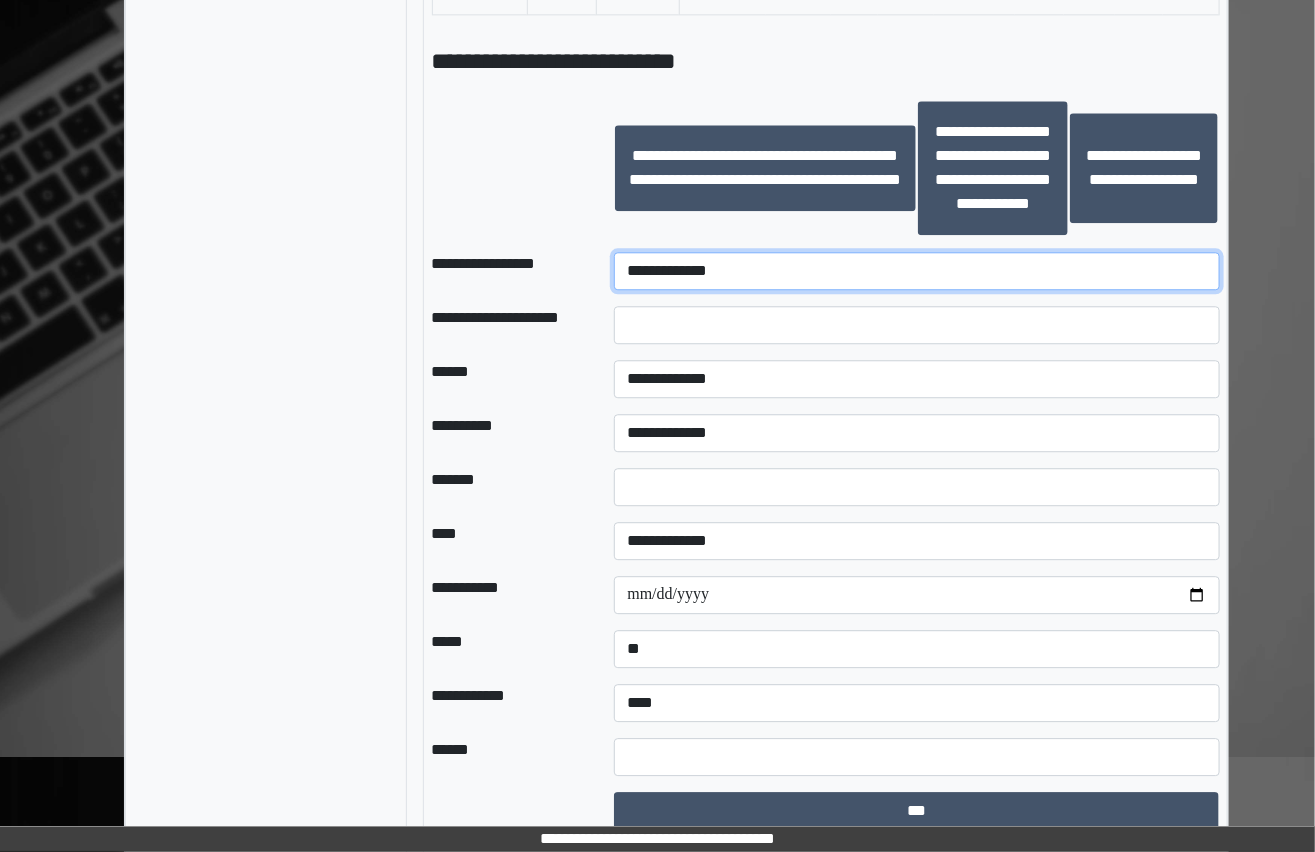 click on "**********" at bounding box center (916, 271) 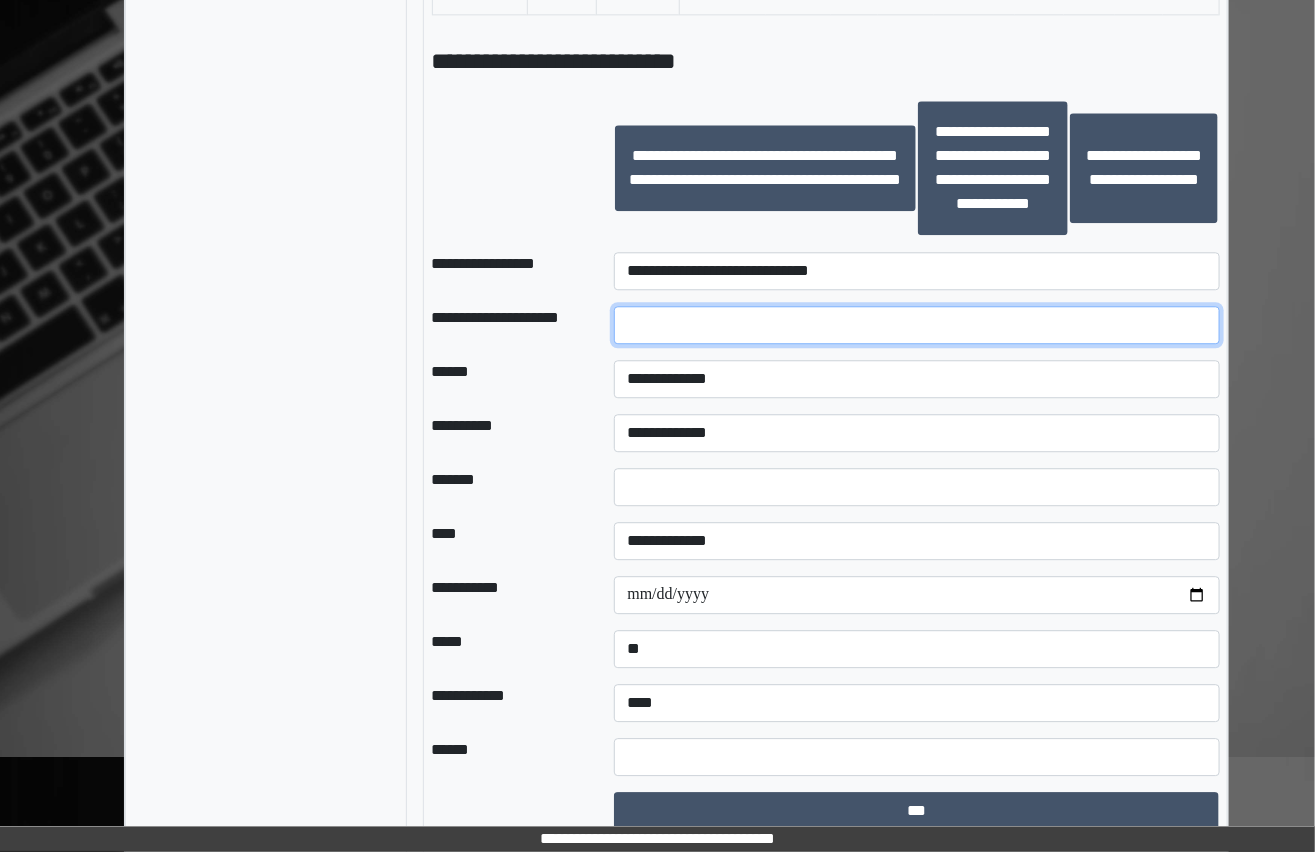 click at bounding box center (916, 325) 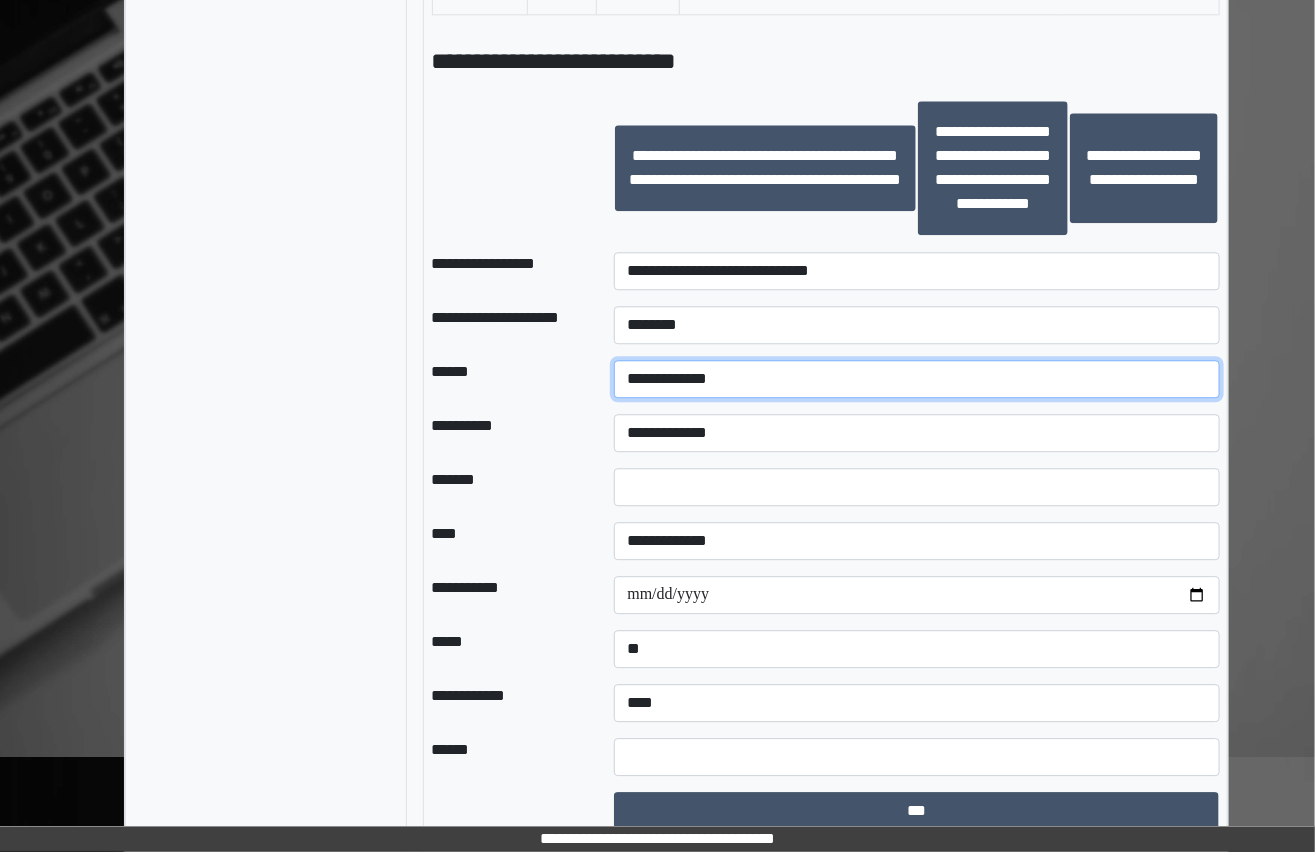 click on "**********" at bounding box center [916, 379] 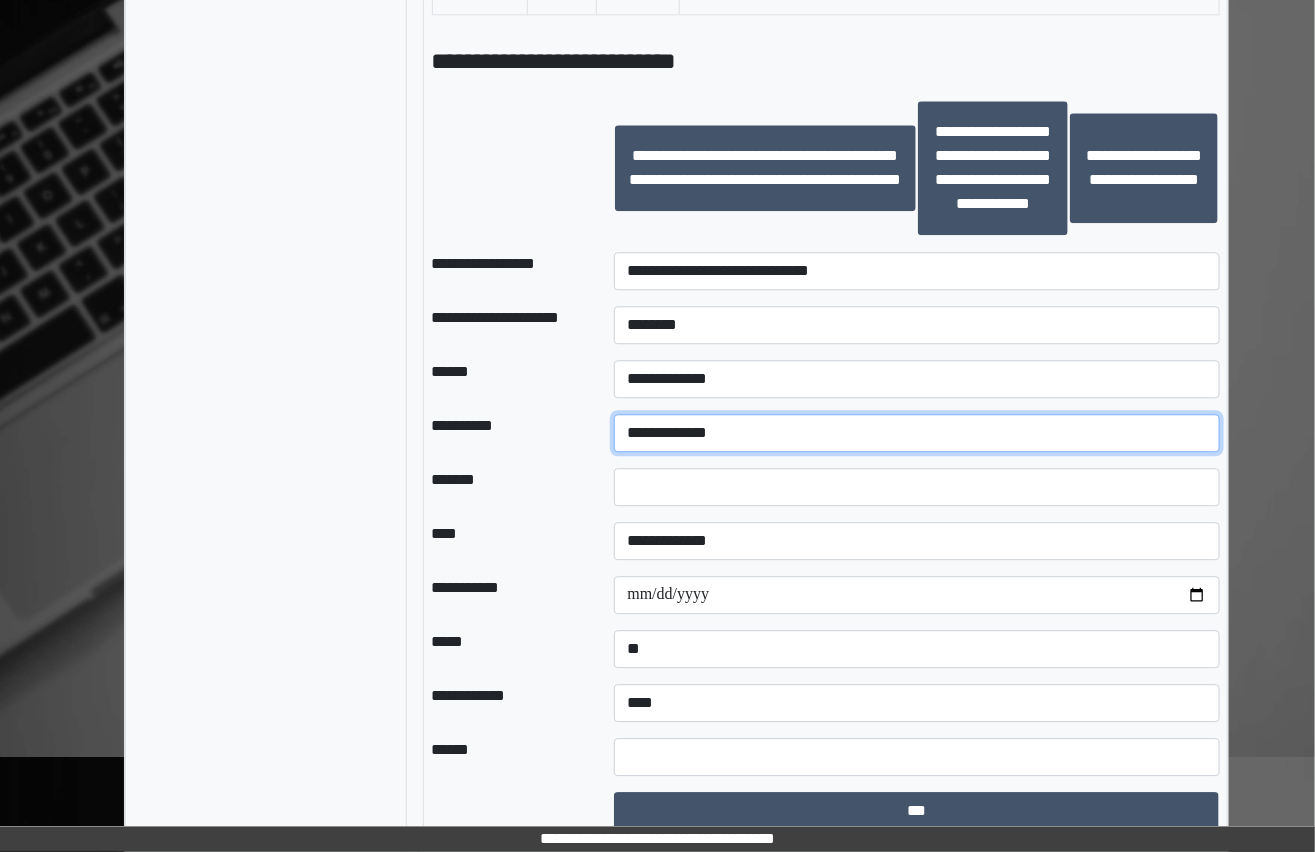 click on "**********" at bounding box center (916, 433) 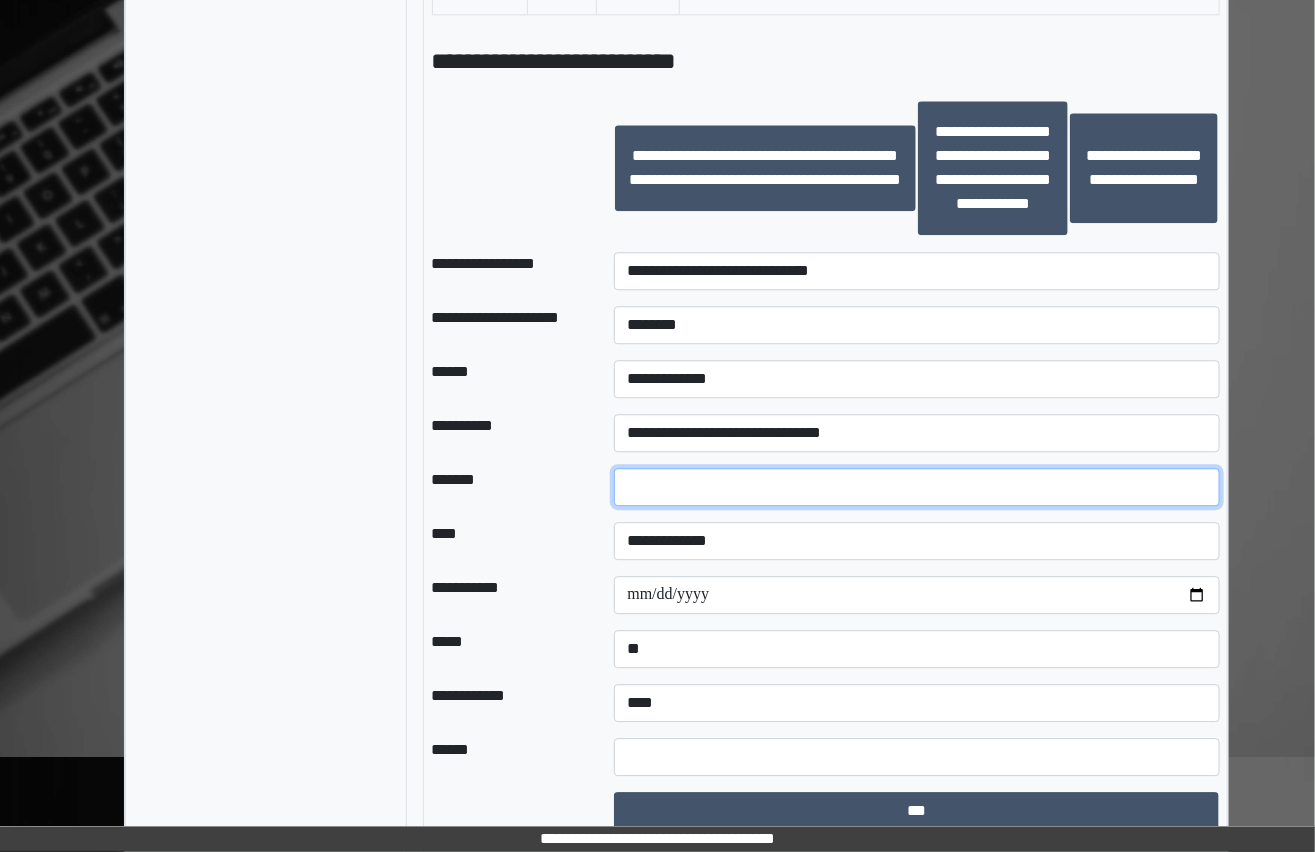 drag, startPoint x: 650, startPoint y: 502, endPoint x: 542, endPoint y: 502, distance: 108 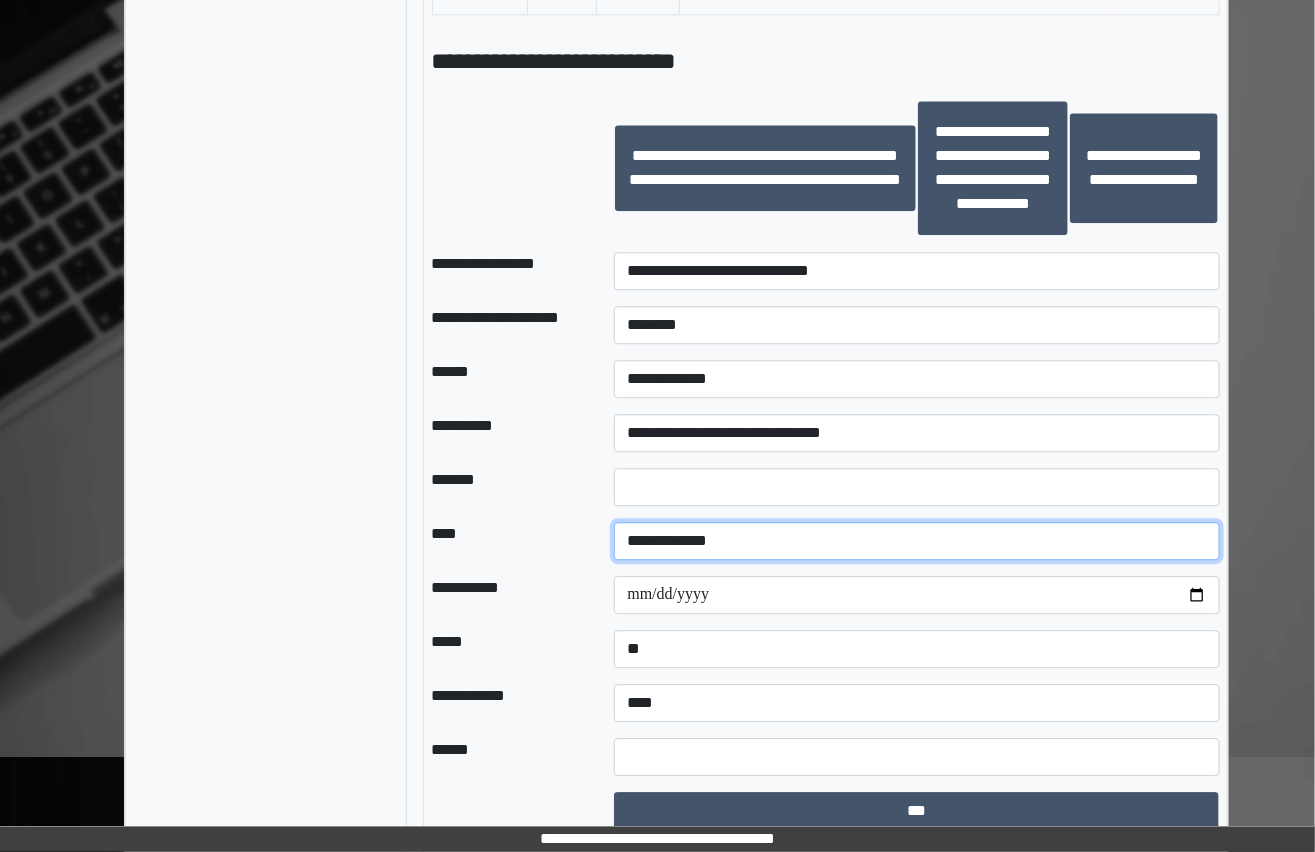click on "**********" at bounding box center (916, 541) 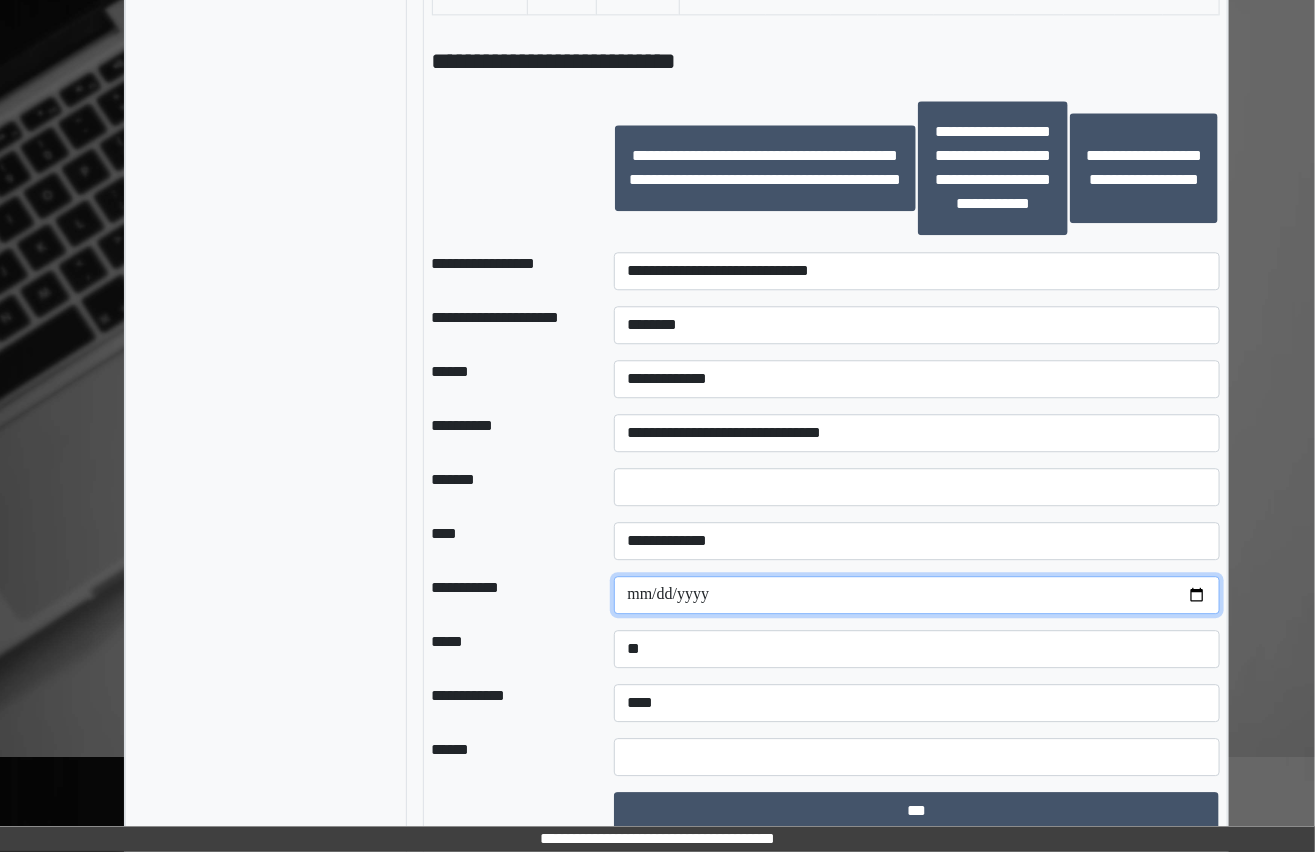 click on "**********" at bounding box center [916, 595] 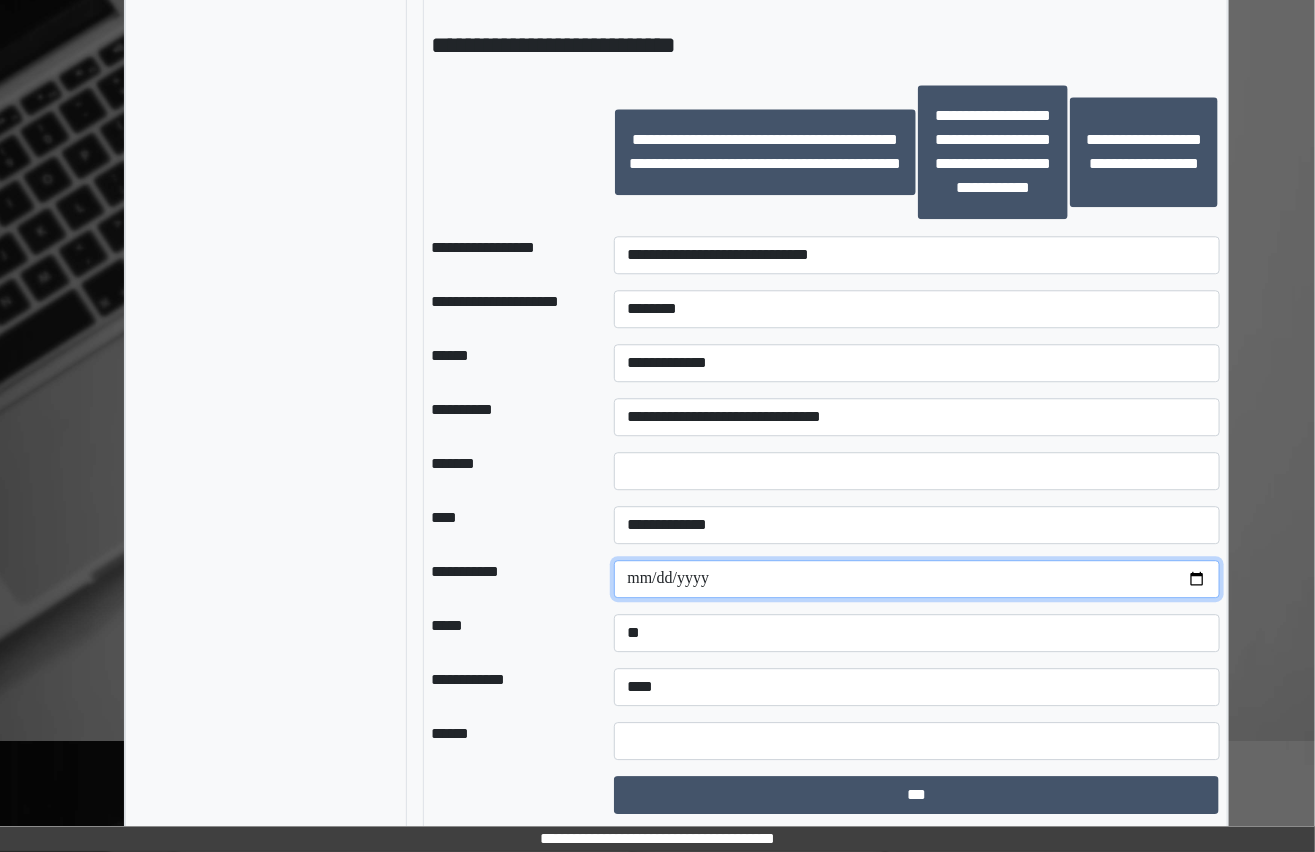scroll, scrollTop: 1829, scrollLeft: 0, axis: vertical 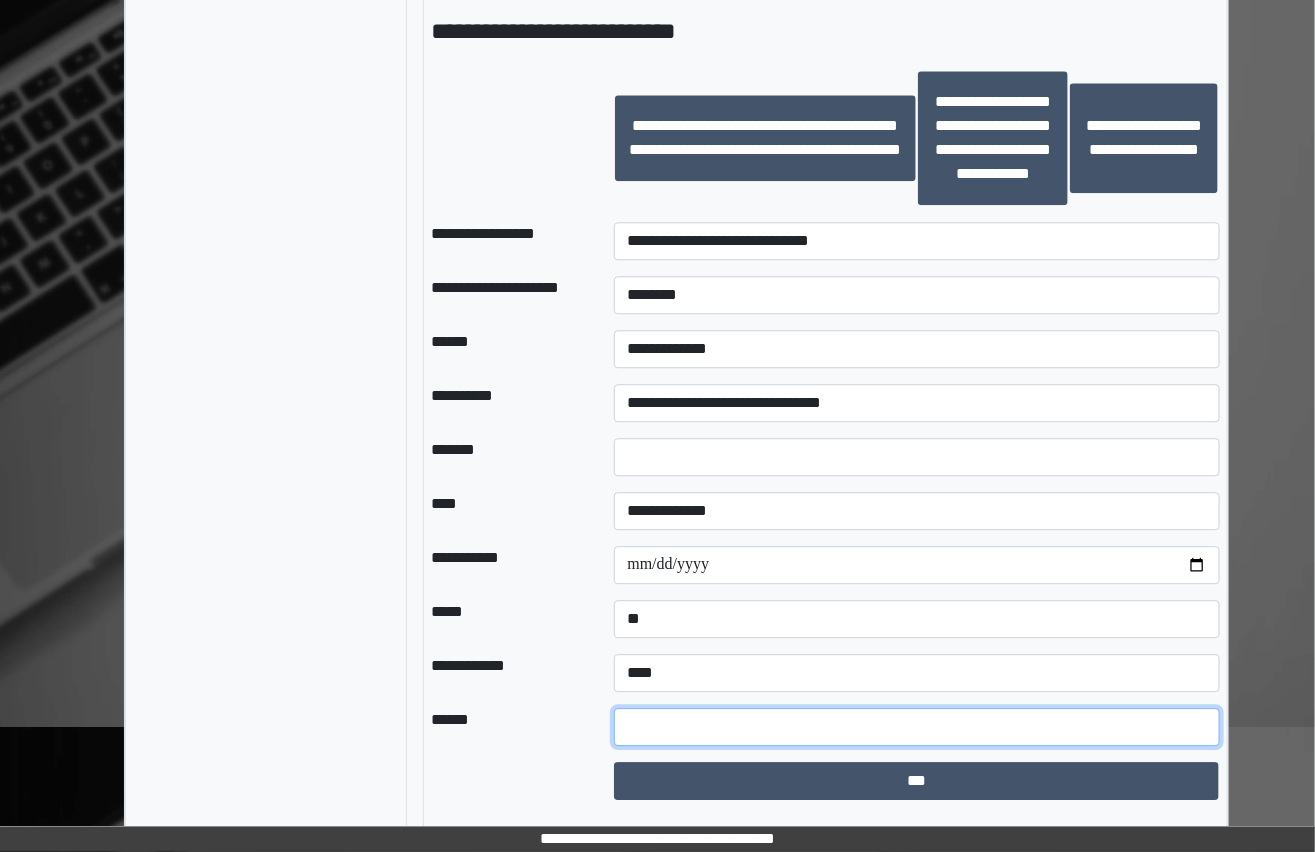 click at bounding box center [916, 727] 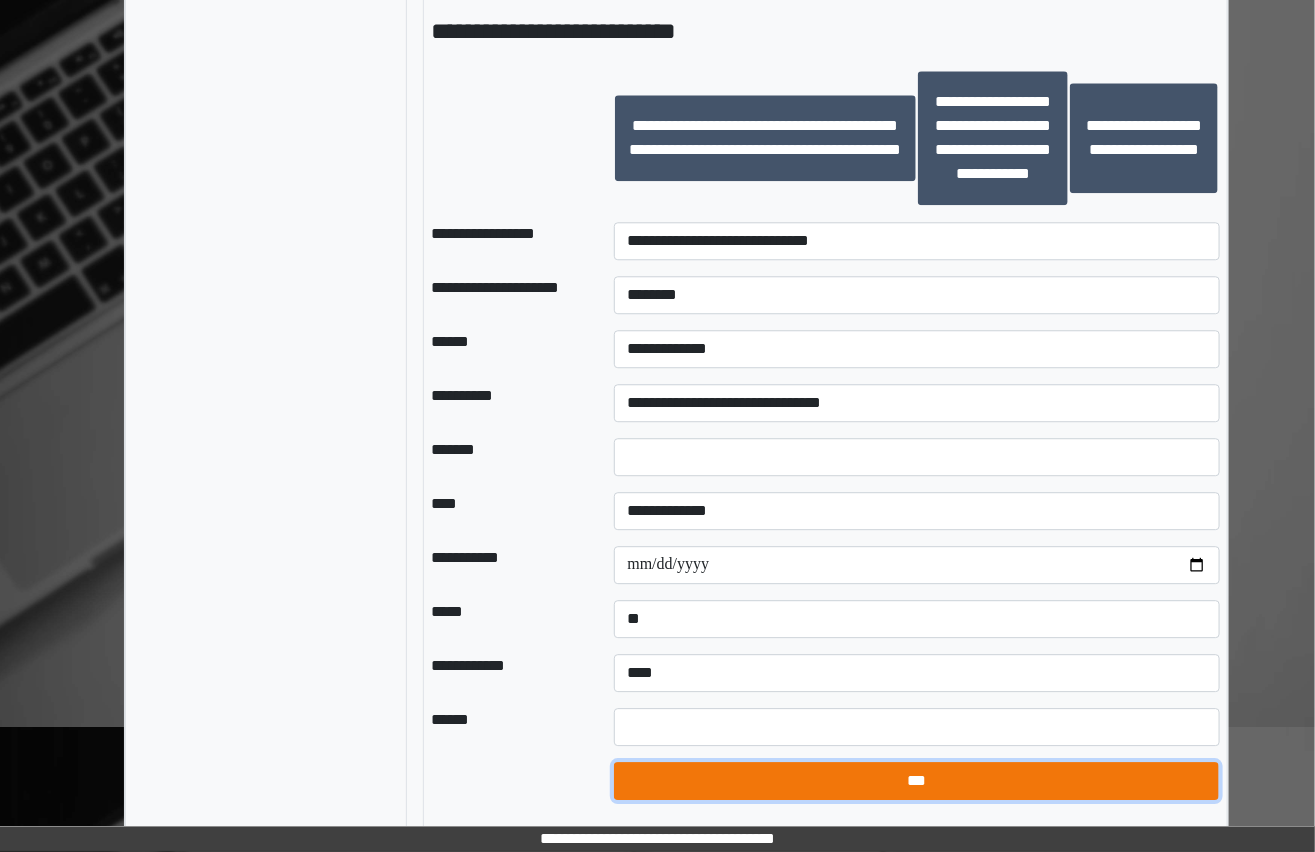click on "***" at bounding box center (916, 781) 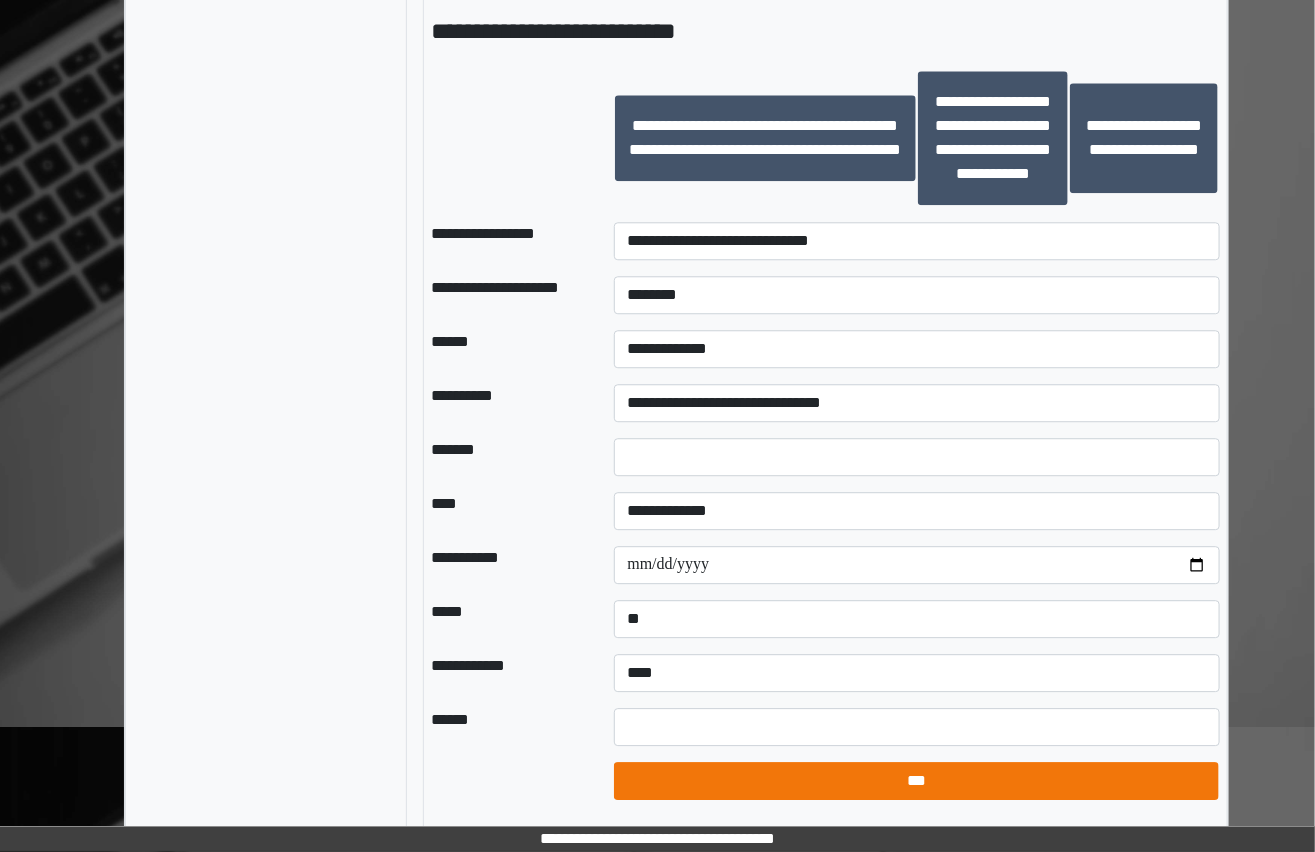 select on "*" 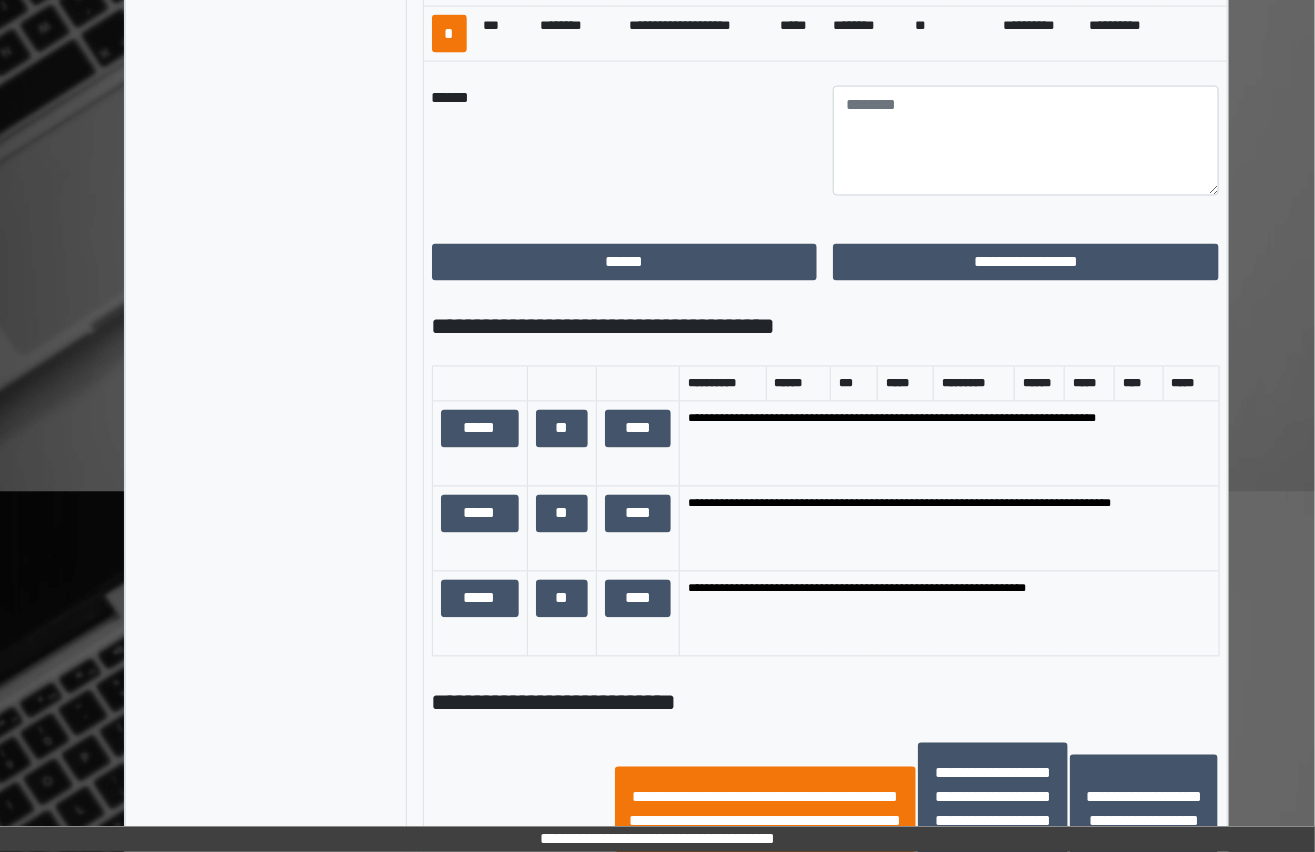 scroll, scrollTop: 920, scrollLeft: 0, axis: vertical 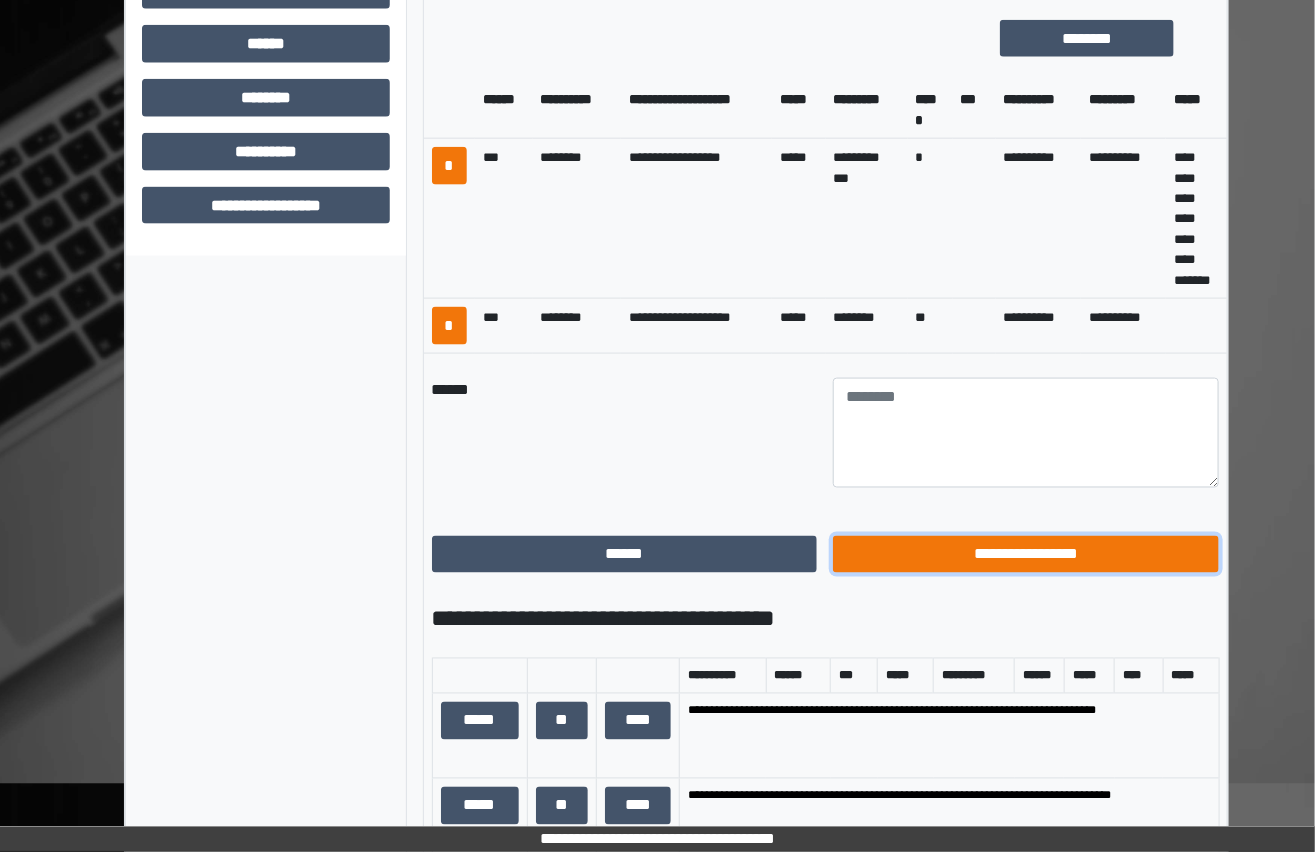 click on "**********" at bounding box center [1026, 555] 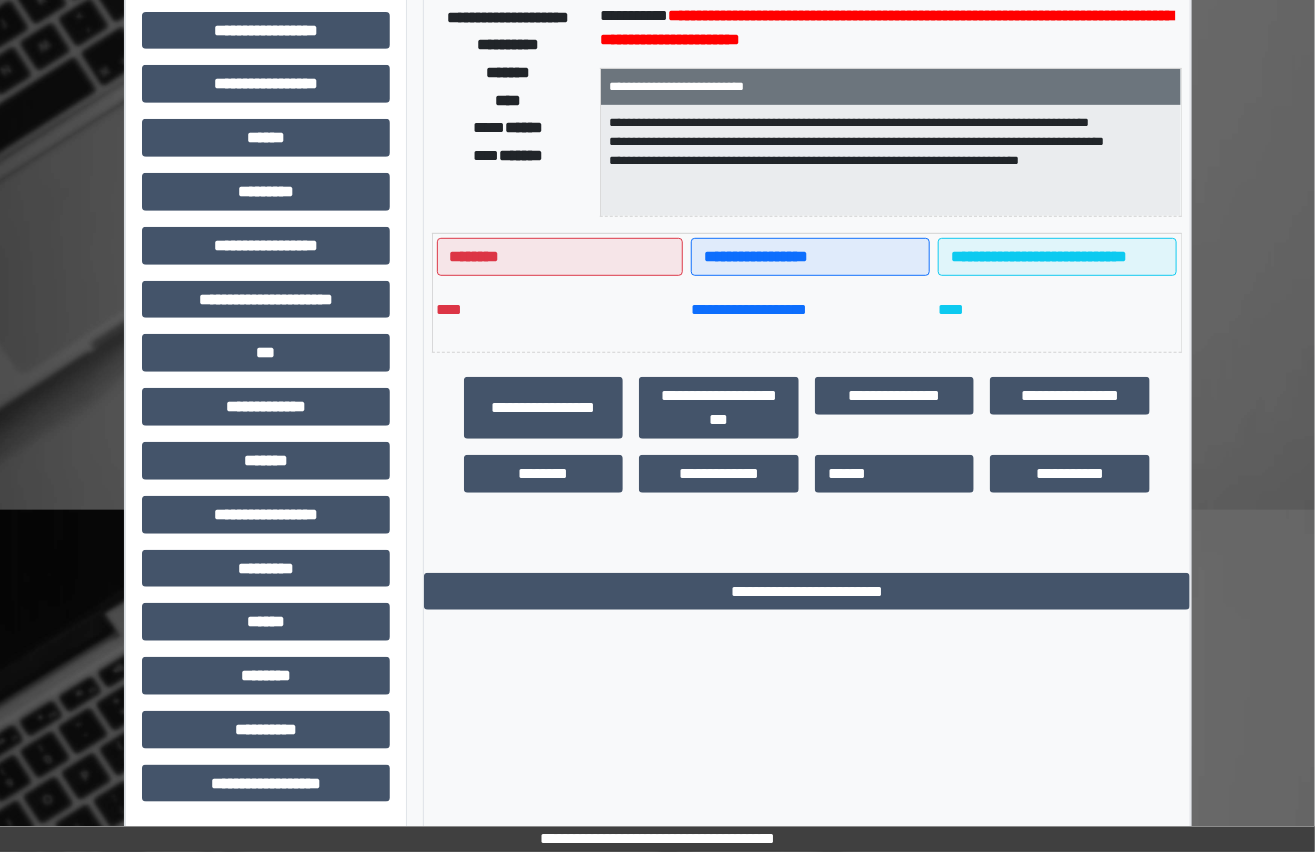 scroll, scrollTop: 341, scrollLeft: 0, axis: vertical 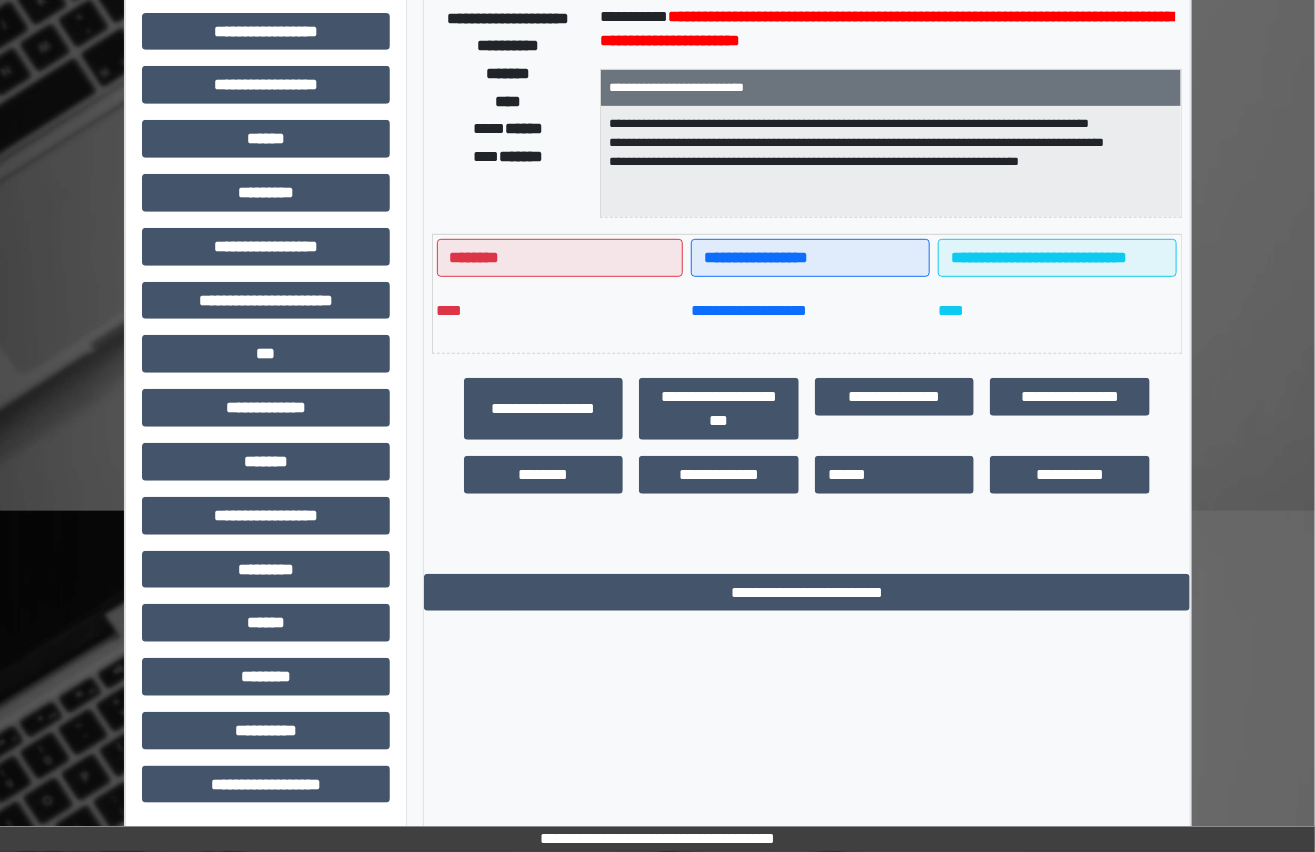 click on "**********" at bounding box center [807, 308] 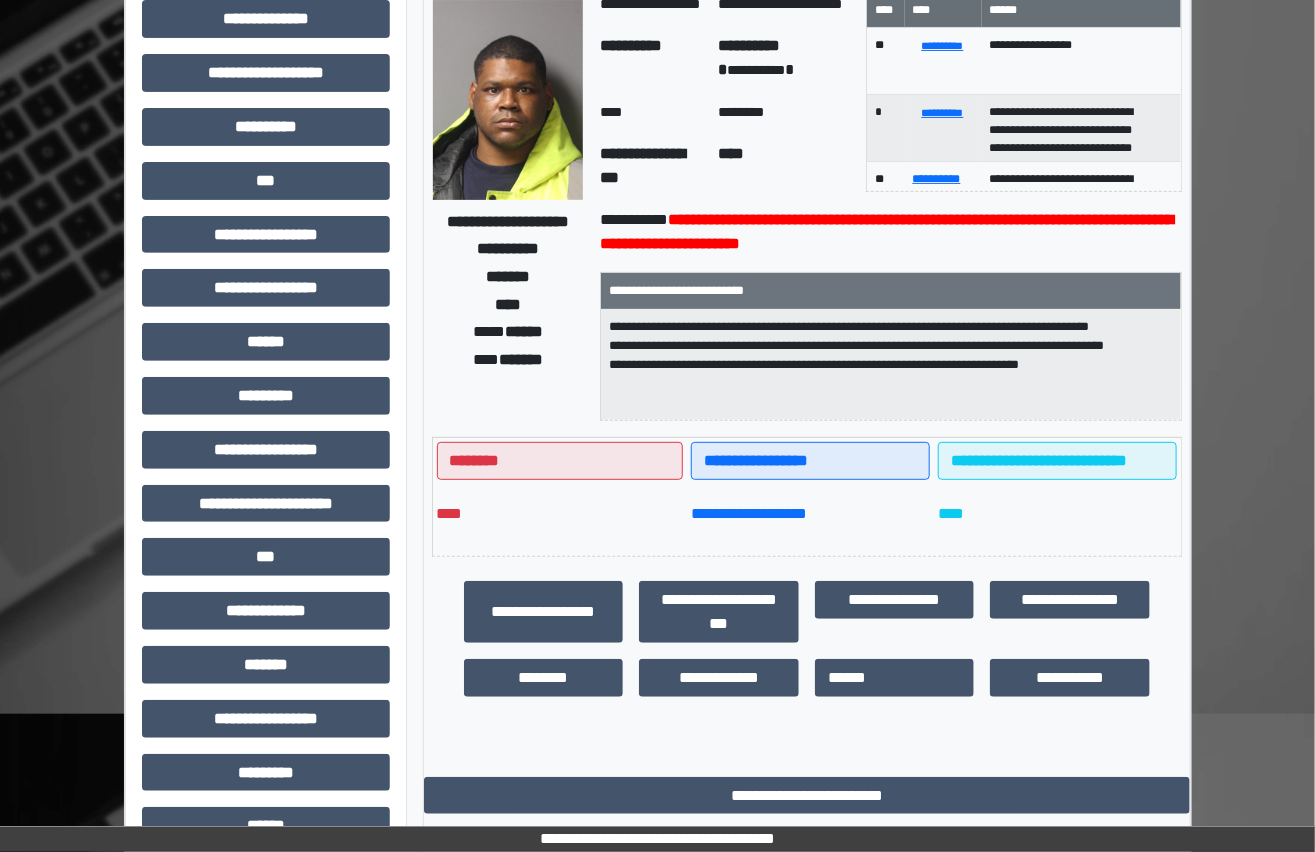 scroll, scrollTop: 341, scrollLeft: 0, axis: vertical 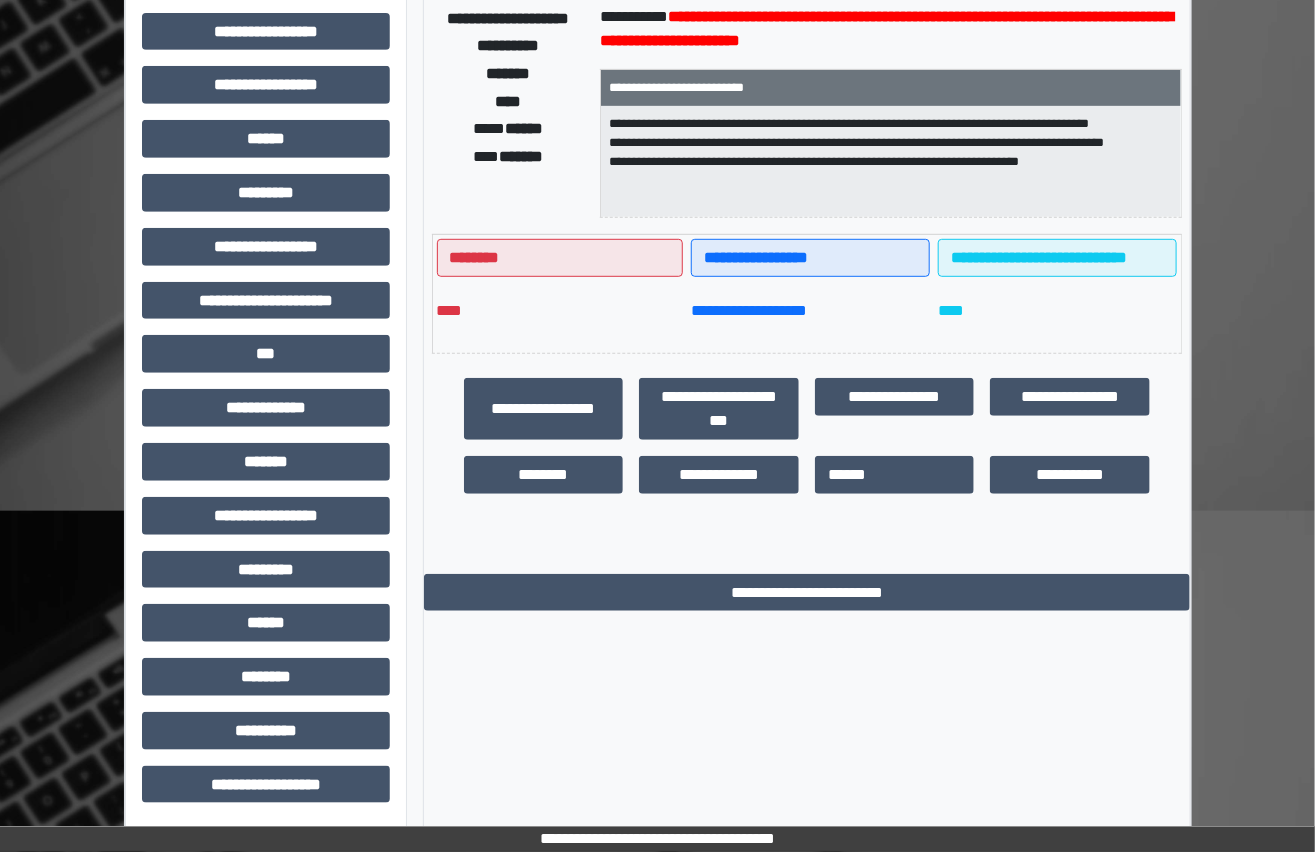 click on "**********" at bounding box center (508, 3) 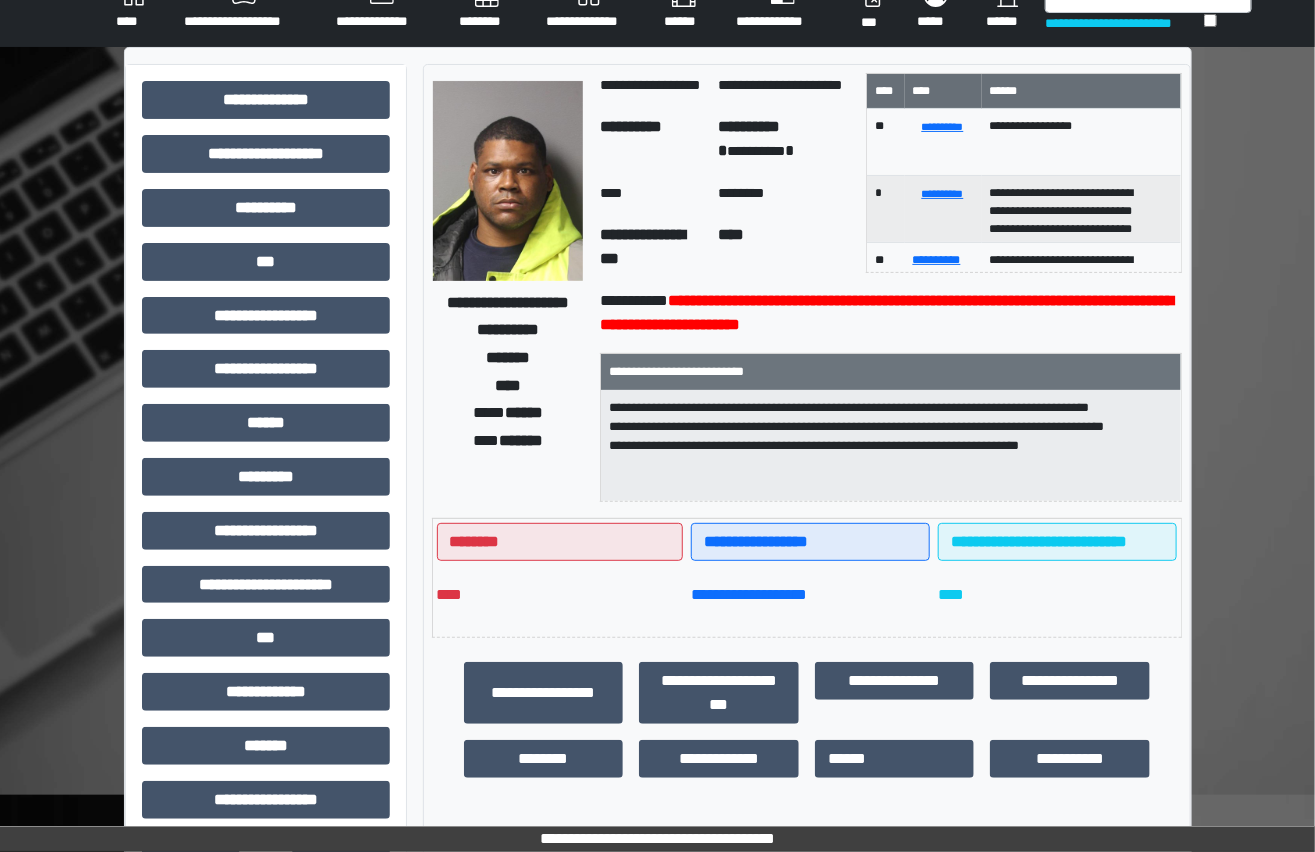scroll, scrollTop: 0, scrollLeft: 0, axis: both 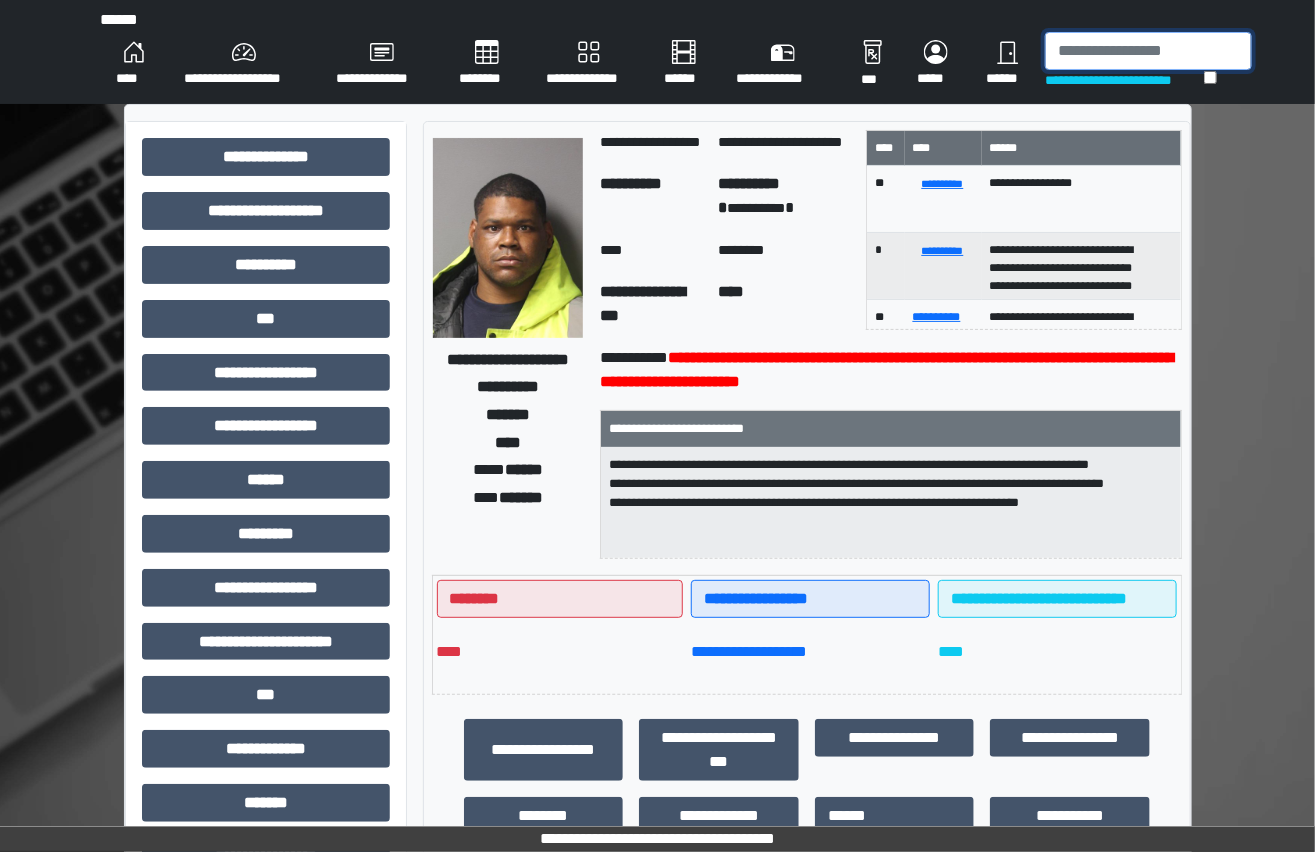 click at bounding box center [1148, 51] 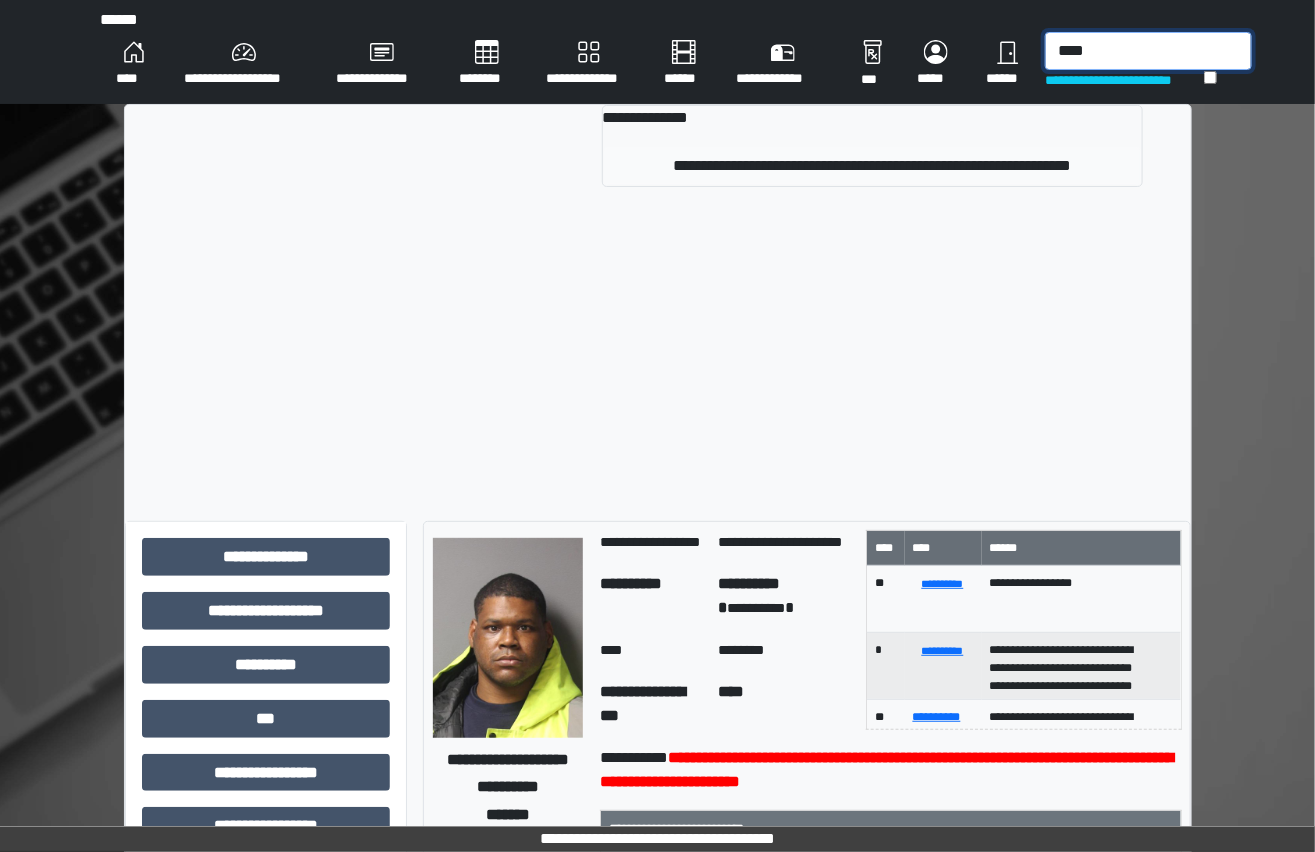 type on "****" 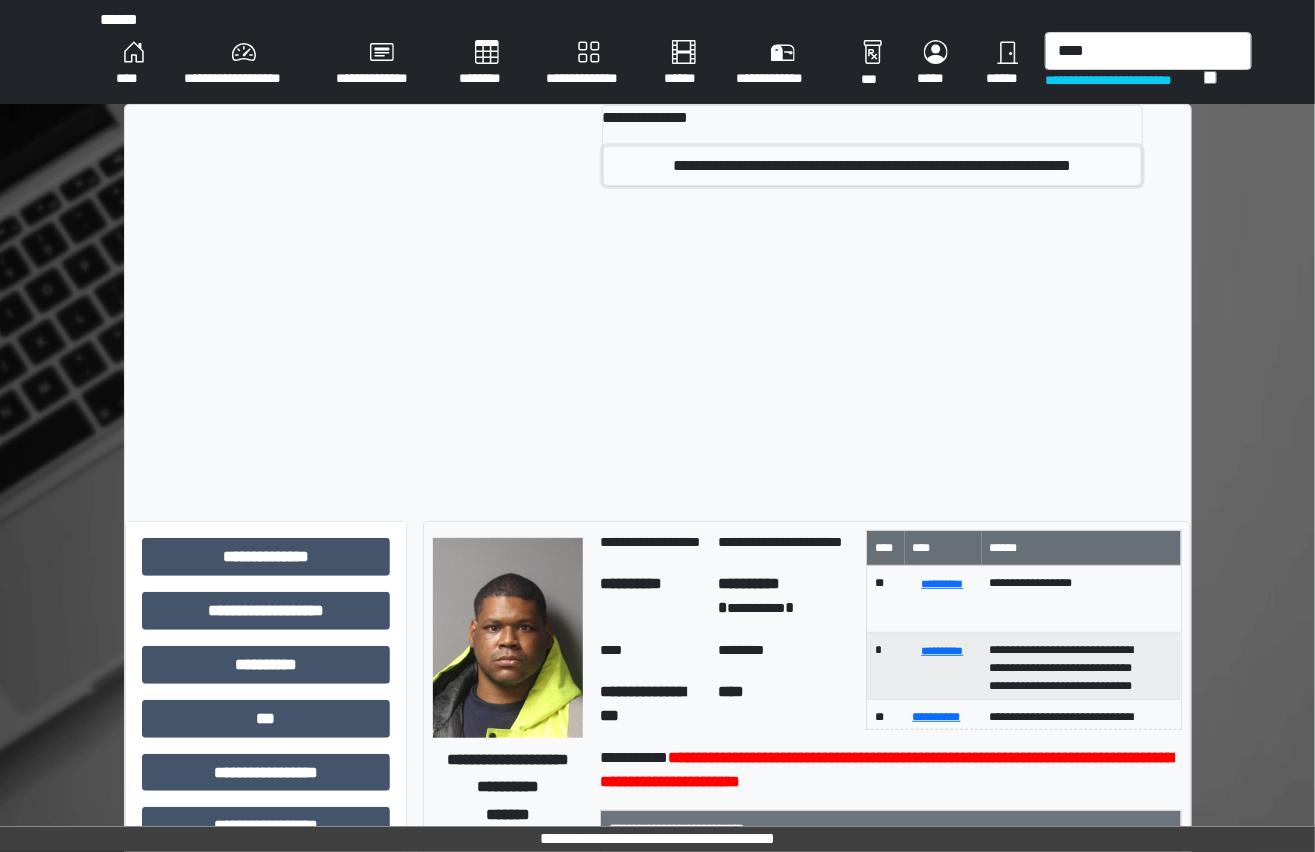 click on "**********" at bounding box center (872, 166) 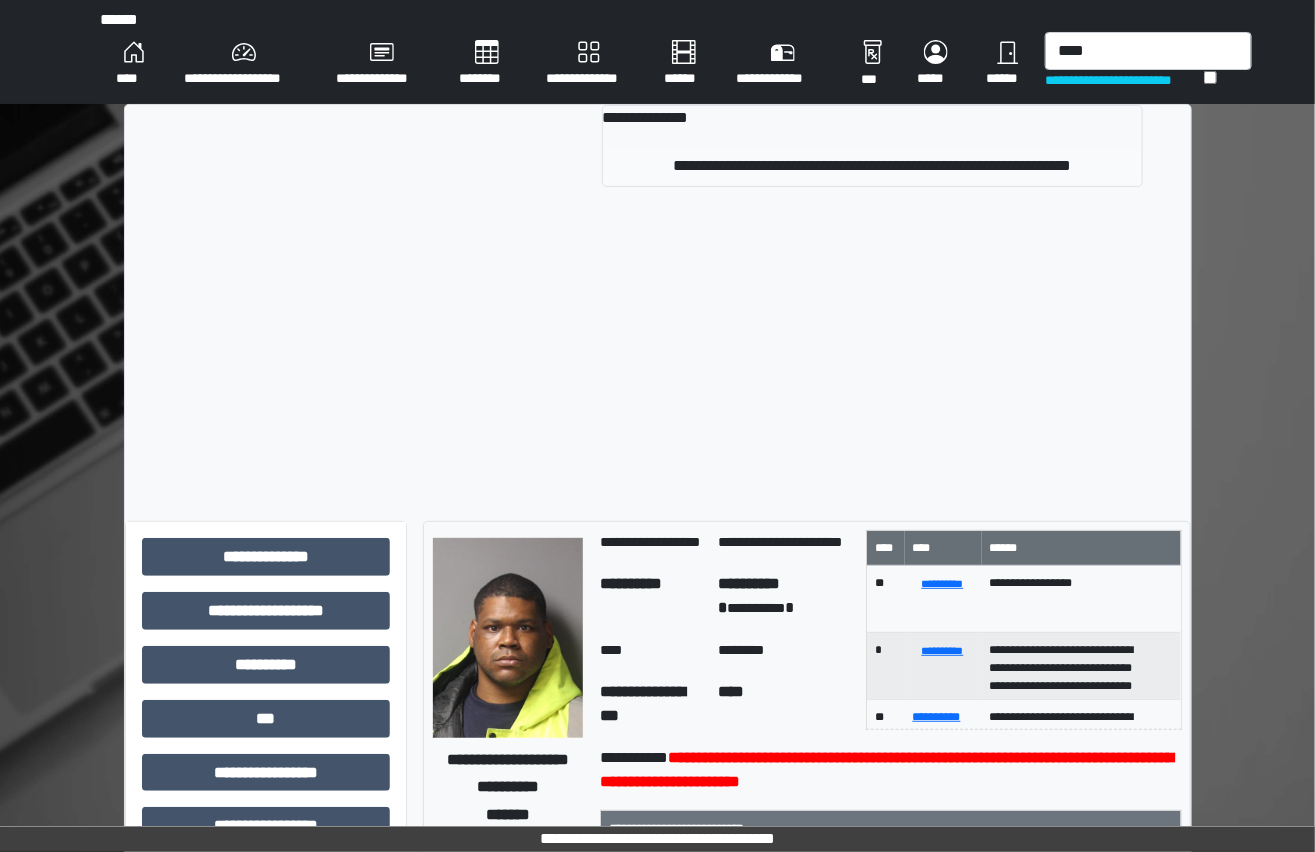 type 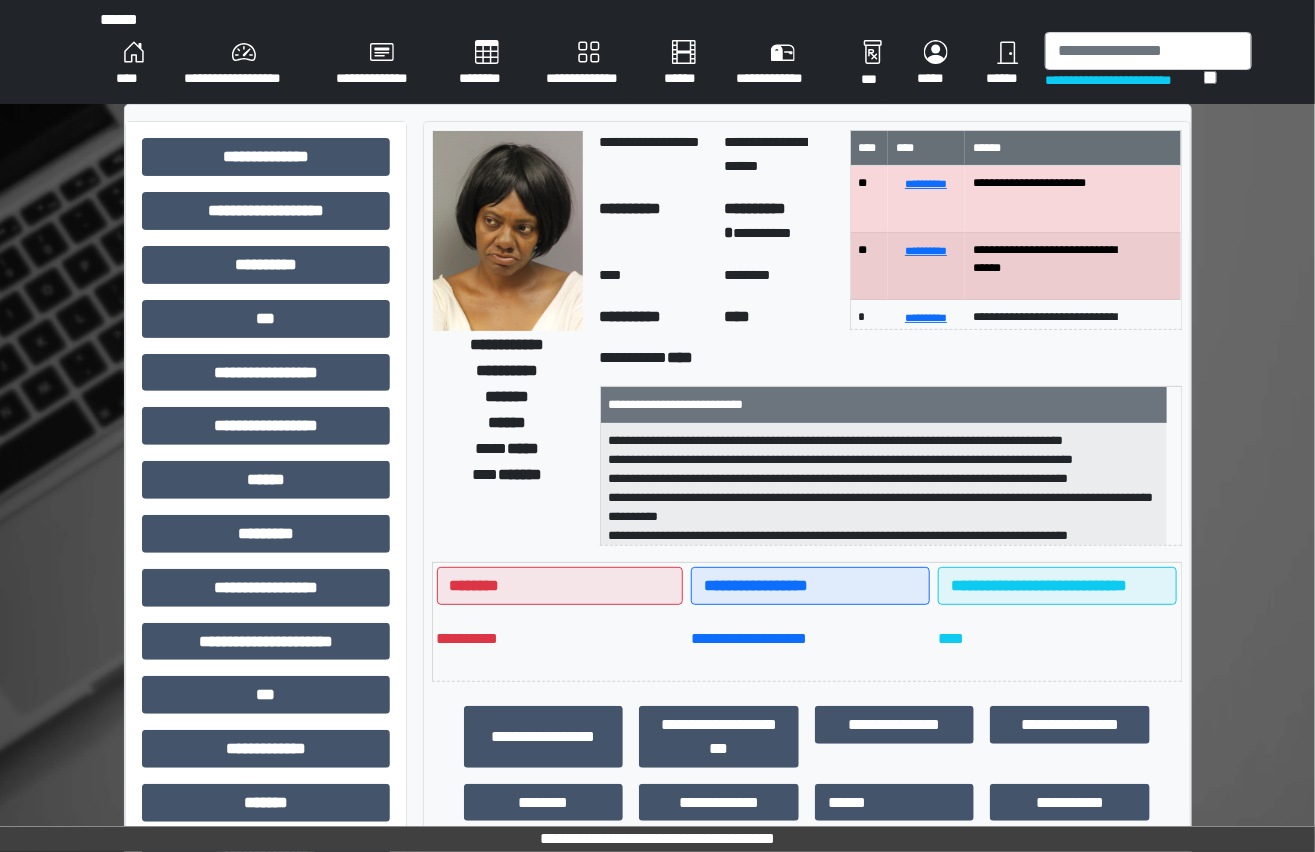 click on "**********" at bounding box center [266, 649] 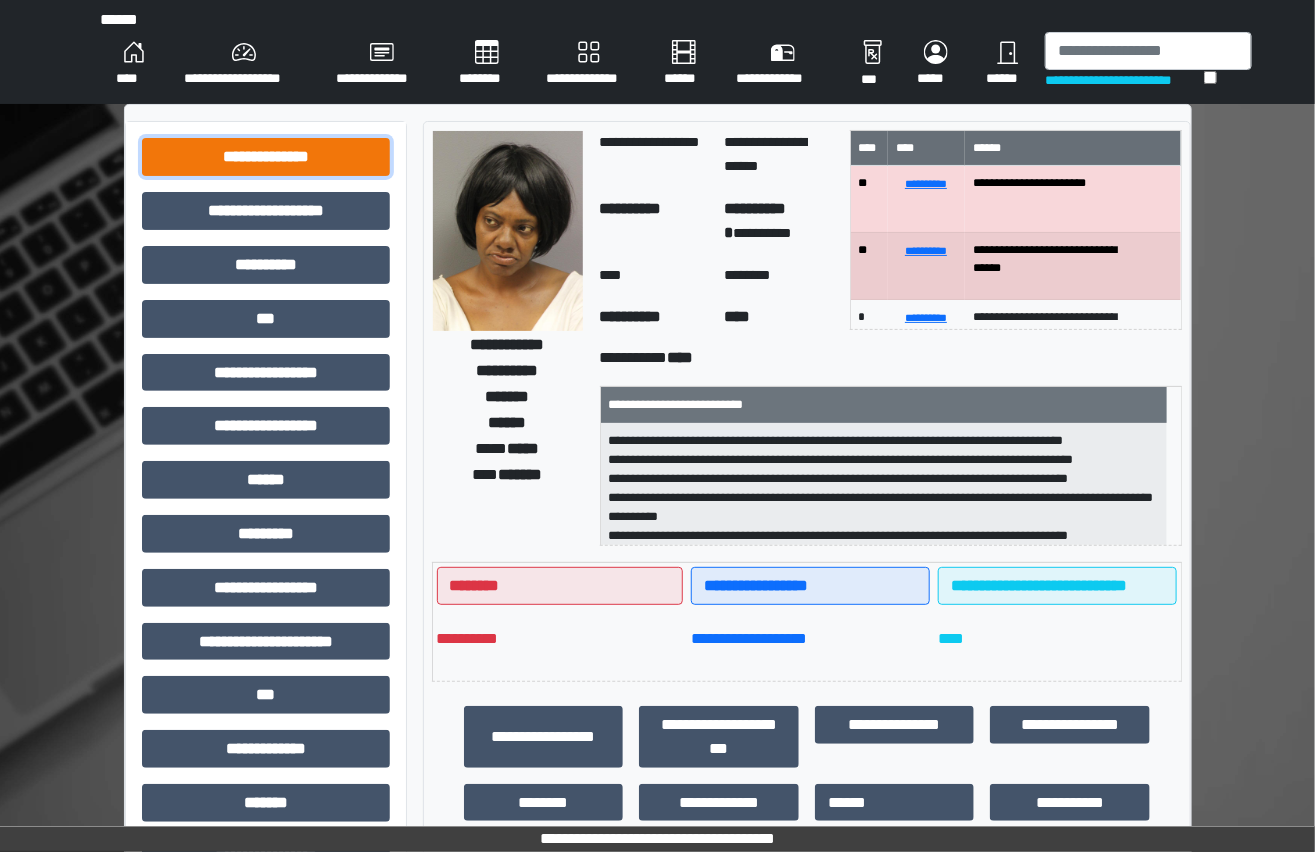 click on "**********" at bounding box center (266, 157) 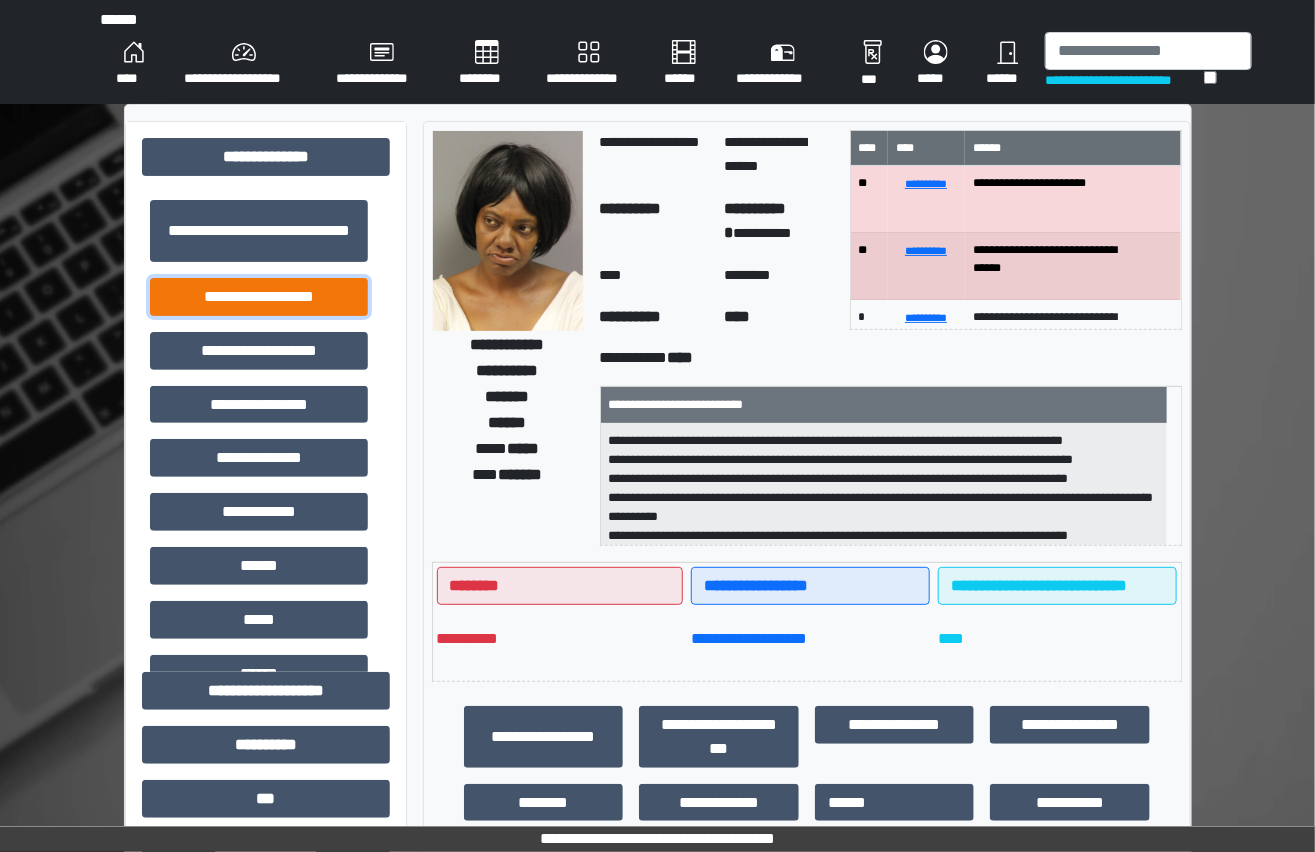 click on "**********" at bounding box center (259, 297) 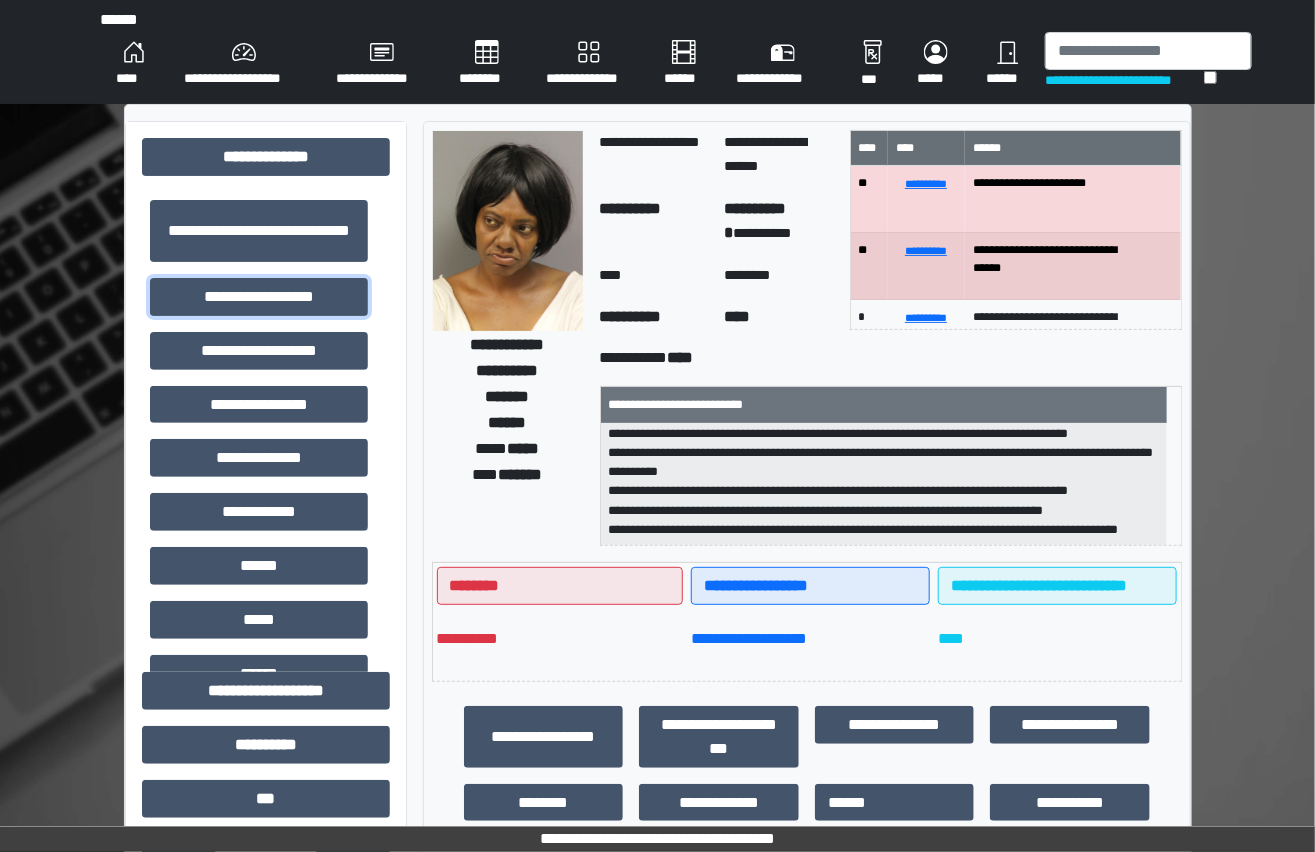 scroll, scrollTop: 82, scrollLeft: 0, axis: vertical 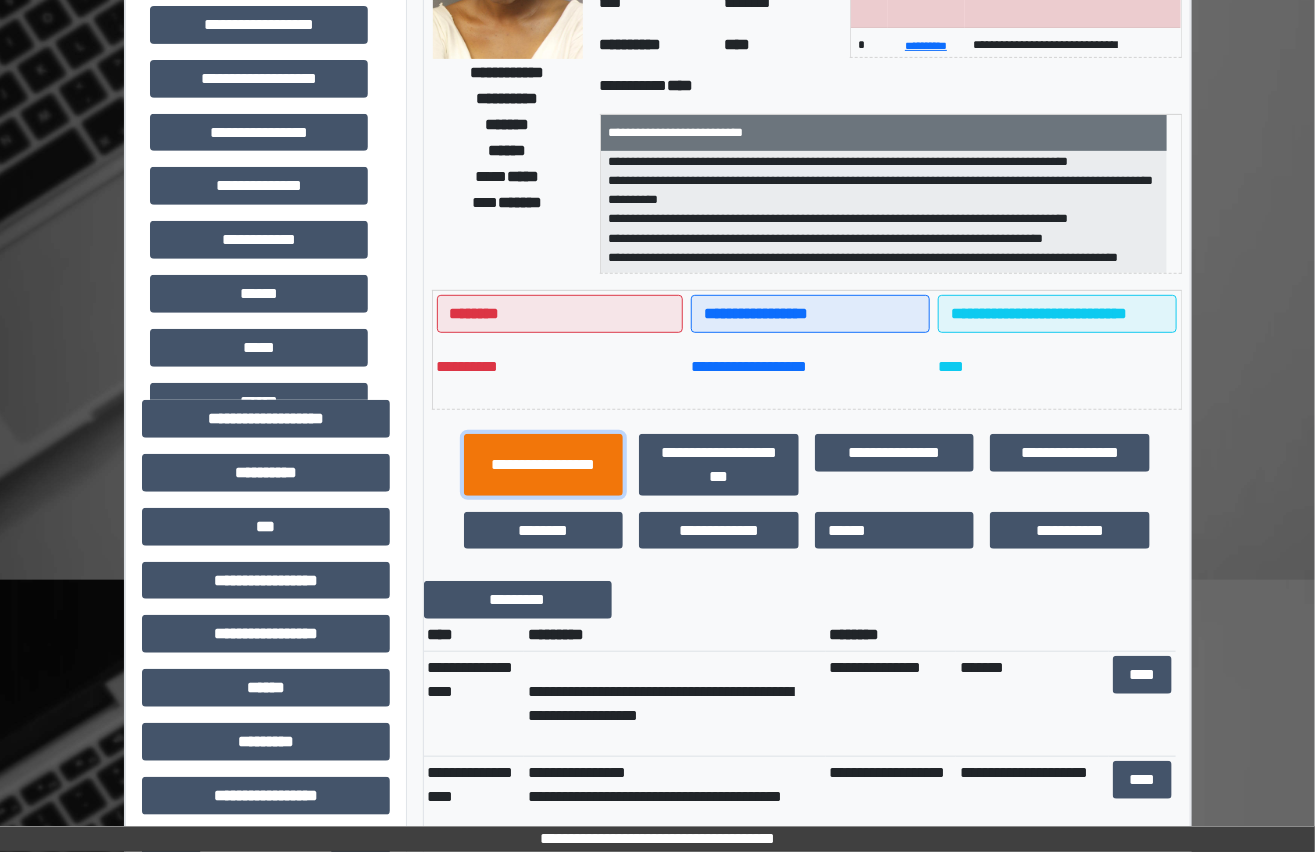click on "**********" at bounding box center (544, 465) 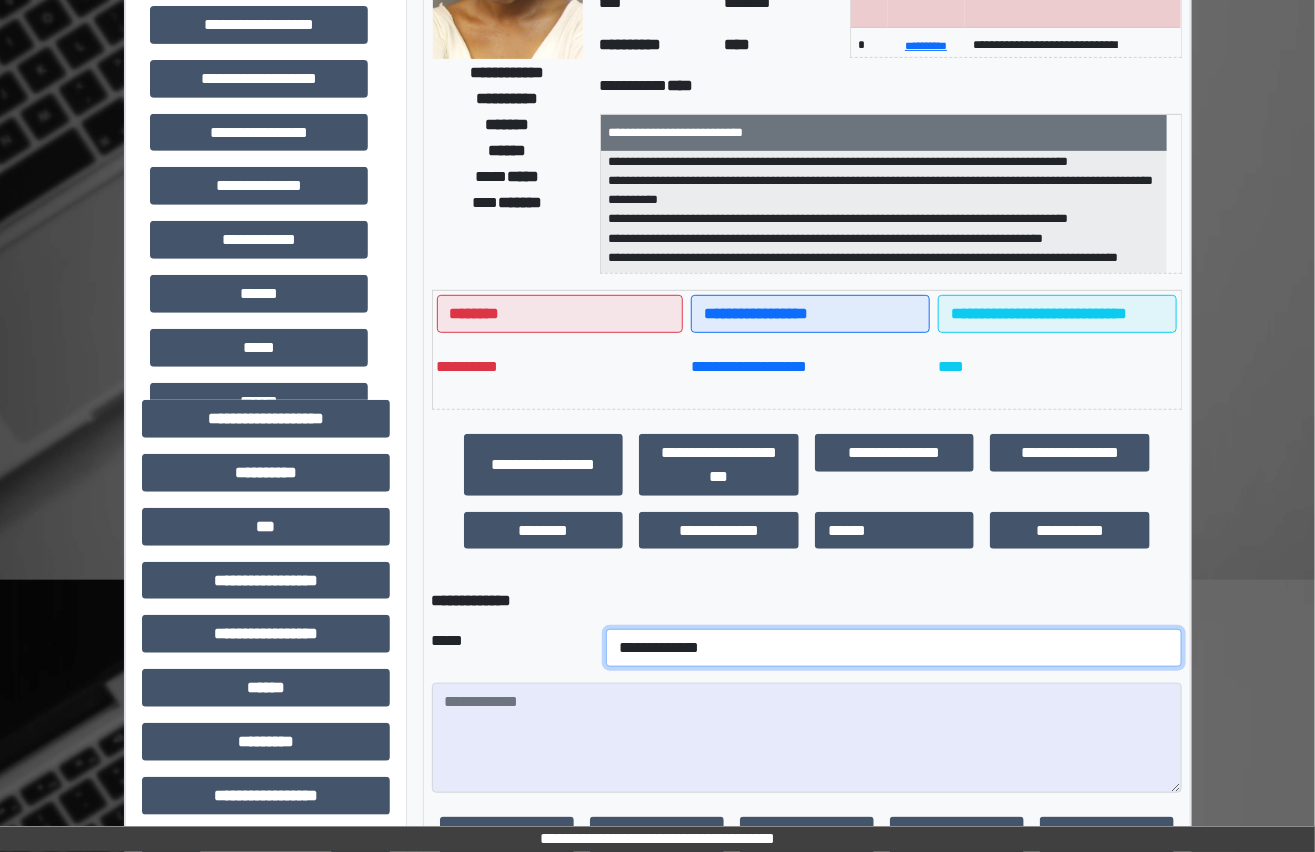 click on "**********" at bounding box center (894, 648) 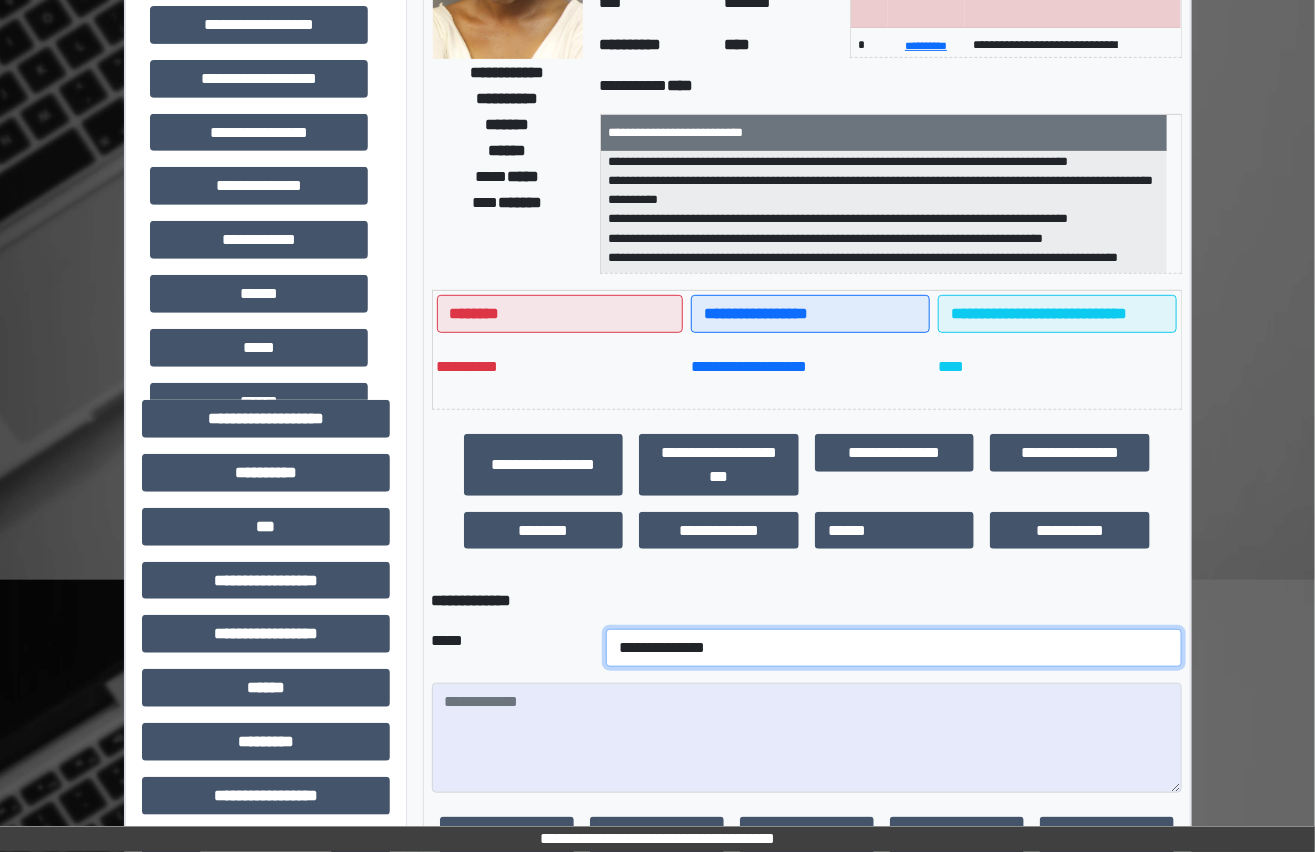 click on "**********" at bounding box center [894, 648] 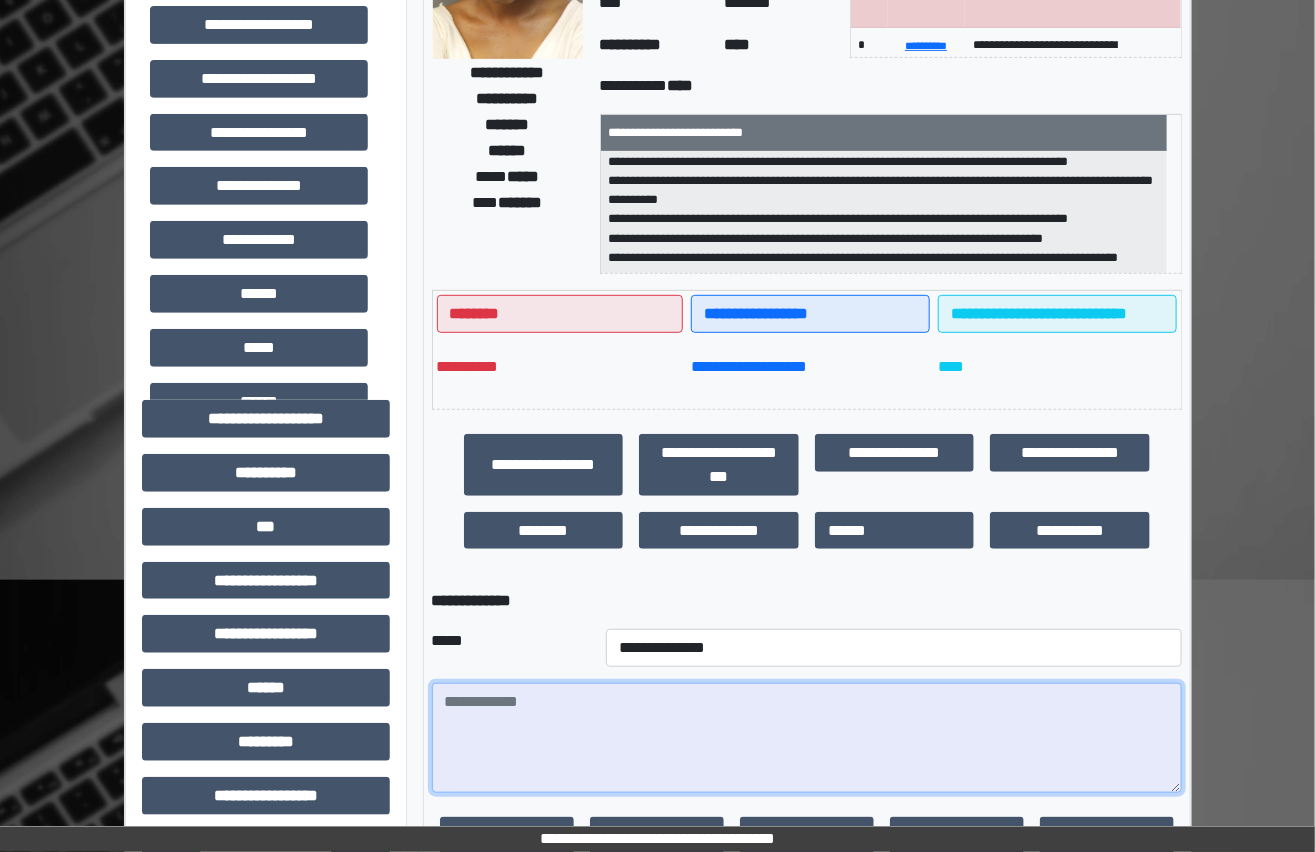 click at bounding box center [807, 738] 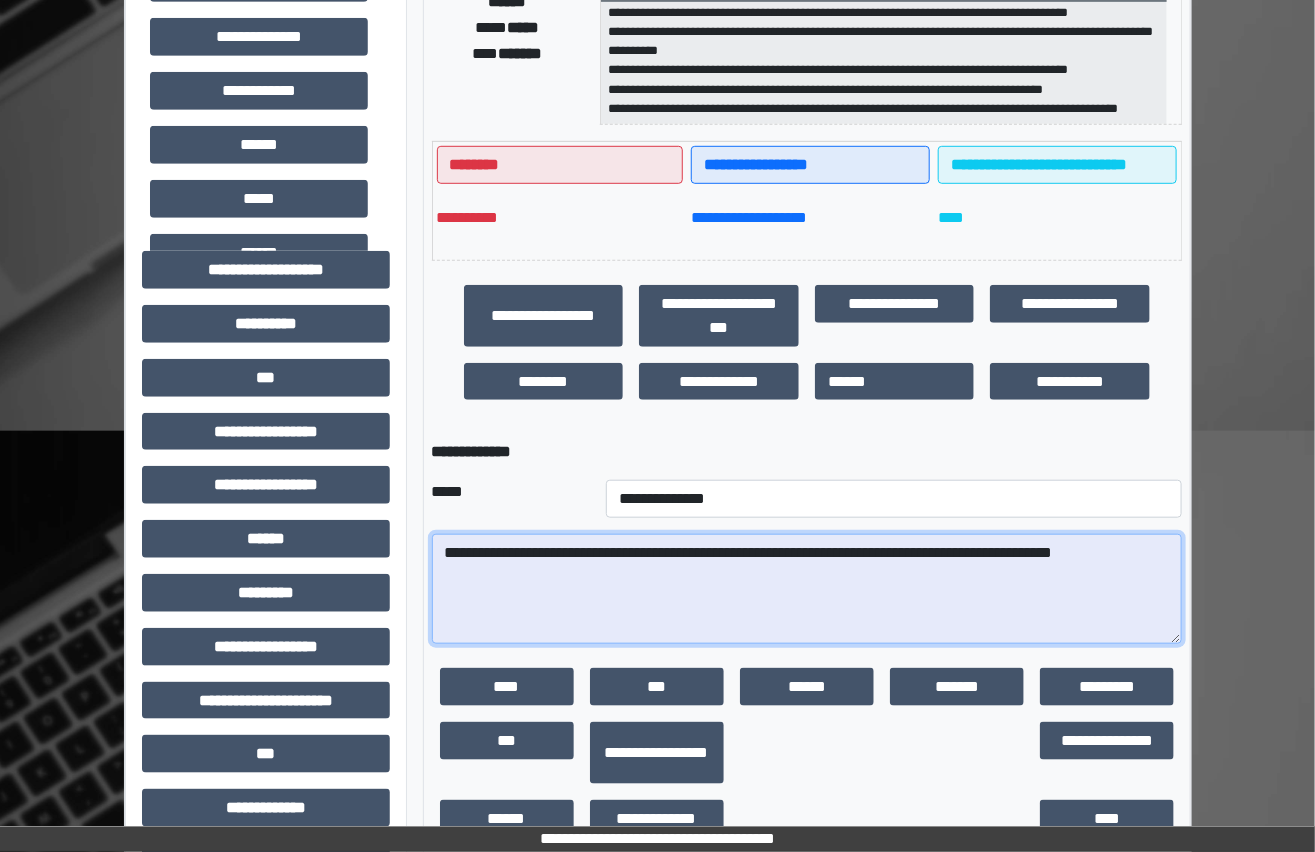 scroll, scrollTop: 454, scrollLeft: 0, axis: vertical 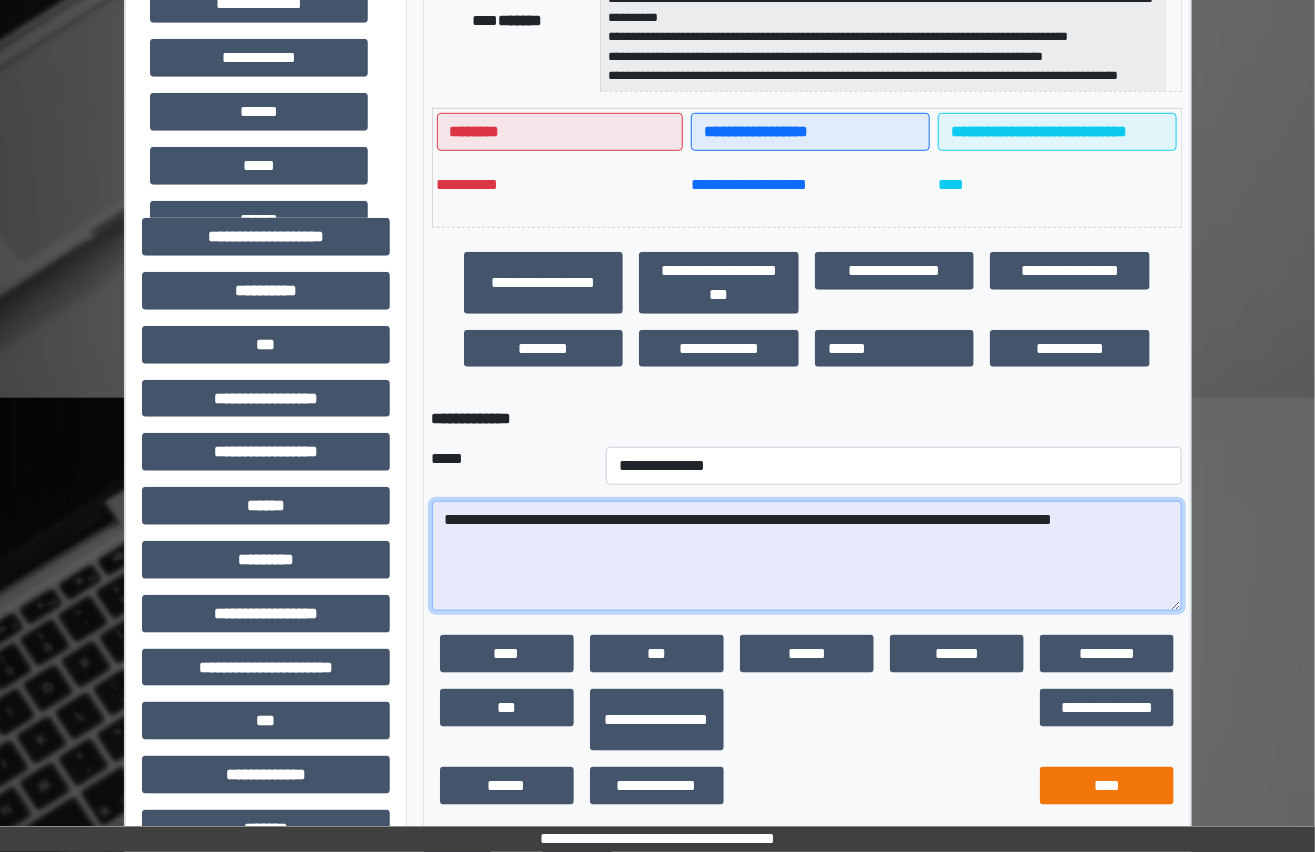 type on "**********" 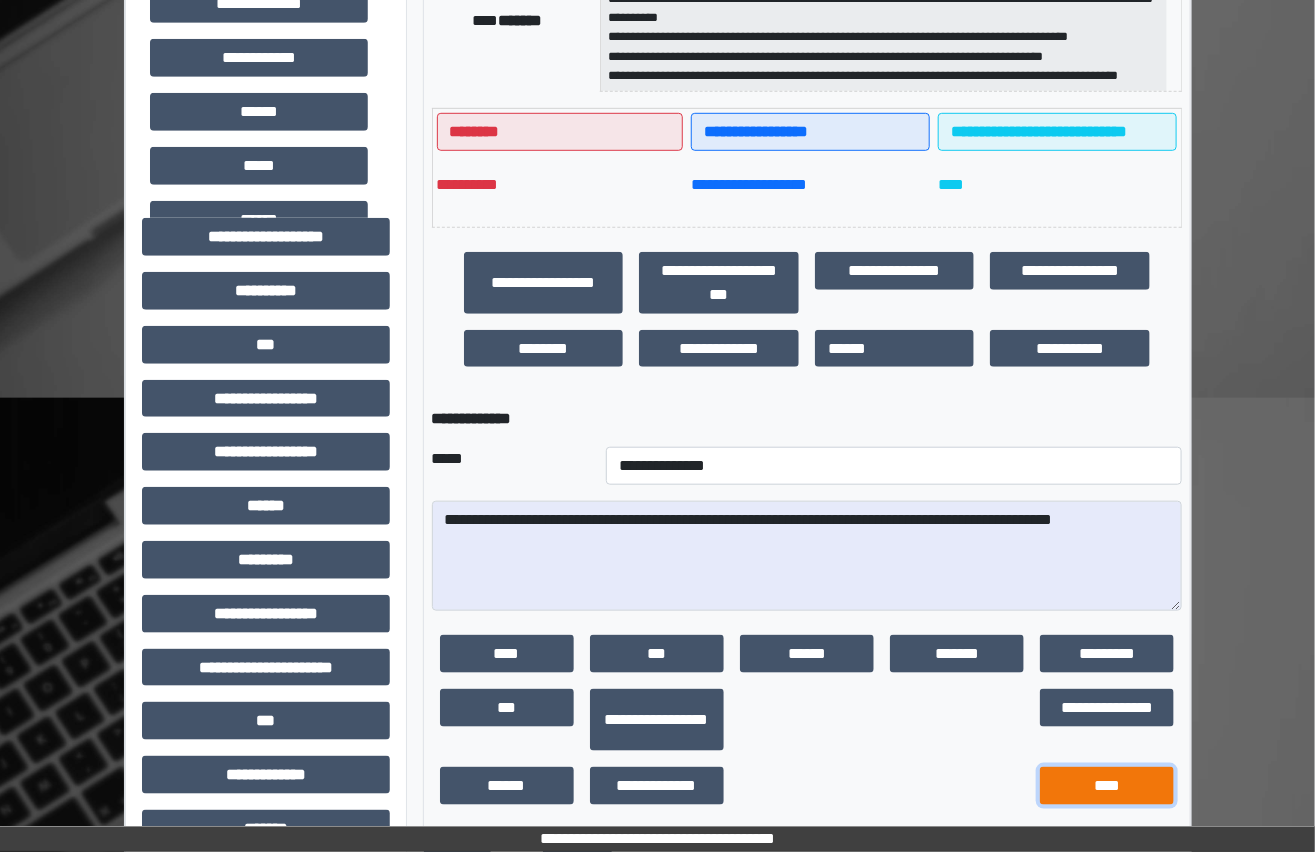 click on "****" at bounding box center [1107, 786] 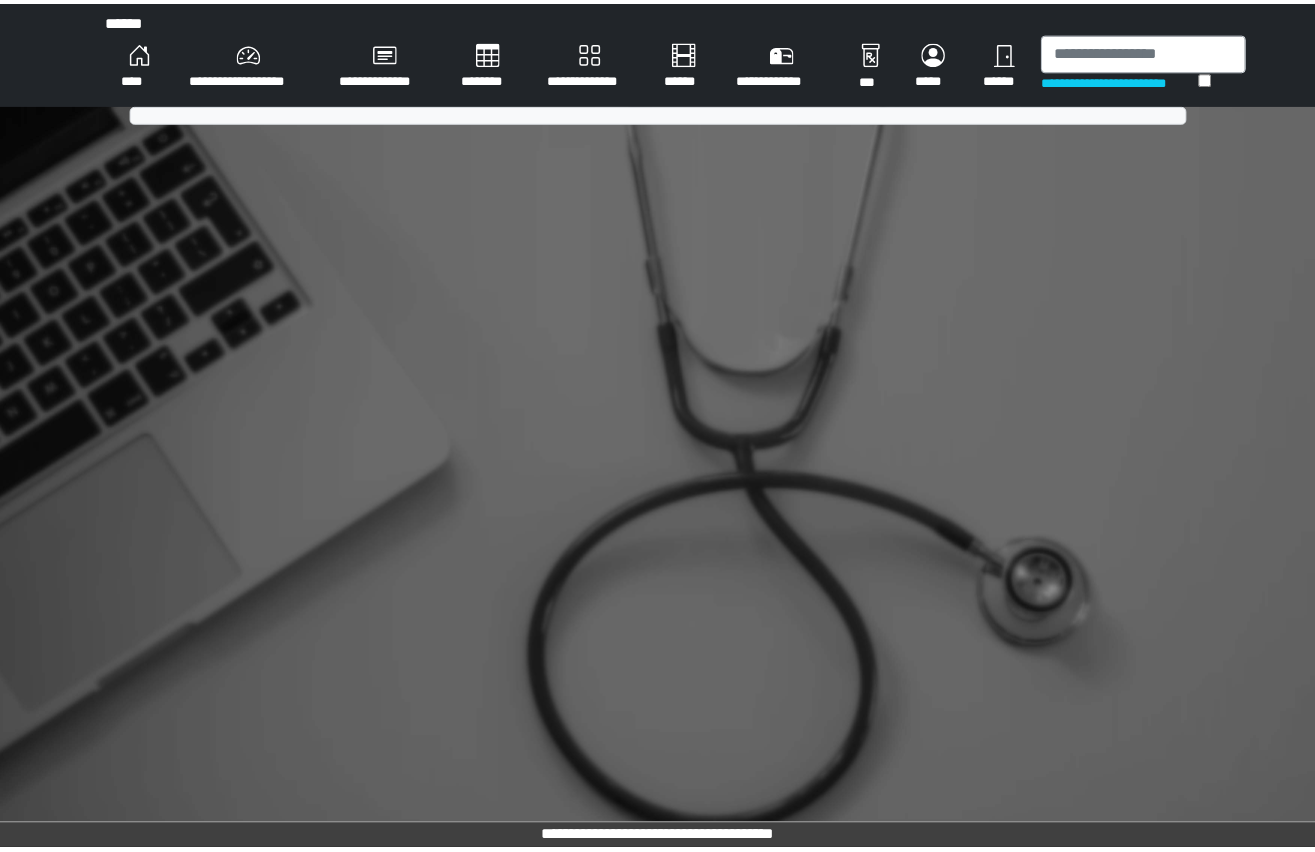 scroll, scrollTop: 0, scrollLeft: 0, axis: both 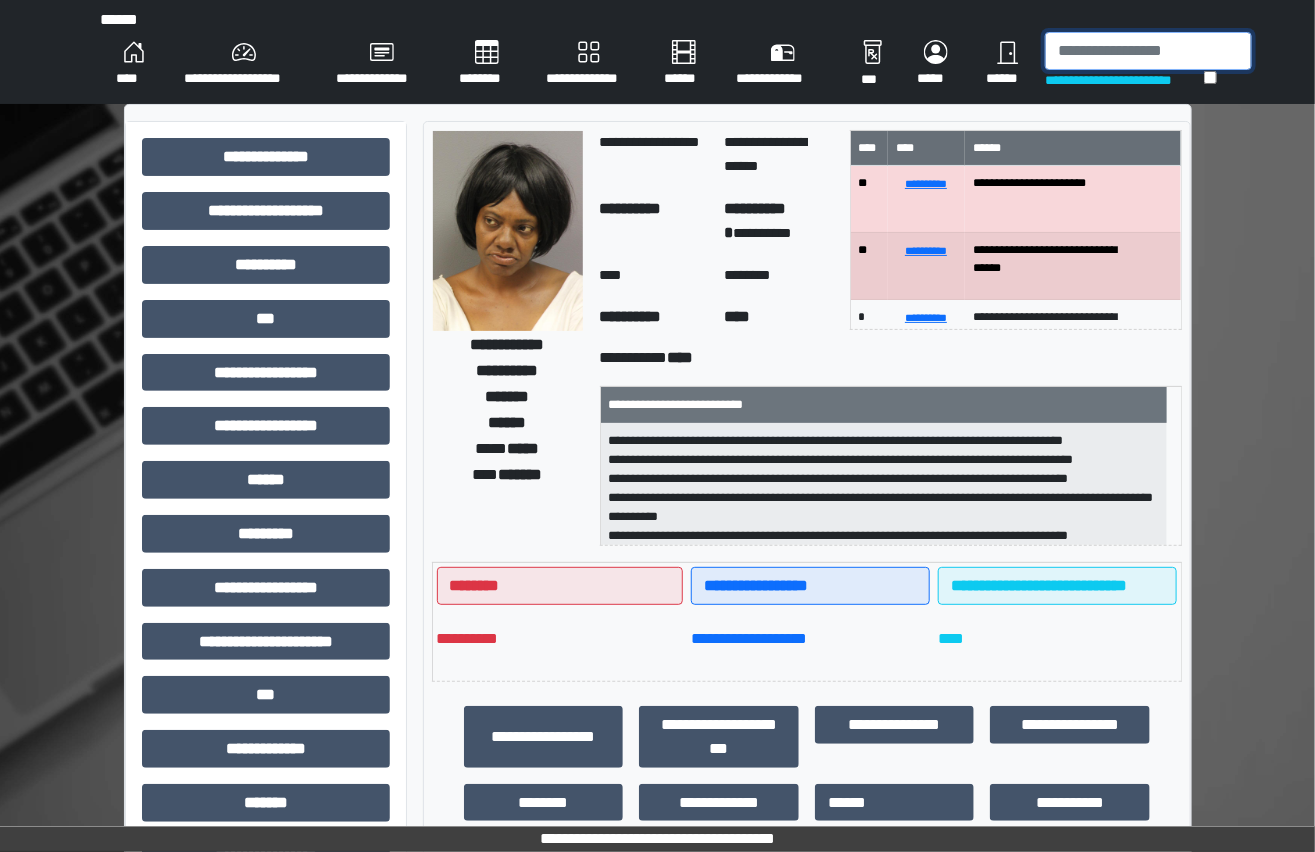 click at bounding box center (1148, 51) 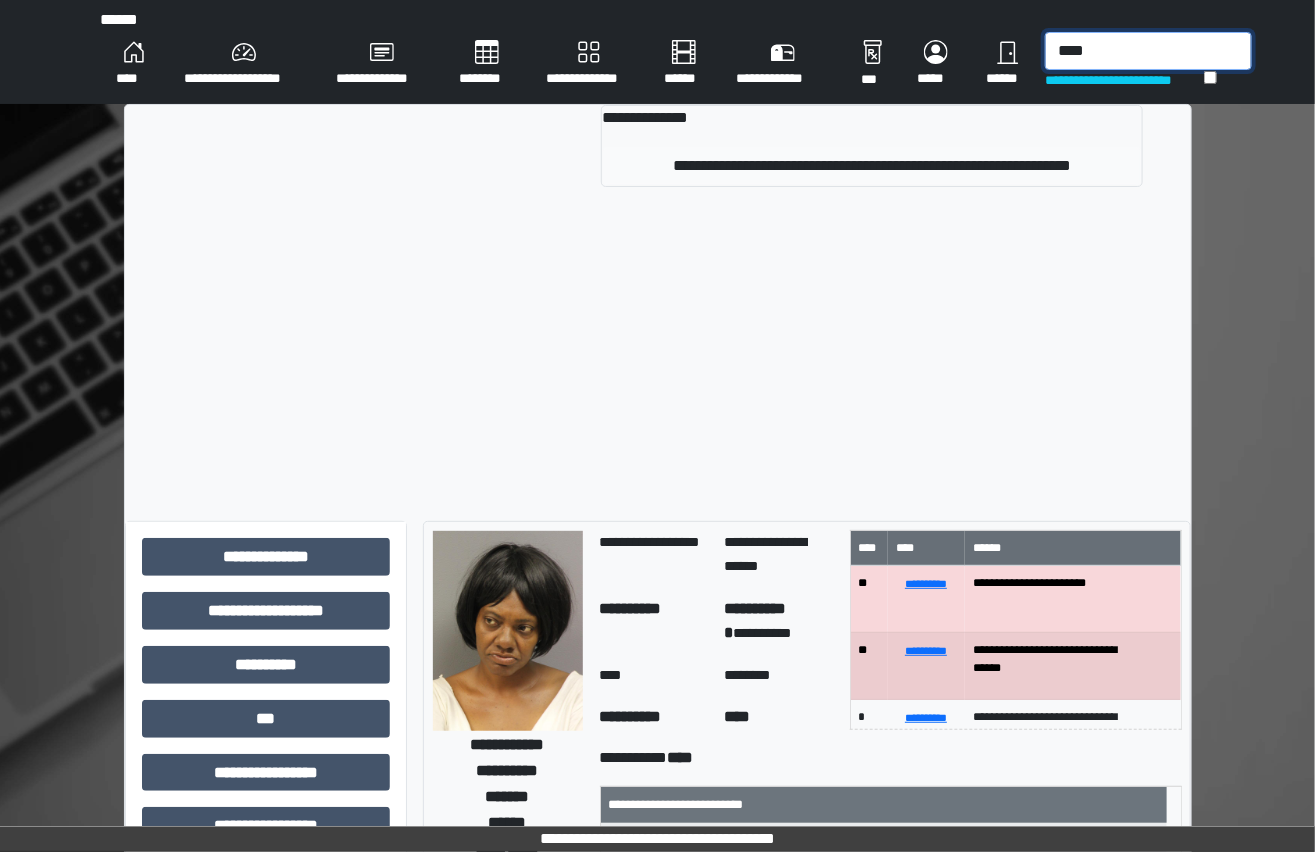 type on "****" 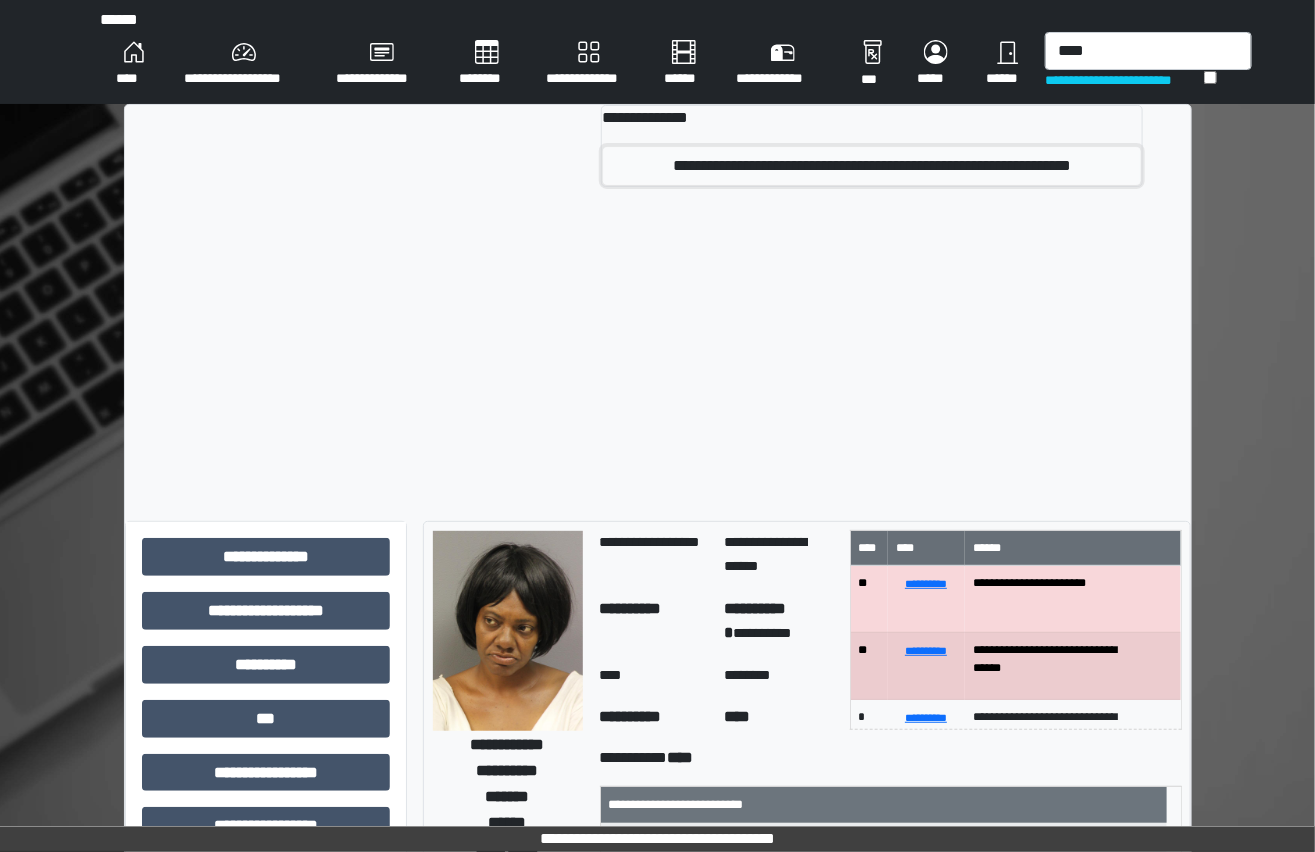 click on "**********" at bounding box center [872, 166] 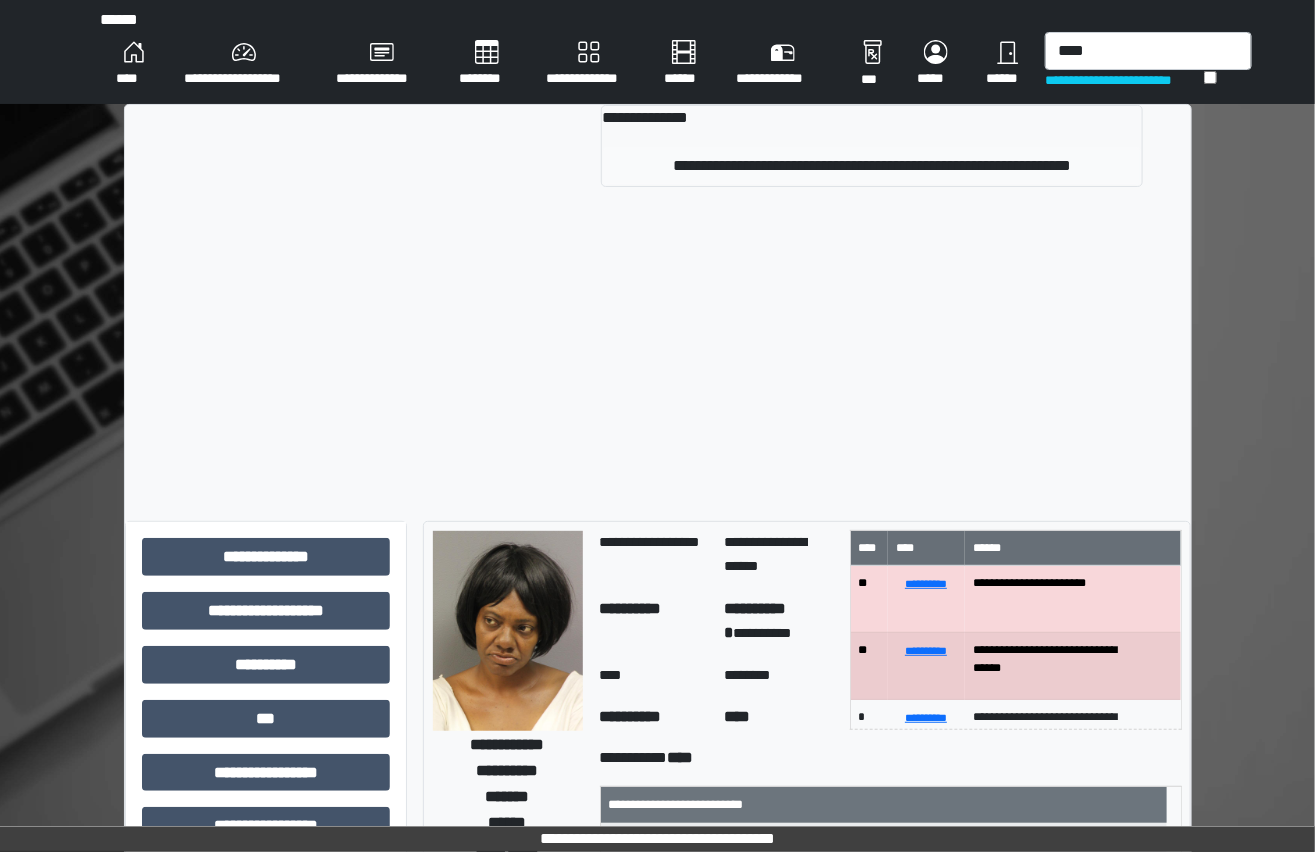 type 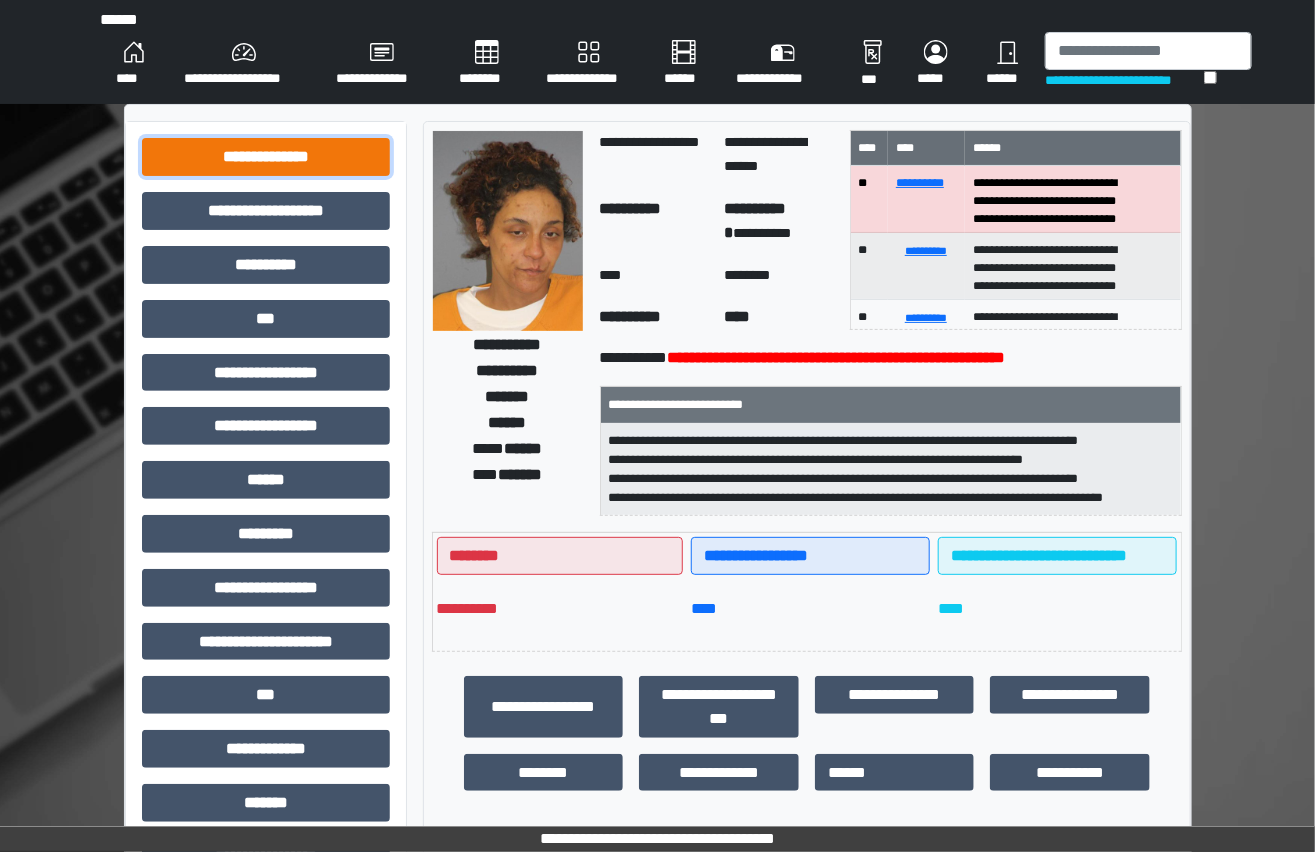 click on "**********" at bounding box center [266, 157] 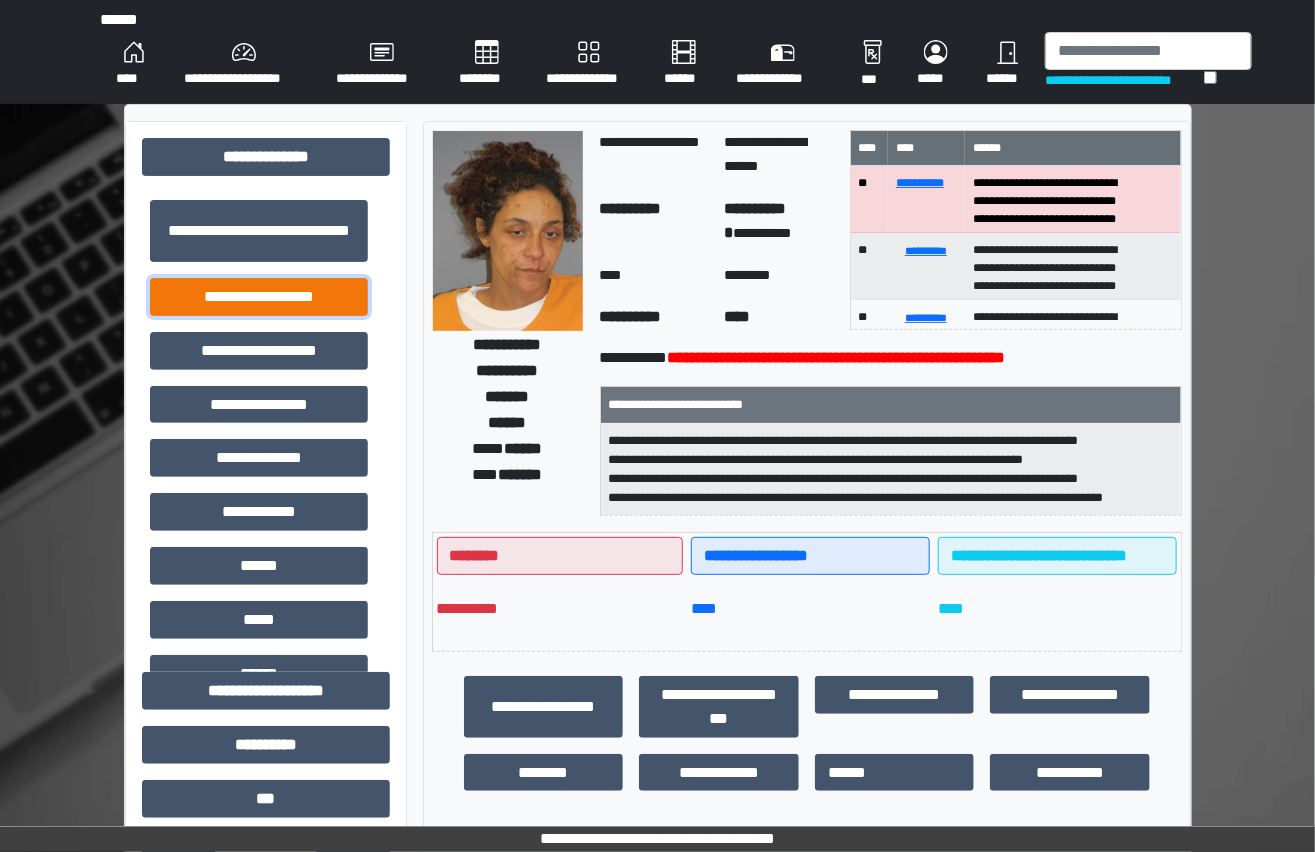 click on "**********" at bounding box center (259, 297) 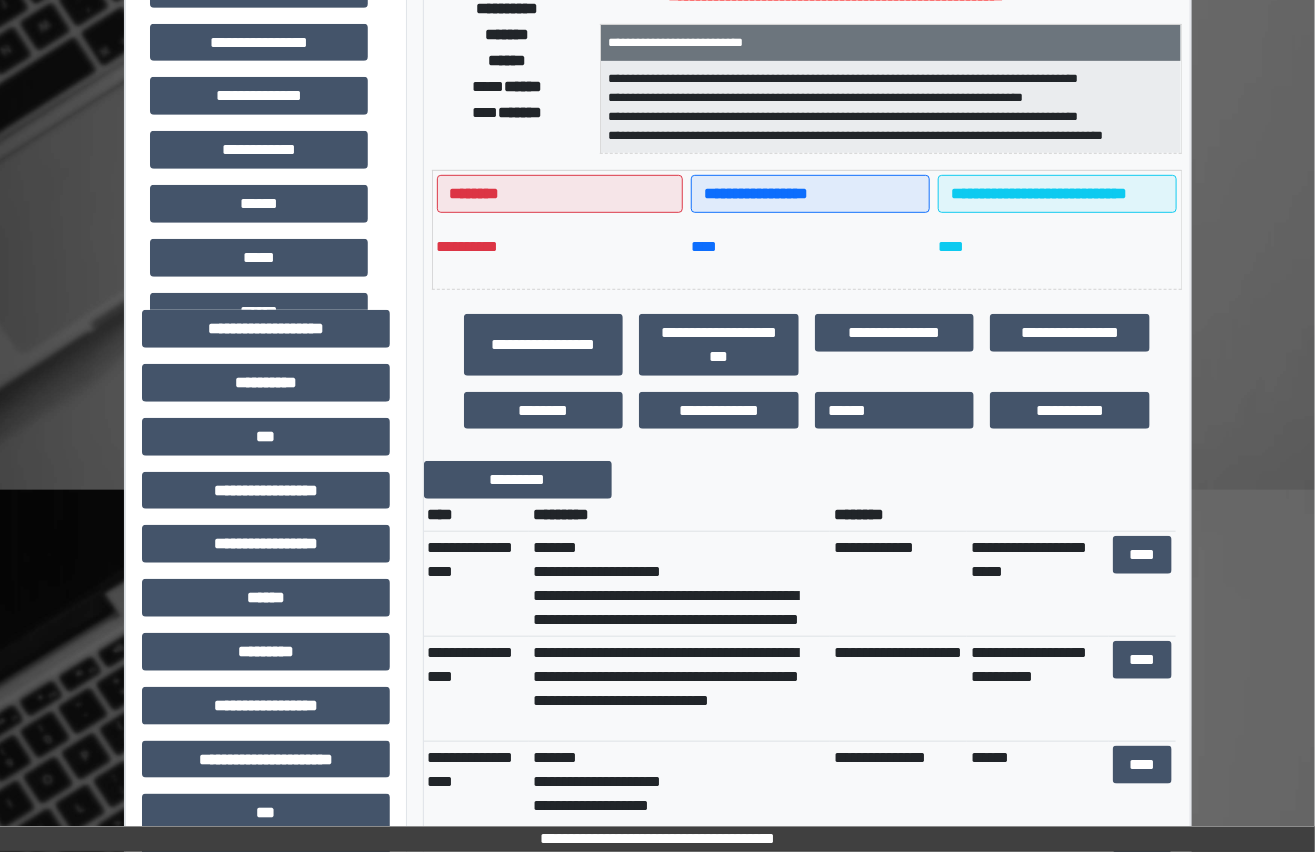 scroll, scrollTop: 363, scrollLeft: 0, axis: vertical 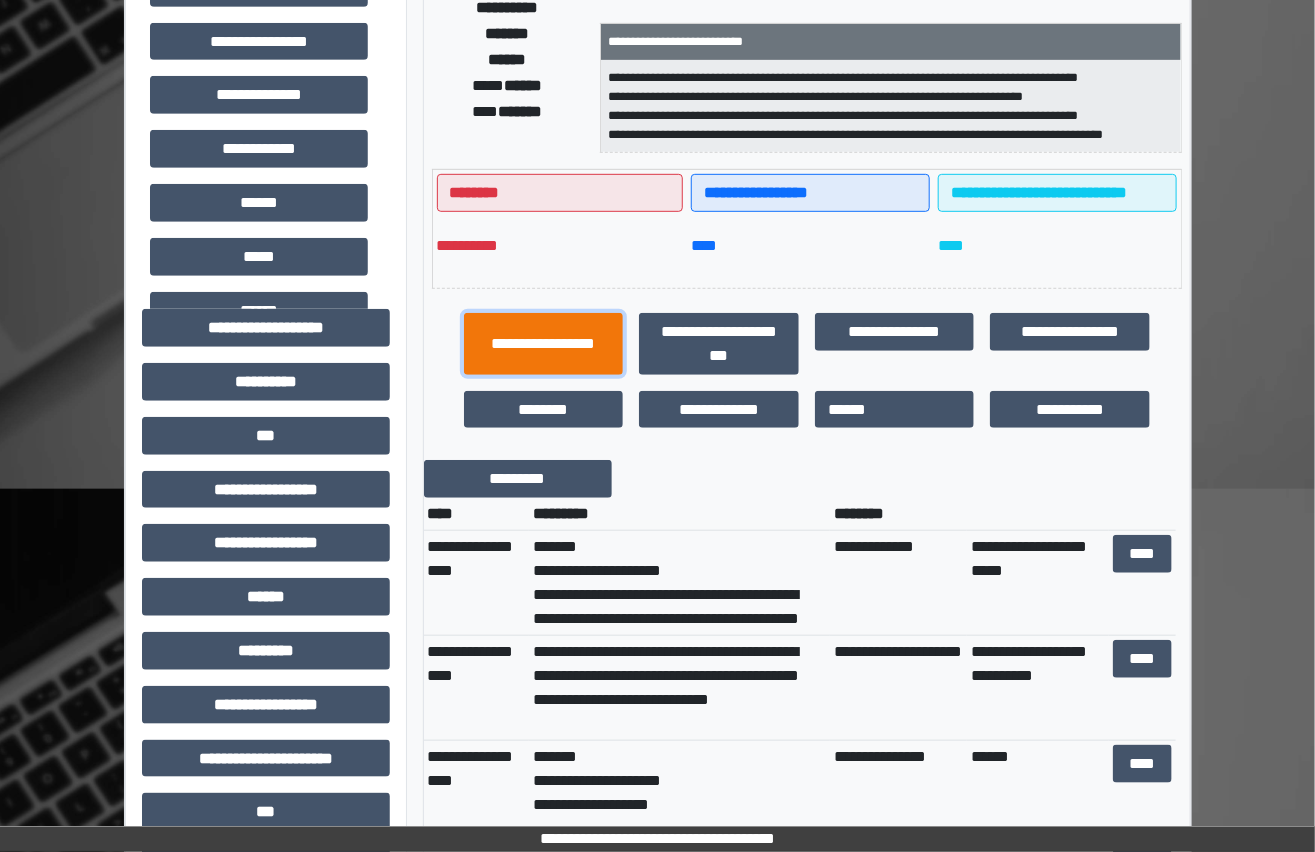click on "**********" at bounding box center (544, 344) 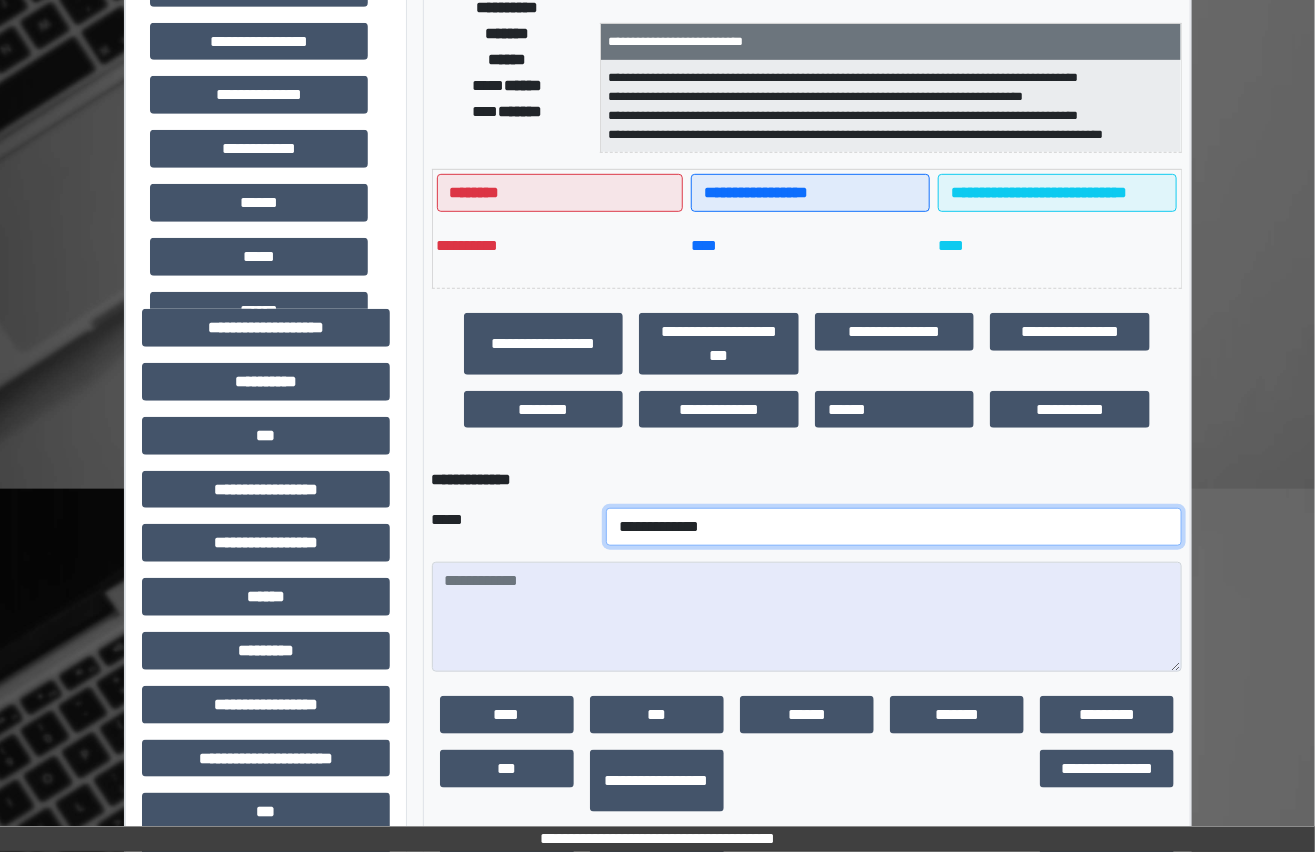 click on "**********" at bounding box center [894, 527] 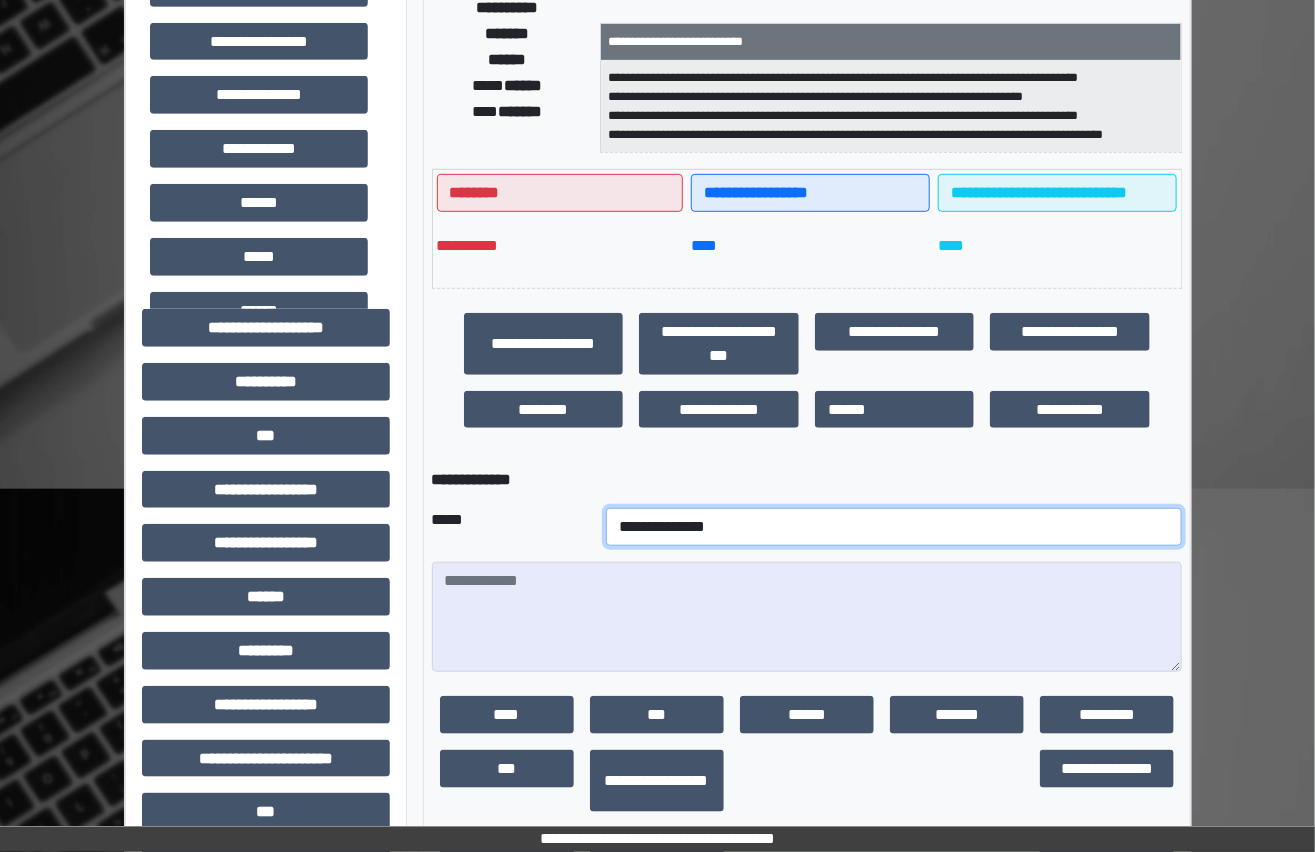click on "**********" at bounding box center (894, 527) 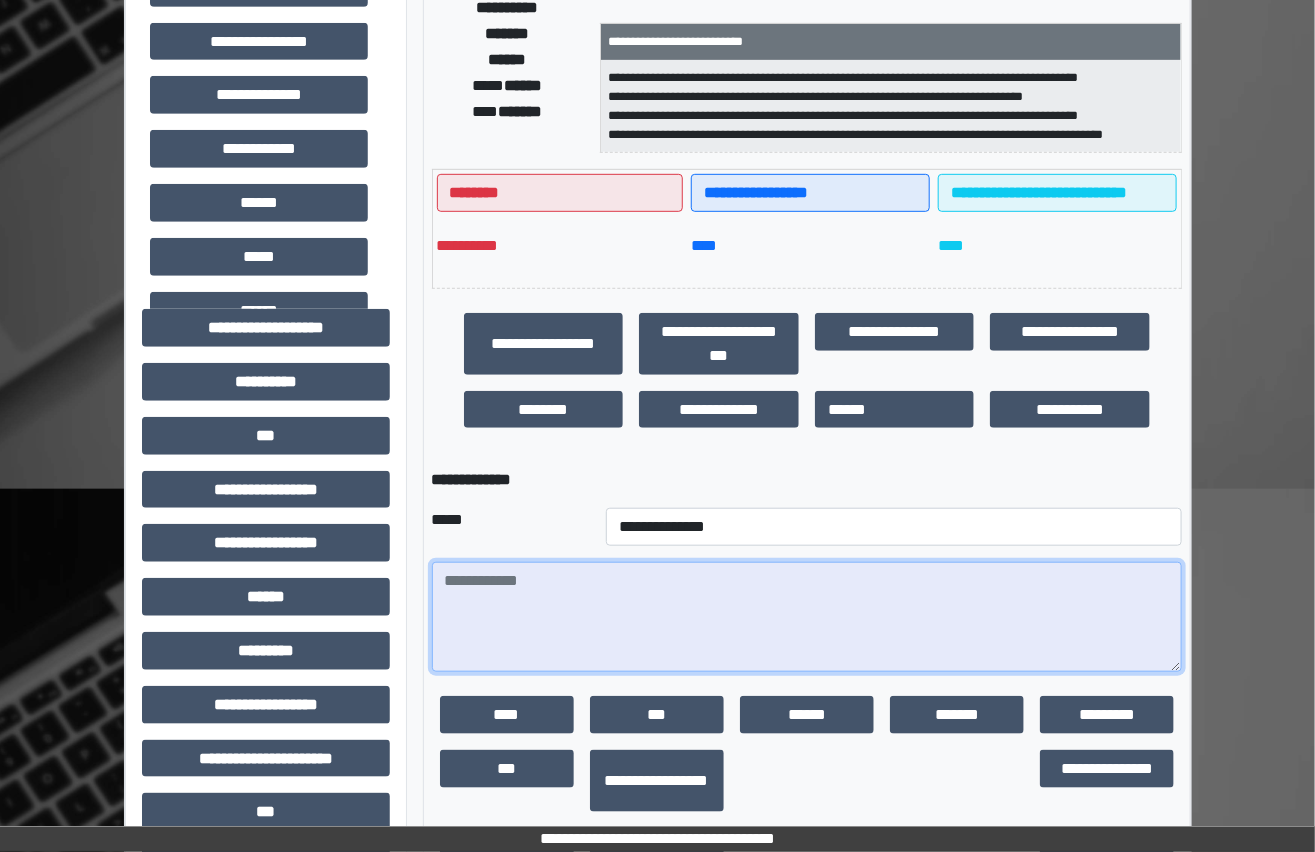 click at bounding box center (807, 617) 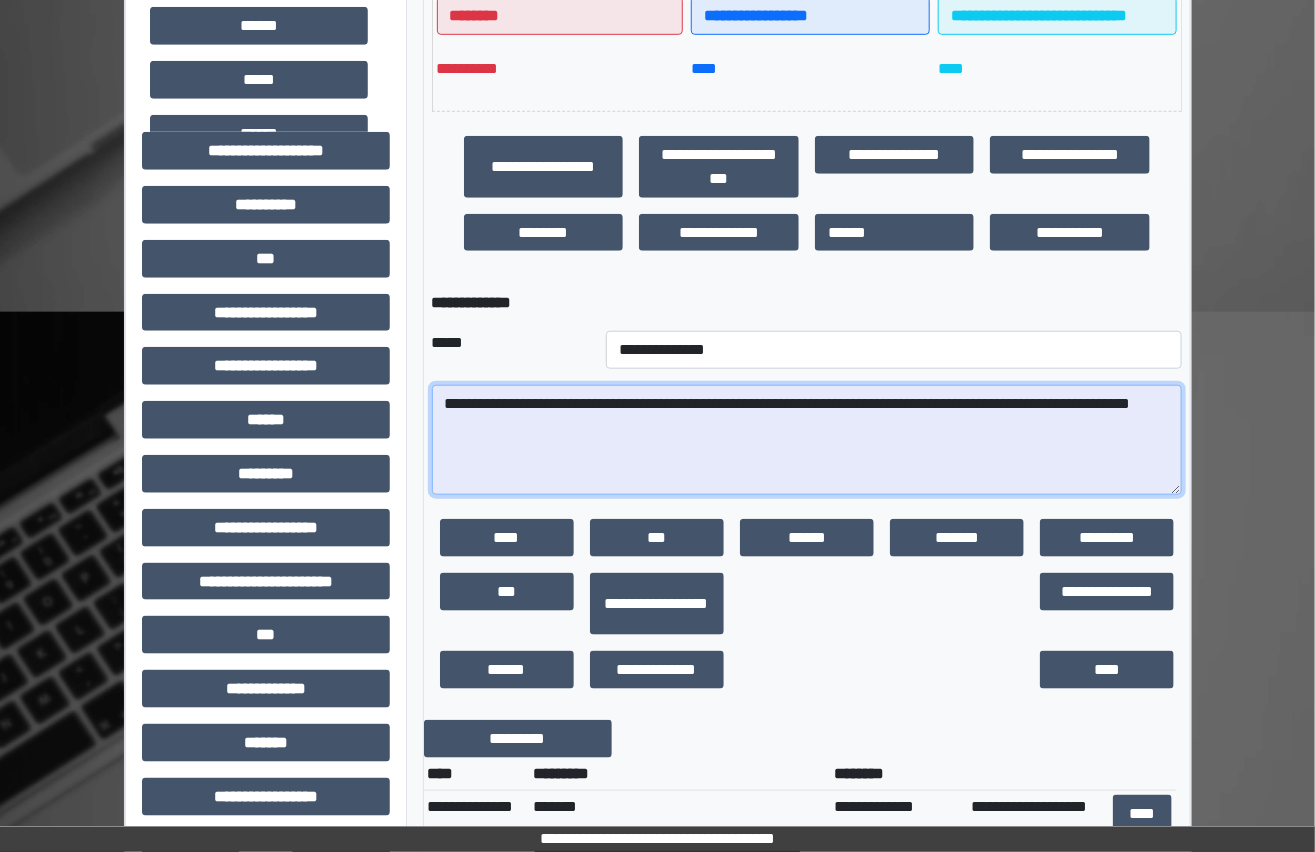 scroll, scrollTop: 545, scrollLeft: 0, axis: vertical 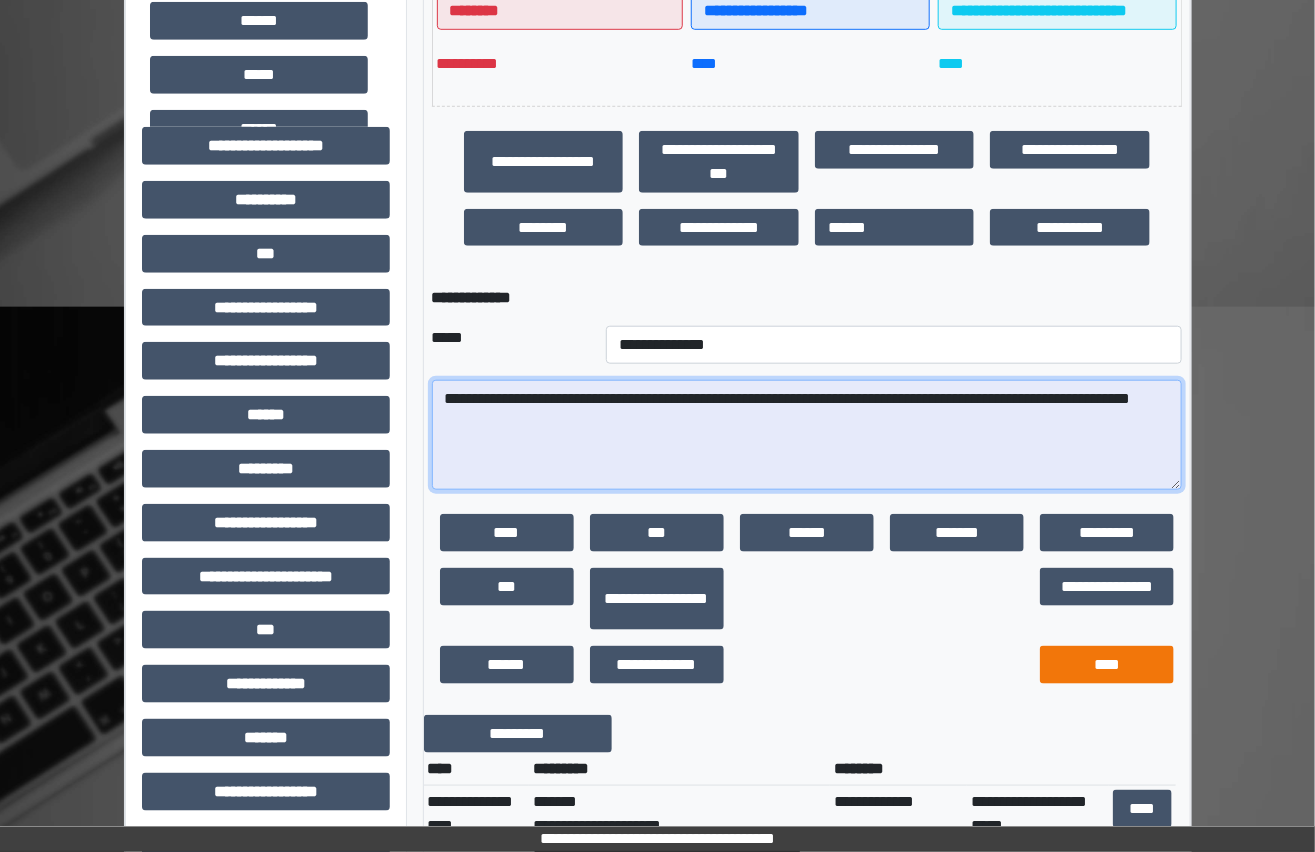 type on "**********" 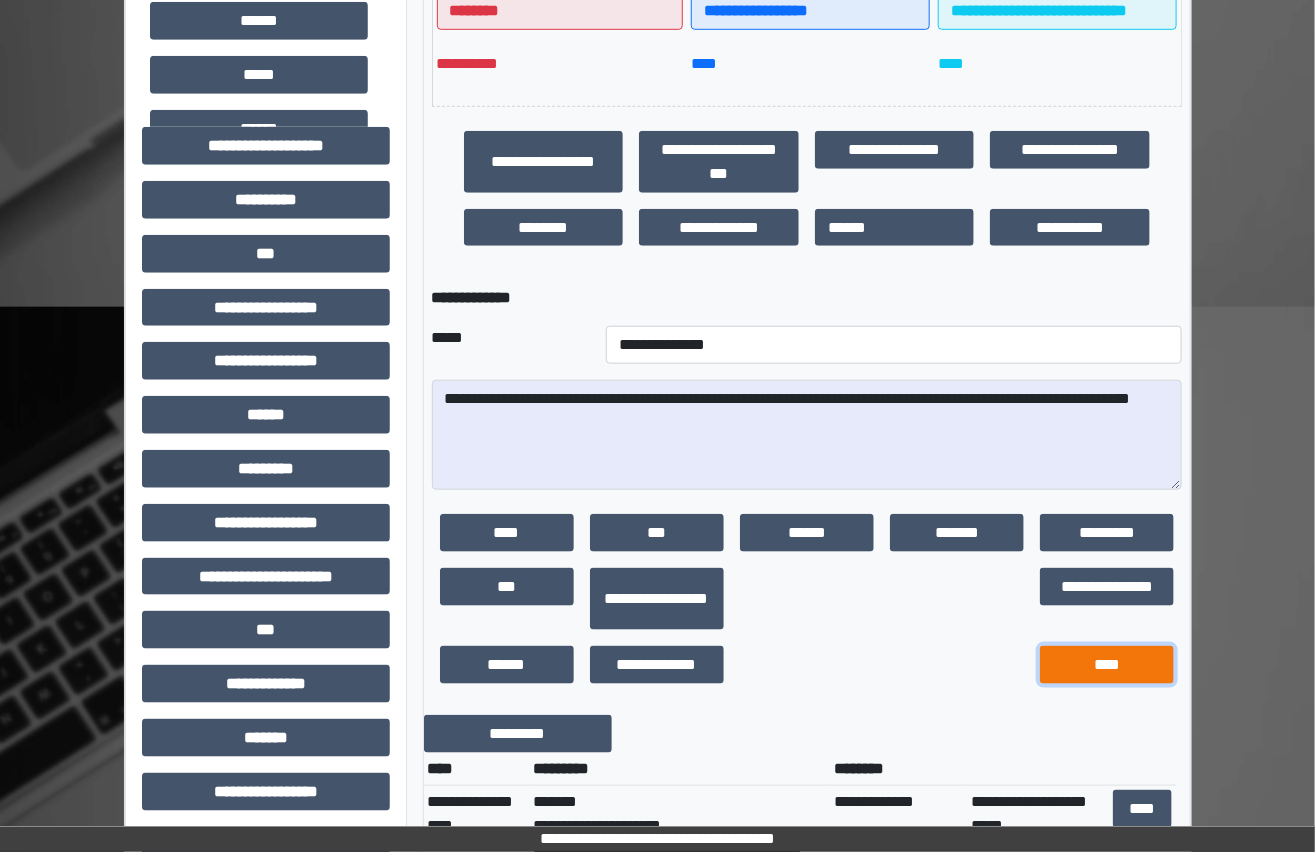 click on "****" at bounding box center [1107, 665] 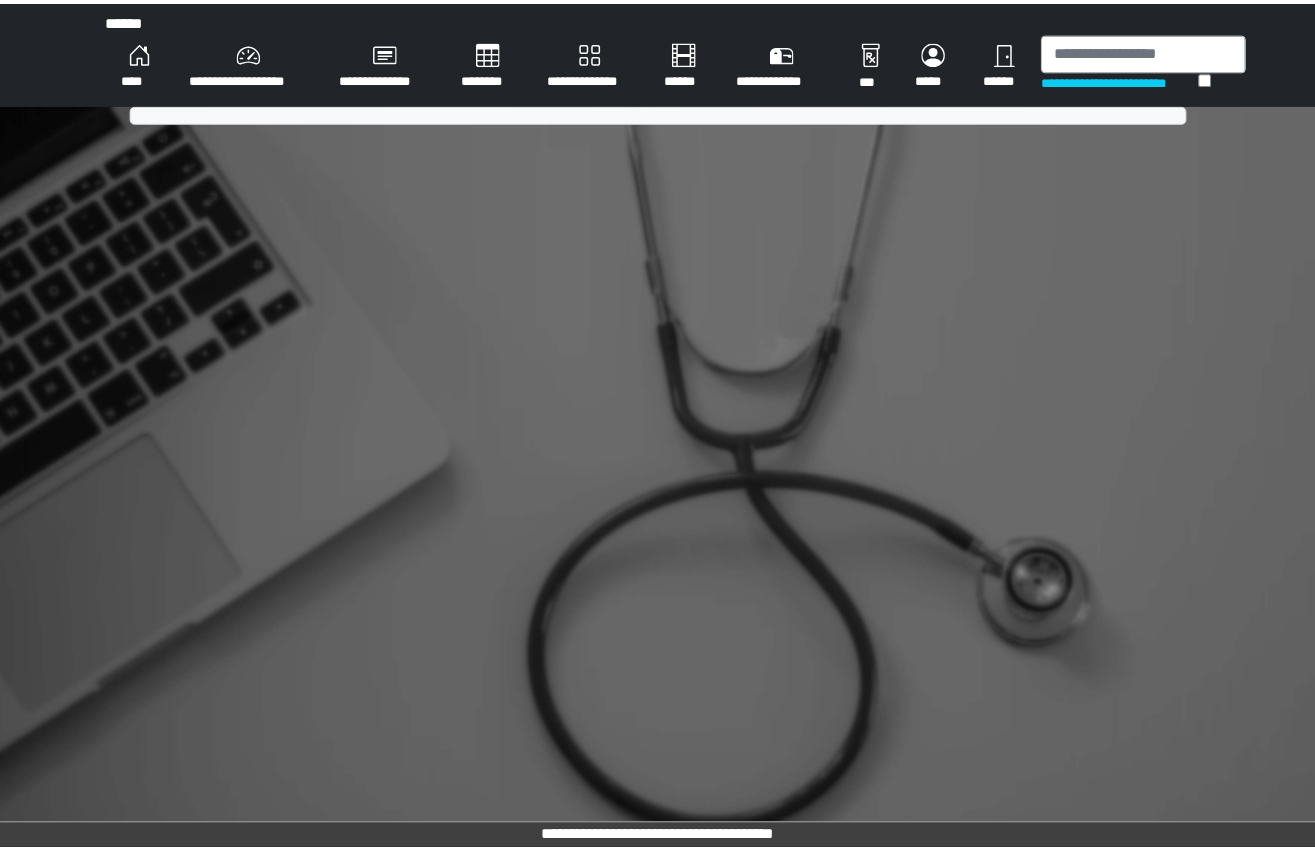scroll, scrollTop: 0, scrollLeft: 0, axis: both 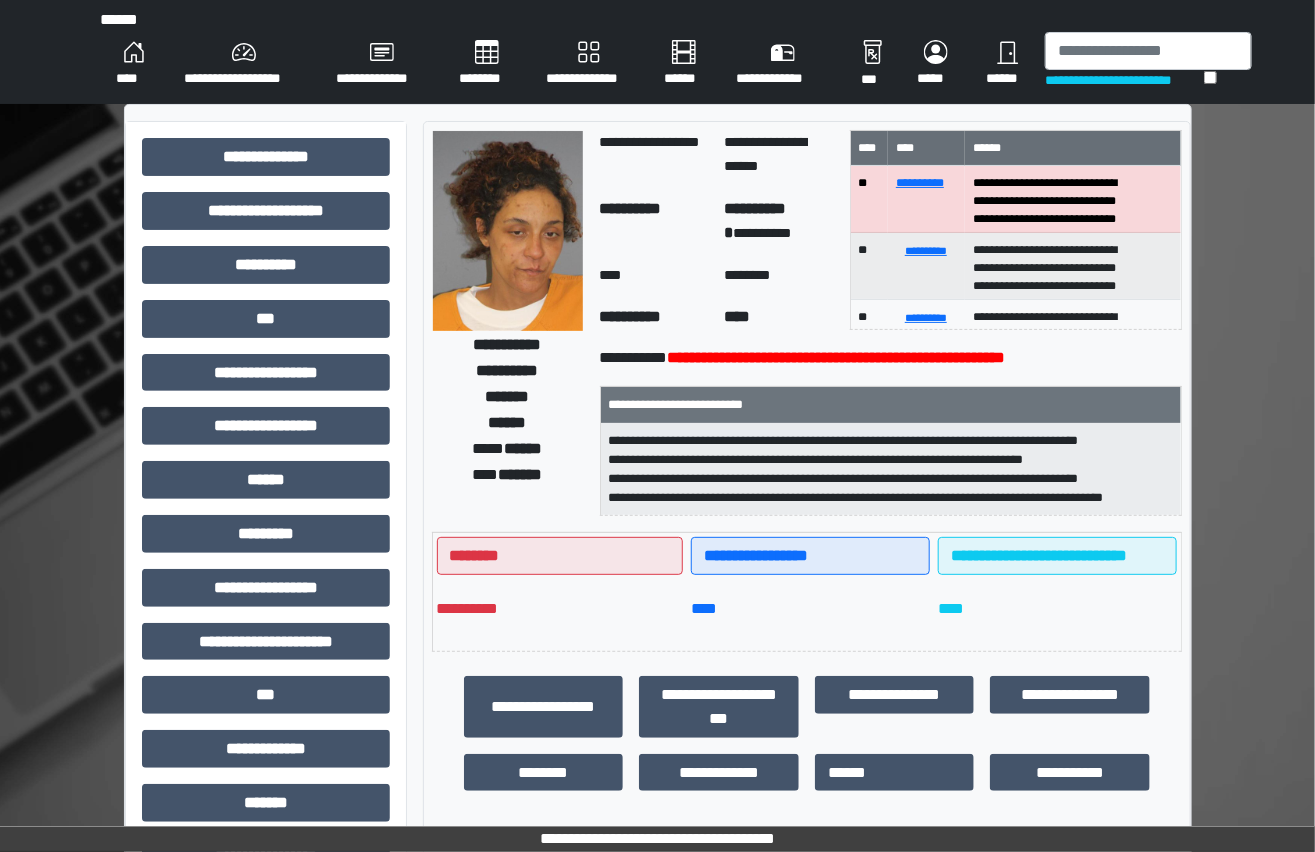 click on "**********" at bounding box center [657, 649] 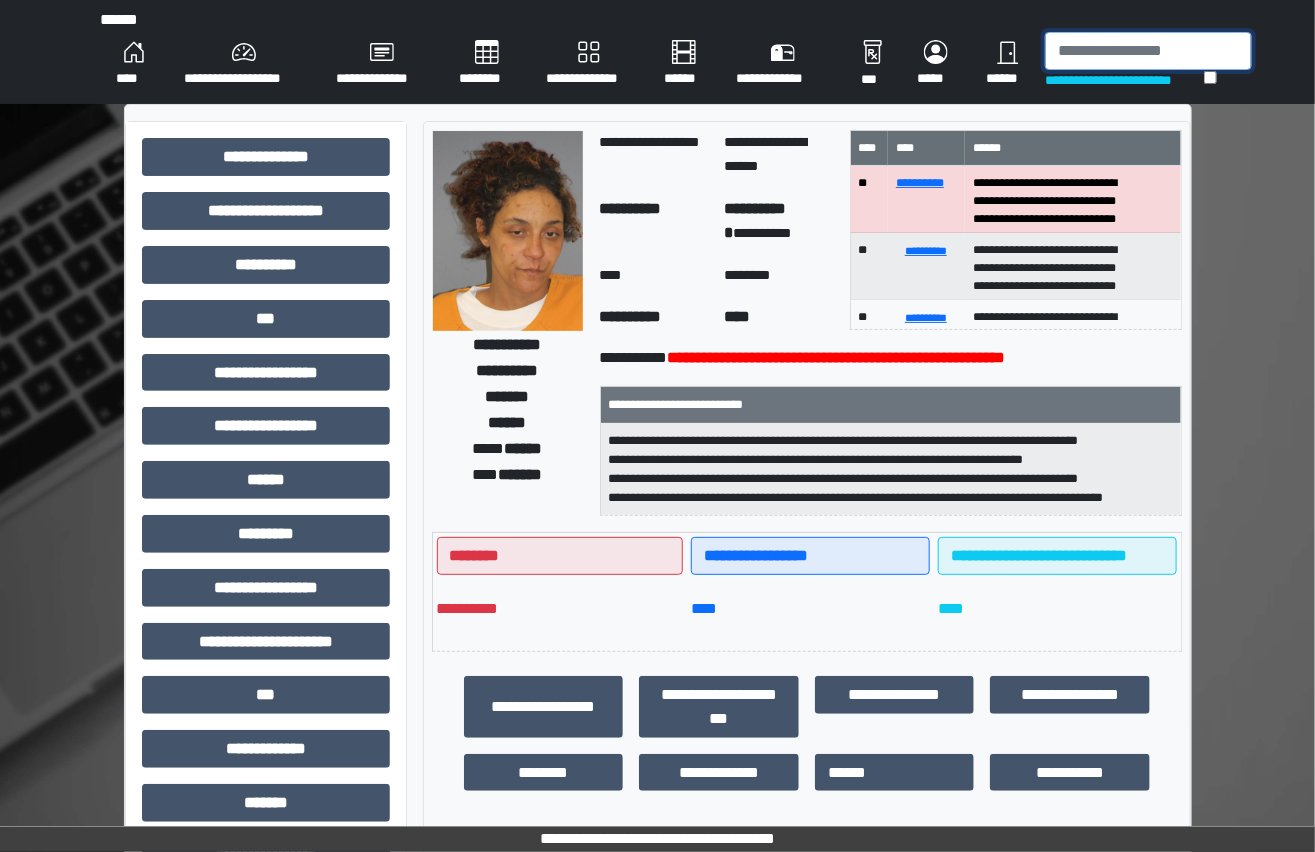 click at bounding box center (1148, 51) 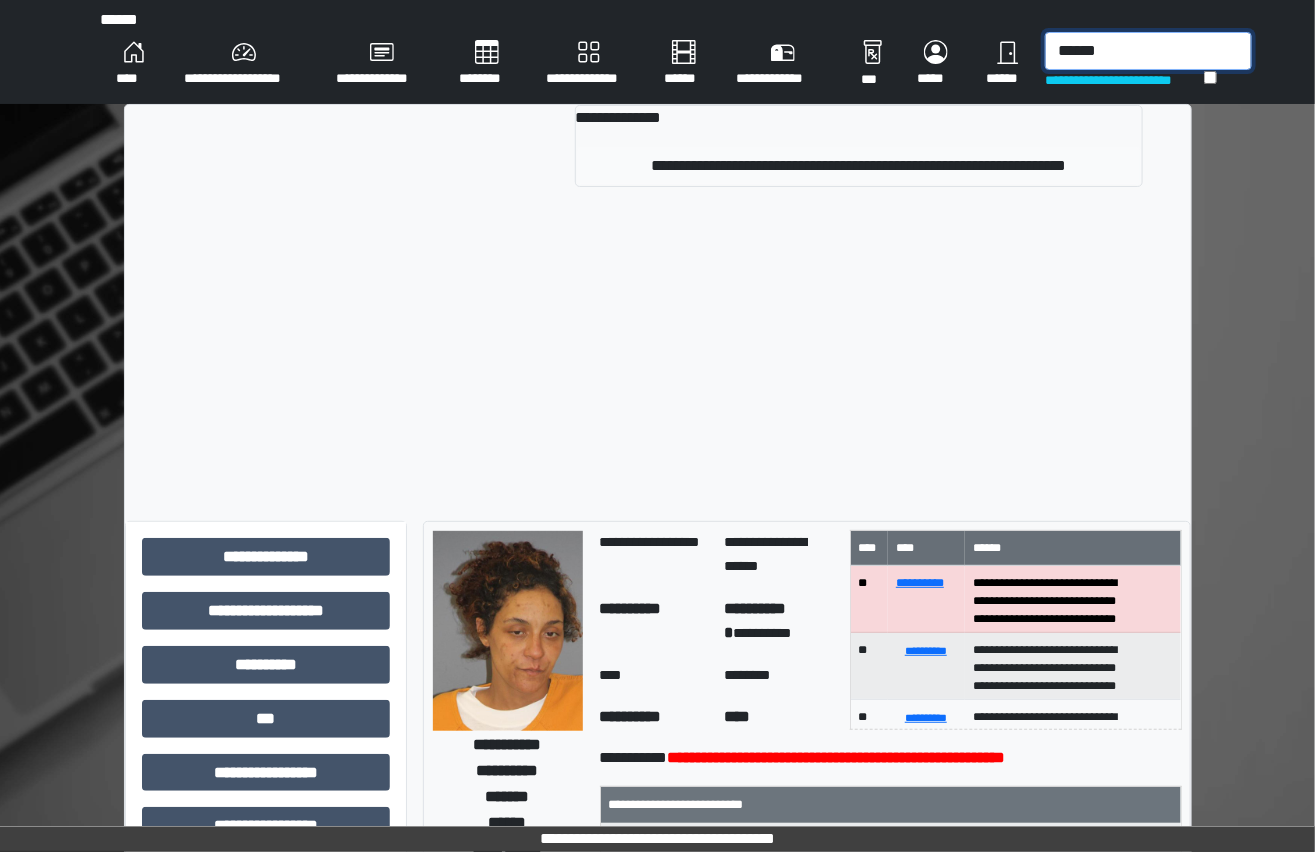 type on "******" 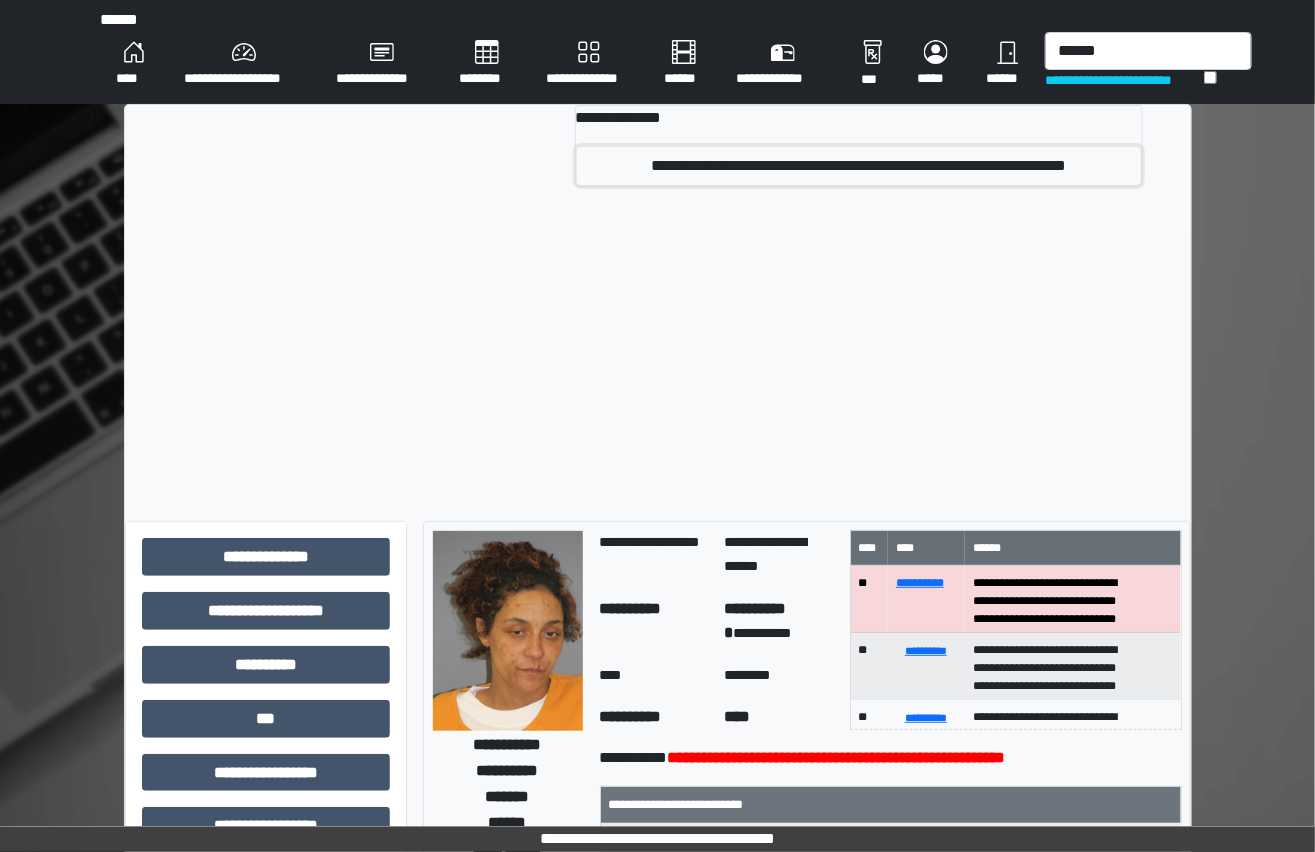 click on "**********" at bounding box center (859, 166) 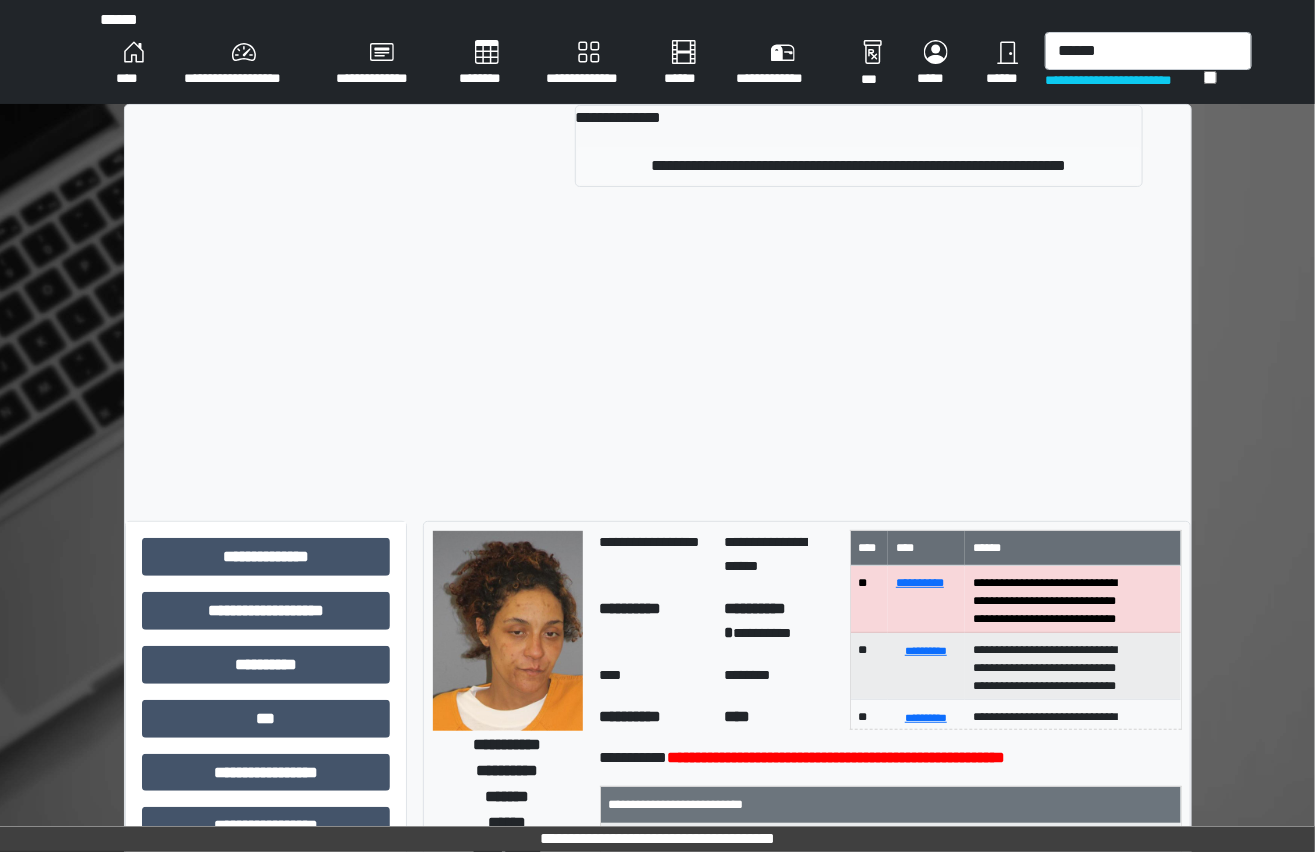 type 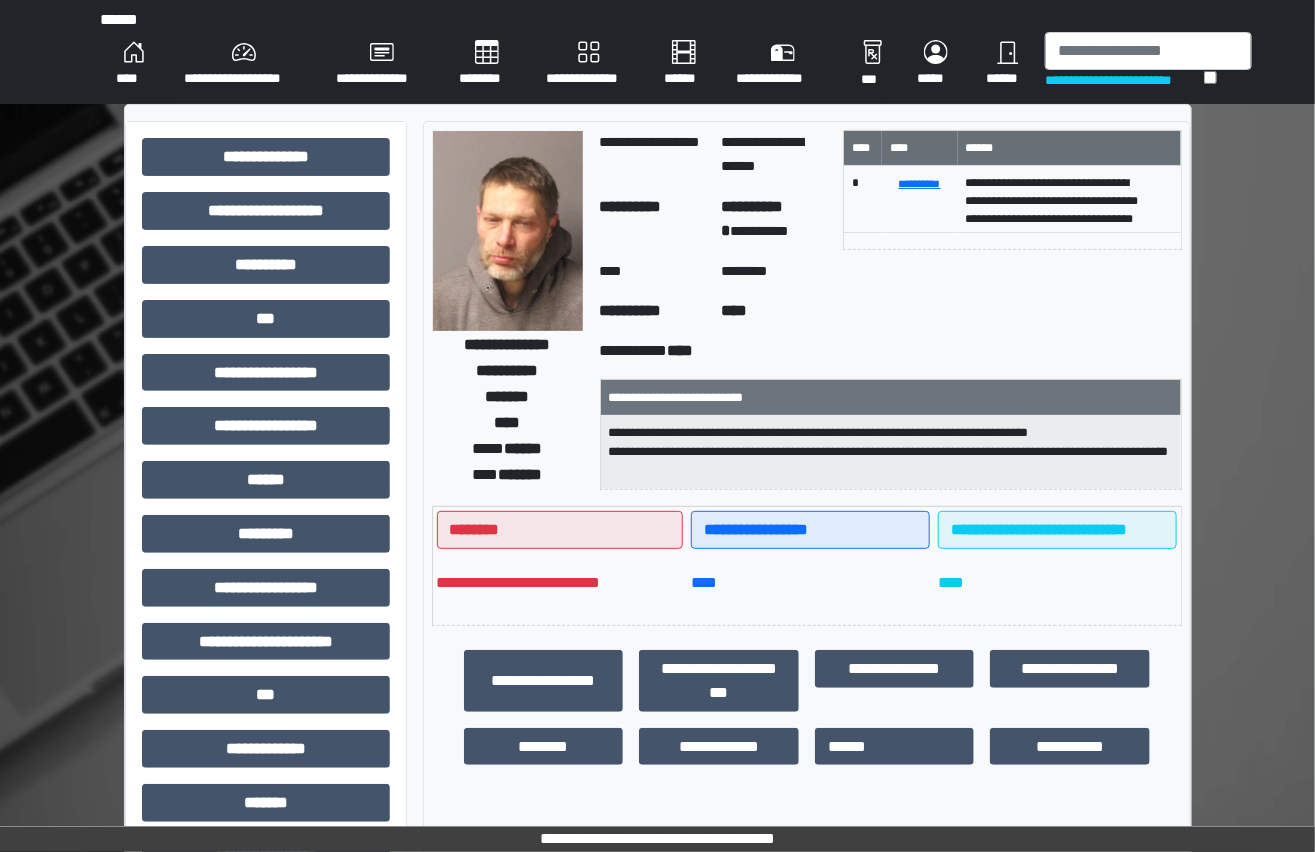 click on "******" at bounding box center [524, 448] 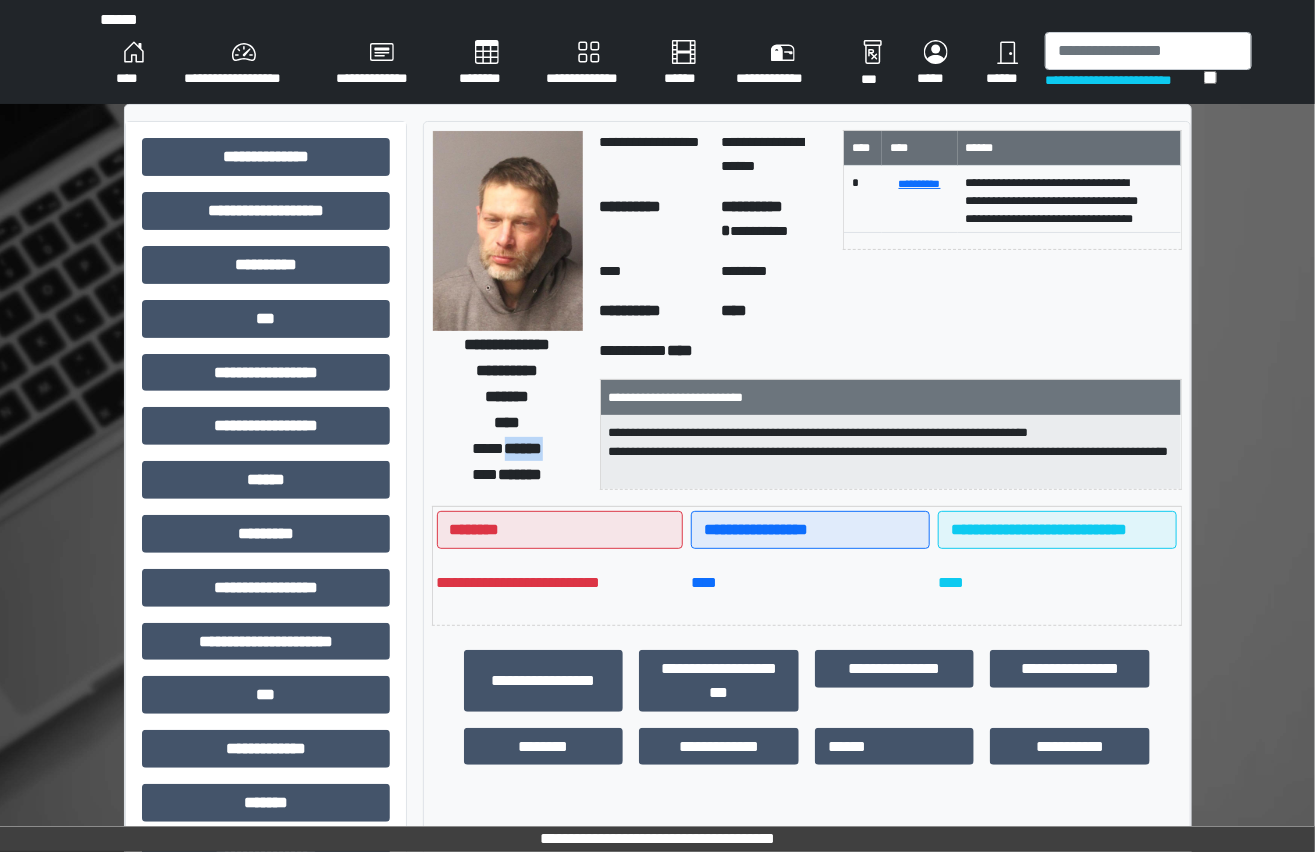click on "******" at bounding box center (524, 448) 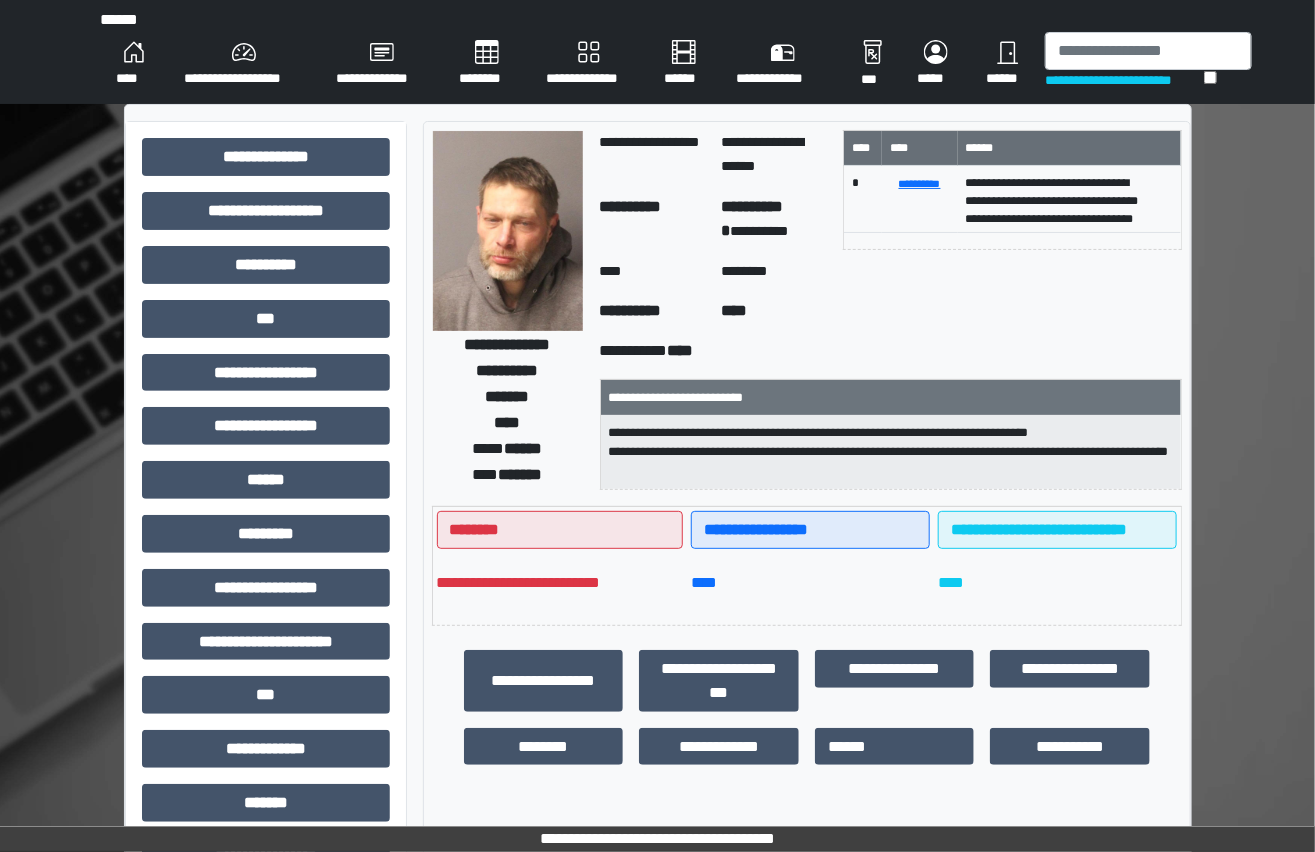 click on "*******" at bounding box center [508, 397] 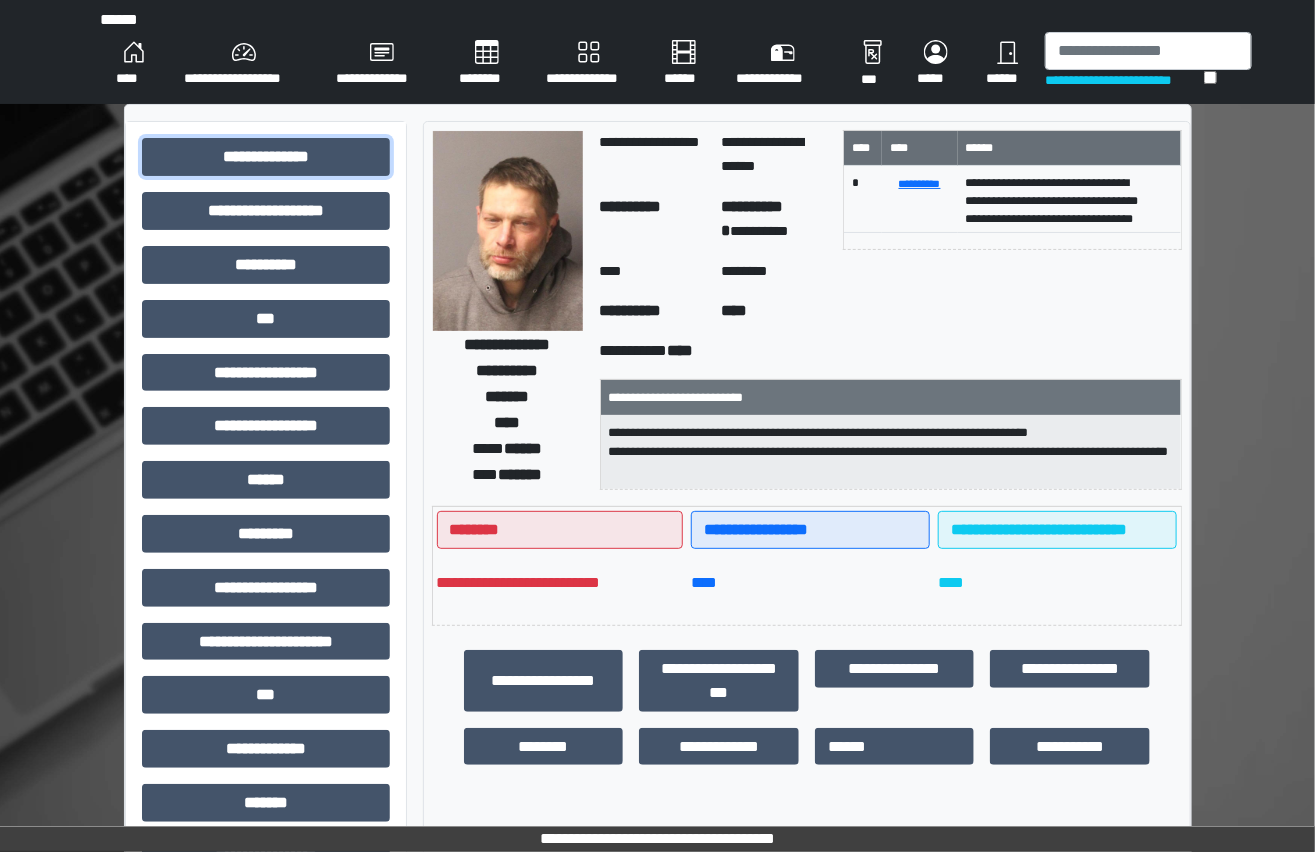 drag, startPoint x: 275, startPoint y: 147, endPoint x: 1028, endPoint y: 260, distance: 761.4315 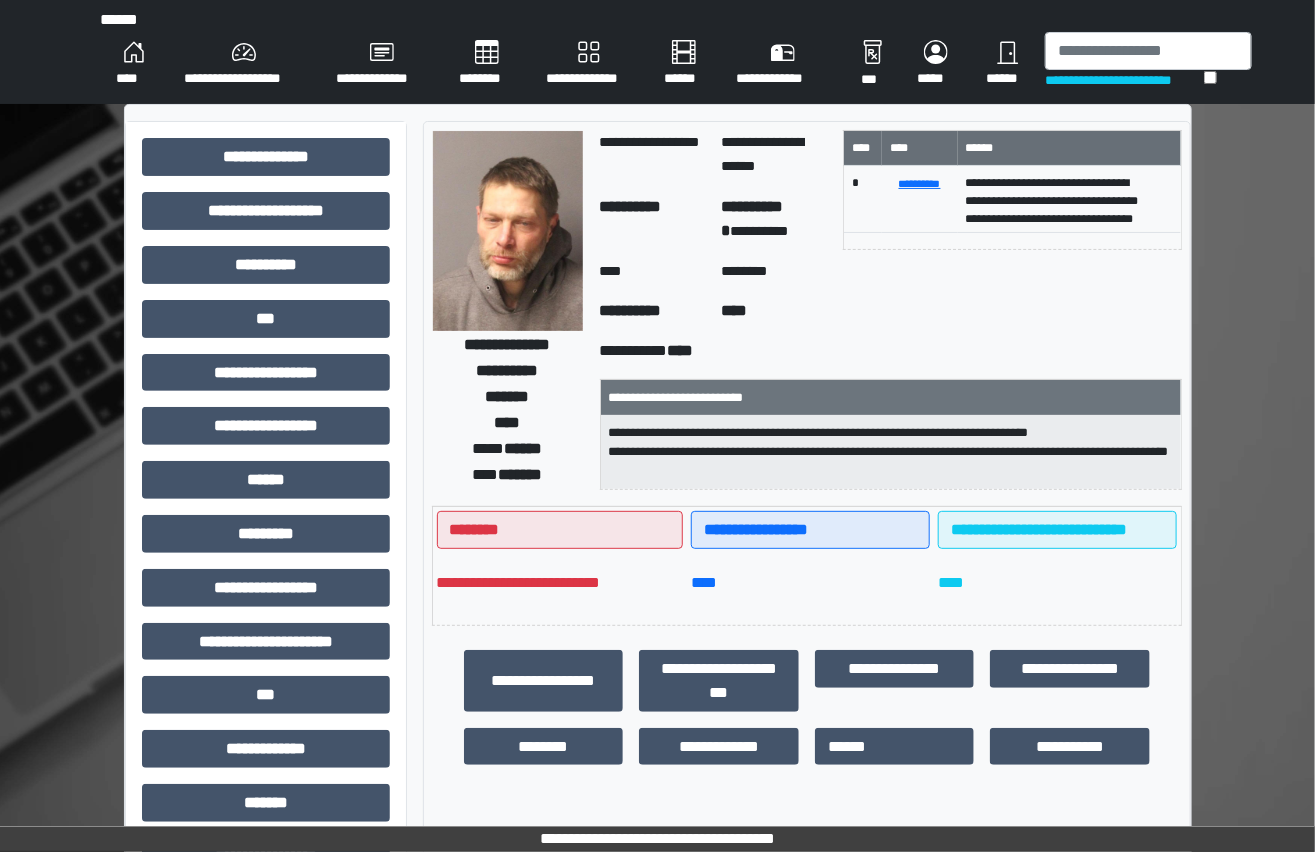 click on "****" at bounding box center [810, 588] 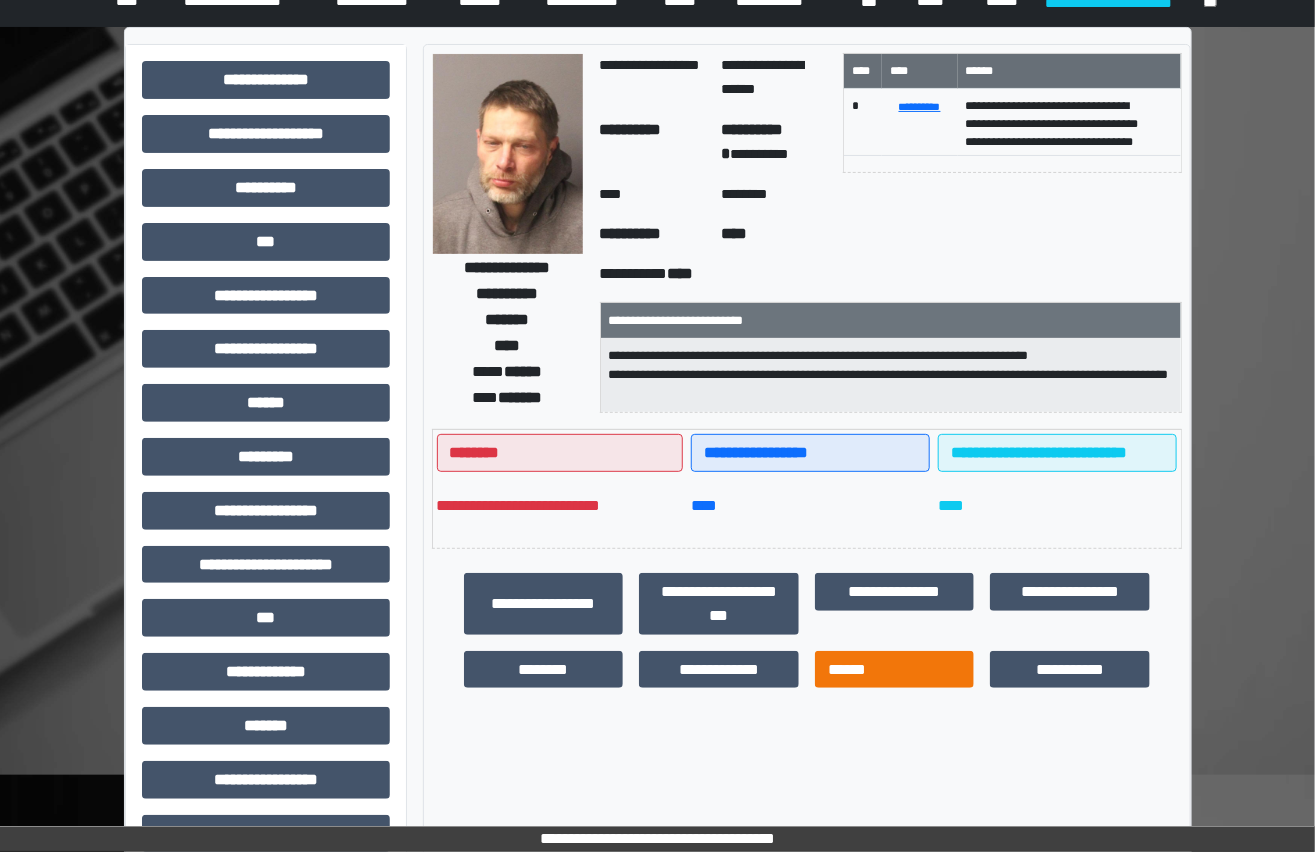 scroll, scrollTop: 181, scrollLeft: 0, axis: vertical 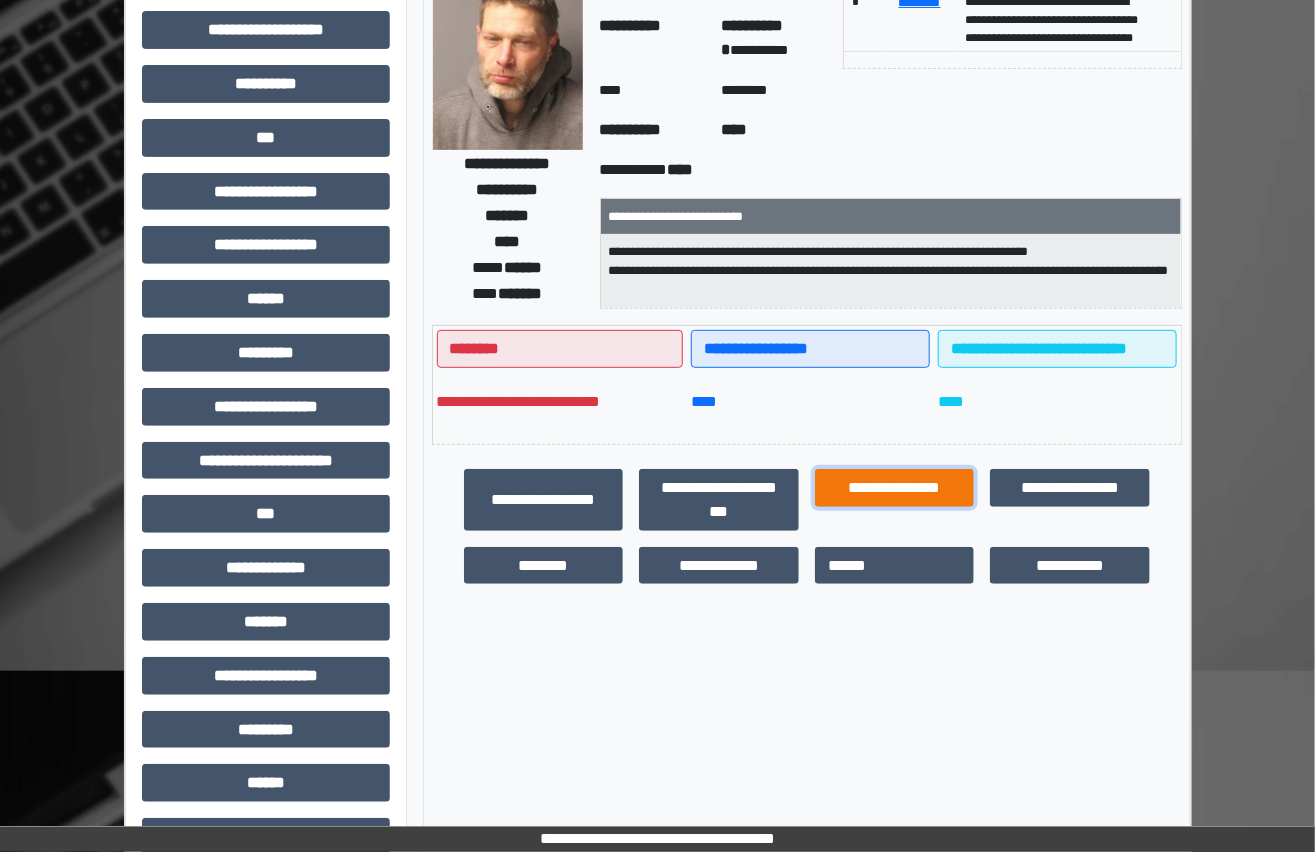 click on "**********" at bounding box center (895, 488) 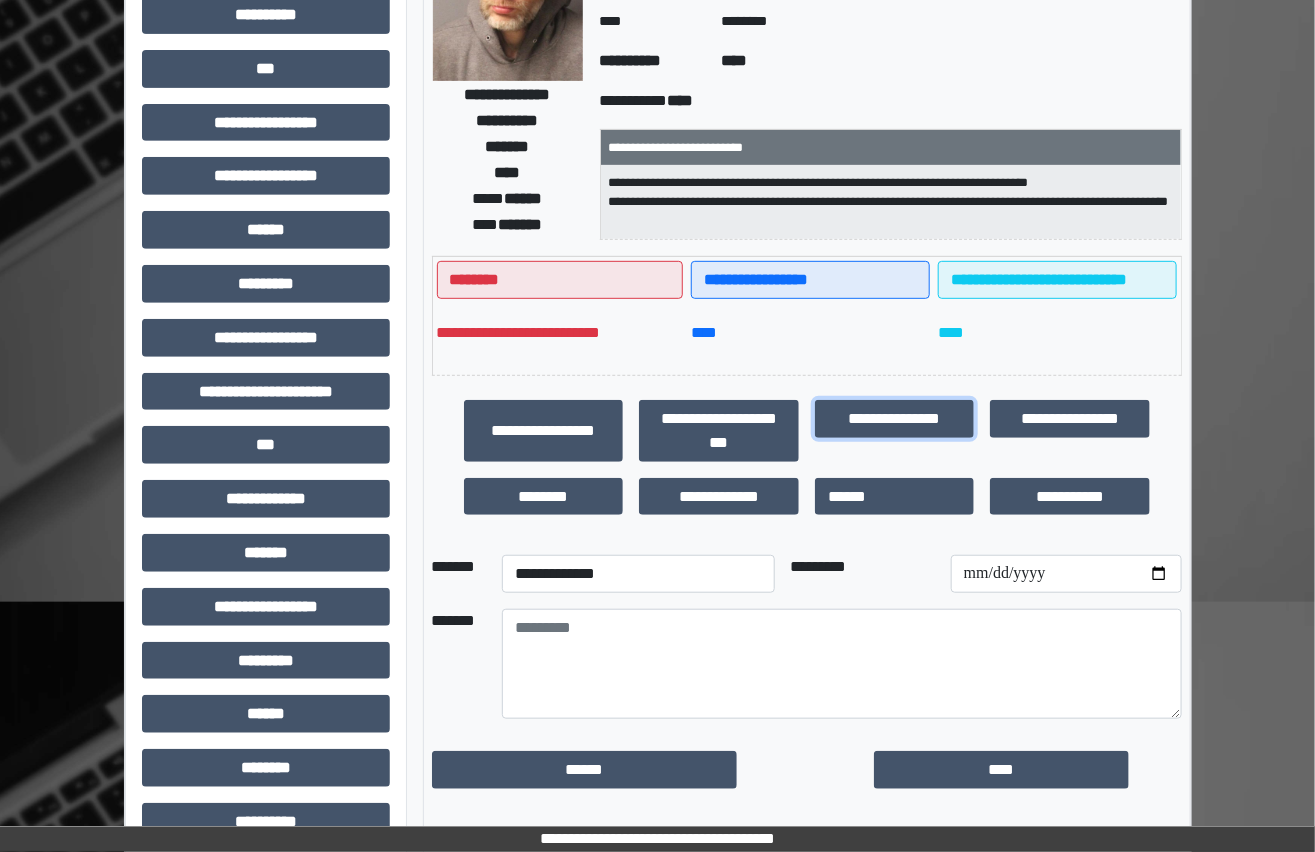 scroll, scrollTop: 341, scrollLeft: 0, axis: vertical 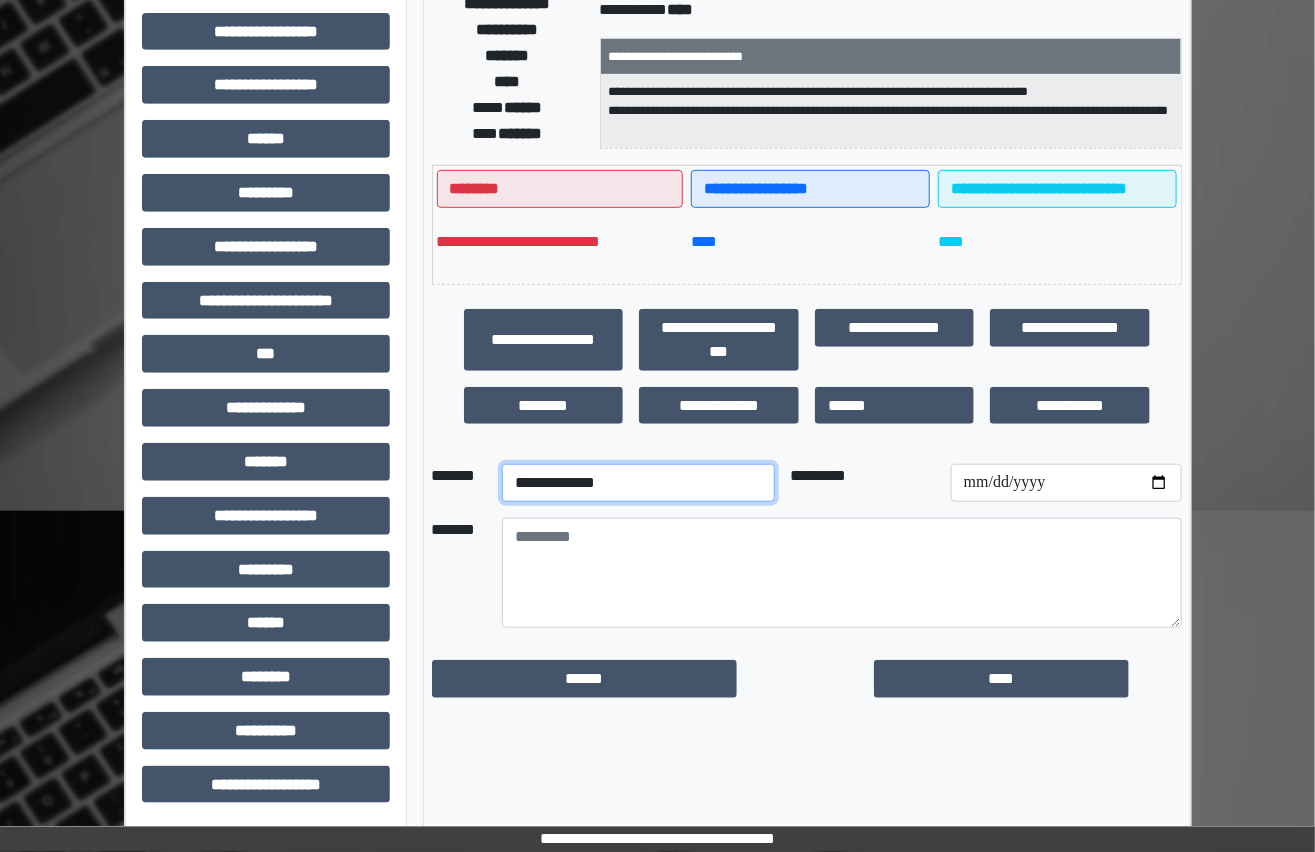 click on "**********" at bounding box center [638, 483] 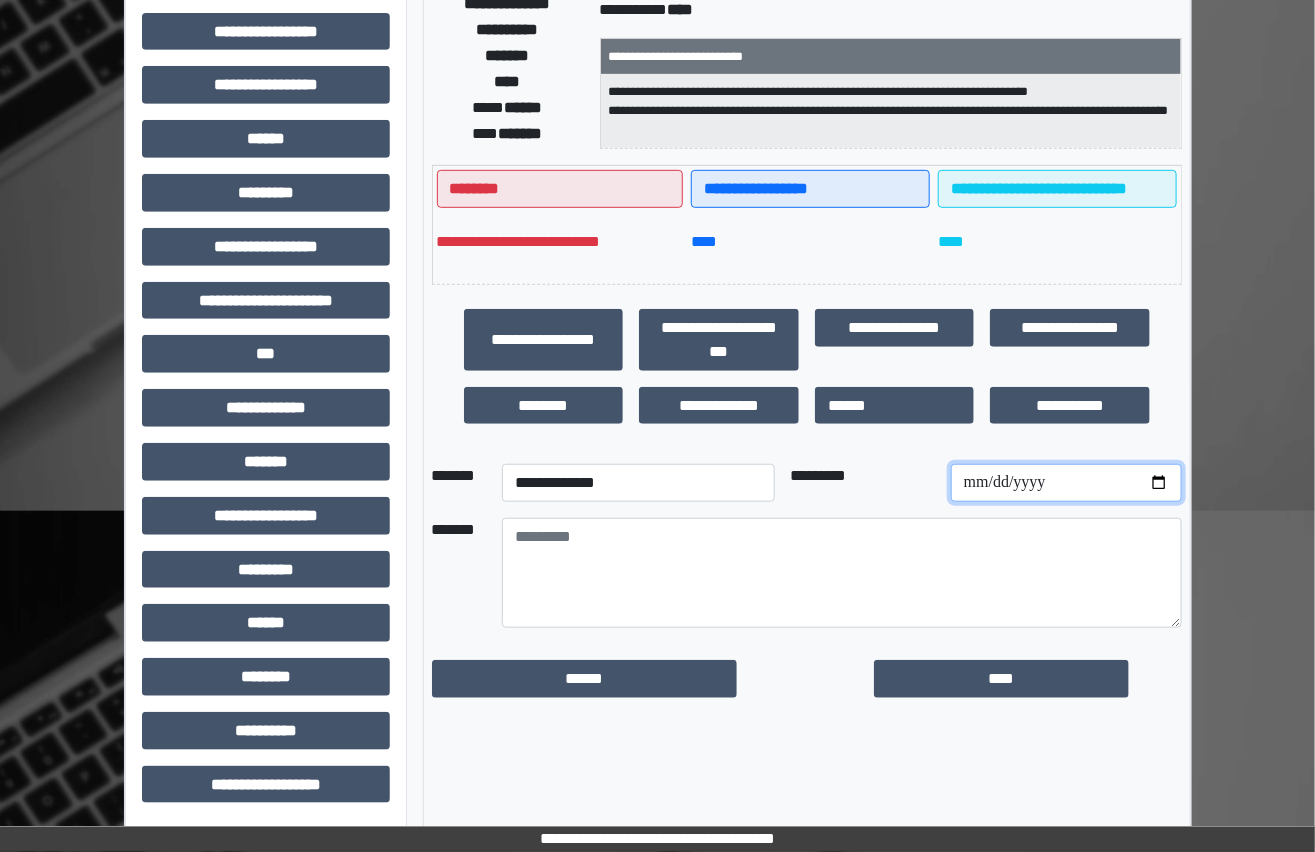 click at bounding box center (1066, 483) 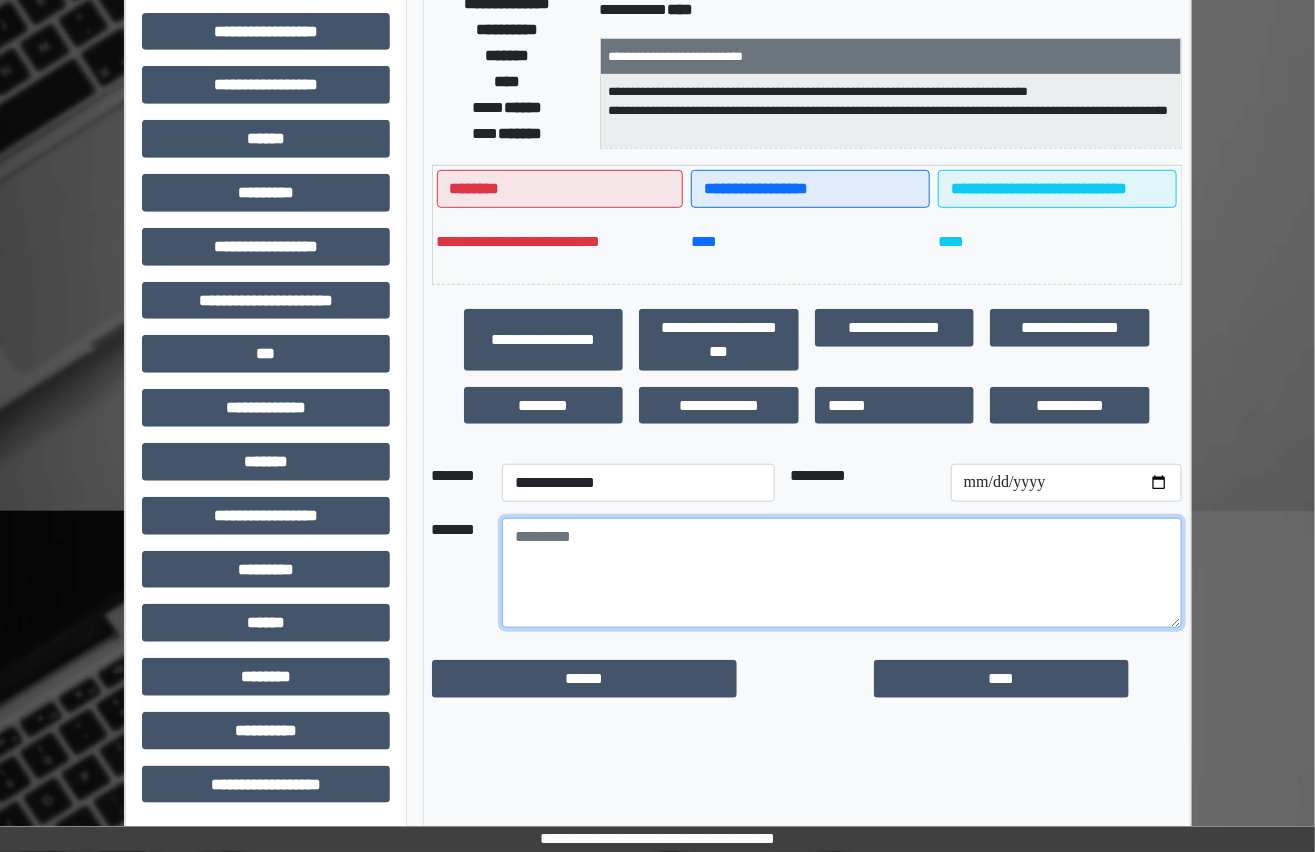 click at bounding box center (842, 573) 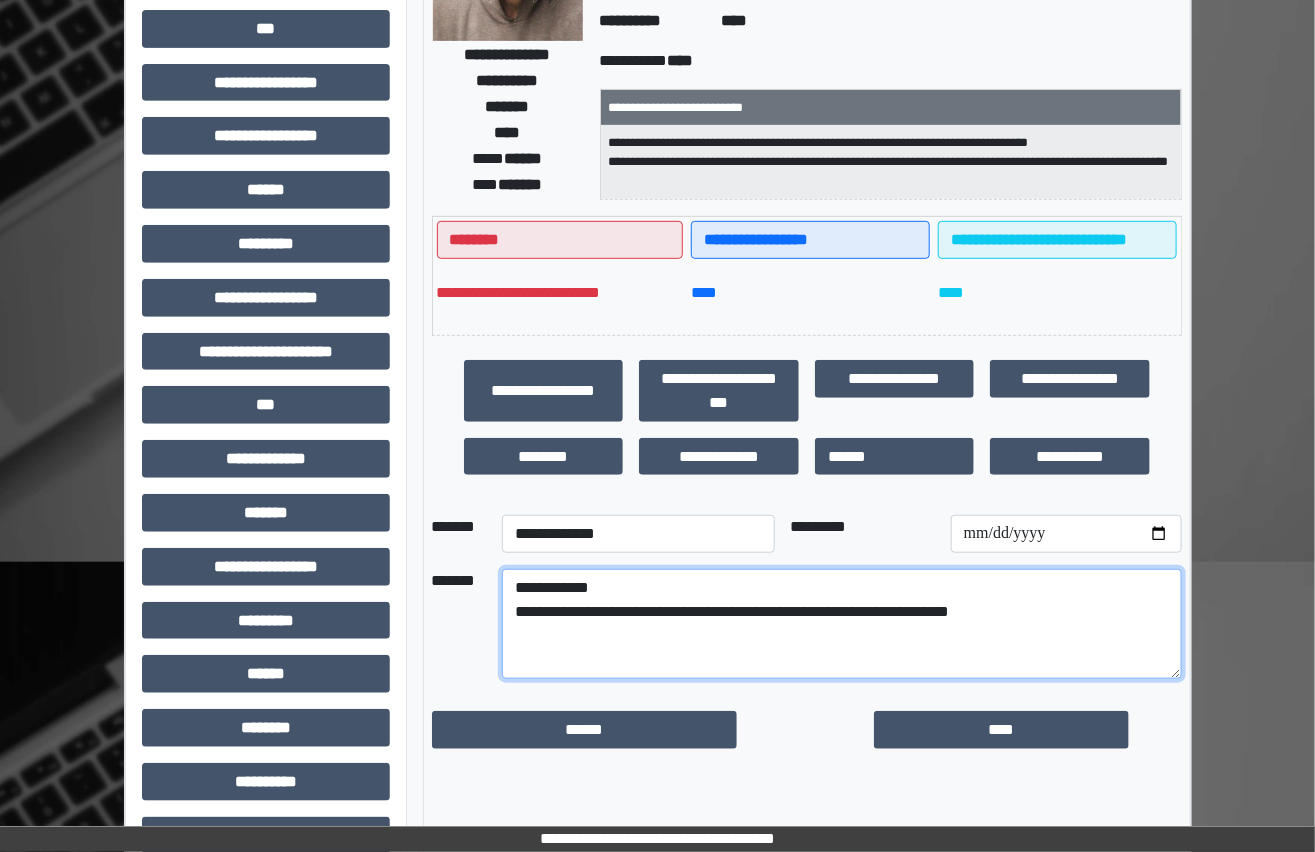 scroll, scrollTop: 341, scrollLeft: 0, axis: vertical 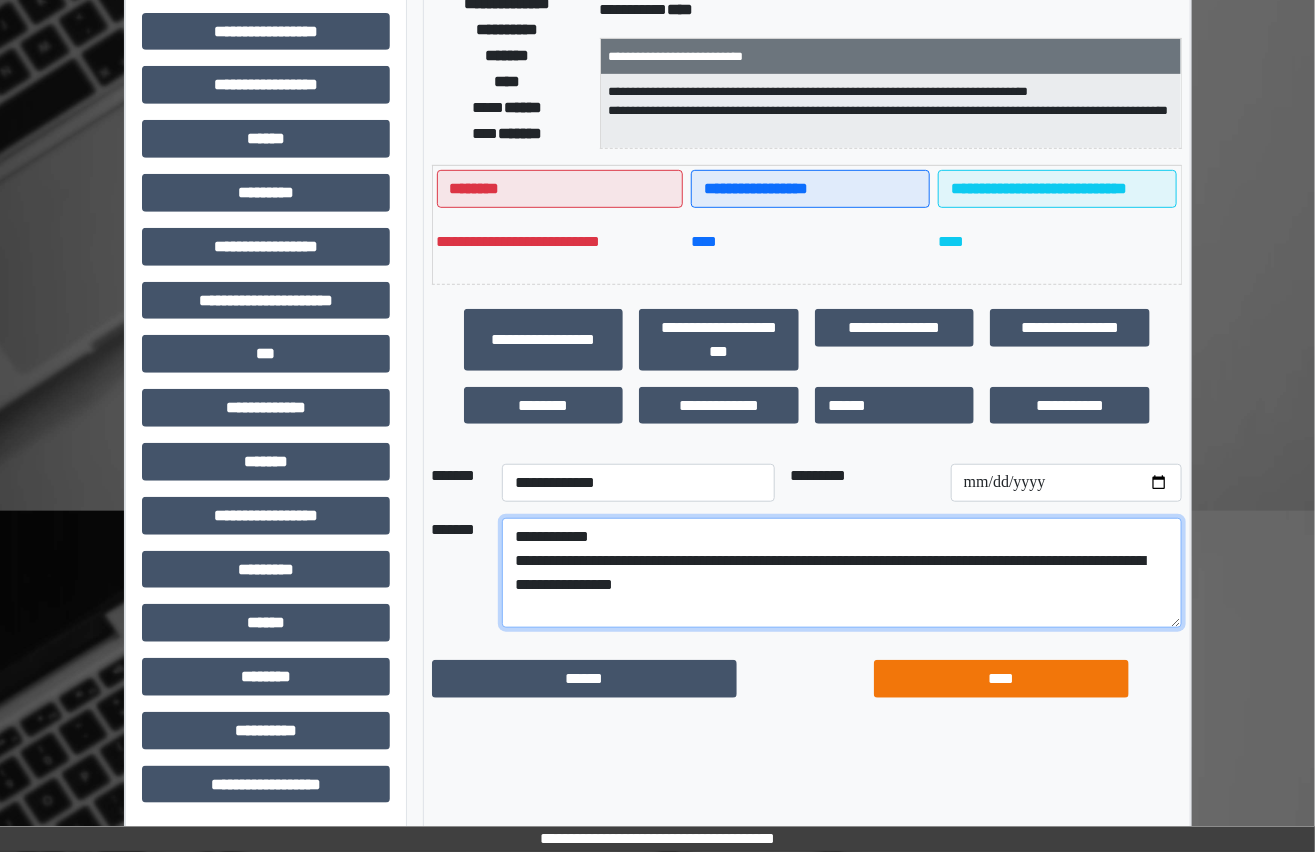 type on "**********" 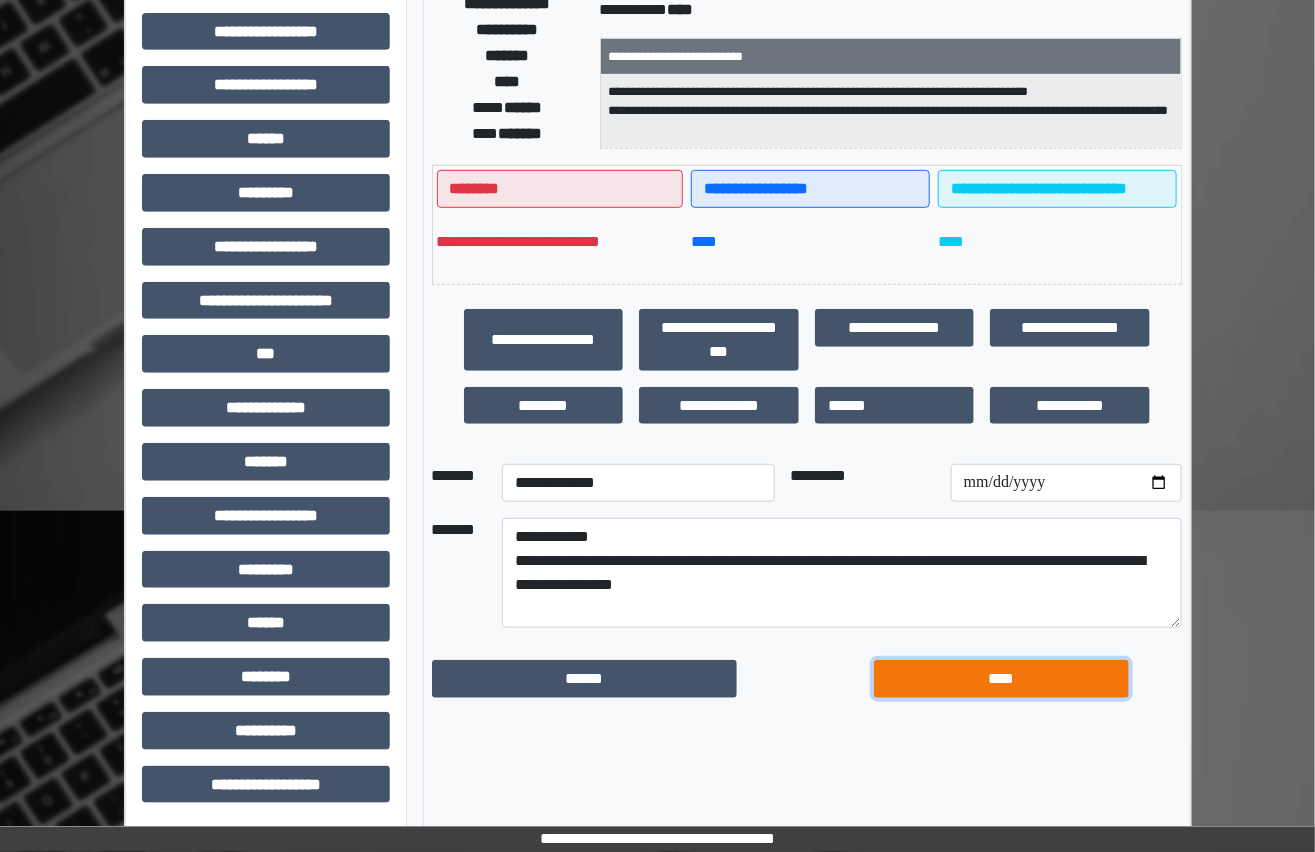 click on "****" at bounding box center (1001, 679) 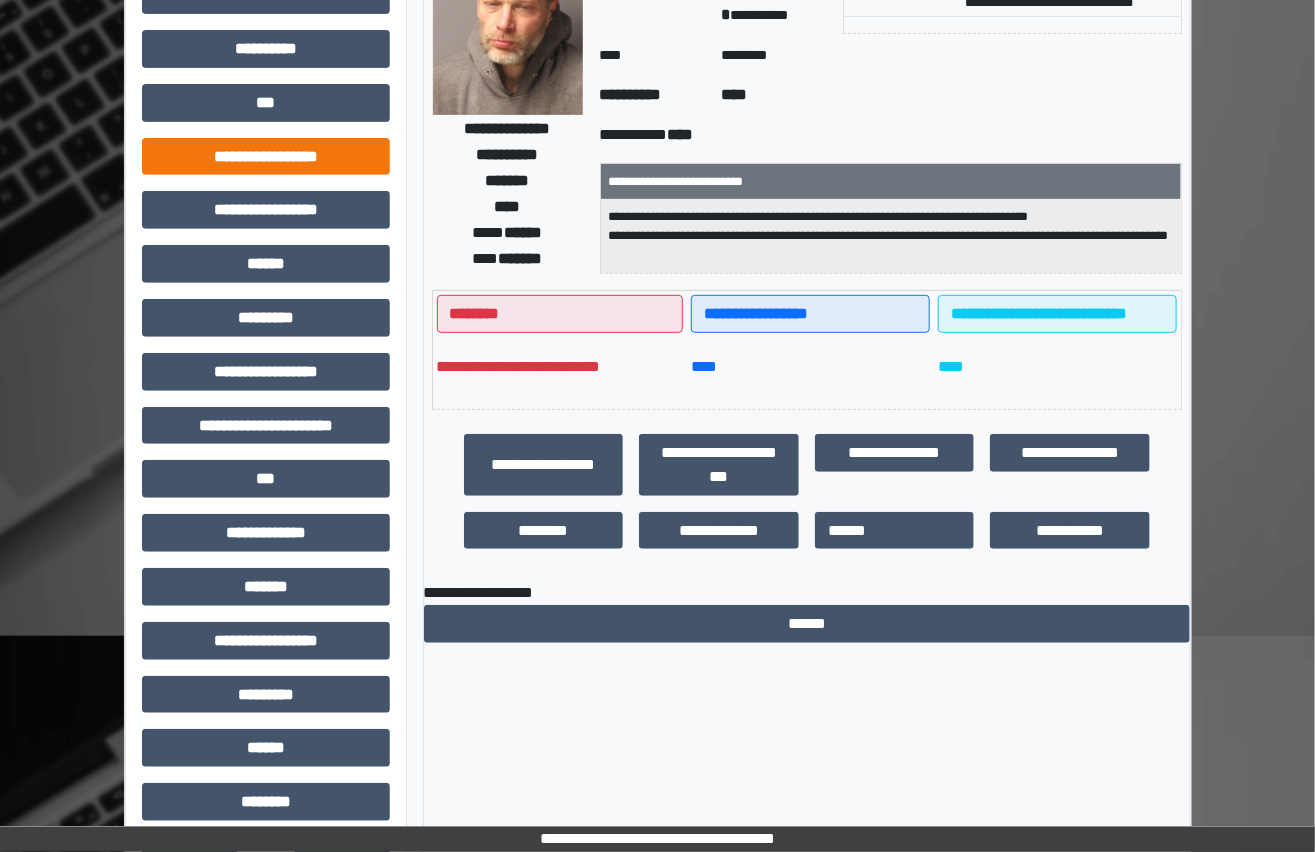 scroll, scrollTop: 0, scrollLeft: 0, axis: both 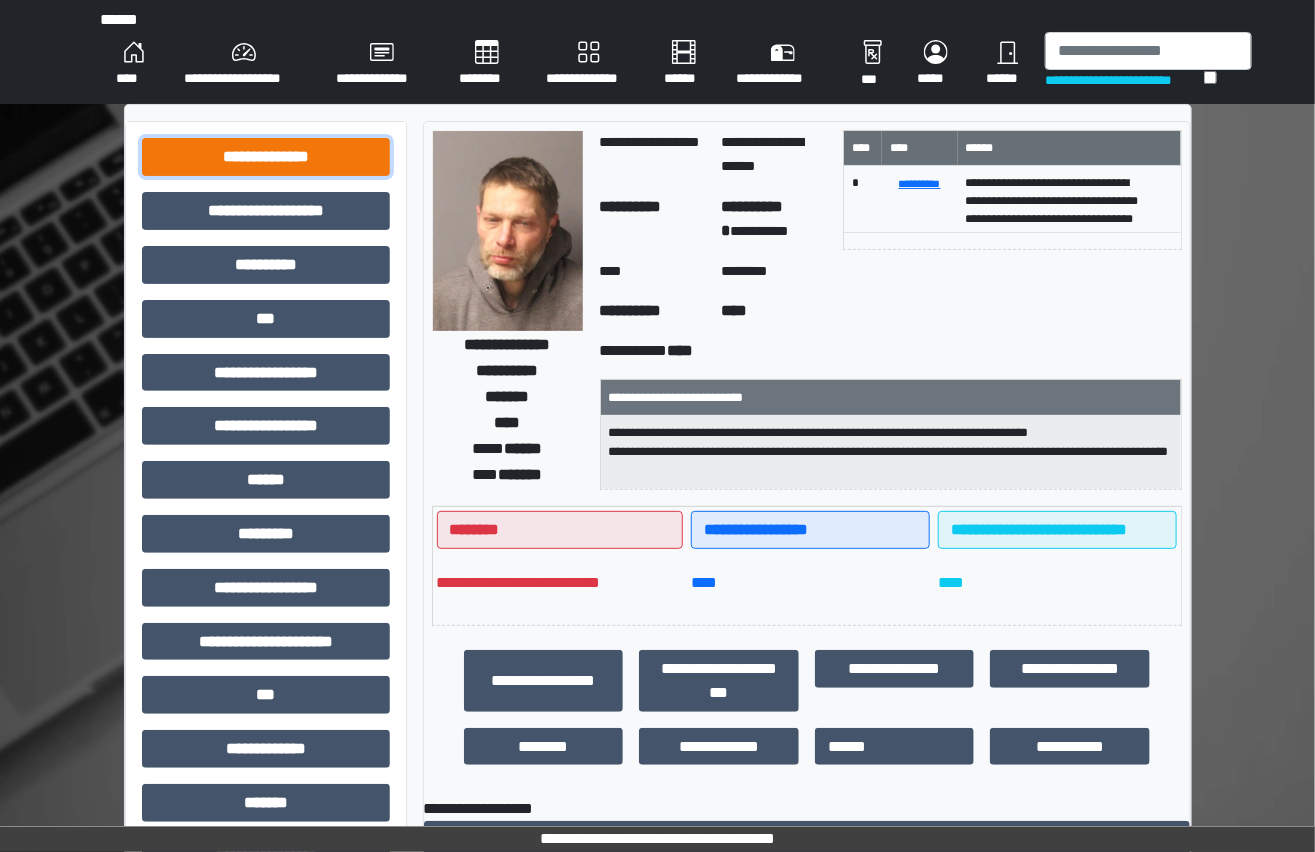 click on "**********" at bounding box center [266, 157] 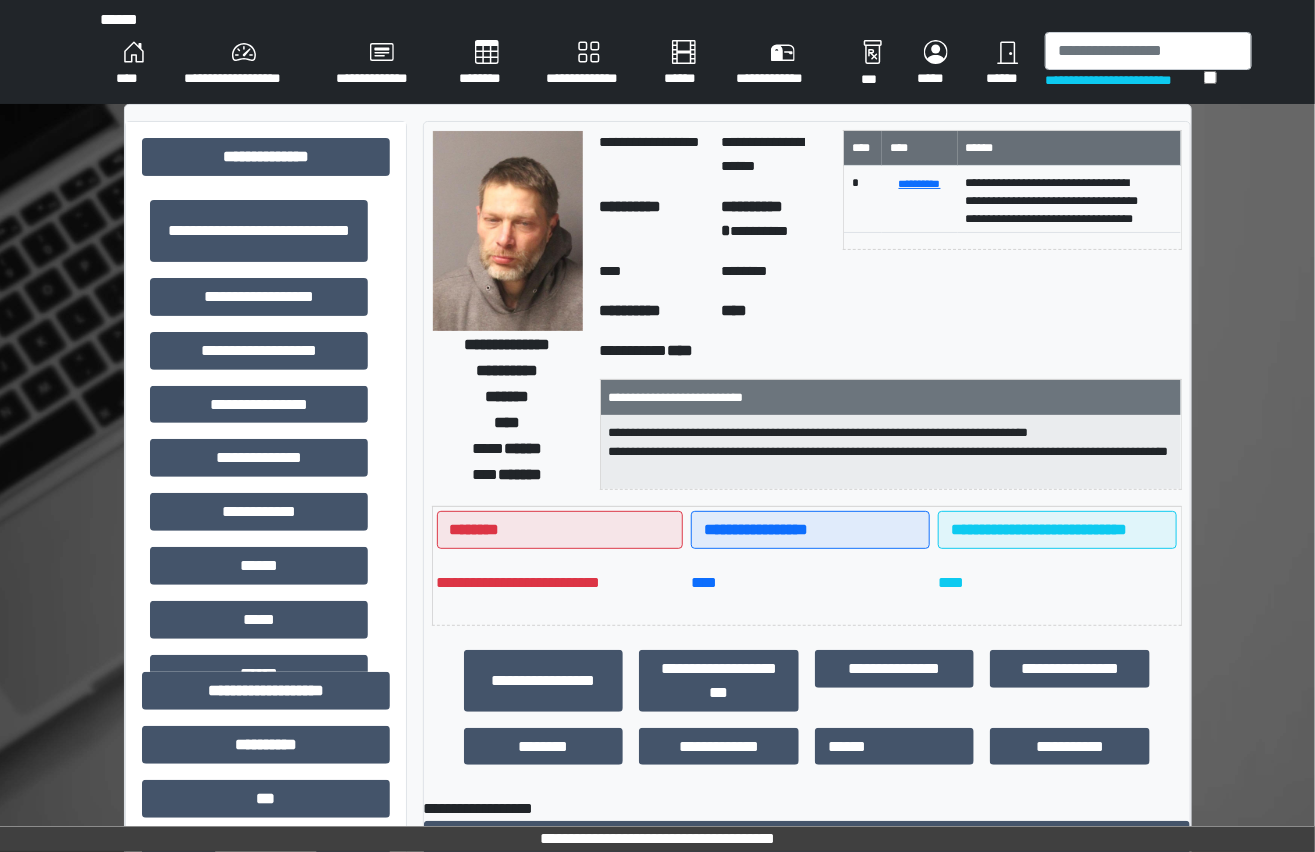 click on "**********" at bounding box center [259, 297] 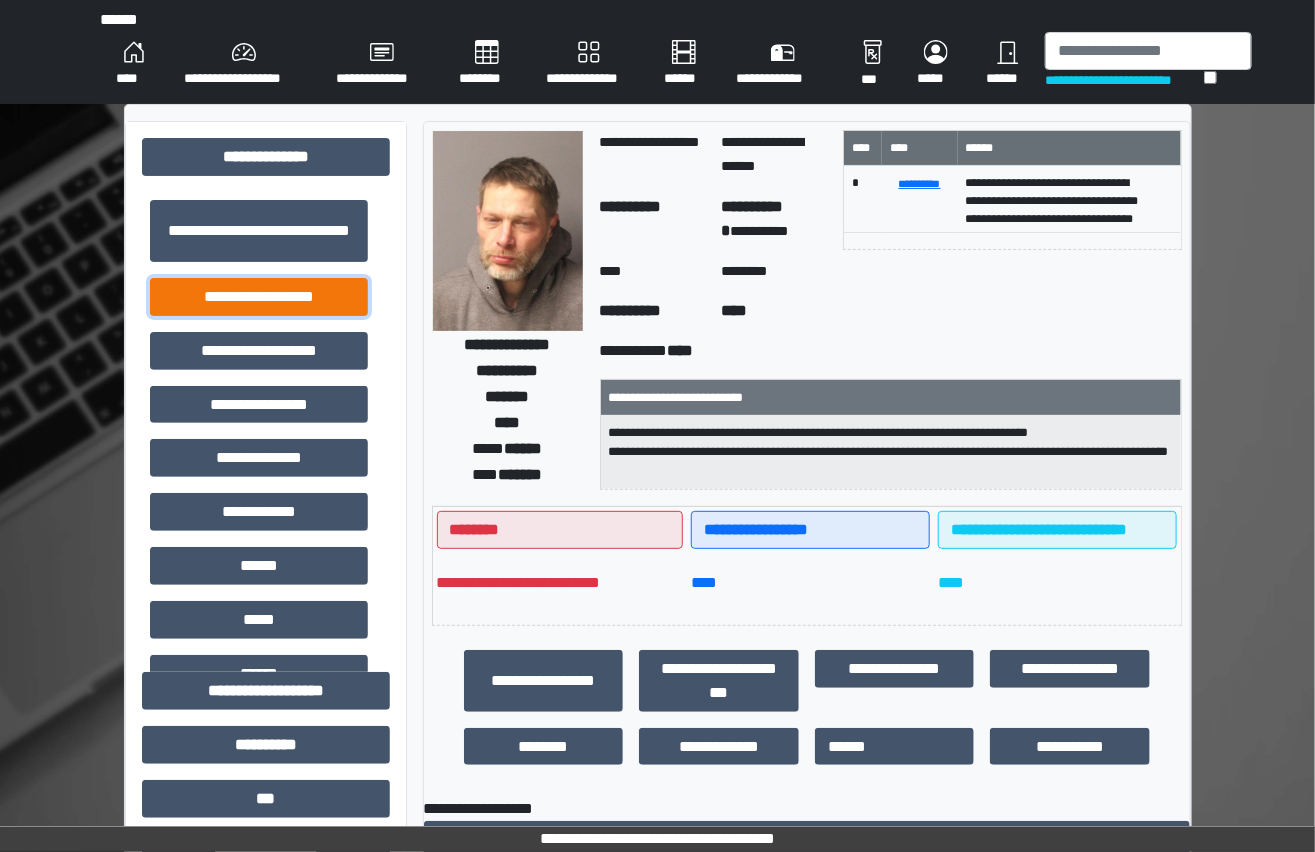 click on "**********" at bounding box center (259, 297) 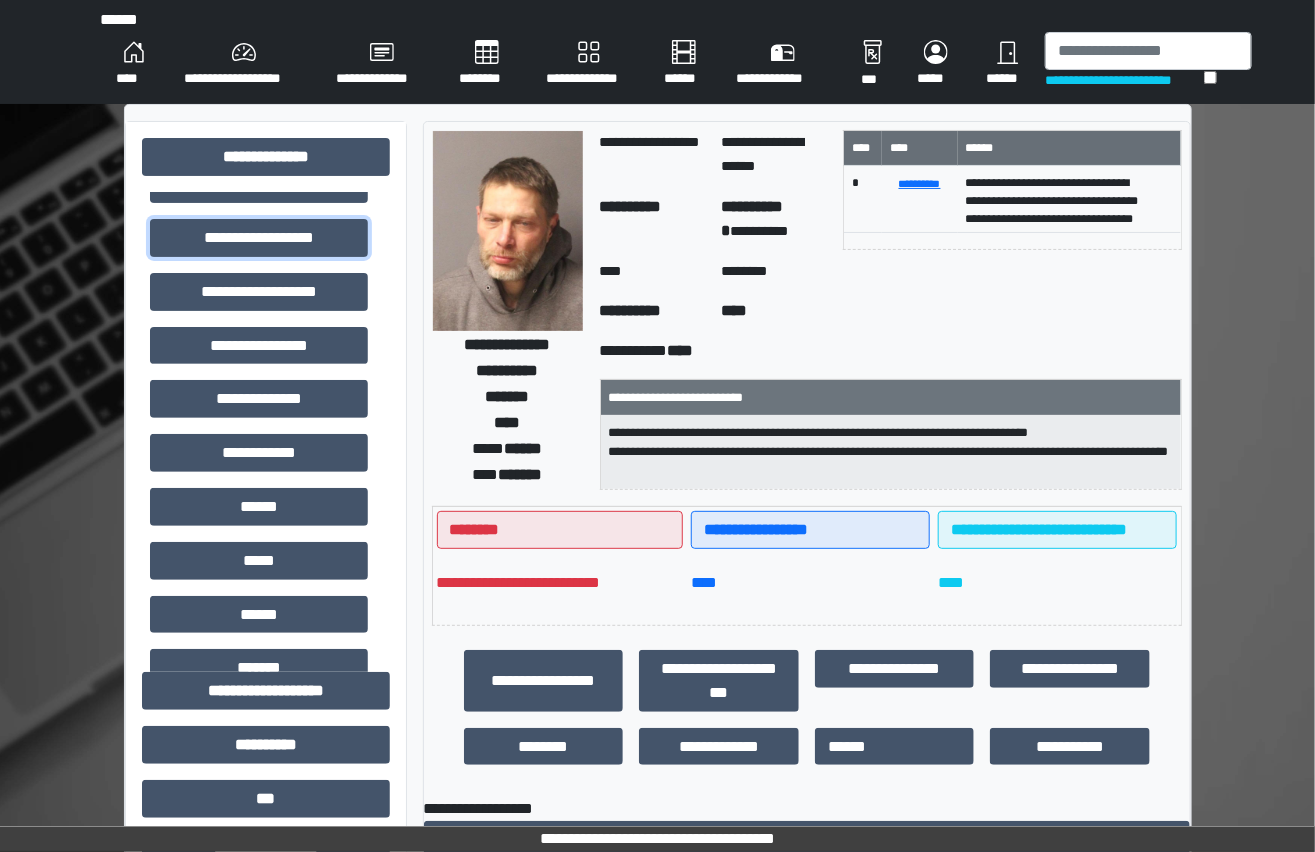 scroll, scrollTop: 90, scrollLeft: 0, axis: vertical 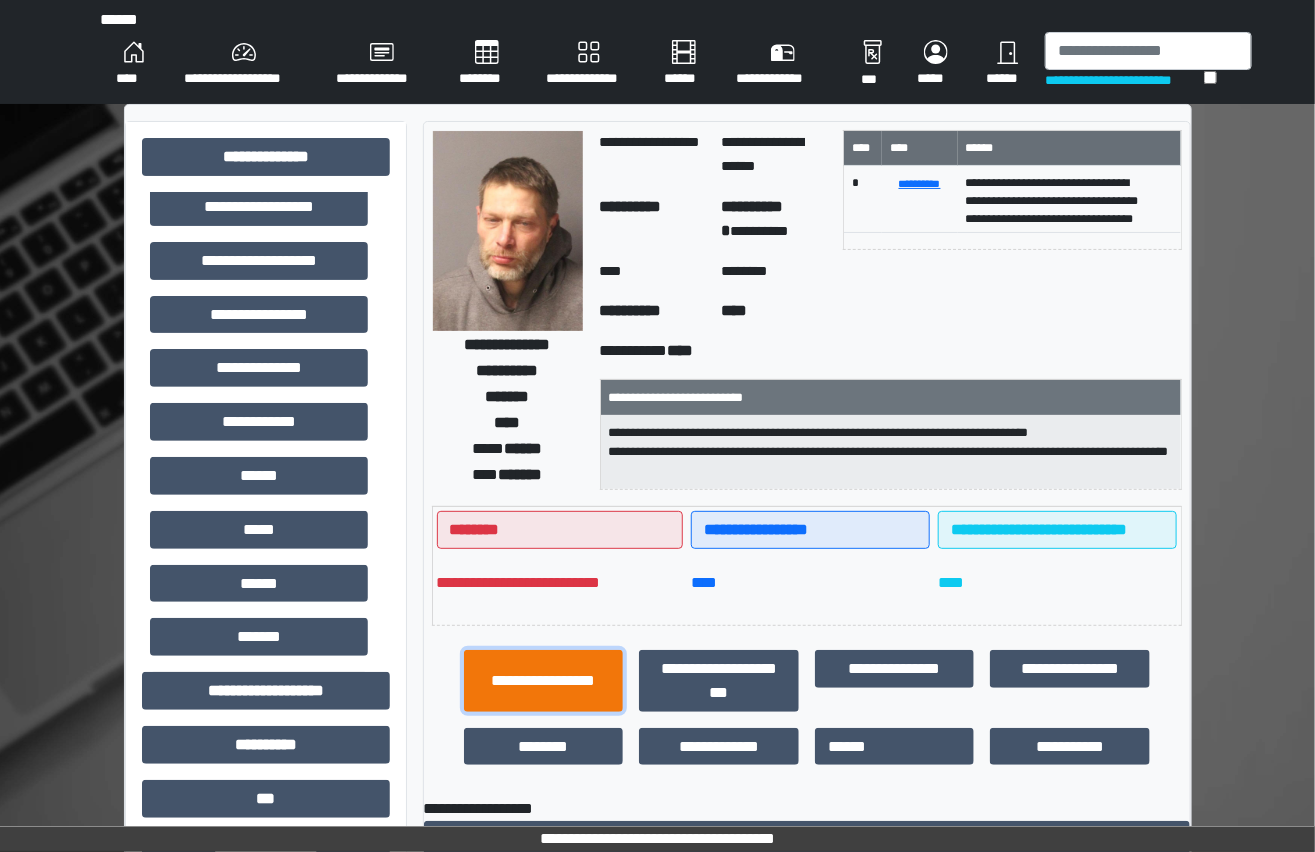 click on "**********" at bounding box center [544, 681] 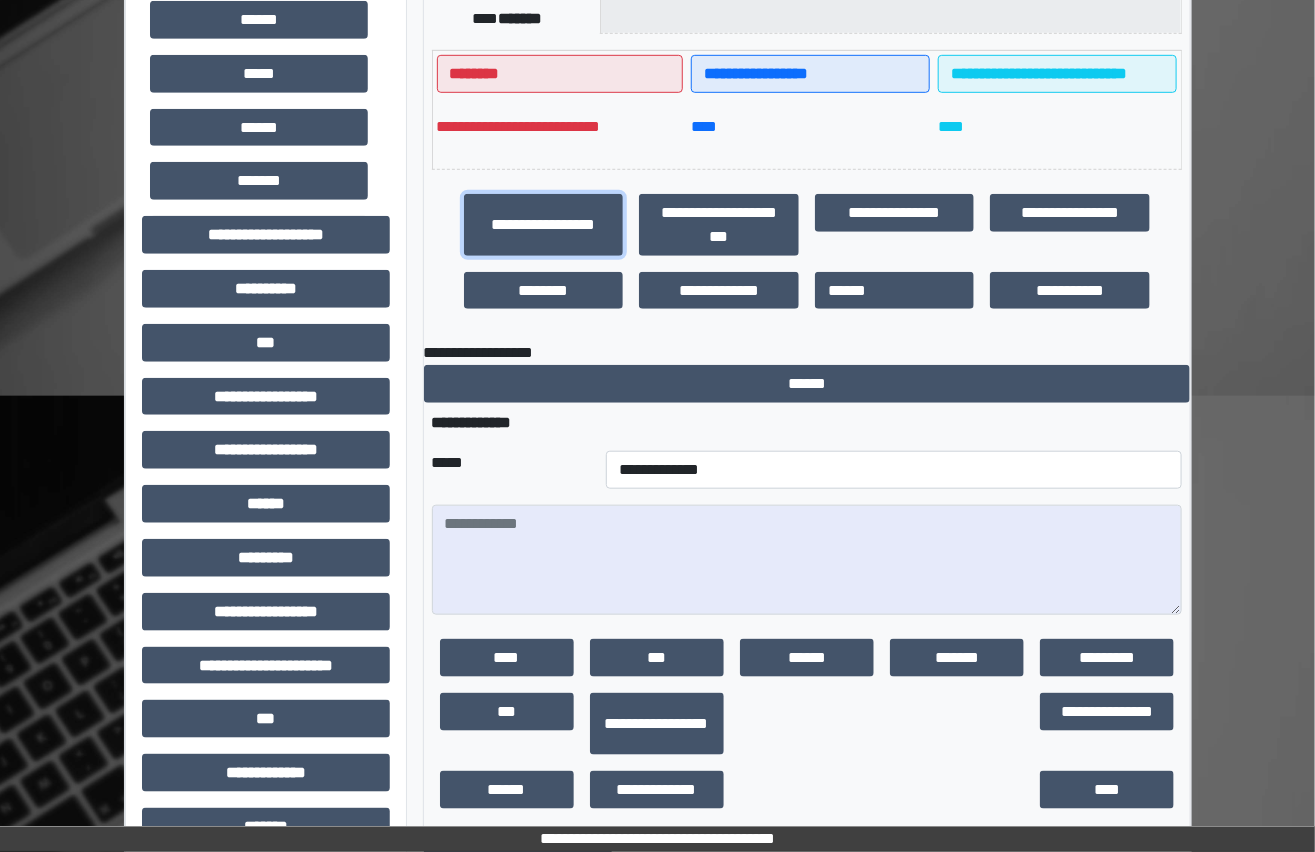 scroll, scrollTop: 545, scrollLeft: 0, axis: vertical 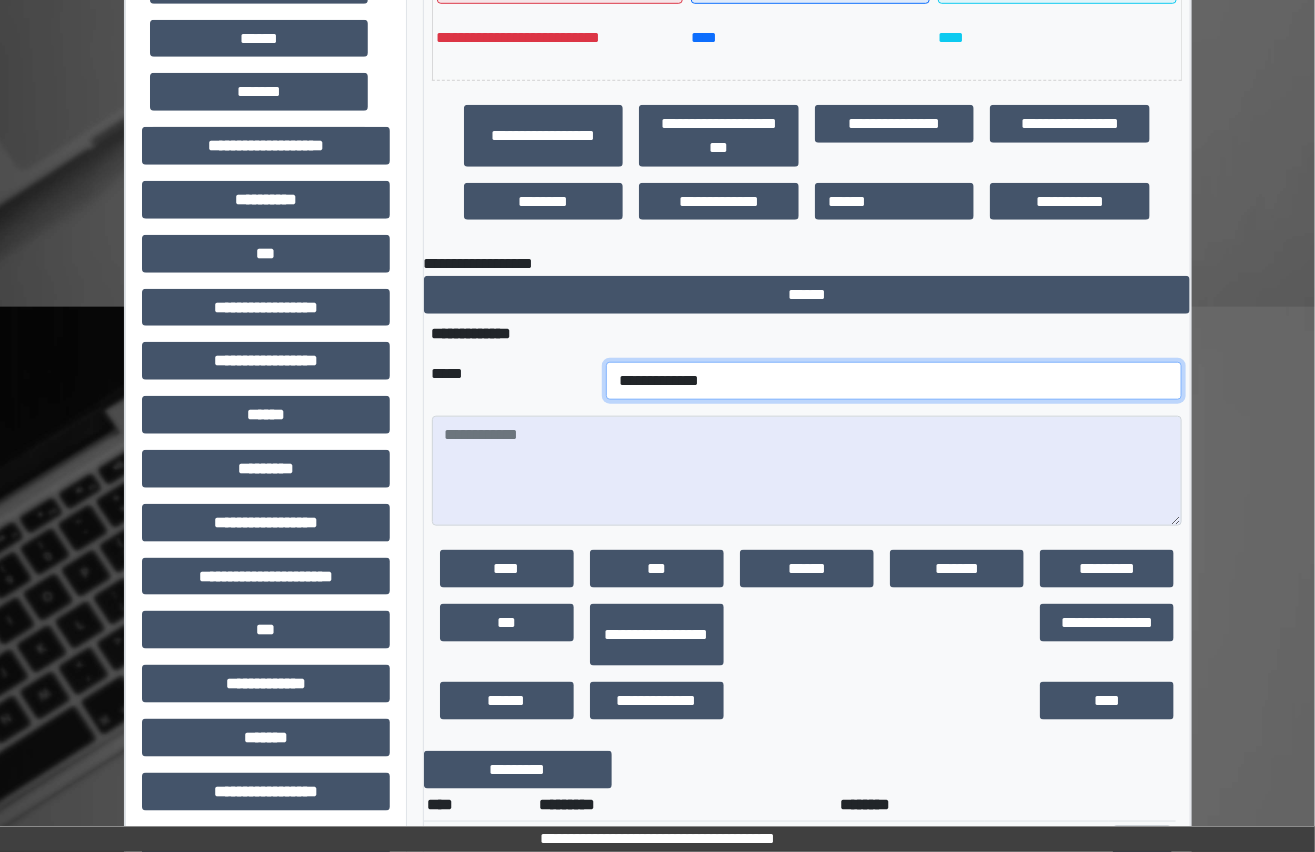 click on "**********" at bounding box center [894, 381] 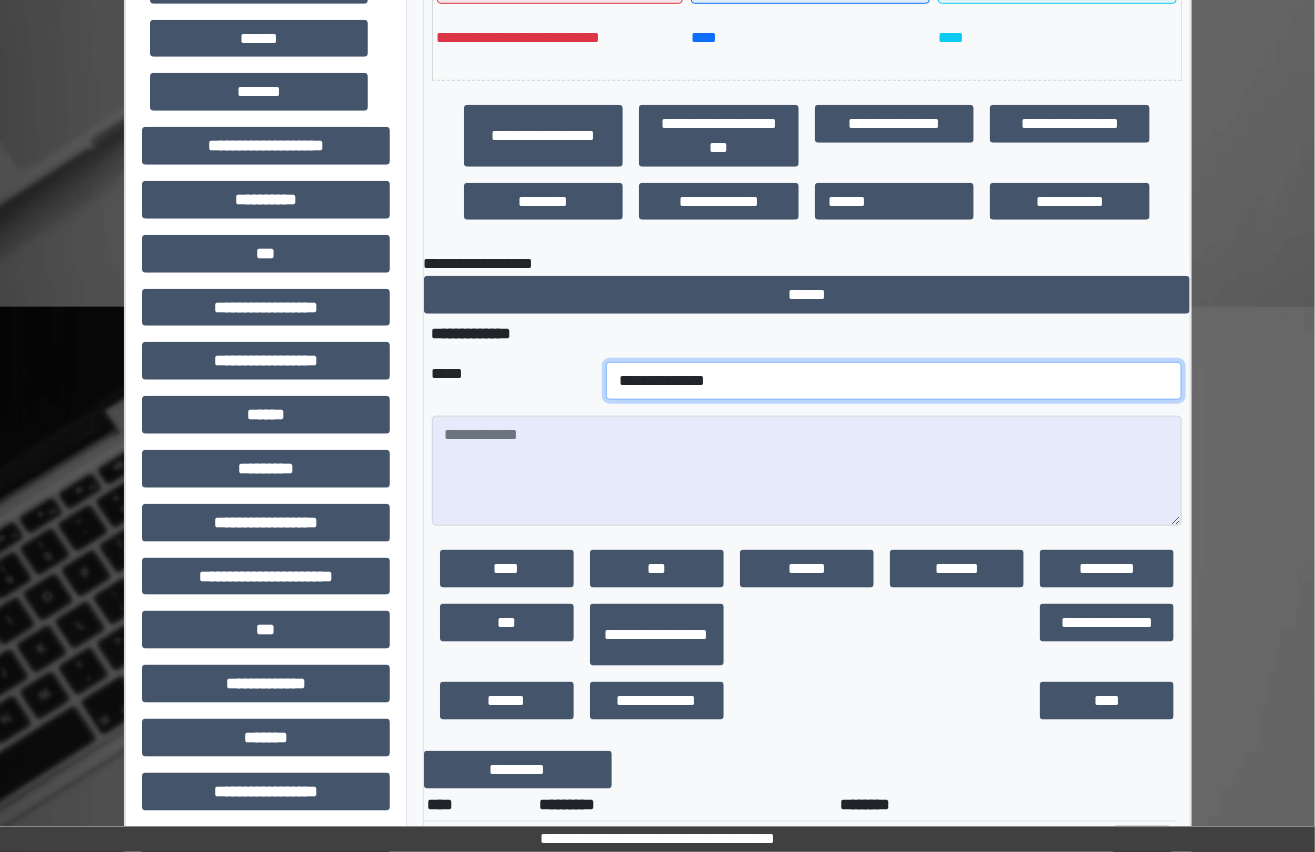 click on "**********" at bounding box center [894, 381] 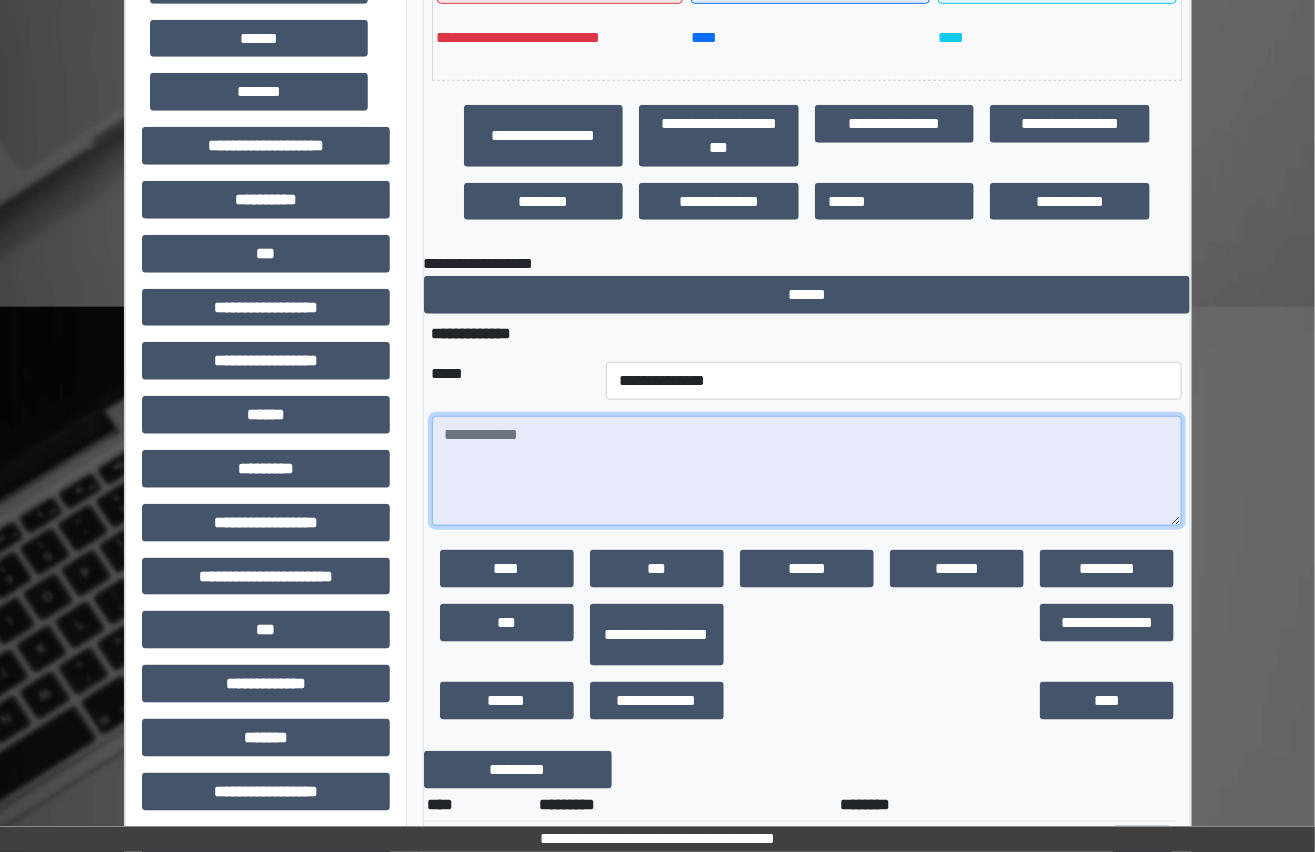 click at bounding box center (807, 471) 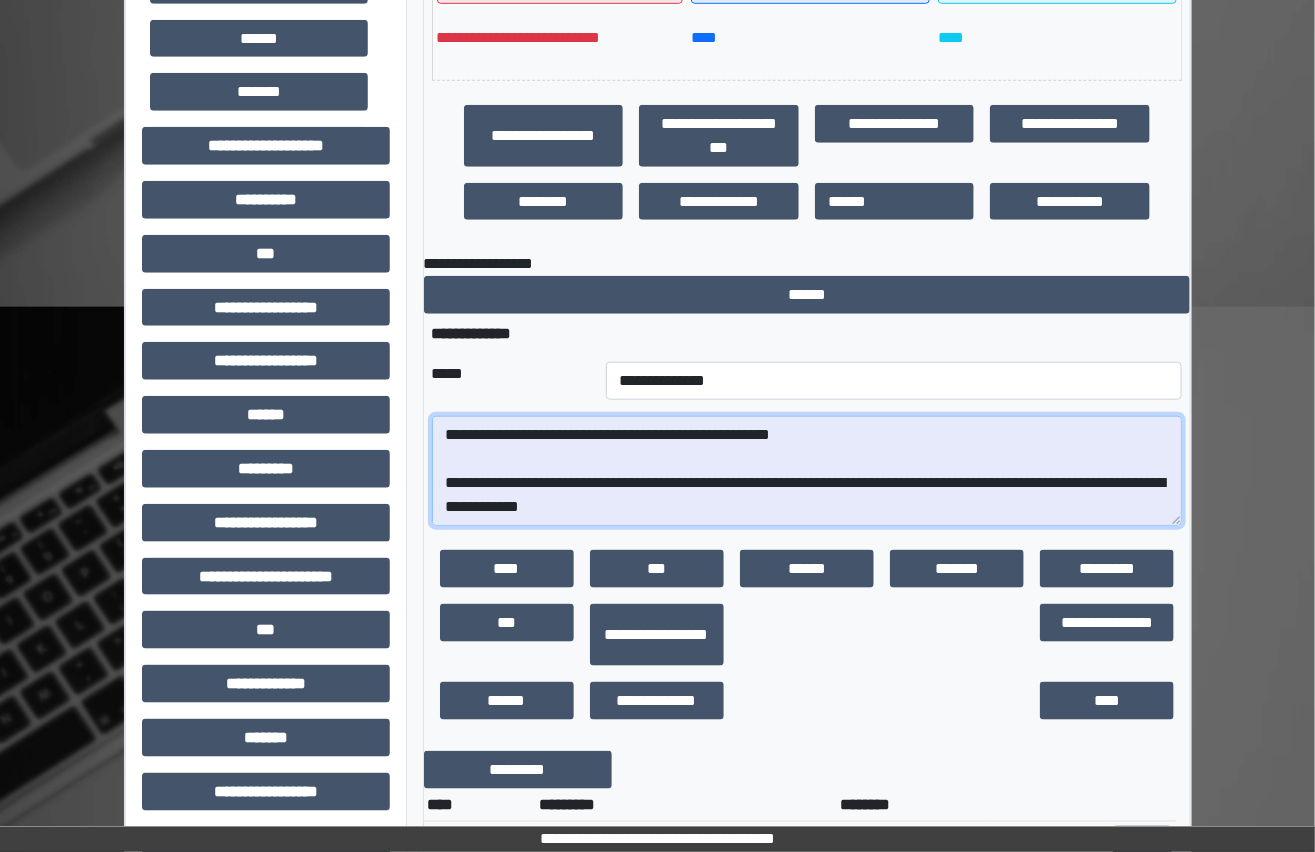 scroll, scrollTop: 471, scrollLeft: 0, axis: vertical 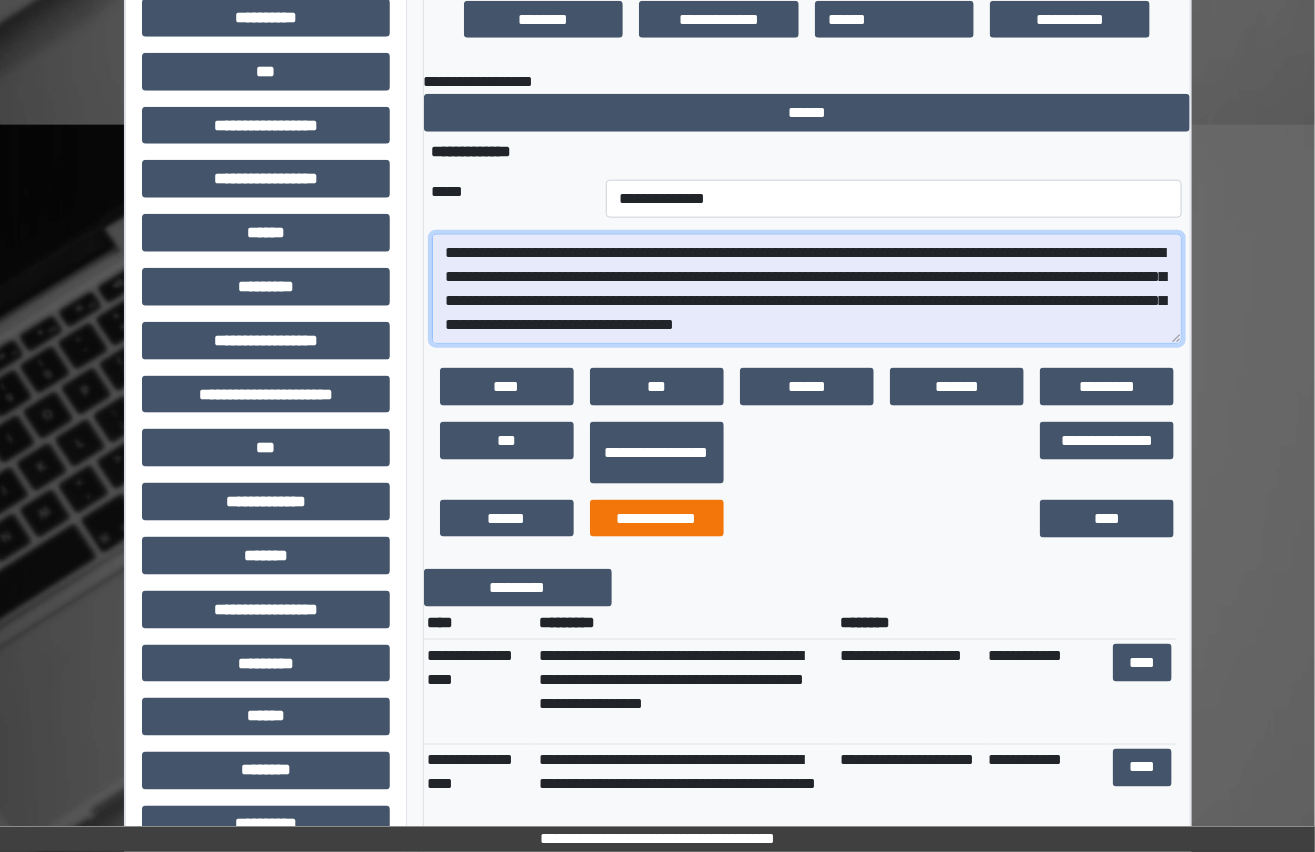 type on "**********" 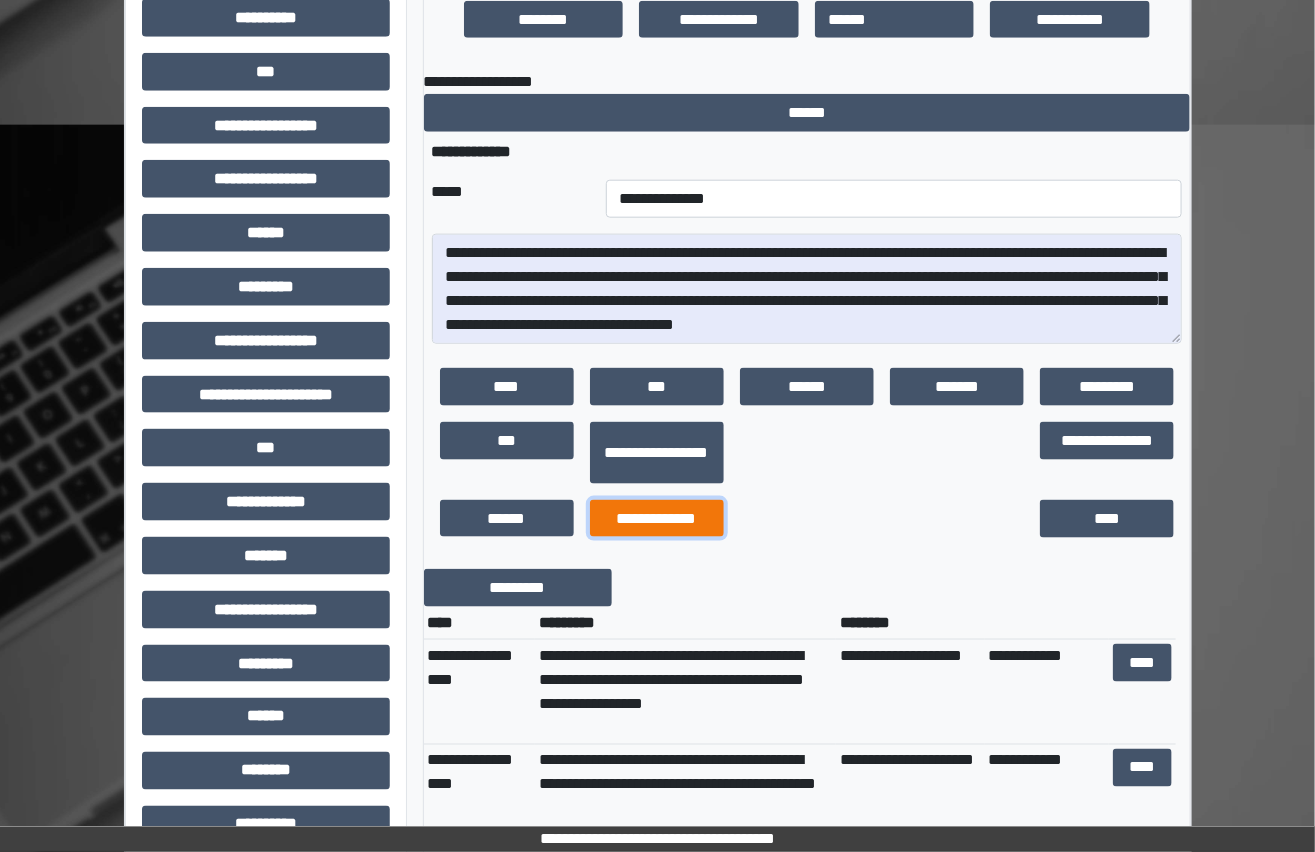 click on "**********" at bounding box center (657, 519) 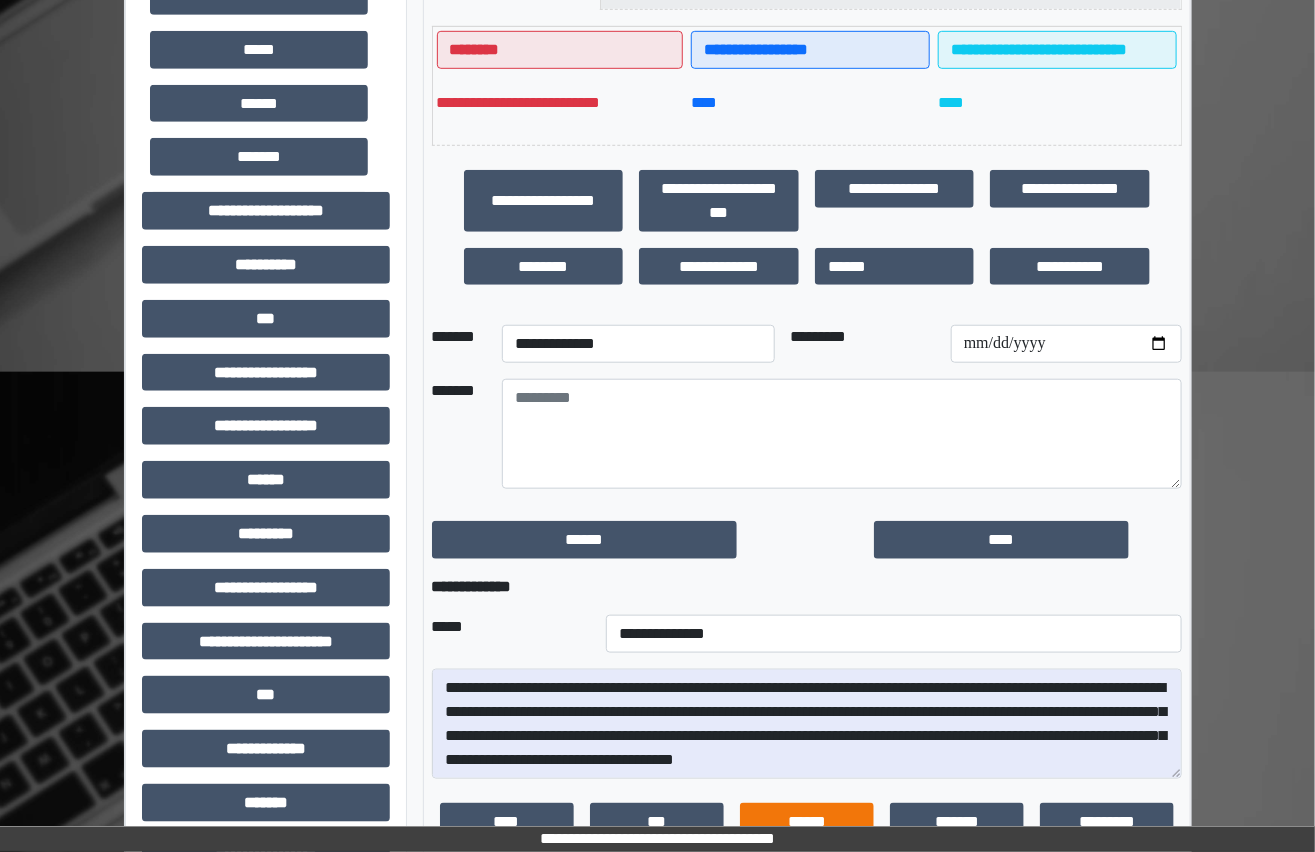 scroll, scrollTop: 454, scrollLeft: 0, axis: vertical 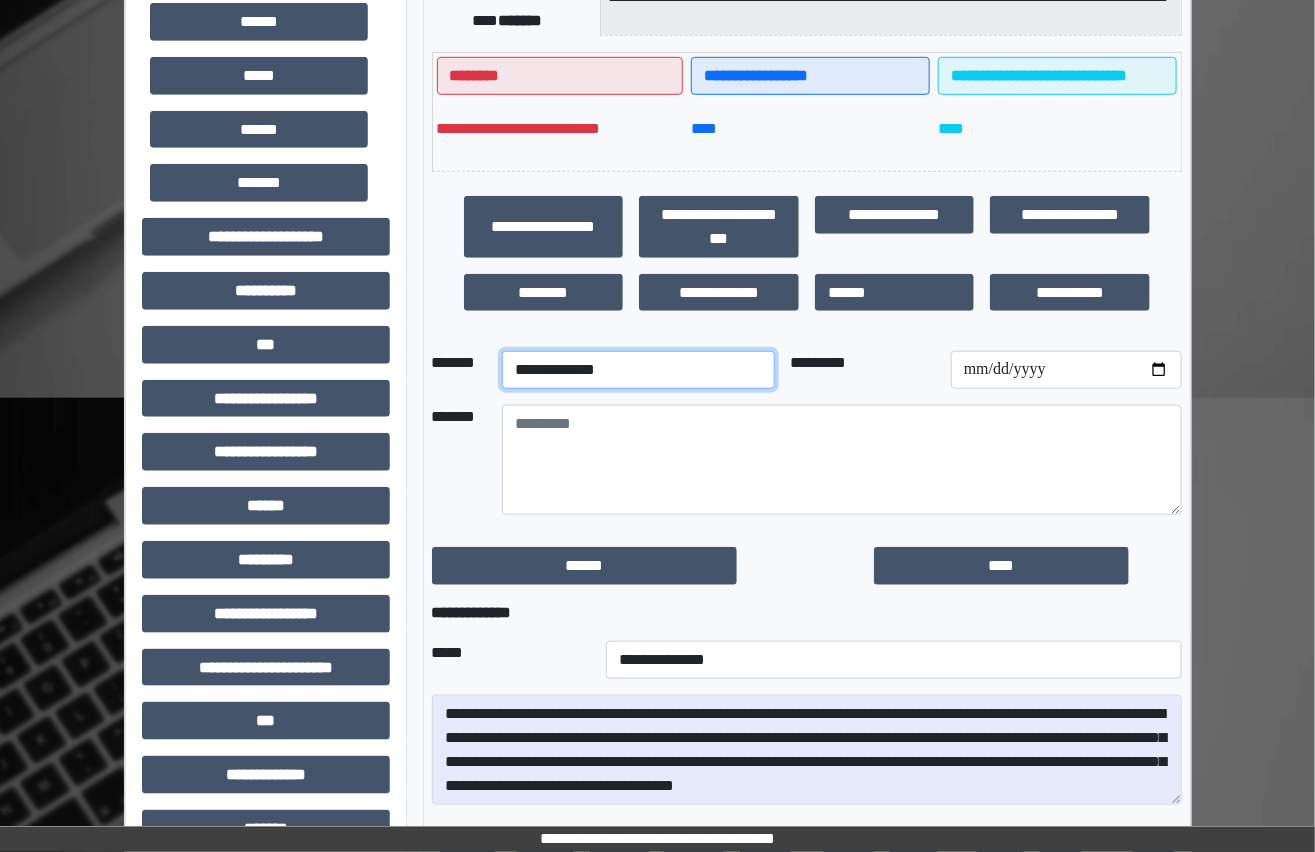 click on "**********" at bounding box center (638, 370) 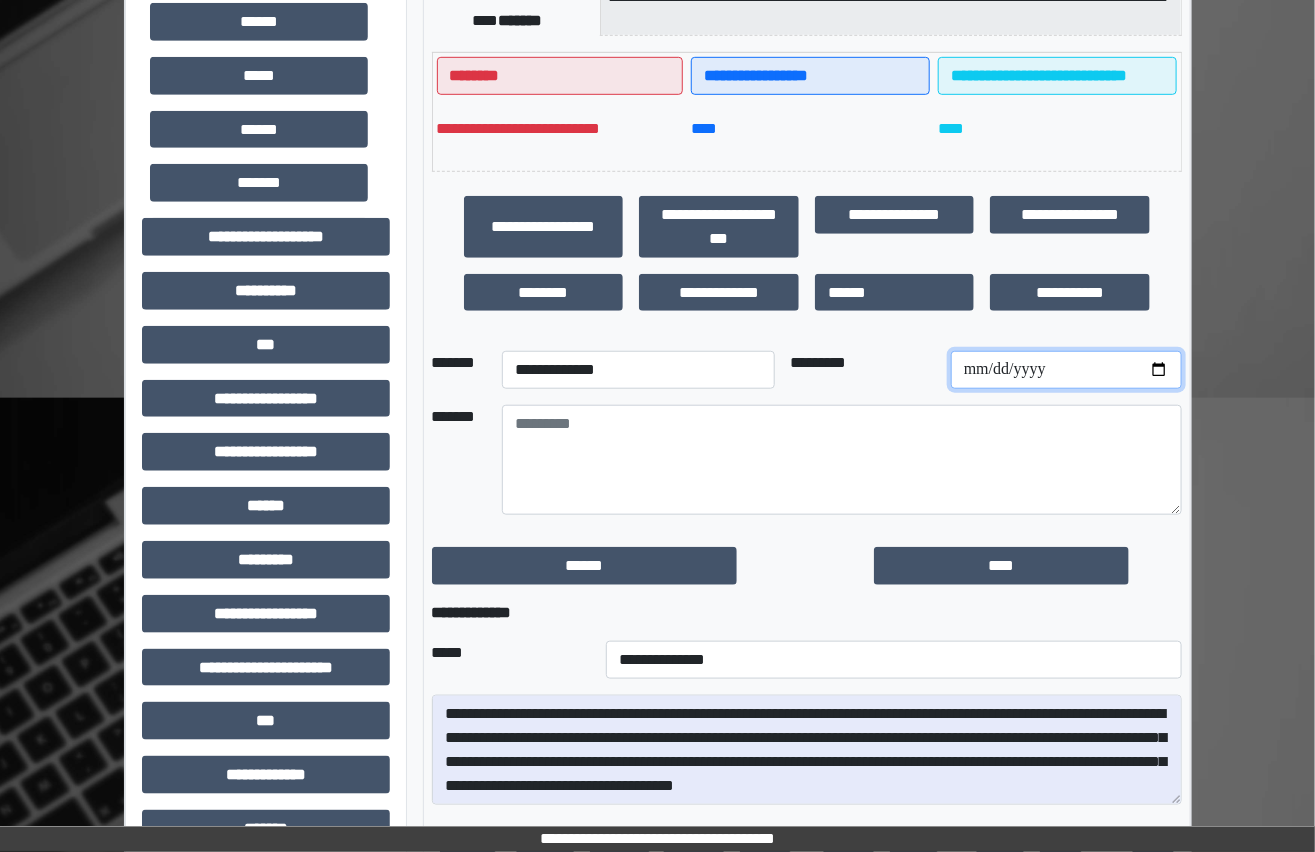 click at bounding box center [1066, 370] 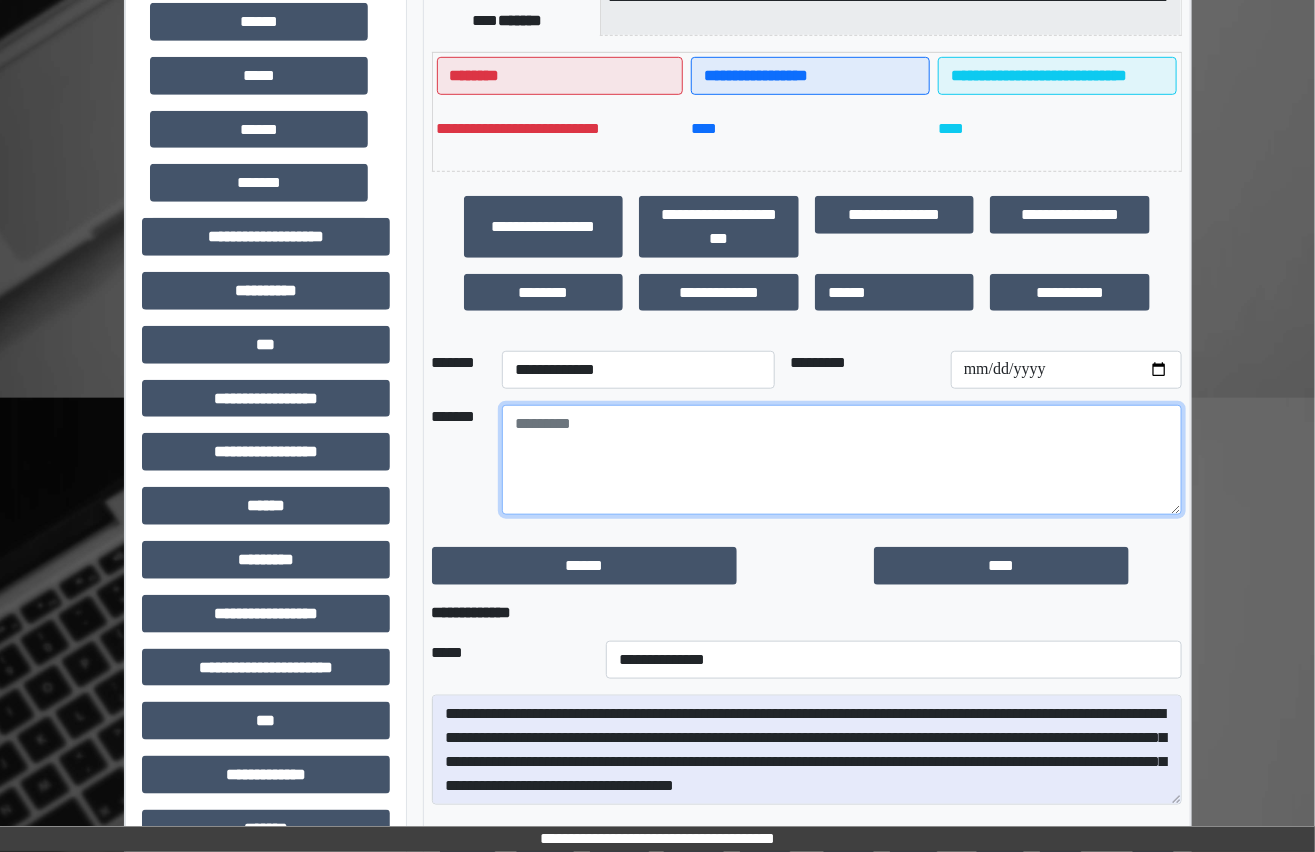 click at bounding box center [842, 460] 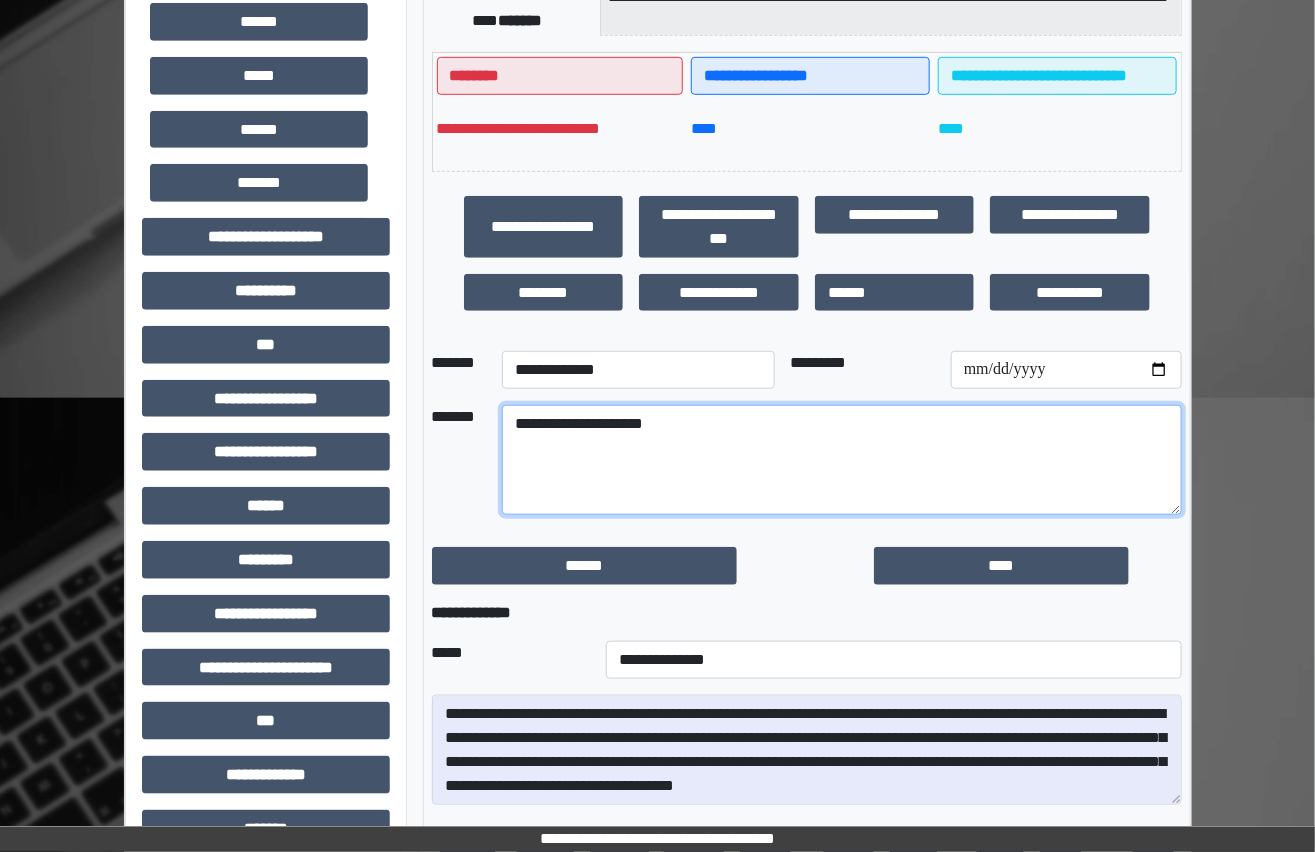 click on "**********" at bounding box center [842, 460] 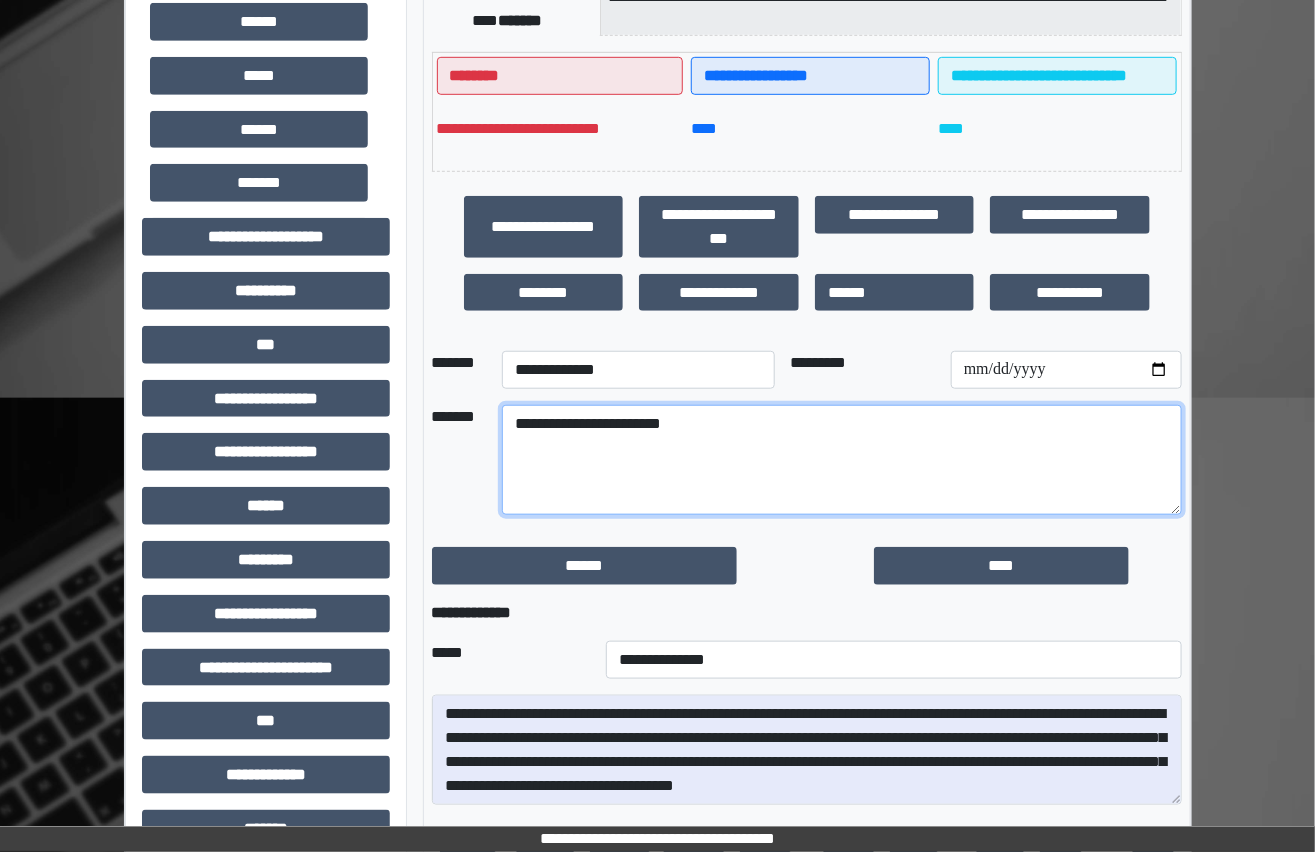 click on "**********" at bounding box center (842, 460) 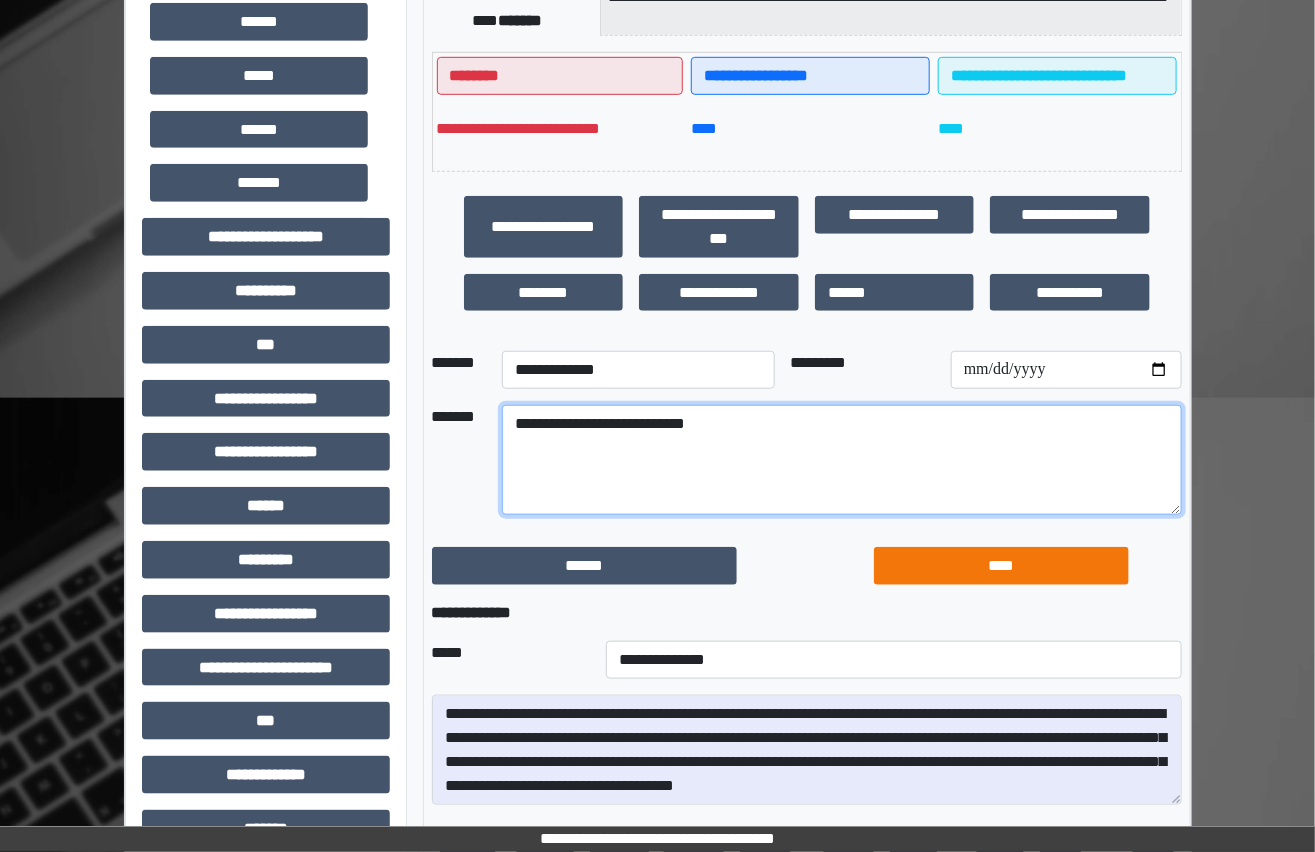 type on "**********" 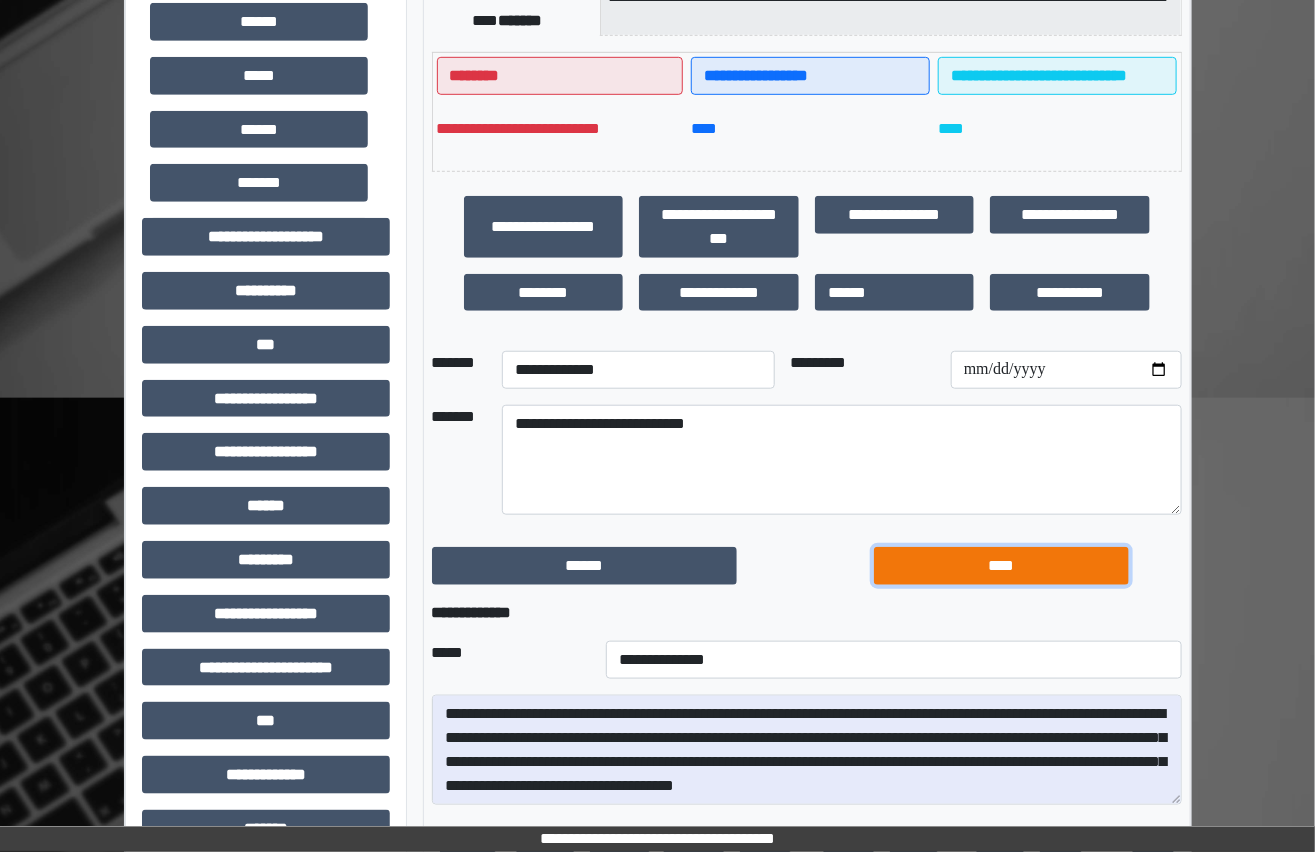 click on "****" at bounding box center [1001, 566] 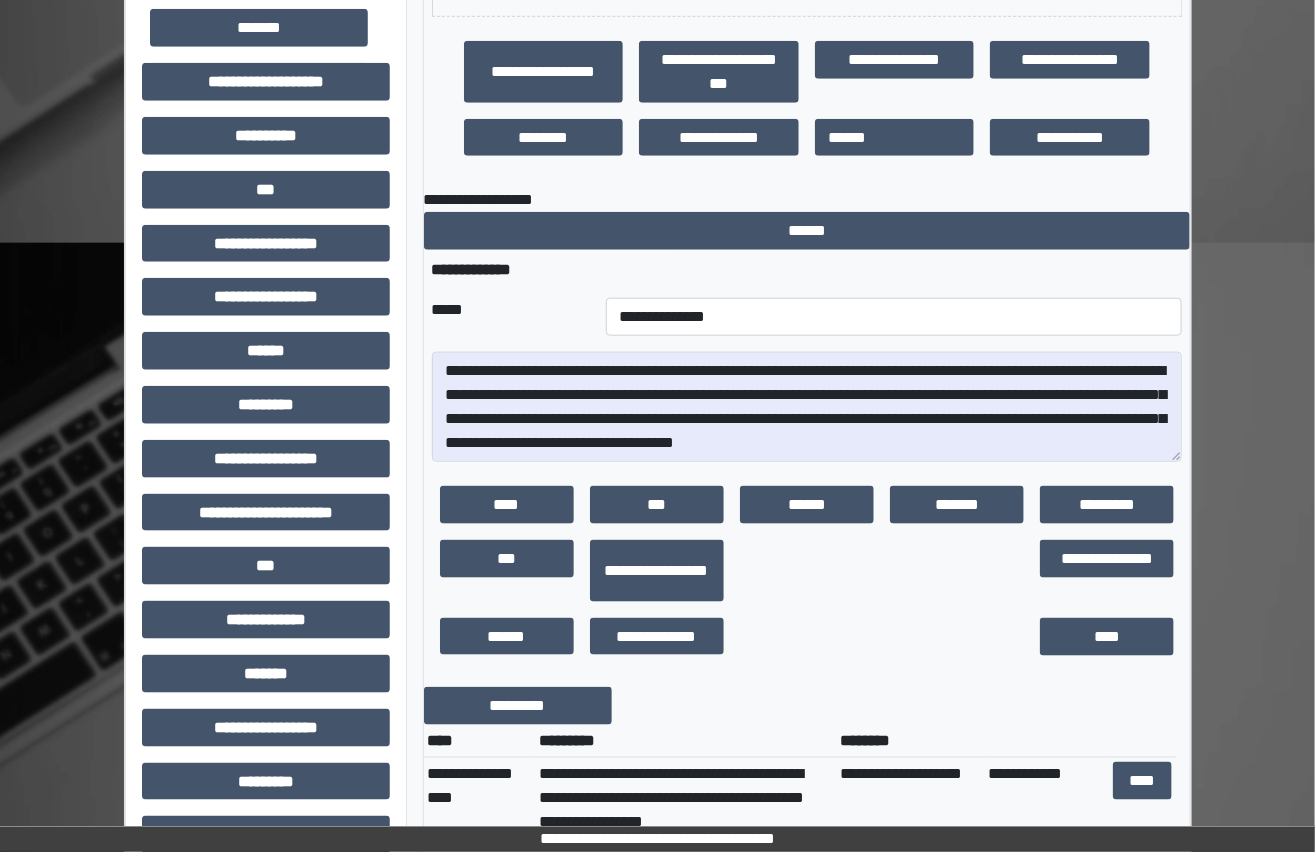 scroll, scrollTop: 727, scrollLeft: 0, axis: vertical 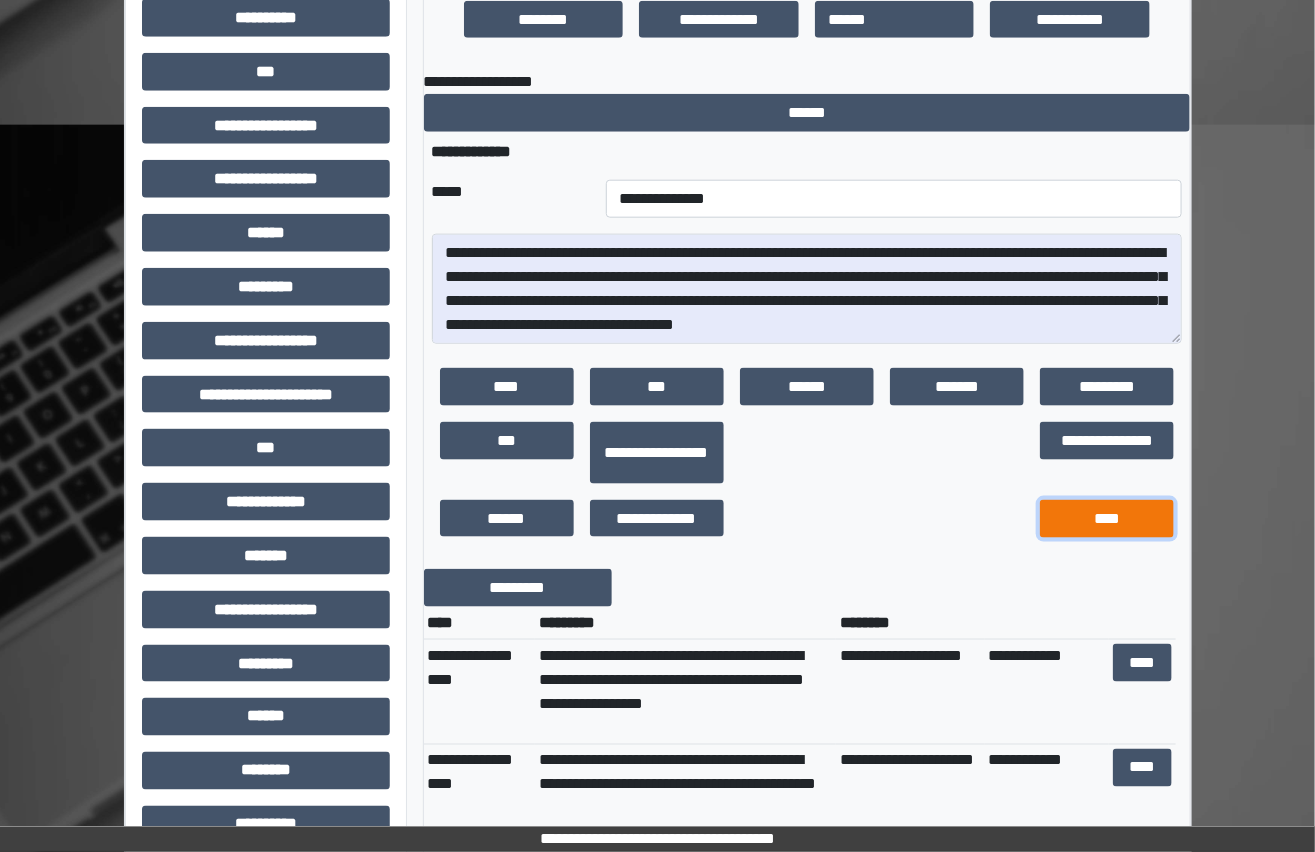 click on "****" at bounding box center (1107, 519) 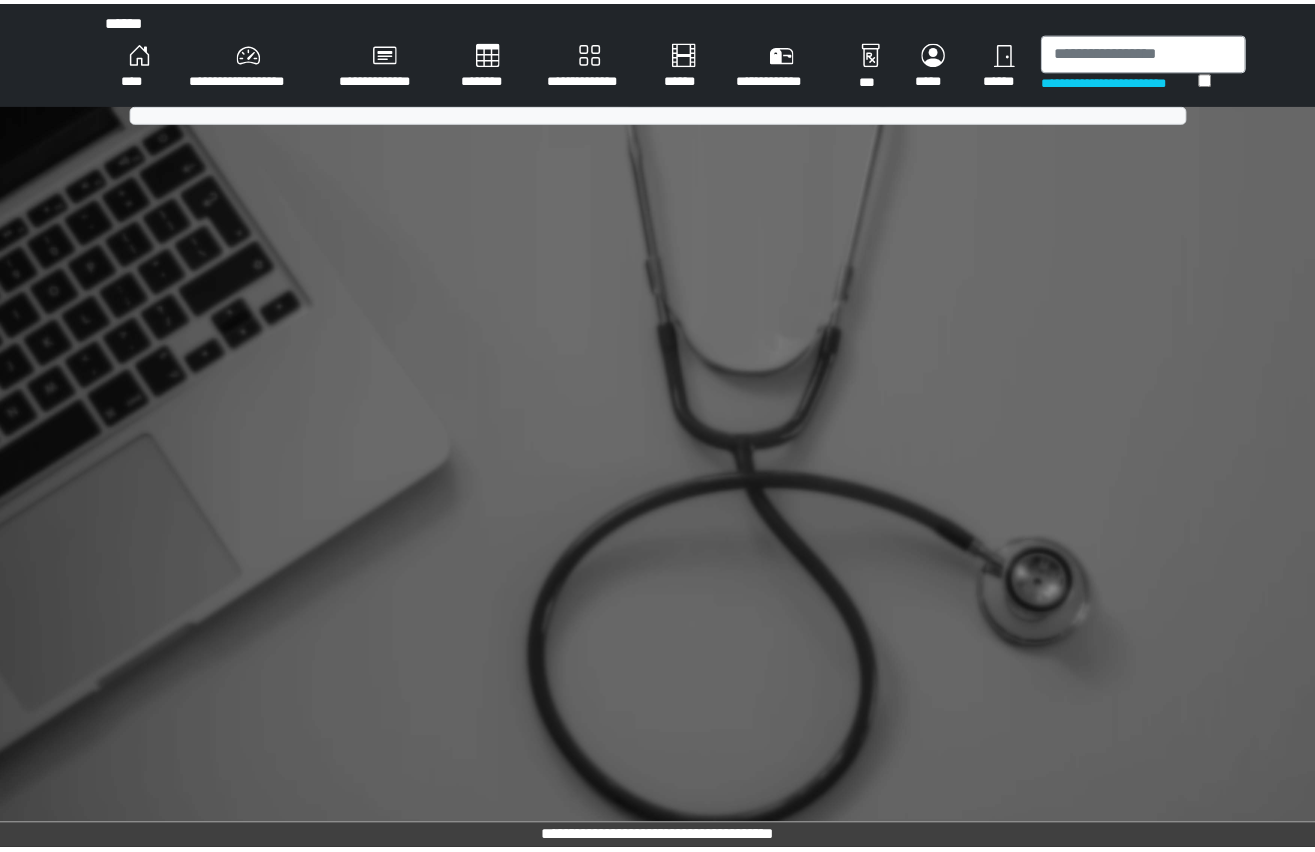 scroll, scrollTop: 0, scrollLeft: 0, axis: both 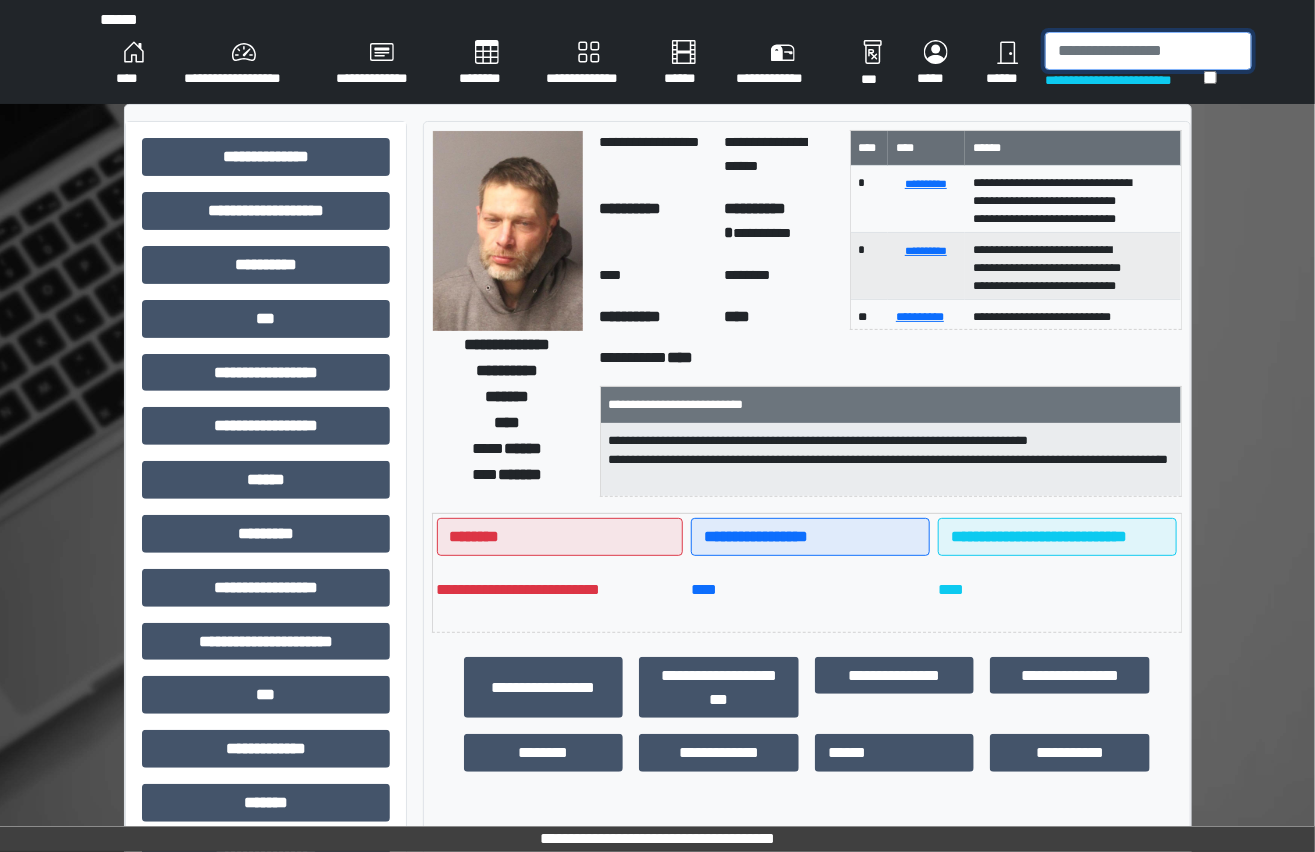 click at bounding box center [1148, 51] 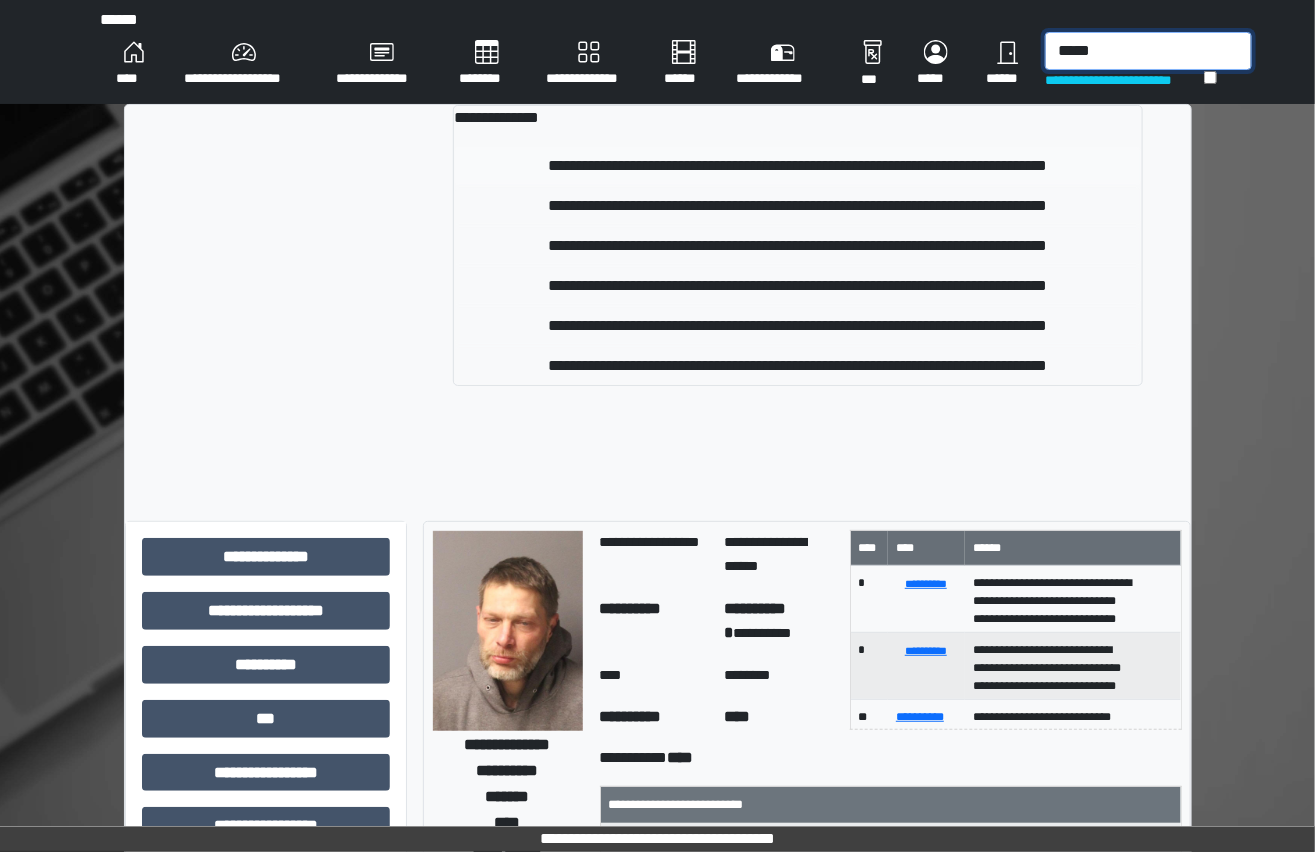 type on "*****" 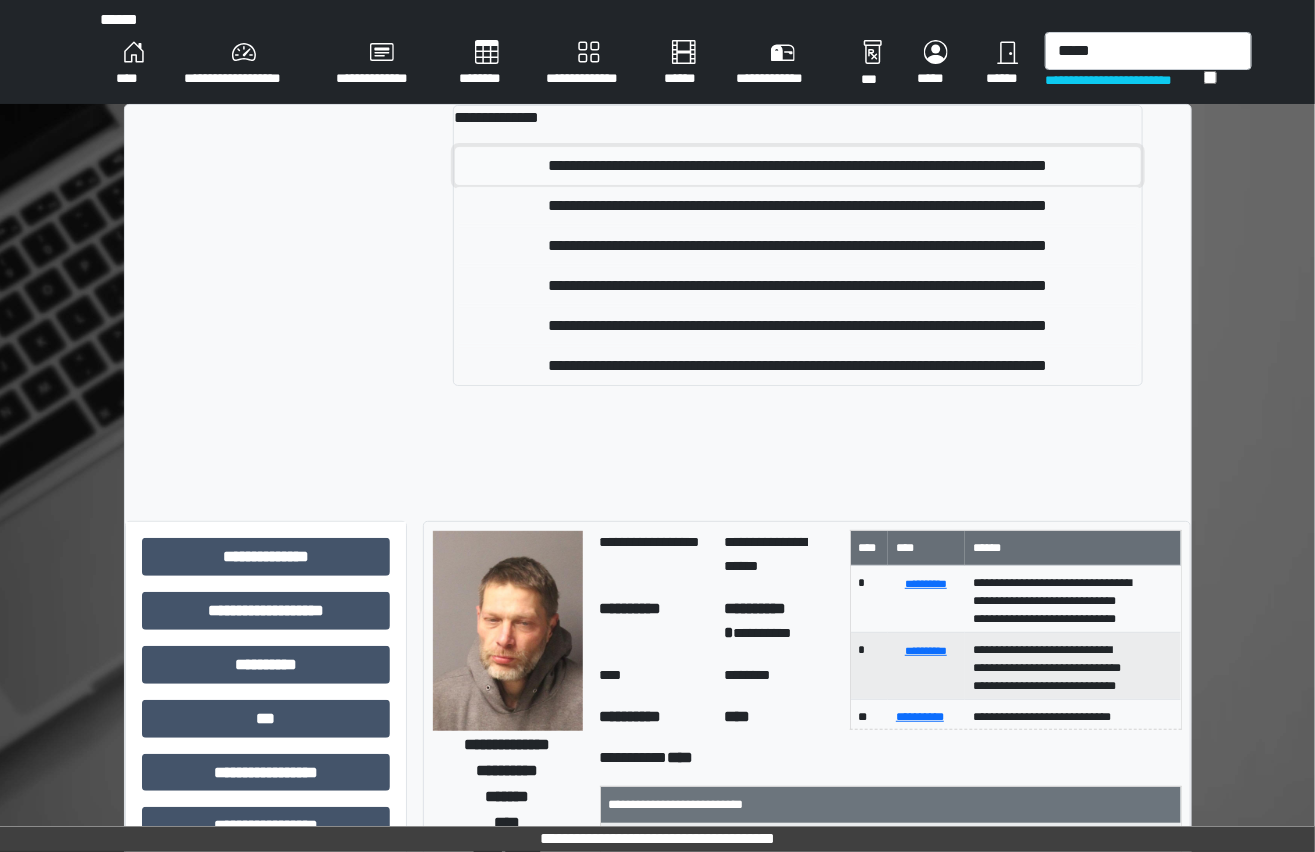 click on "**********" at bounding box center (798, 166) 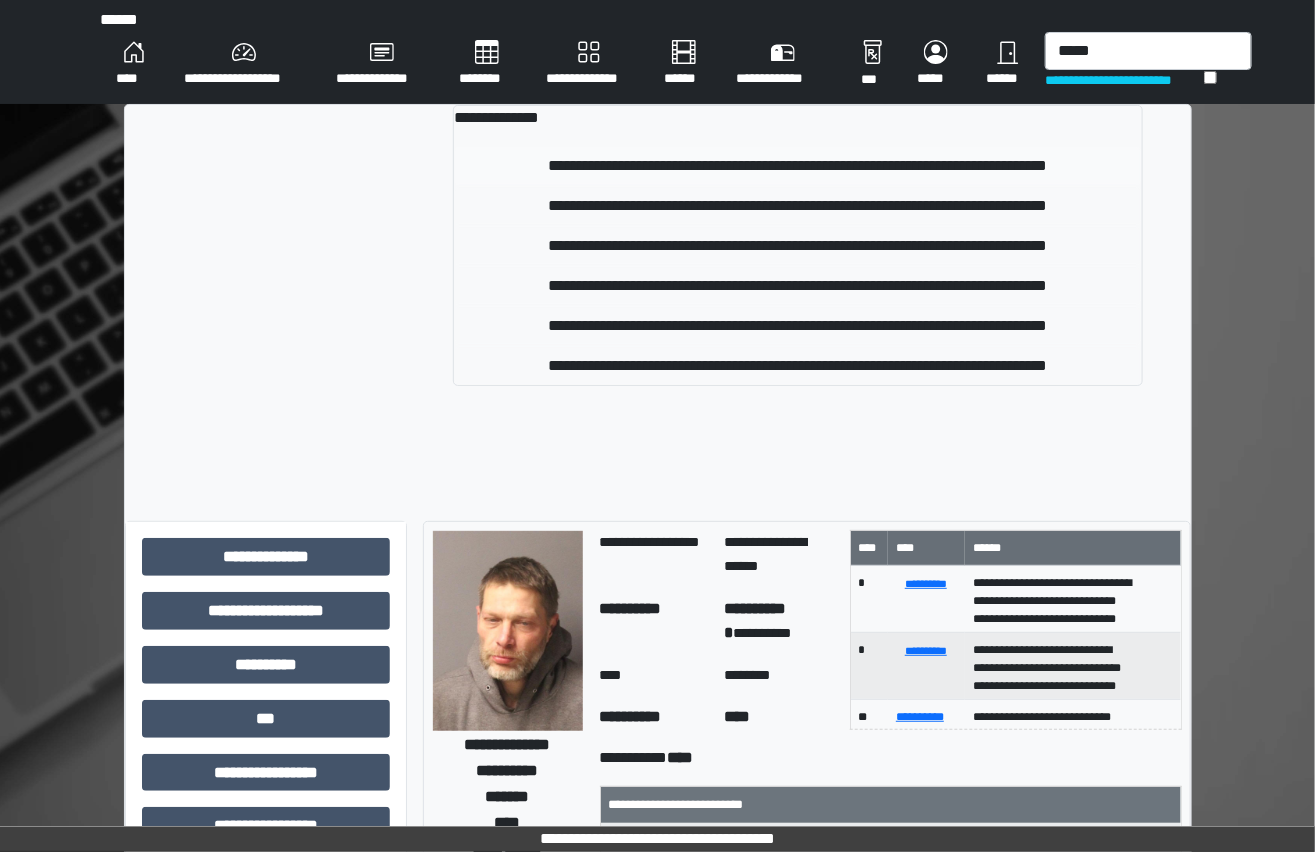 type 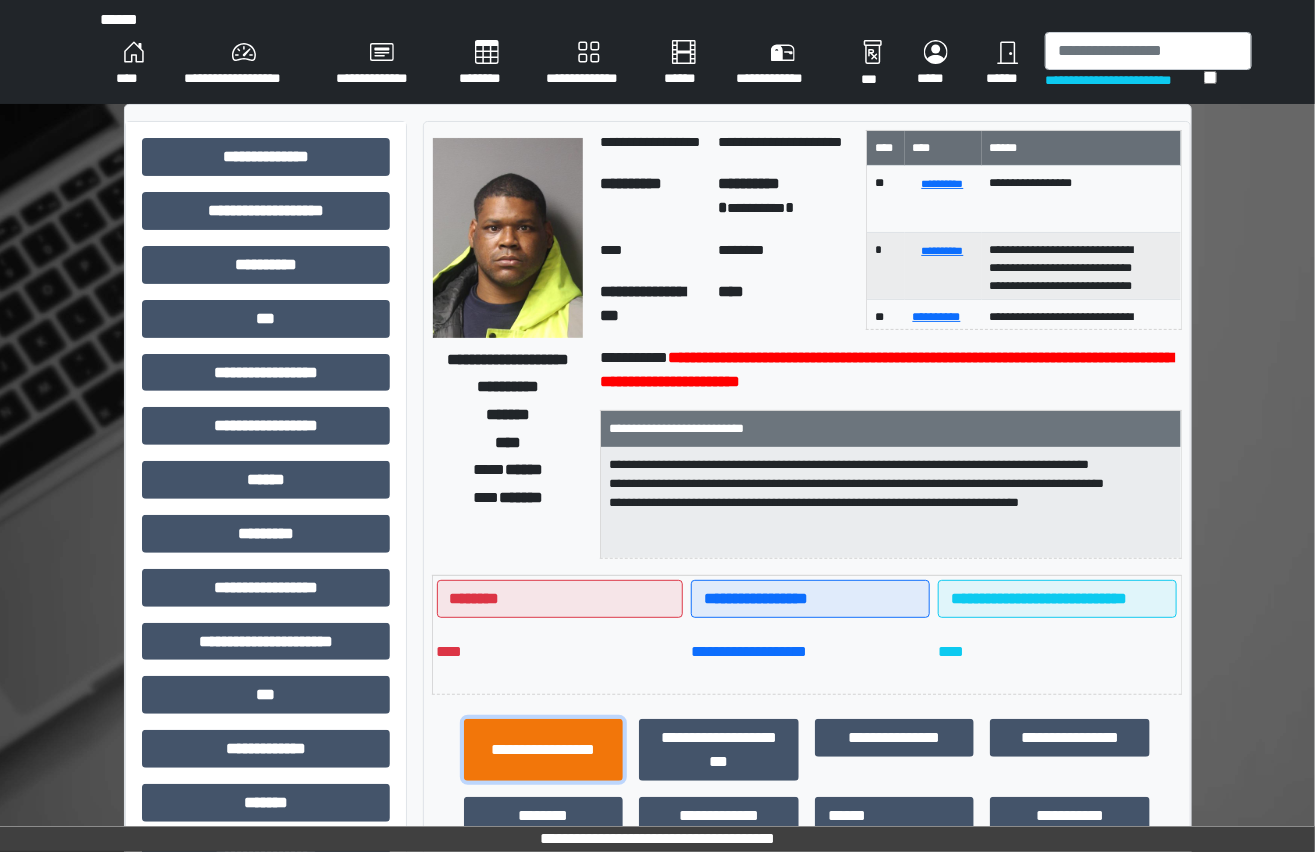 click on "**********" at bounding box center [544, 750] 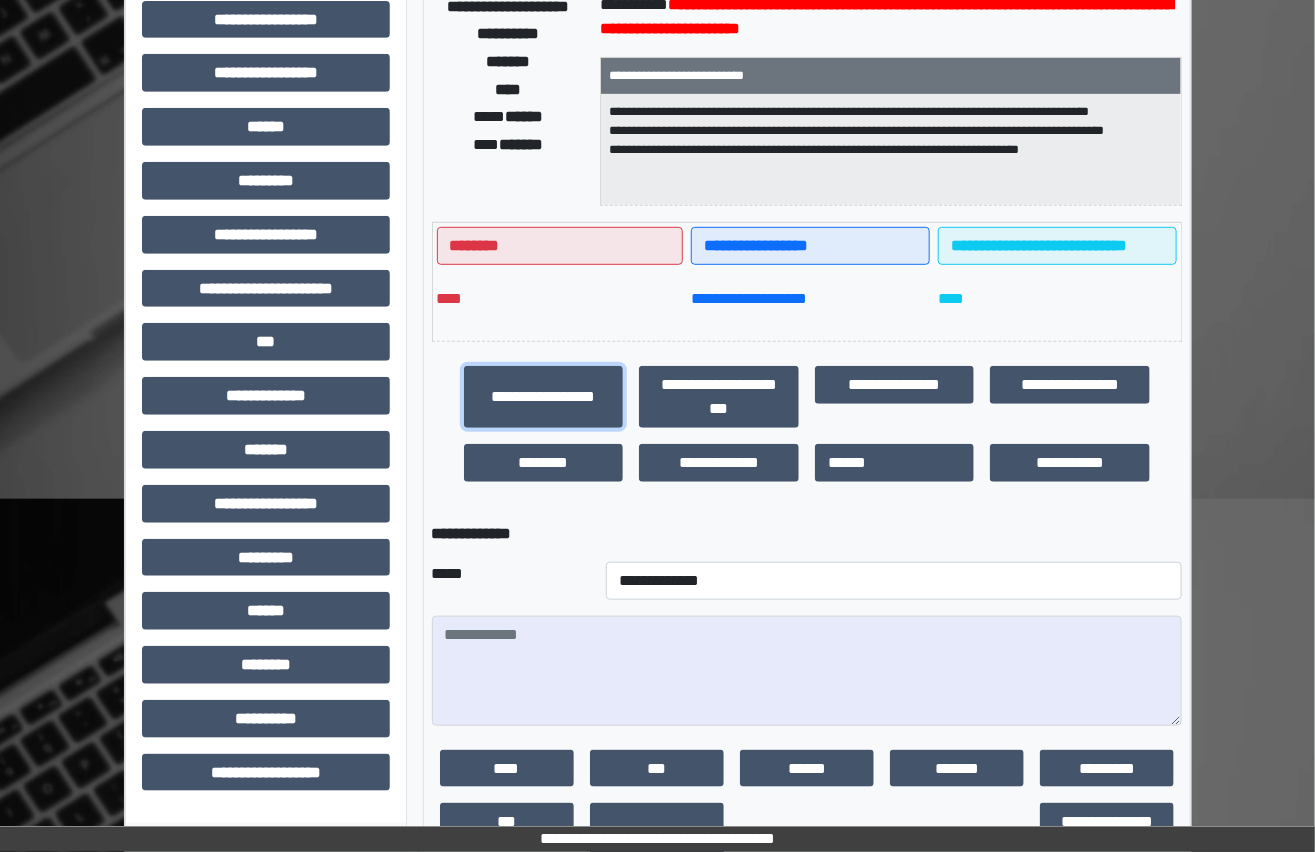 scroll, scrollTop: 363, scrollLeft: 0, axis: vertical 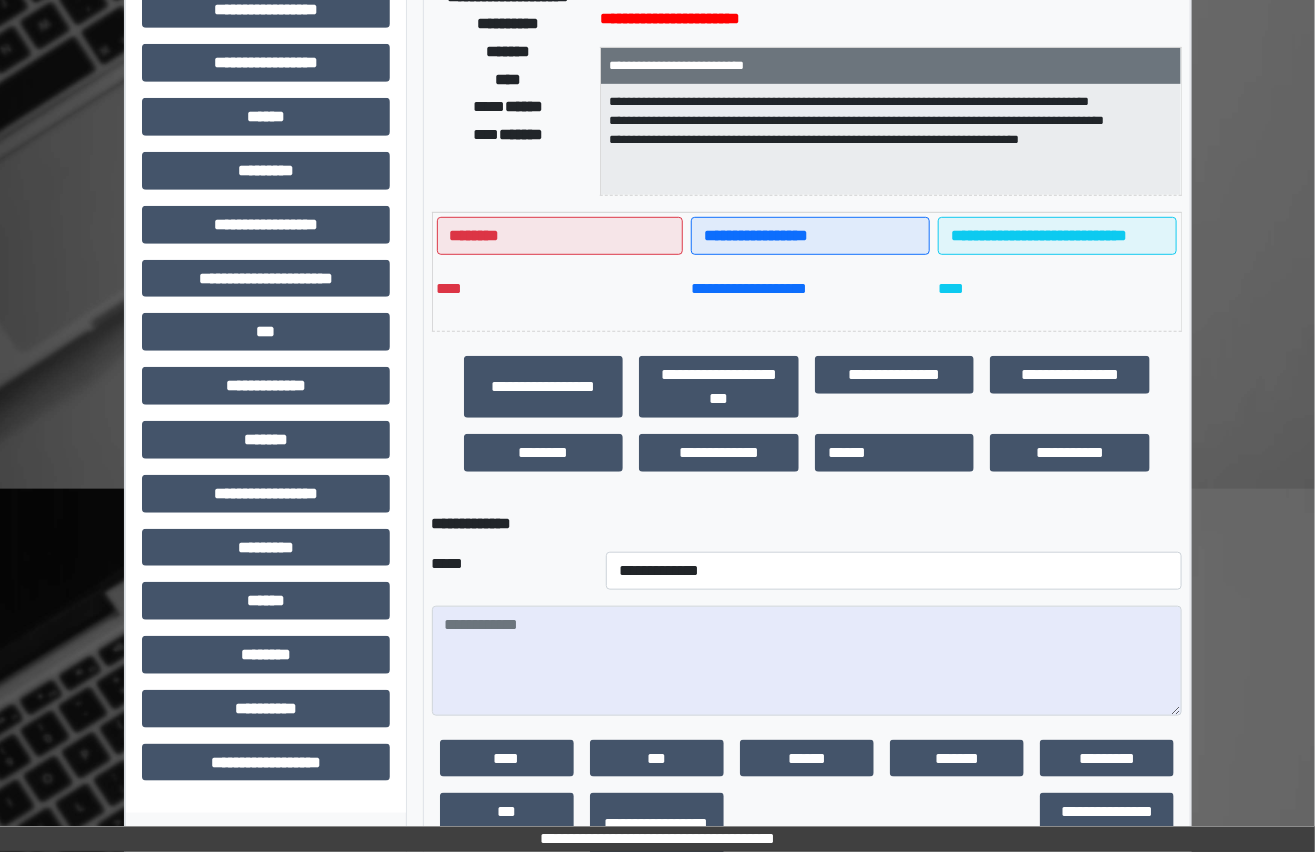 click at bounding box center (807, 661) 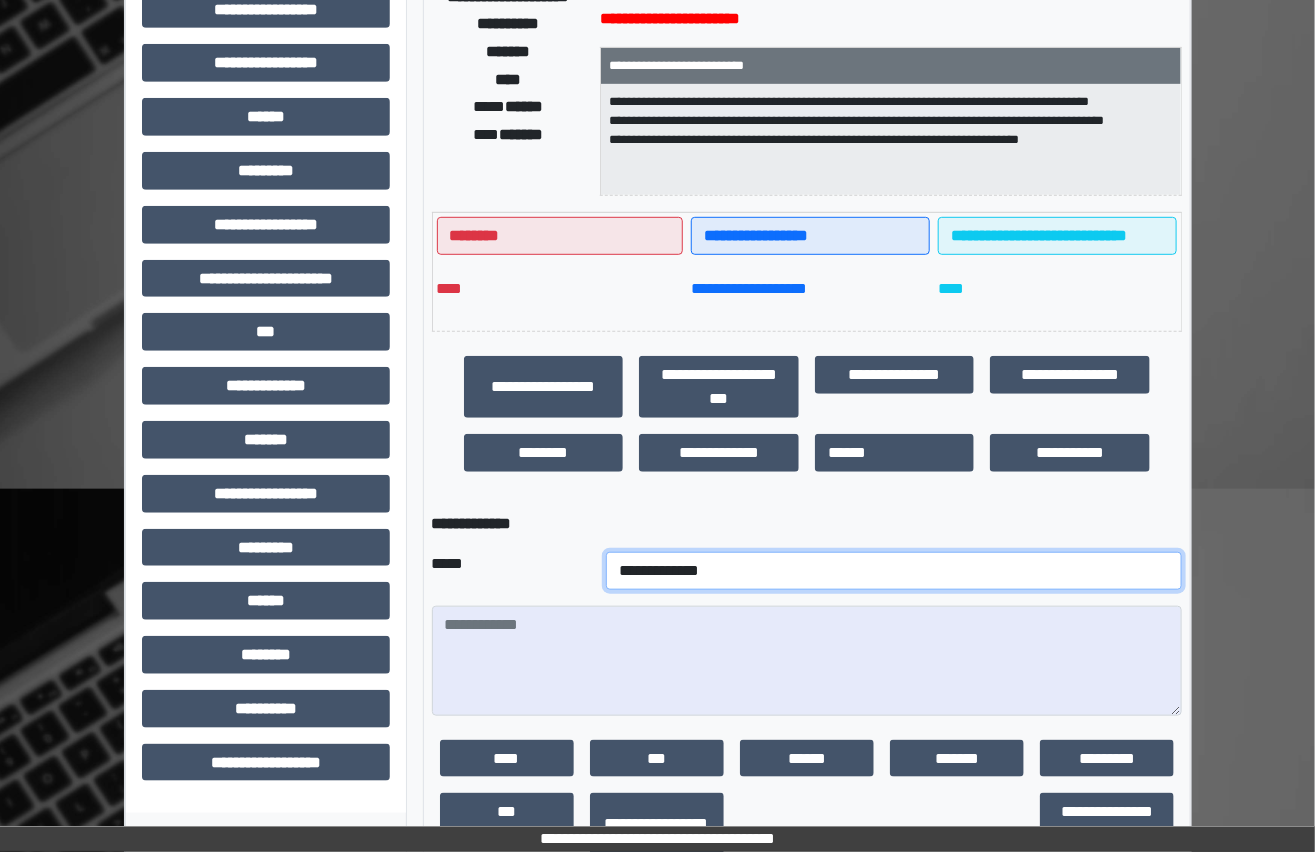 click on "**********" at bounding box center (894, 571) 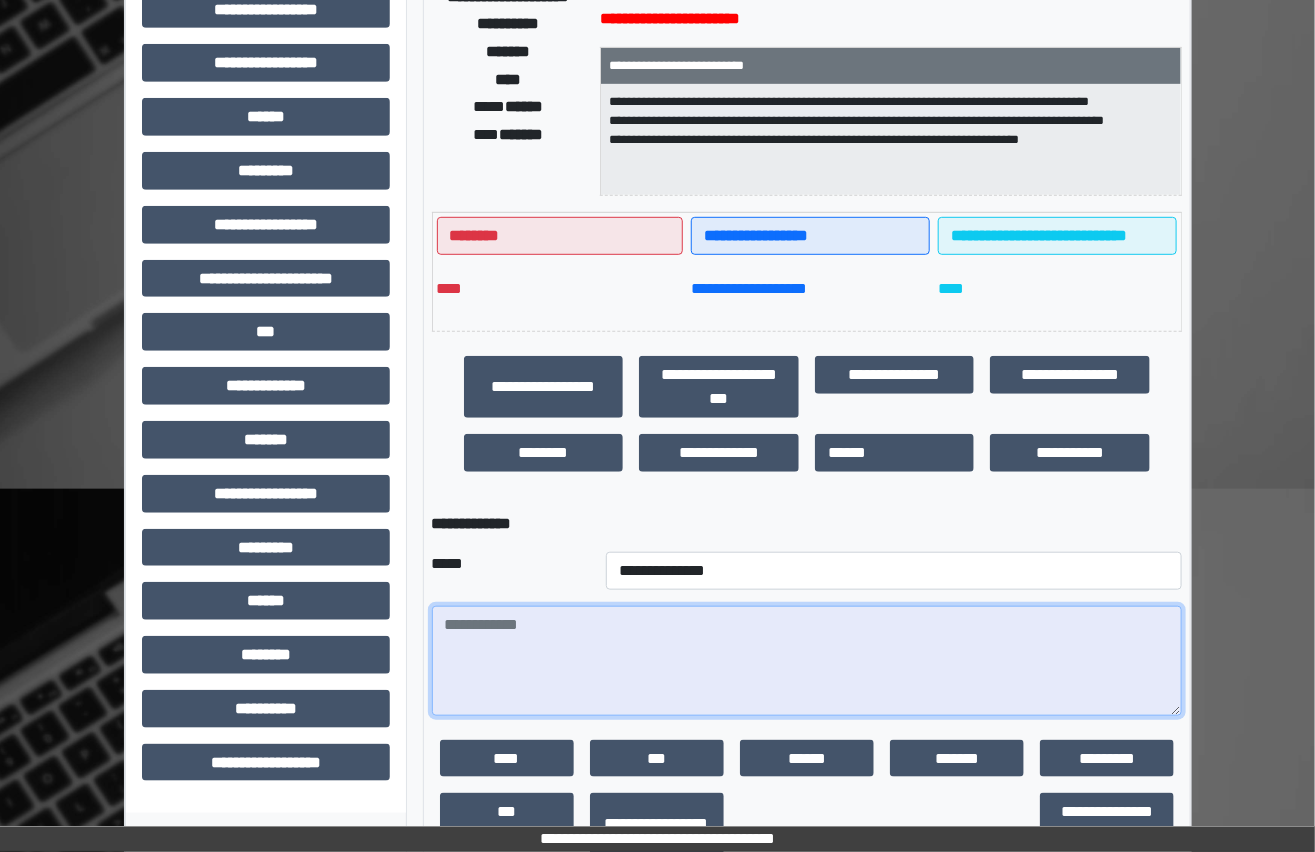 click at bounding box center [807, 661] 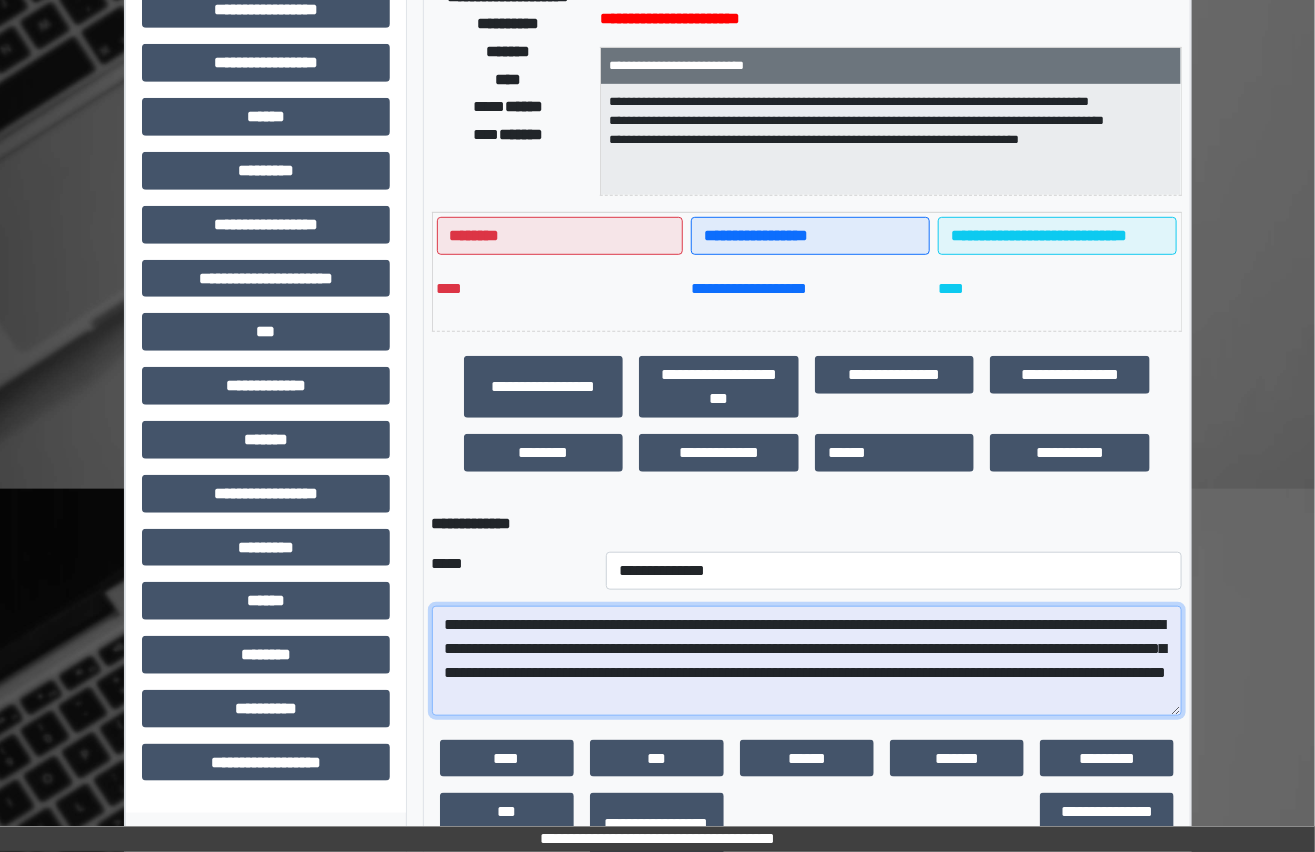 click on "**********" at bounding box center [807, 661] 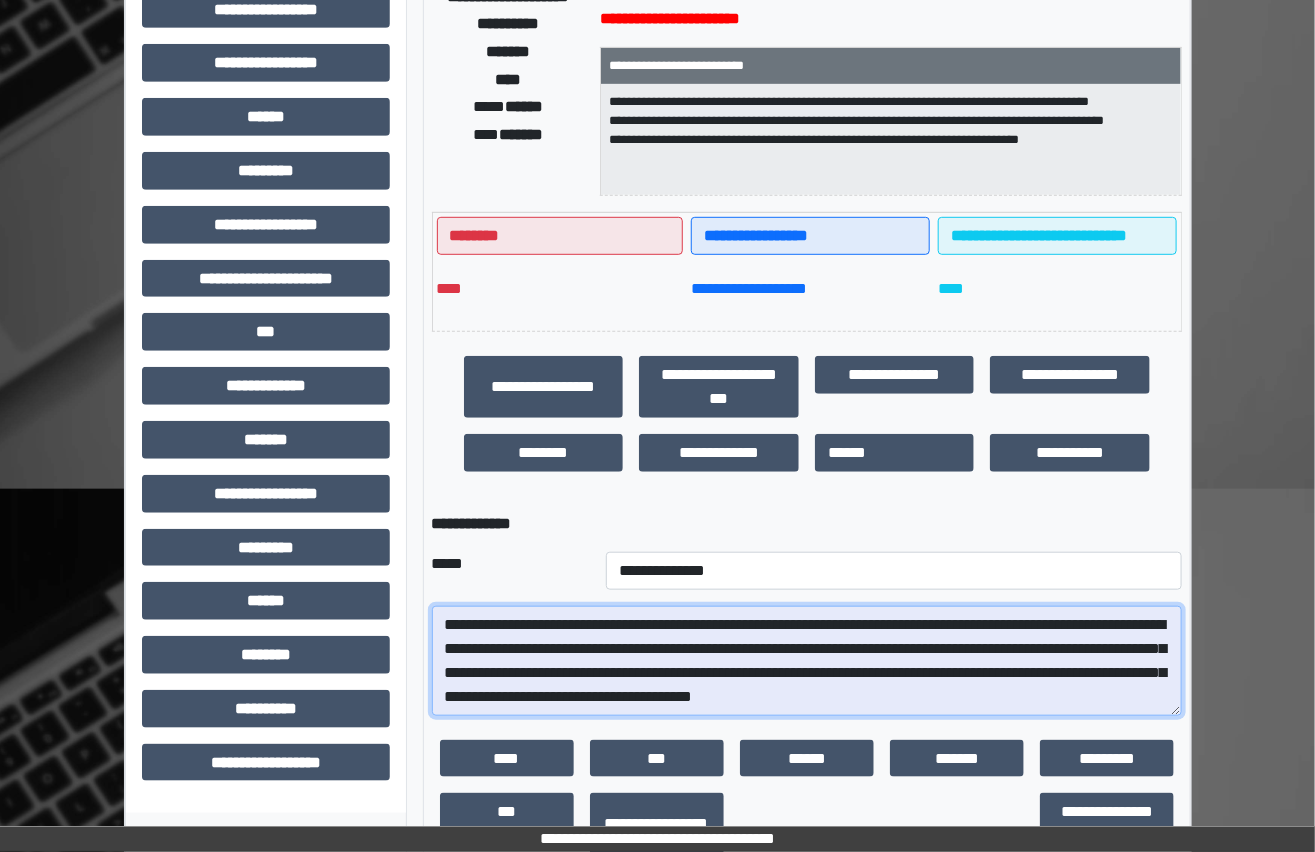 scroll, scrollTop: 500, scrollLeft: 0, axis: vertical 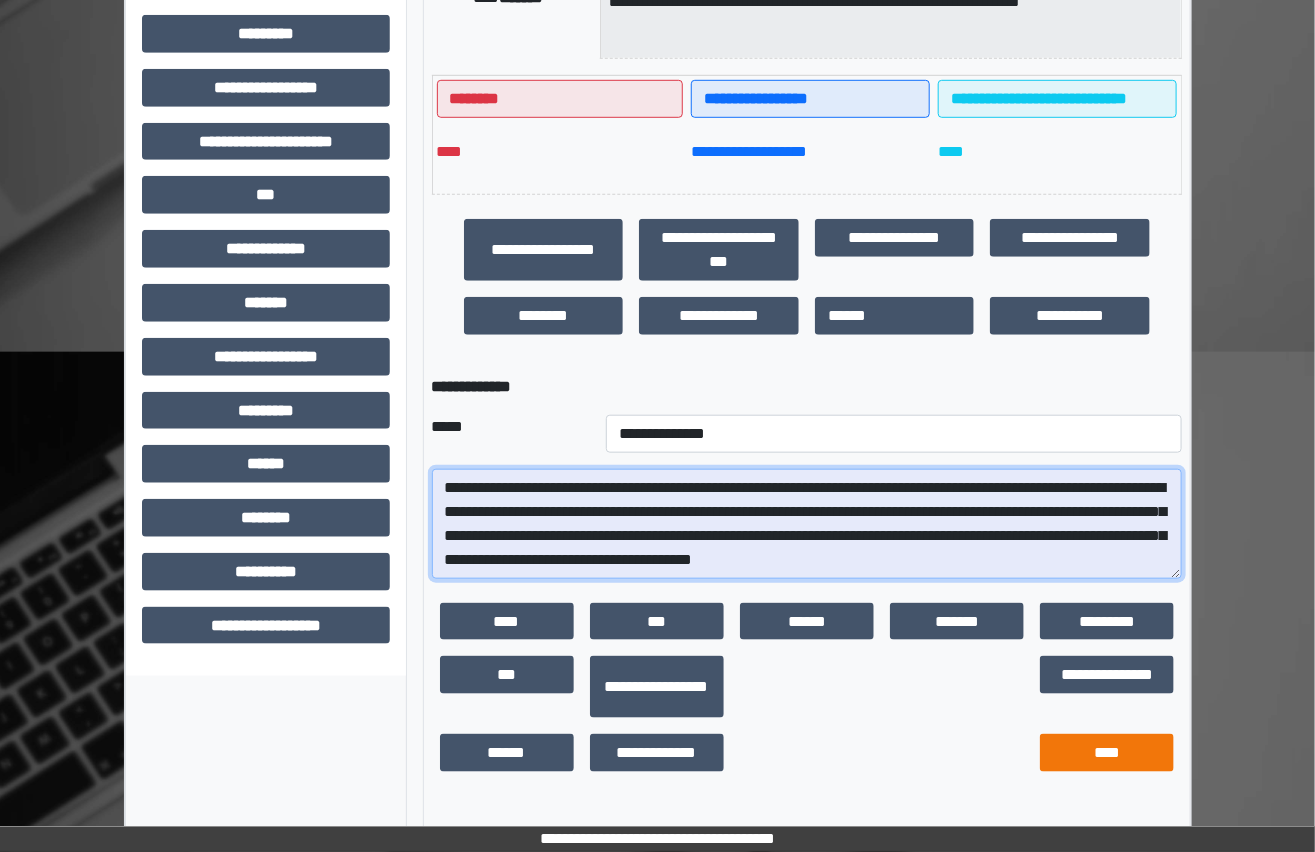 type on "**********" 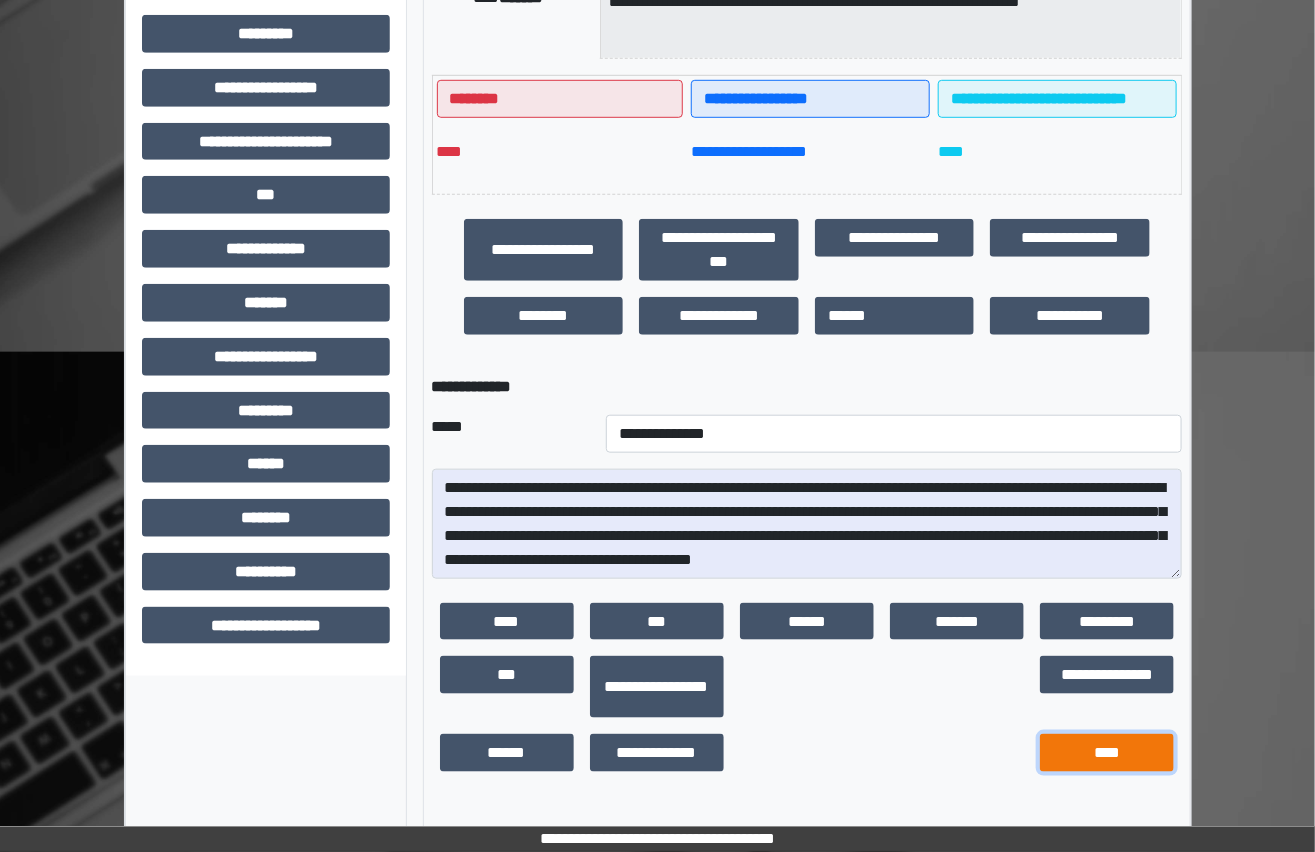 click on "****" at bounding box center (1107, 753) 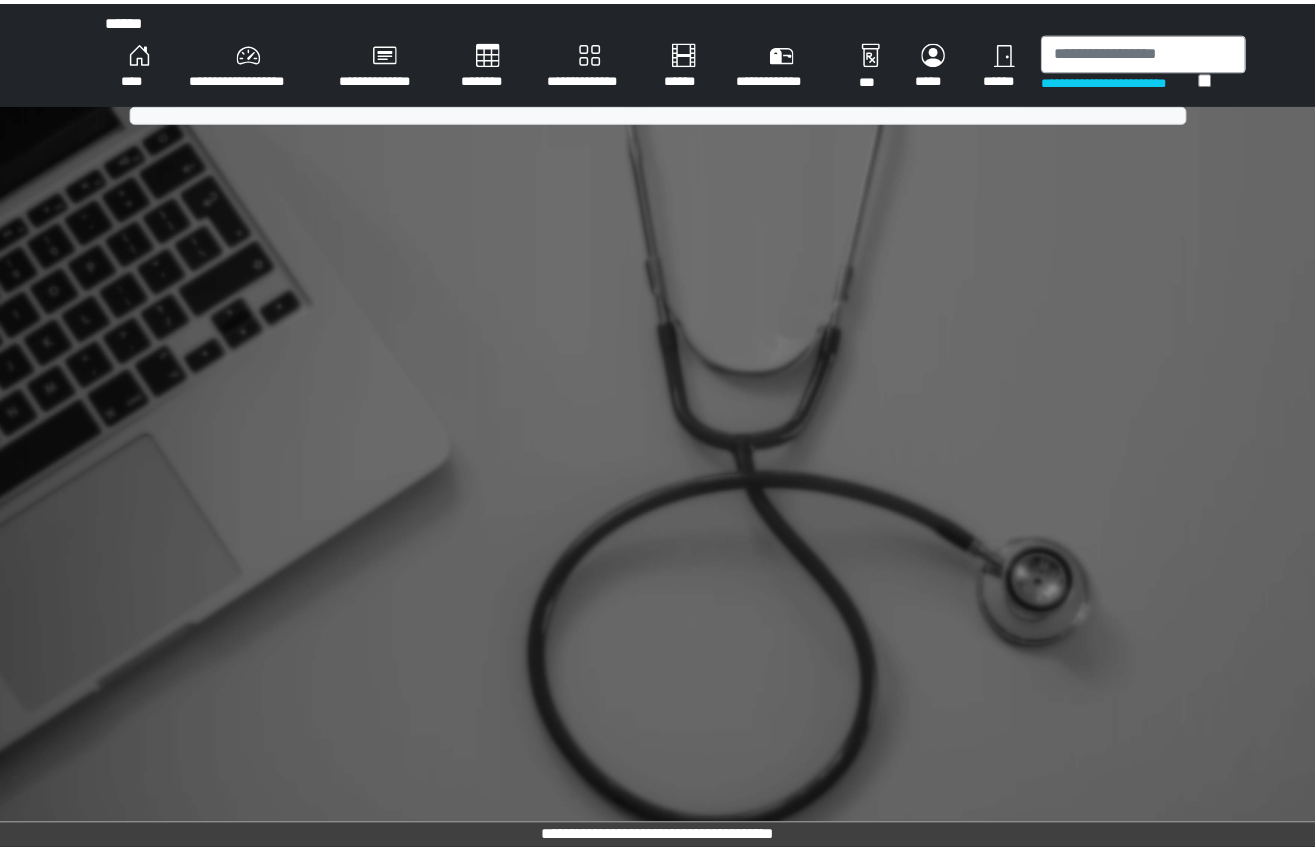 scroll, scrollTop: 0, scrollLeft: 0, axis: both 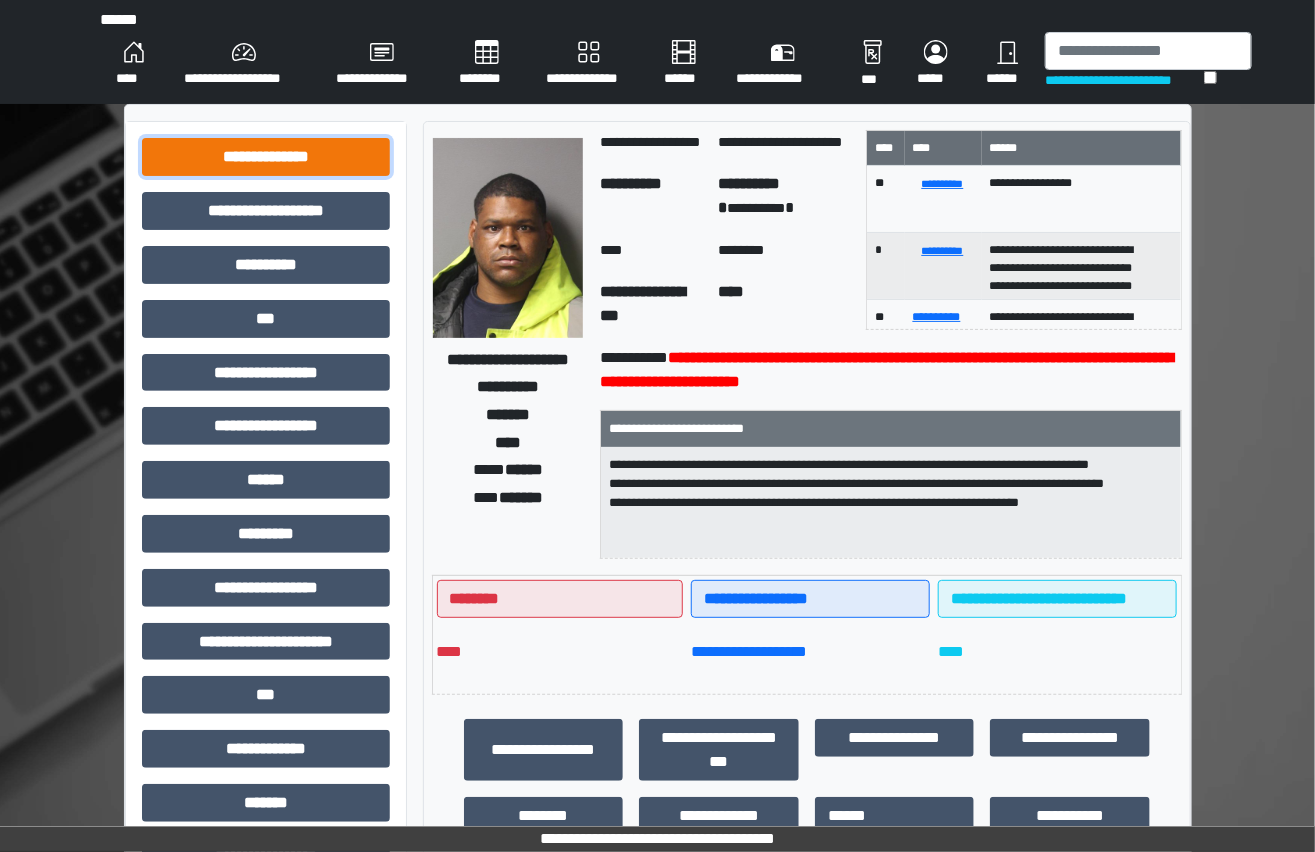 click on "**********" at bounding box center [266, 157] 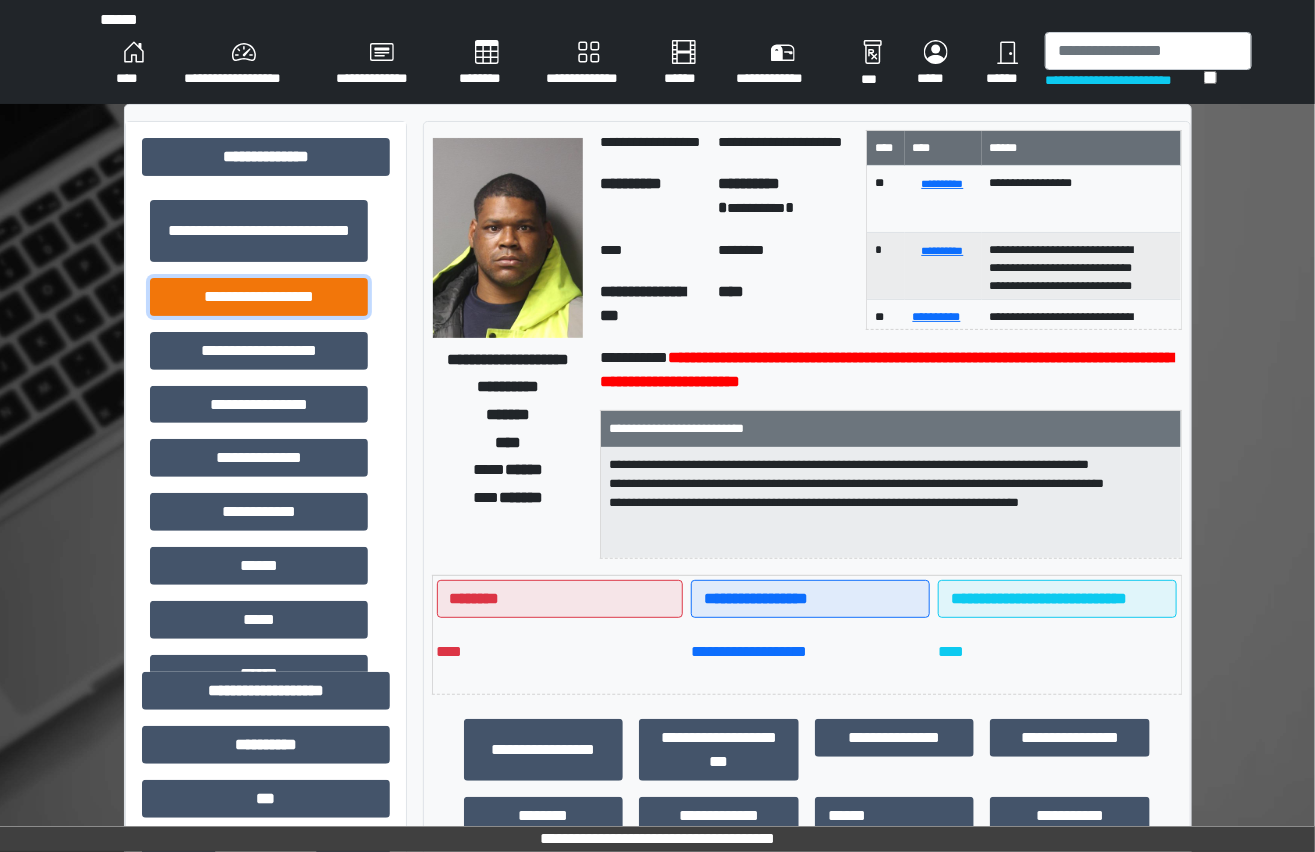 click on "**********" at bounding box center (259, 297) 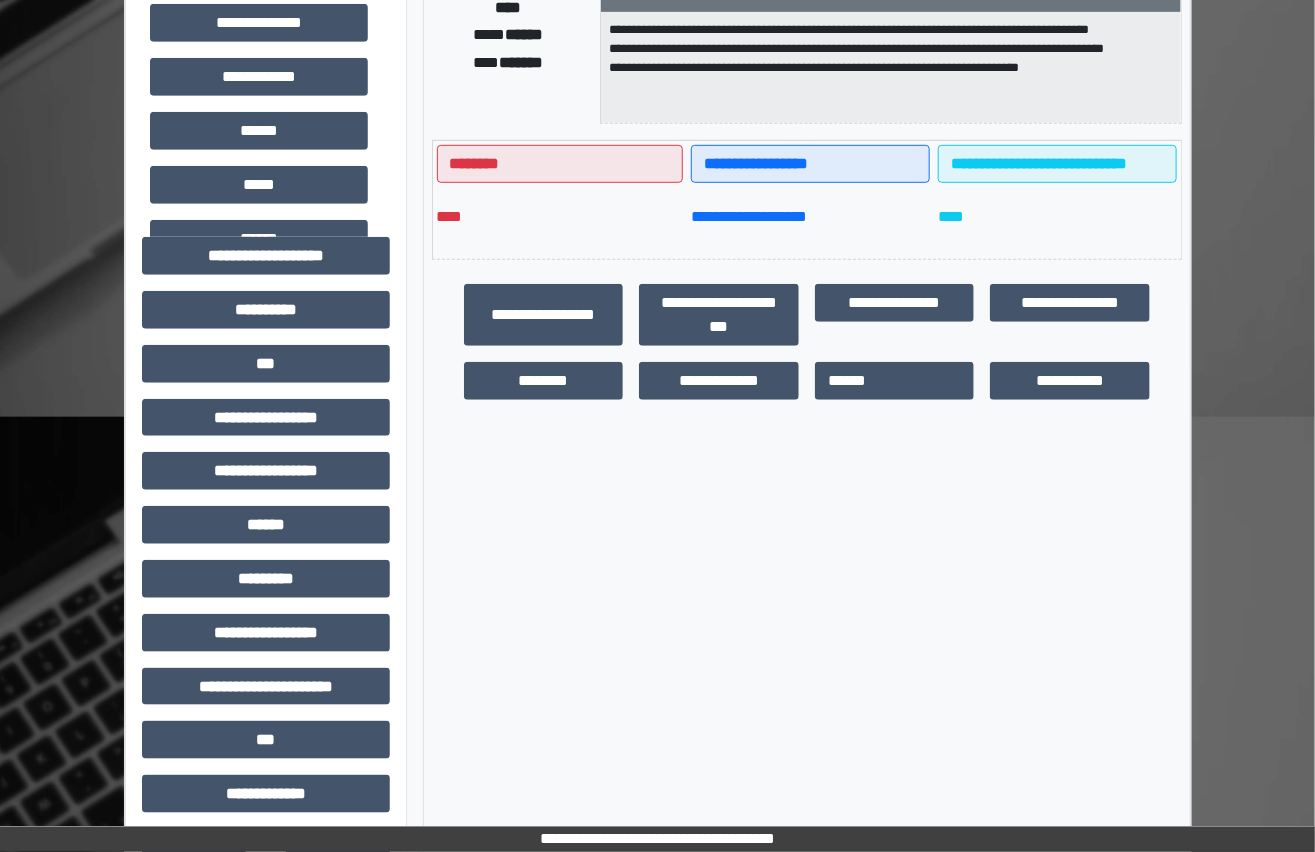 scroll, scrollTop: 454, scrollLeft: 0, axis: vertical 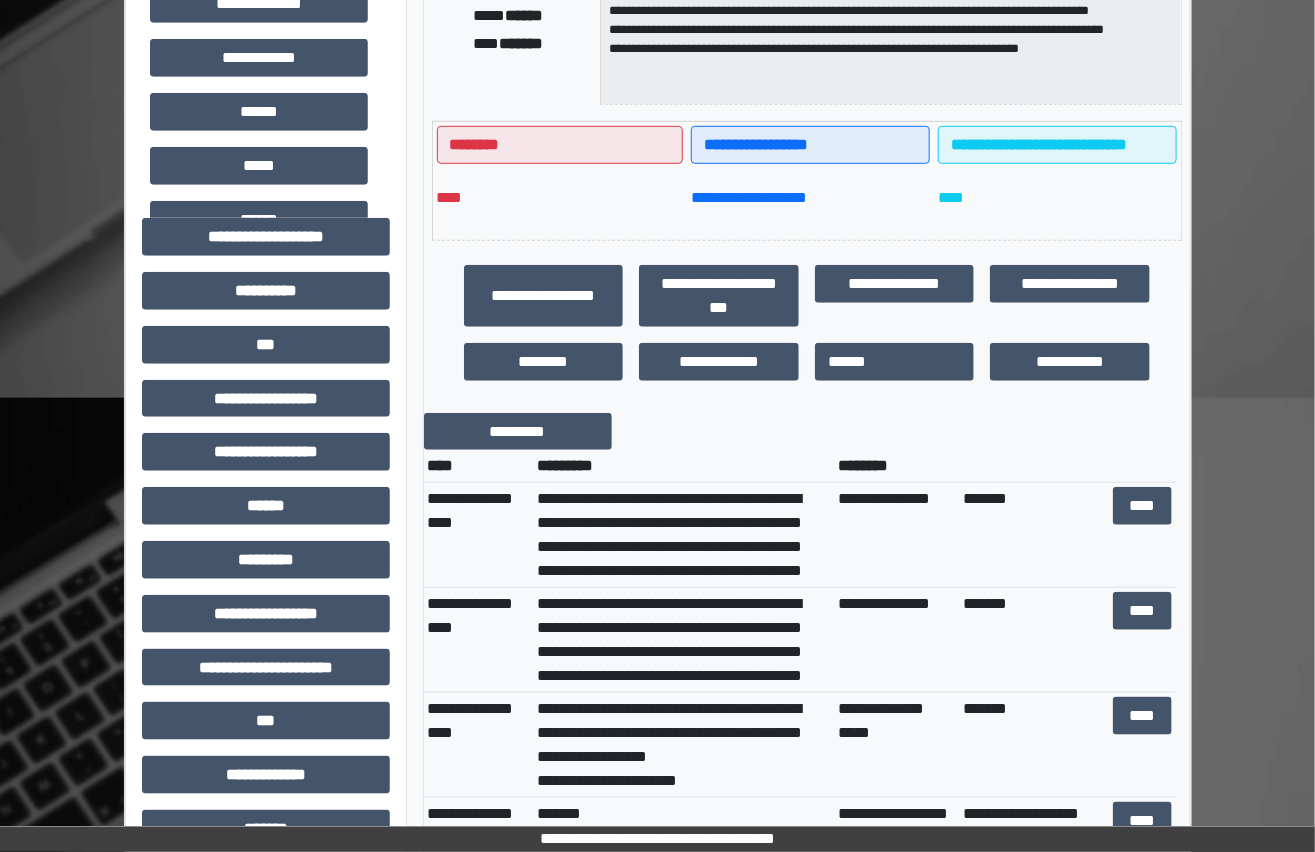 click on "**********" at bounding box center [683, 640] 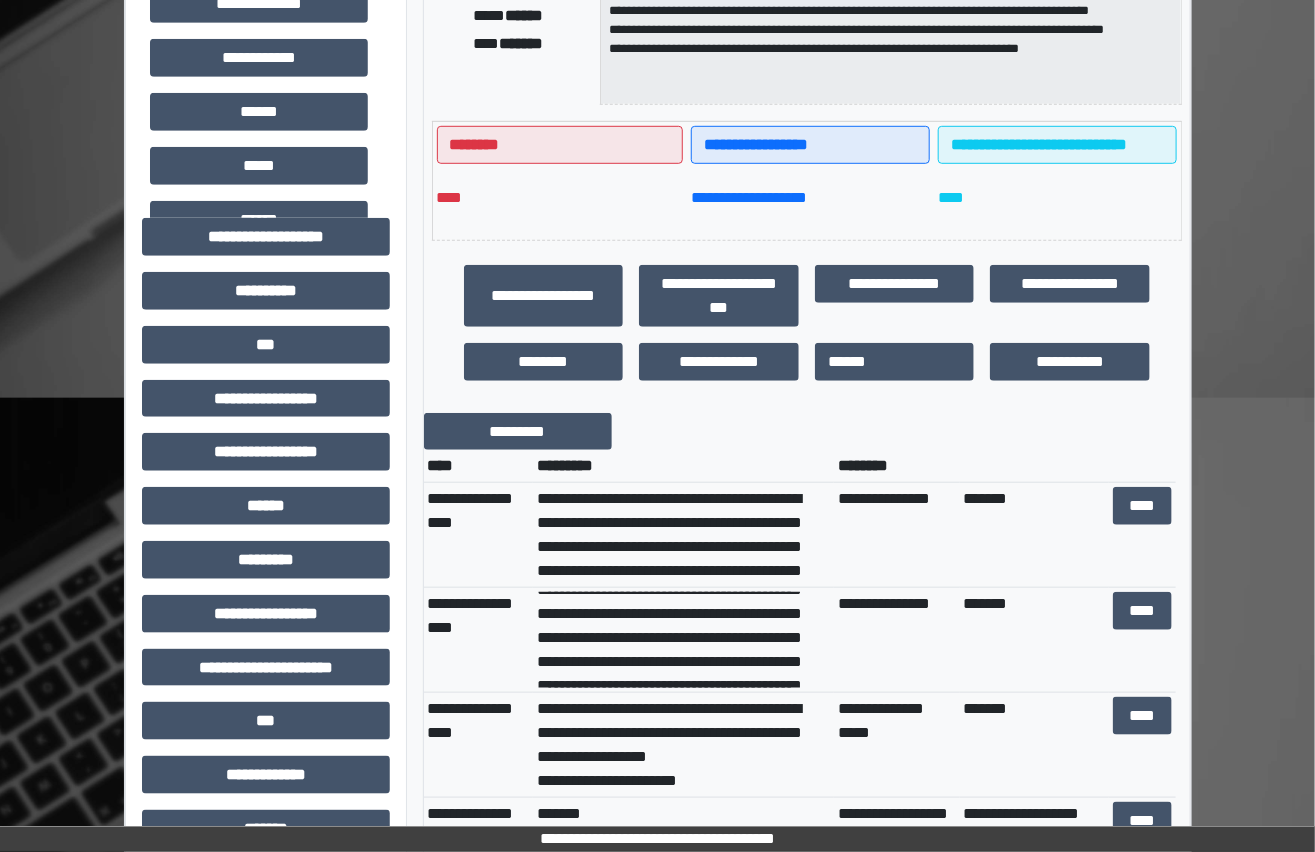 scroll, scrollTop: 0, scrollLeft: 0, axis: both 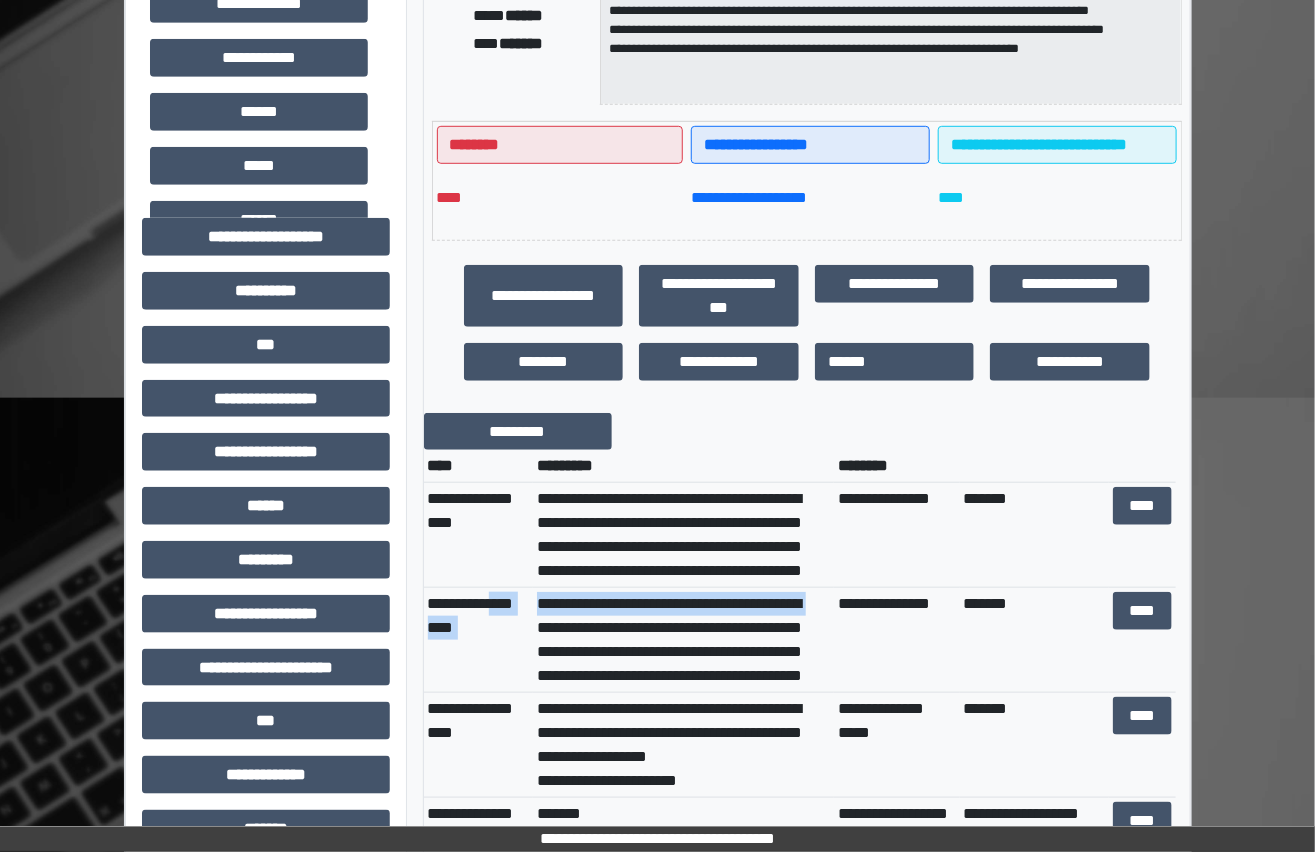 drag, startPoint x: 530, startPoint y: 617, endPoint x: 599, endPoint y: 640, distance: 72.73238 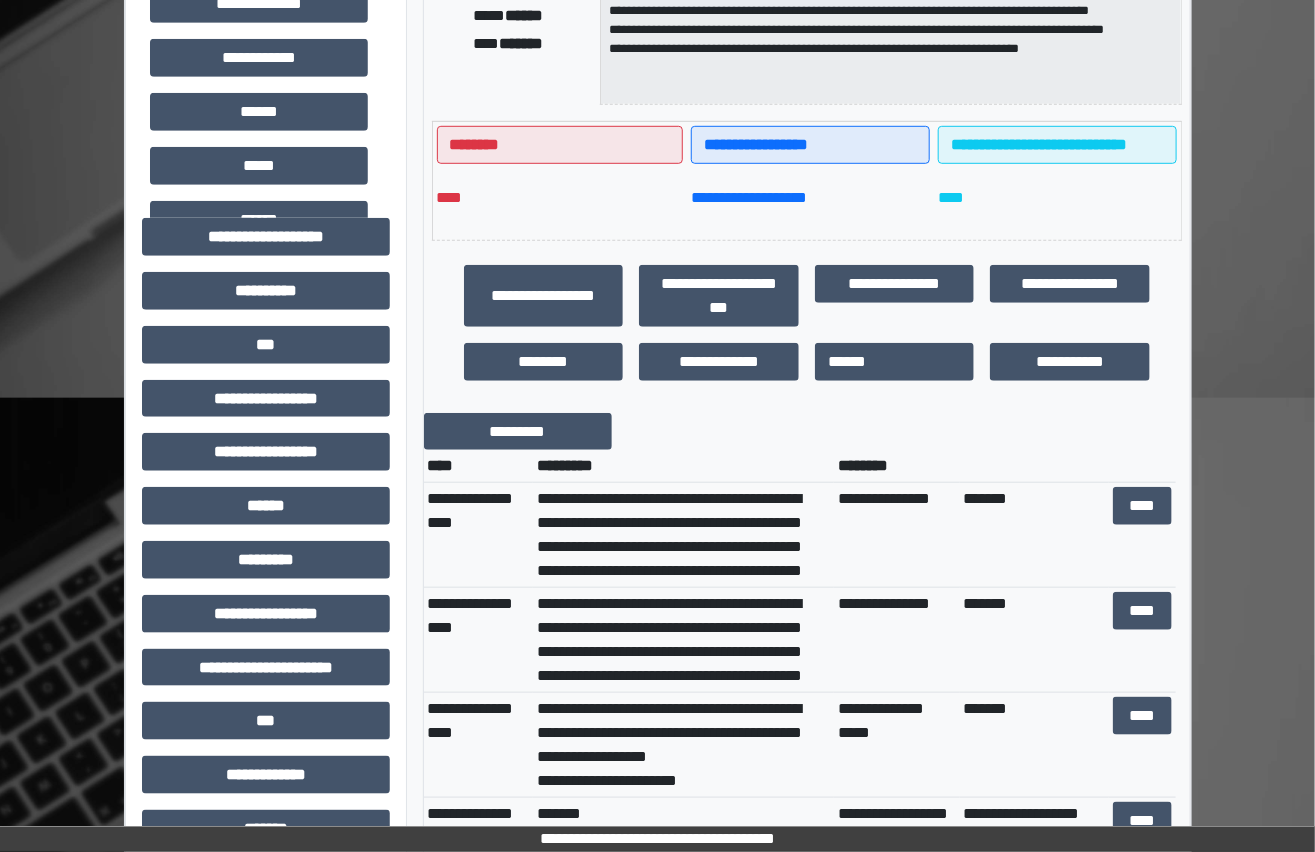 click on "**********" at bounding box center (683, 640) 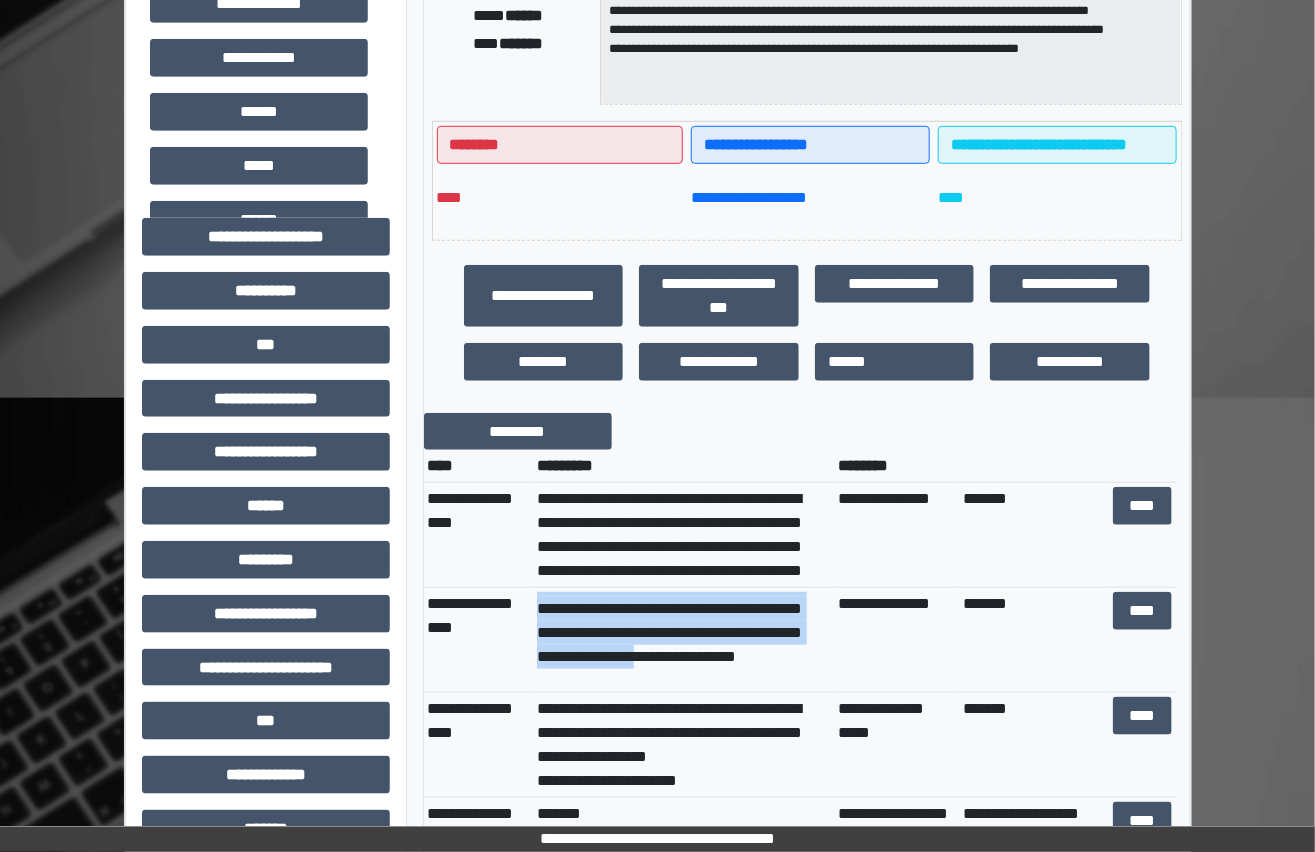 scroll, scrollTop: 215, scrollLeft: 0, axis: vertical 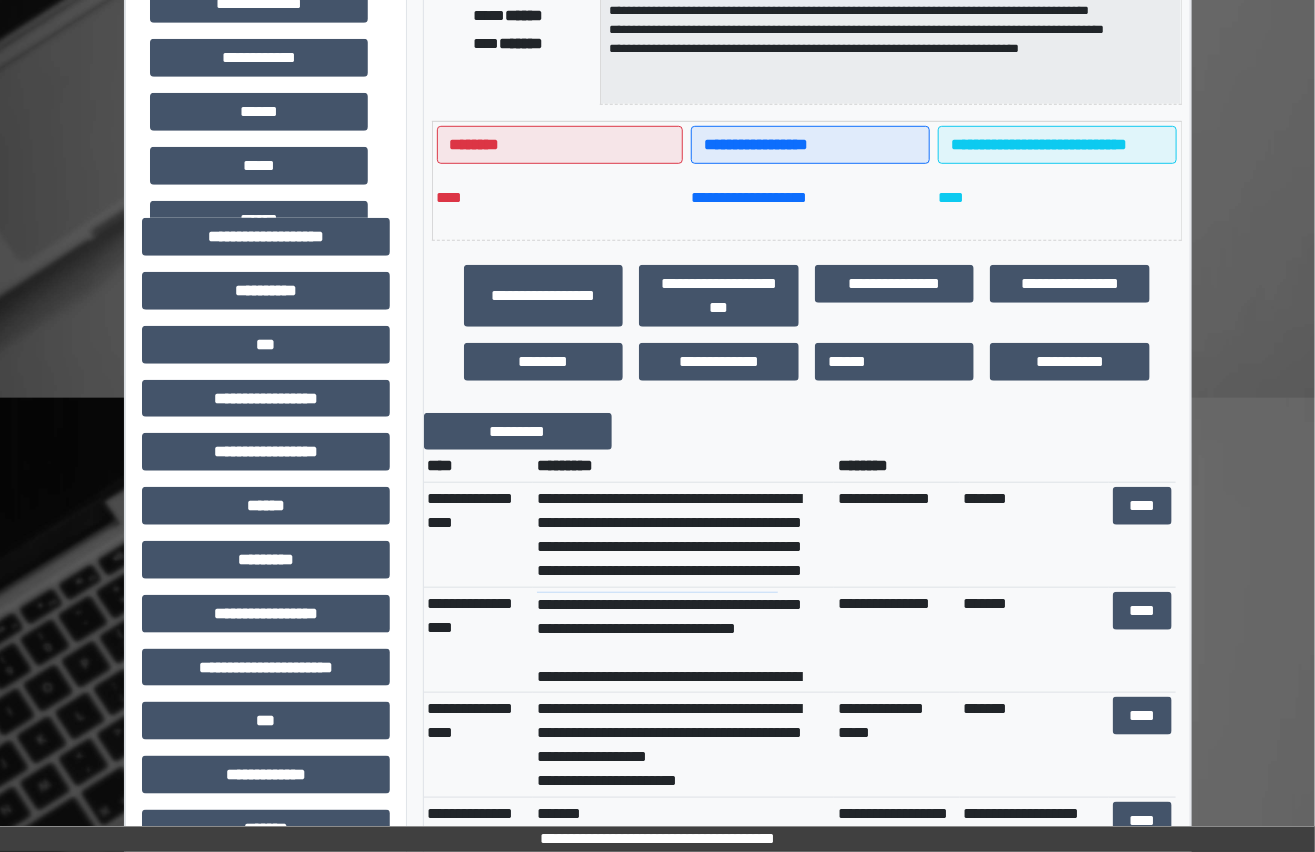 drag, startPoint x: 540, startPoint y: 615, endPoint x: 744, endPoint y: 641, distance: 205.65019 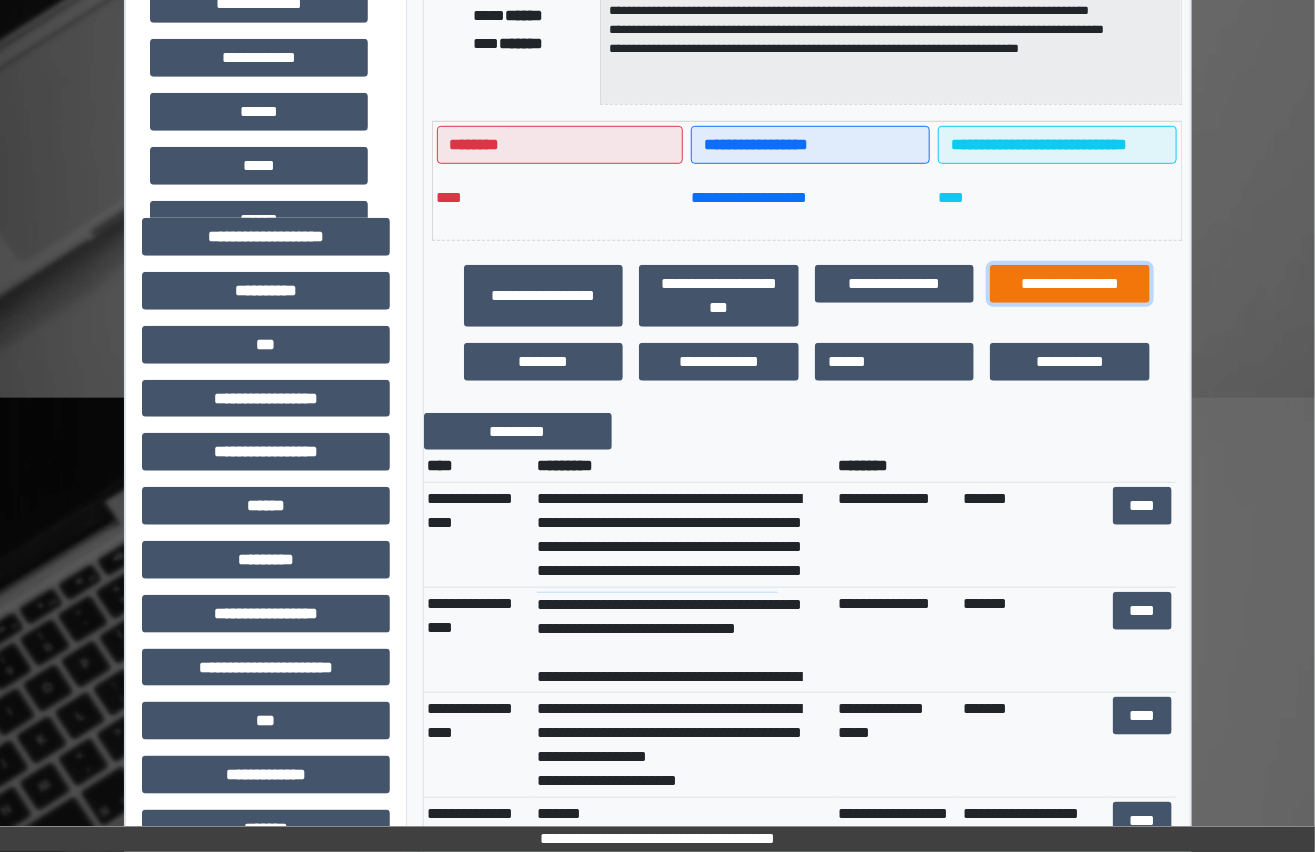 click on "**********" at bounding box center [1070, 284] 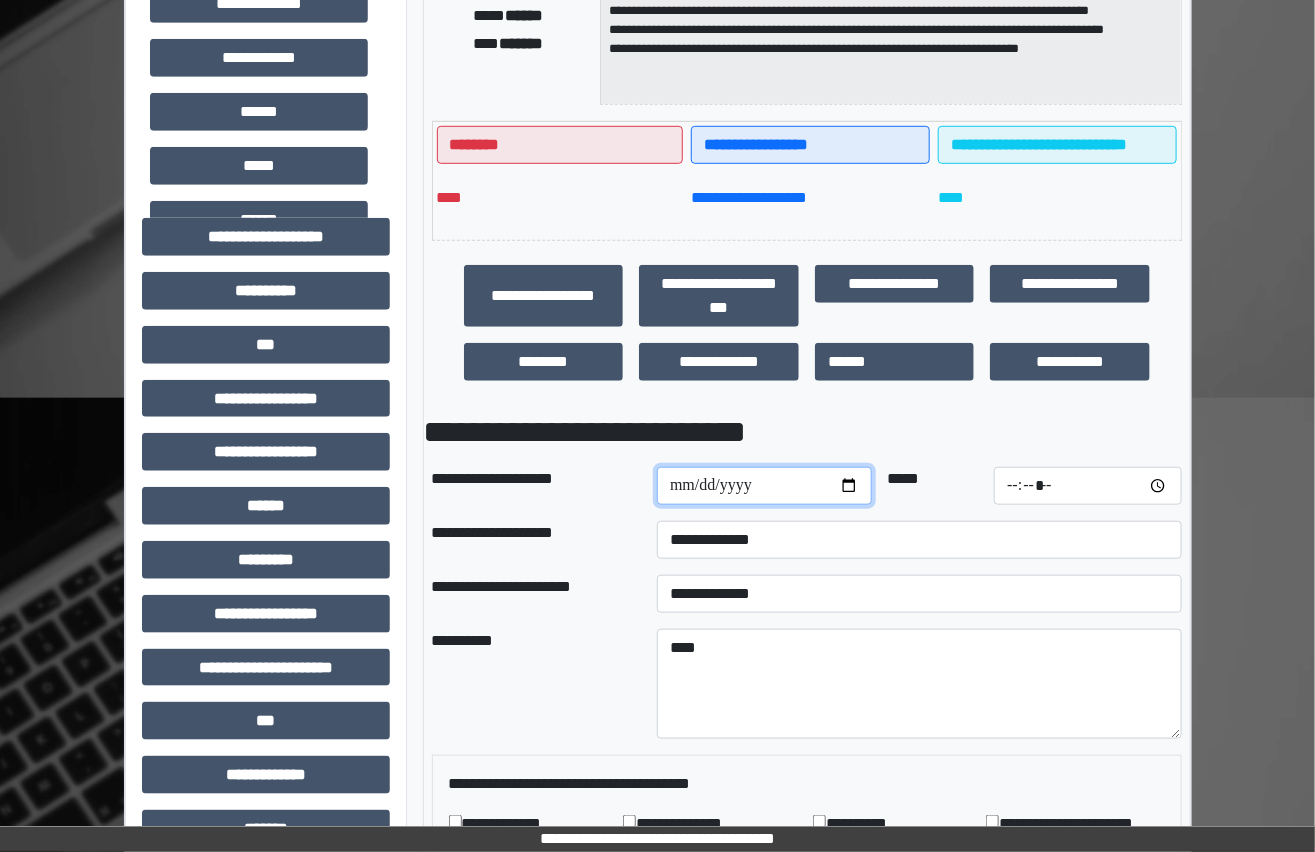 click at bounding box center (764, 486) 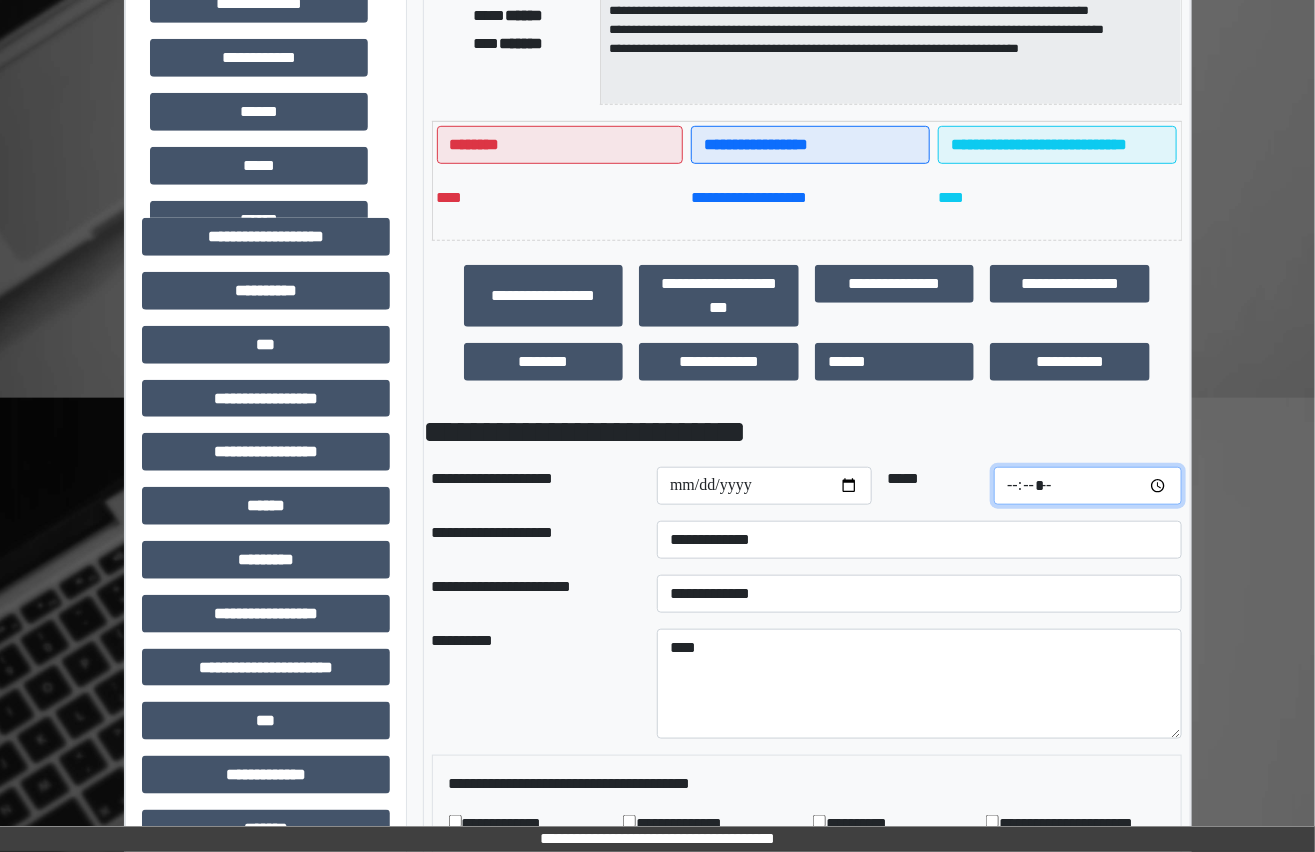 click at bounding box center (1088, 486) 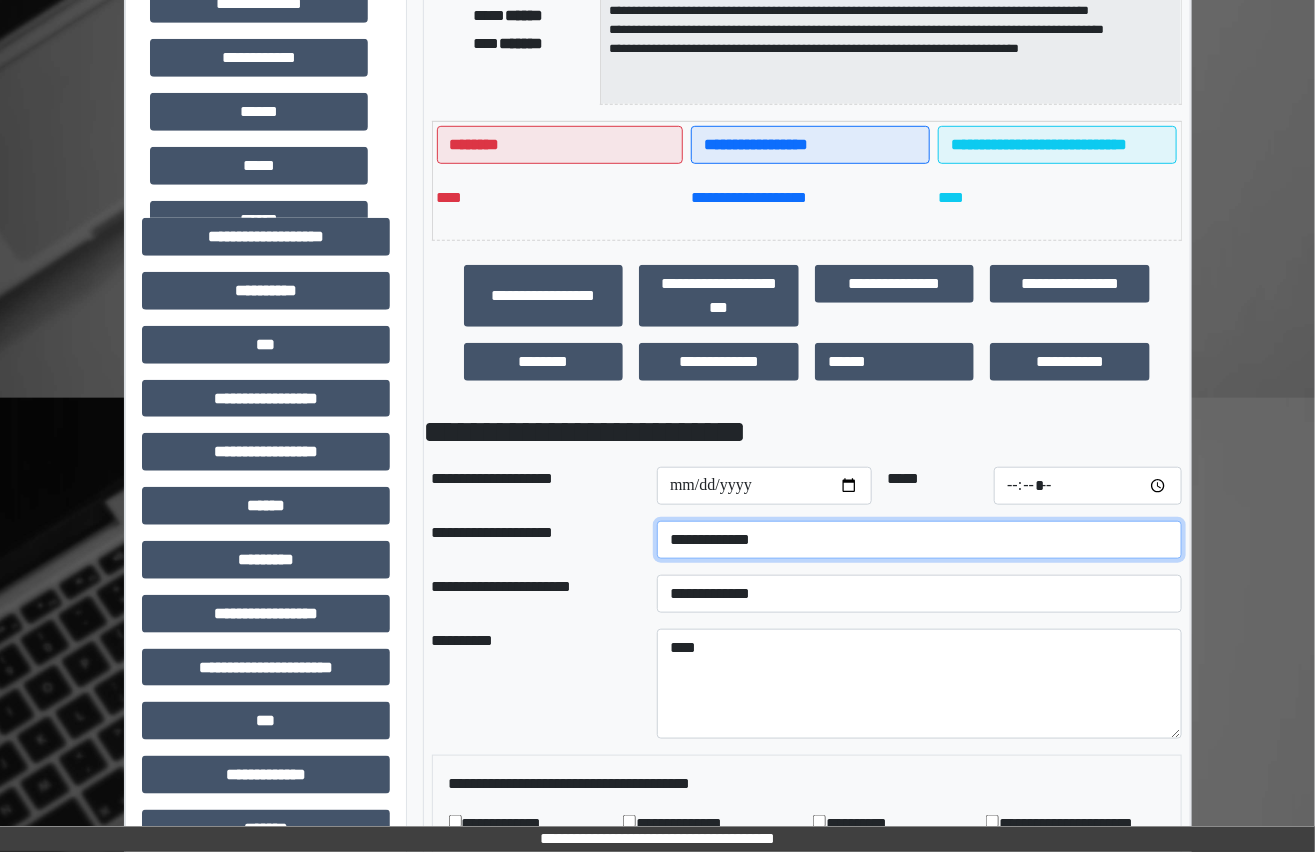 type on "*****" 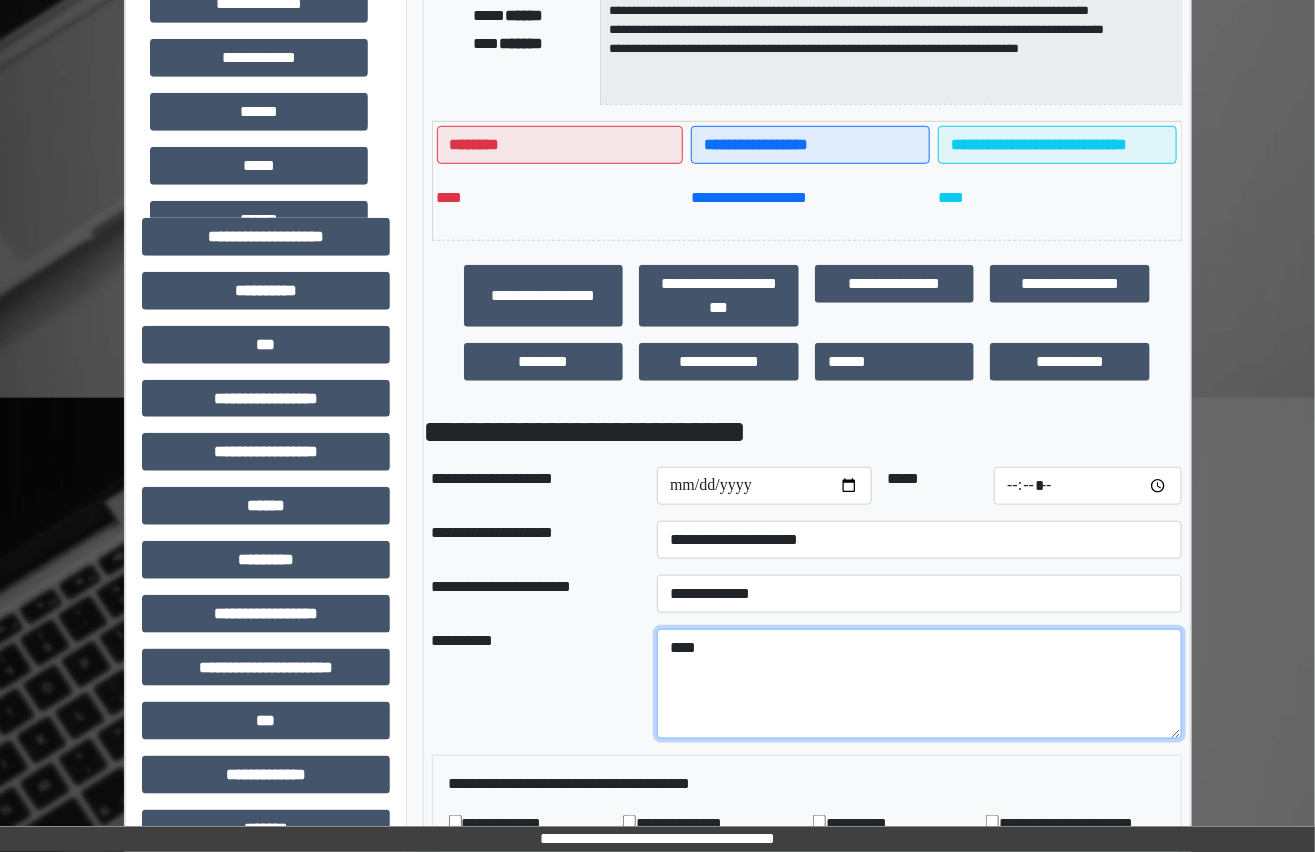 click on "****" at bounding box center (919, 684) 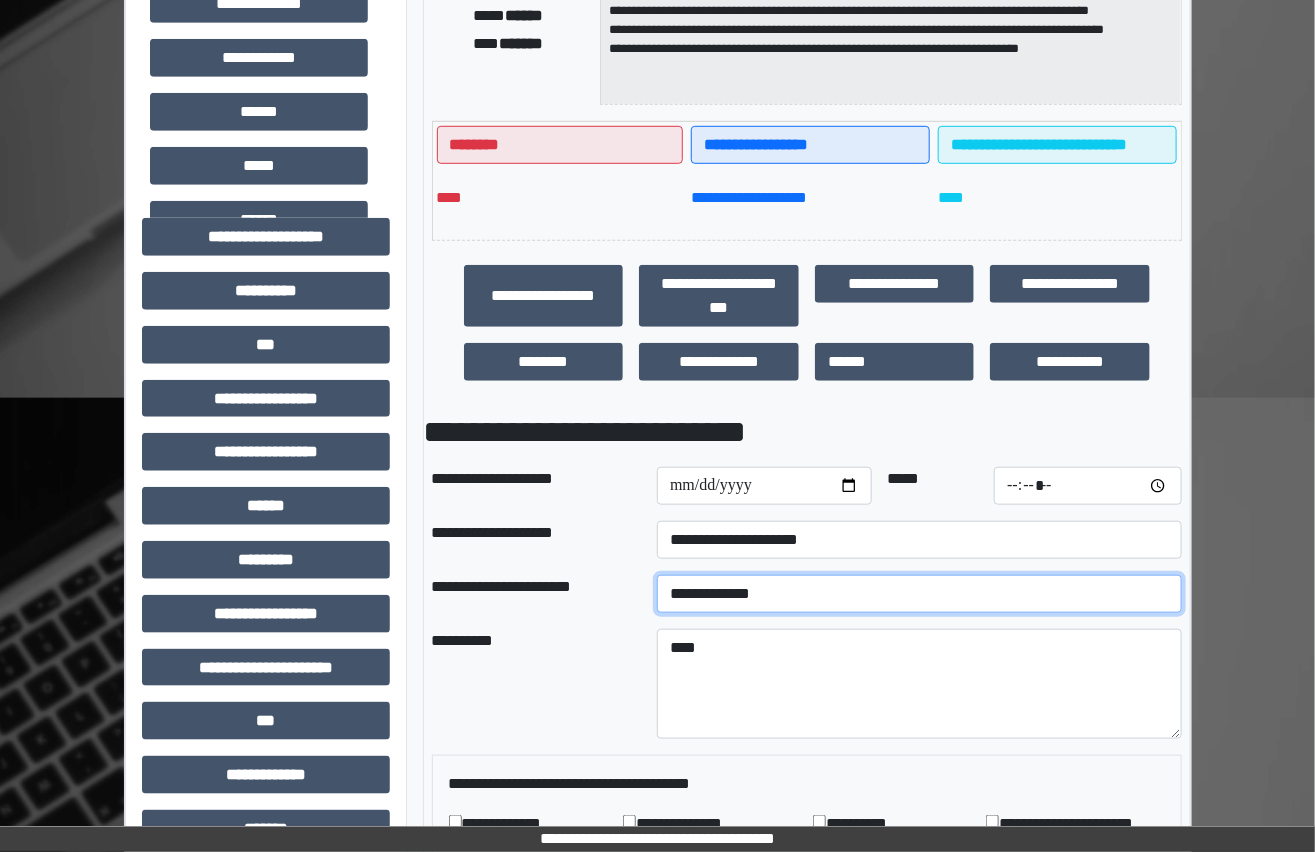 click on "**********" at bounding box center [919, 594] 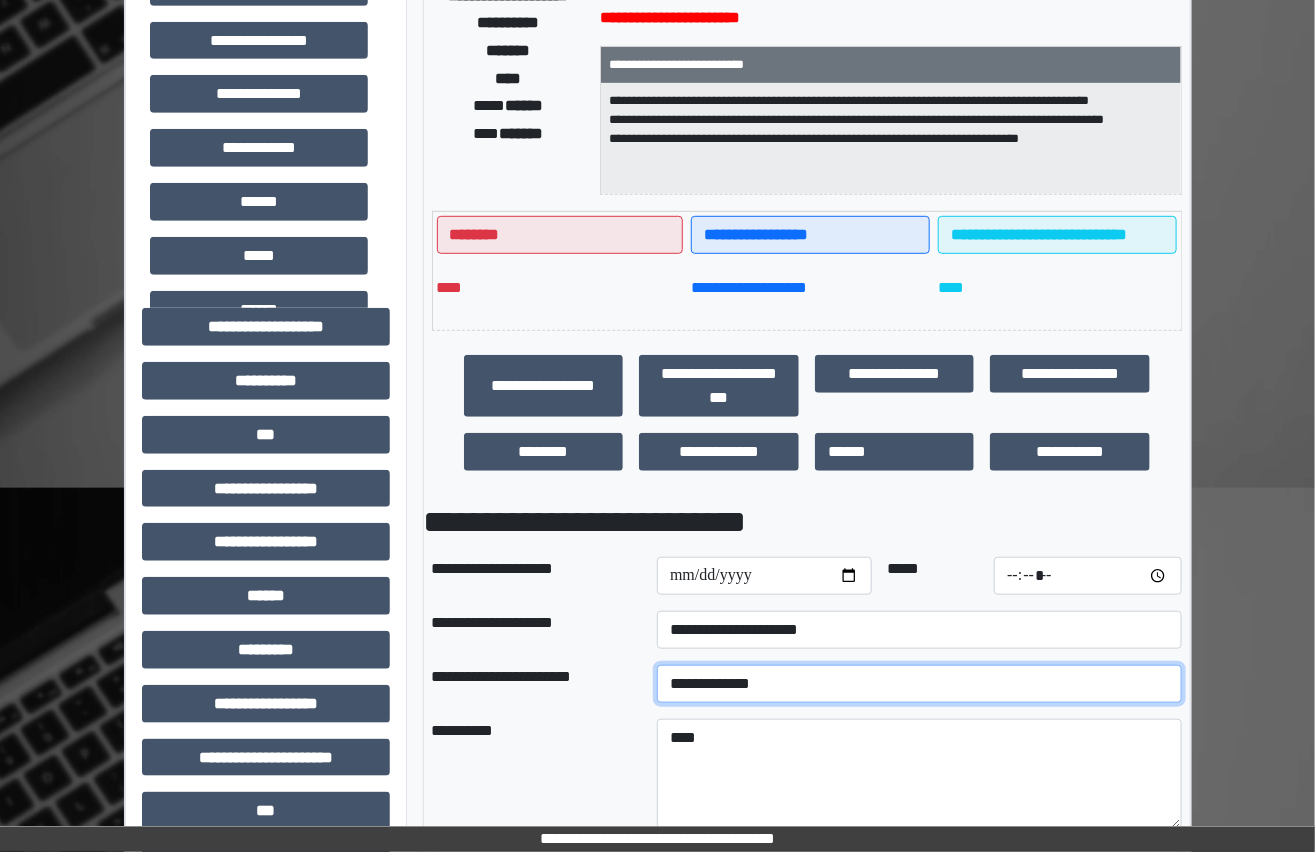 scroll, scrollTop: 363, scrollLeft: 0, axis: vertical 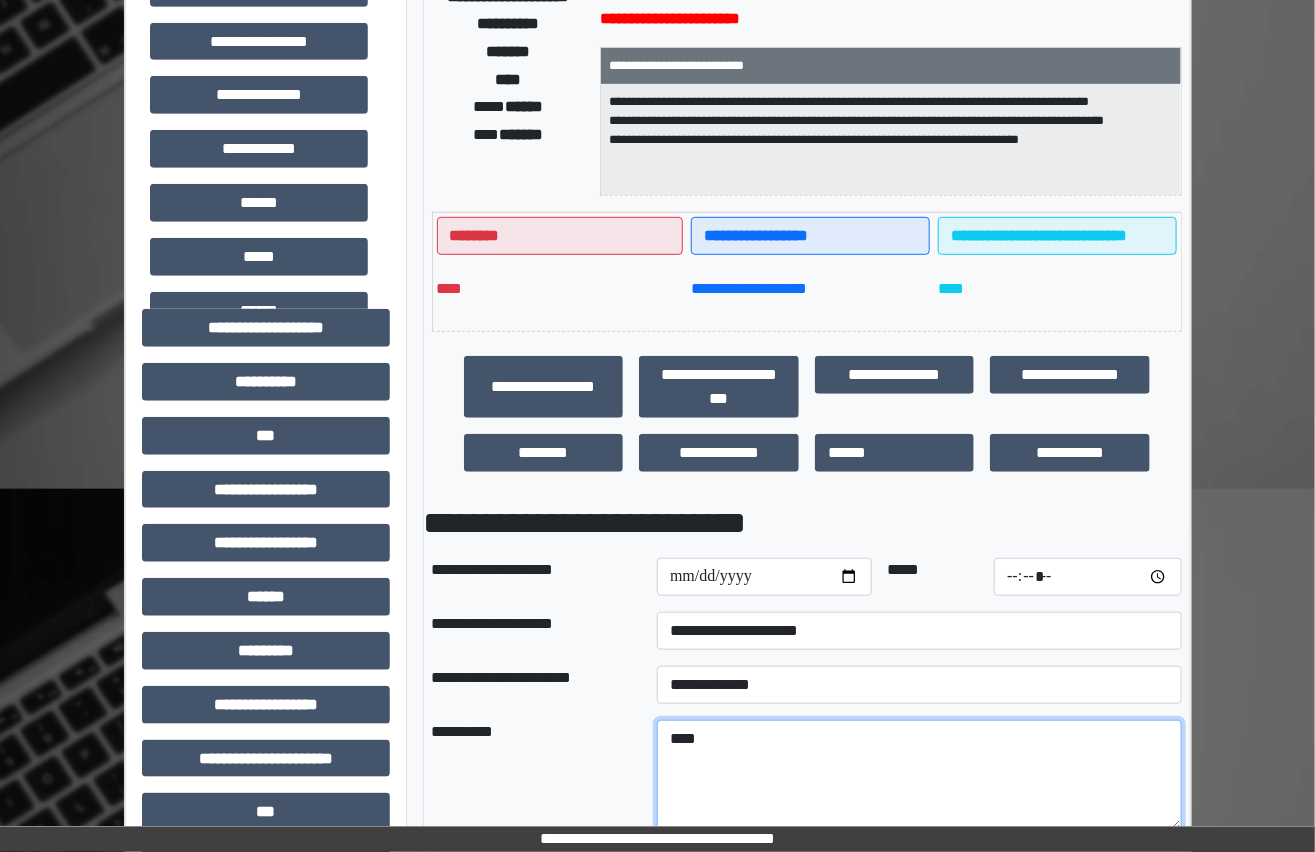 click on "****" at bounding box center [919, 775] 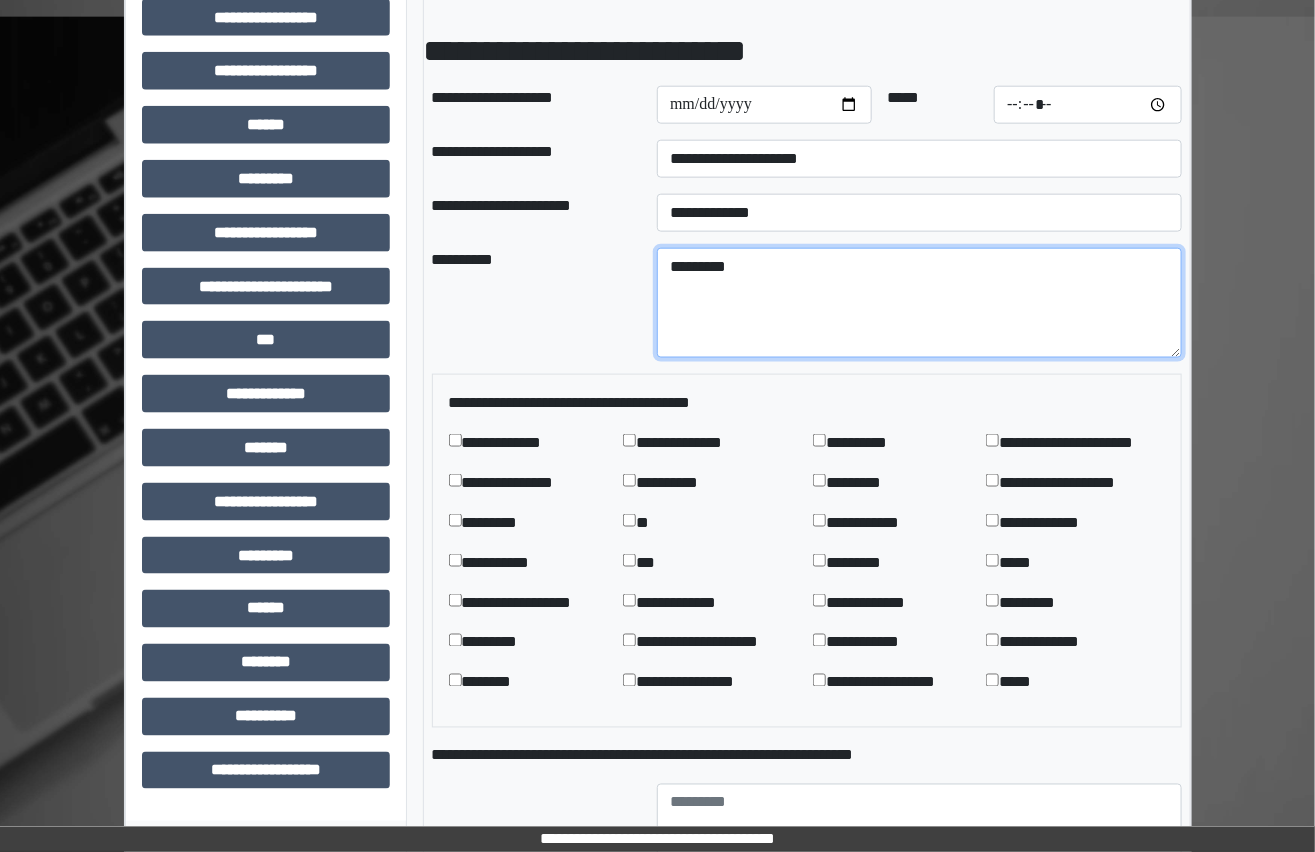 scroll, scrollTop: 1000, scrollLeft: 0, axis: vertical 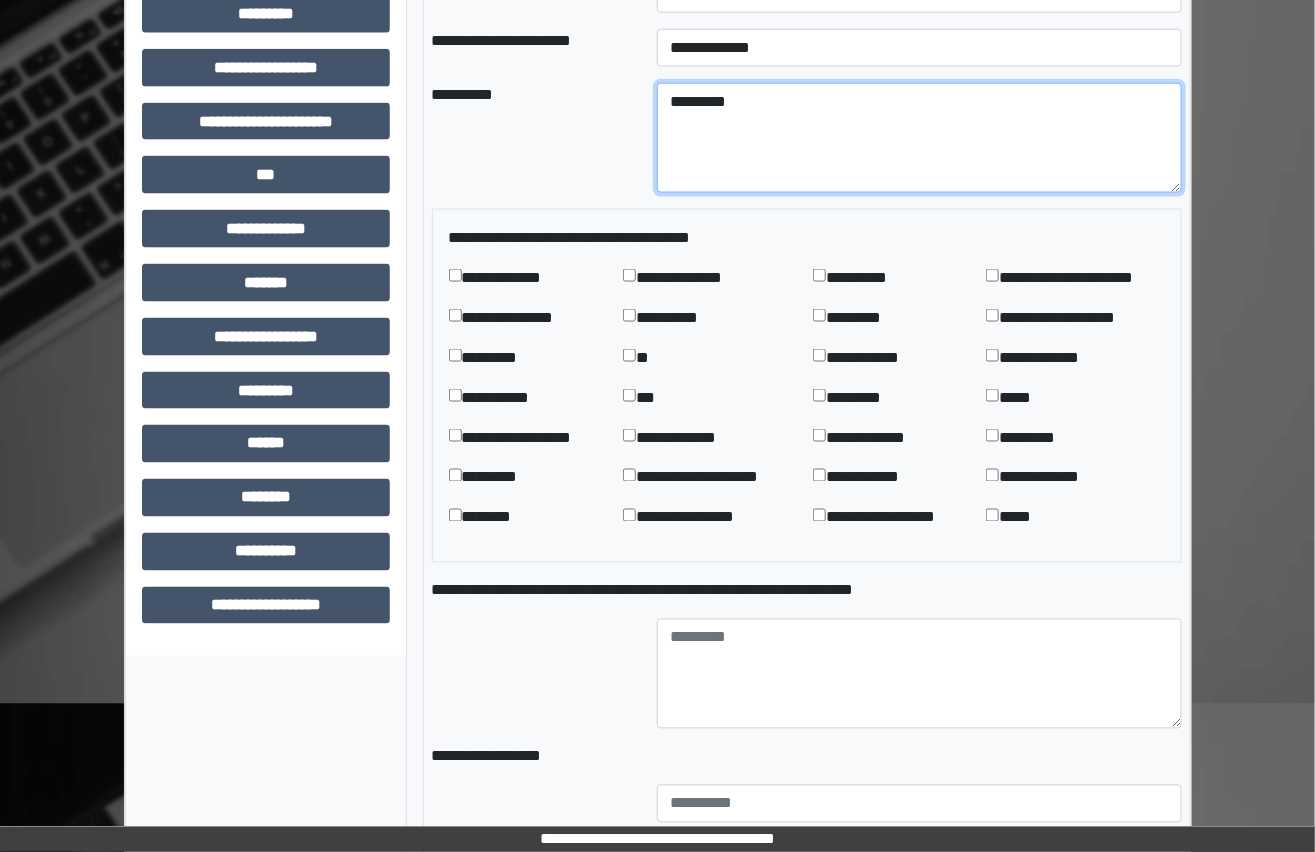 type on "*********" 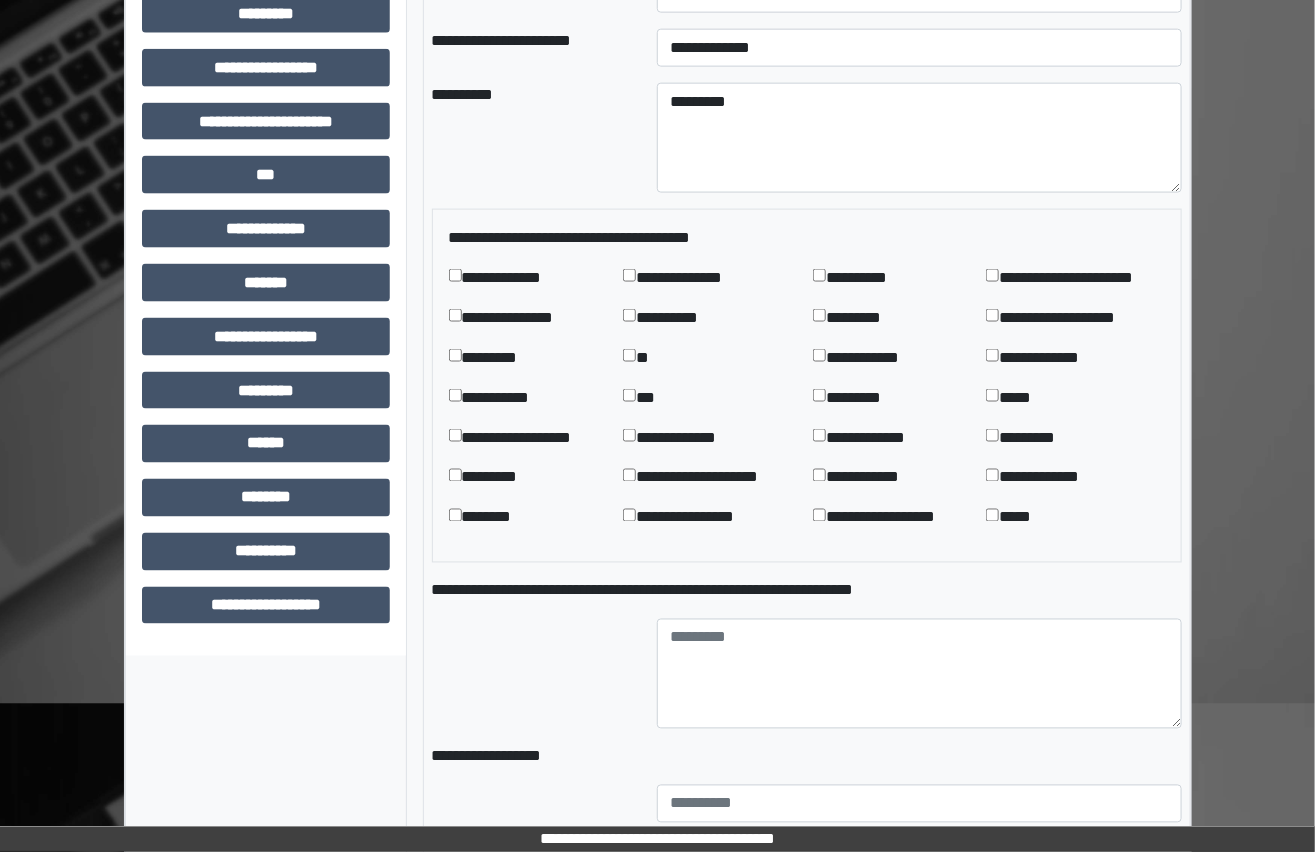 click on "**********" at bounding box center (866, 278) 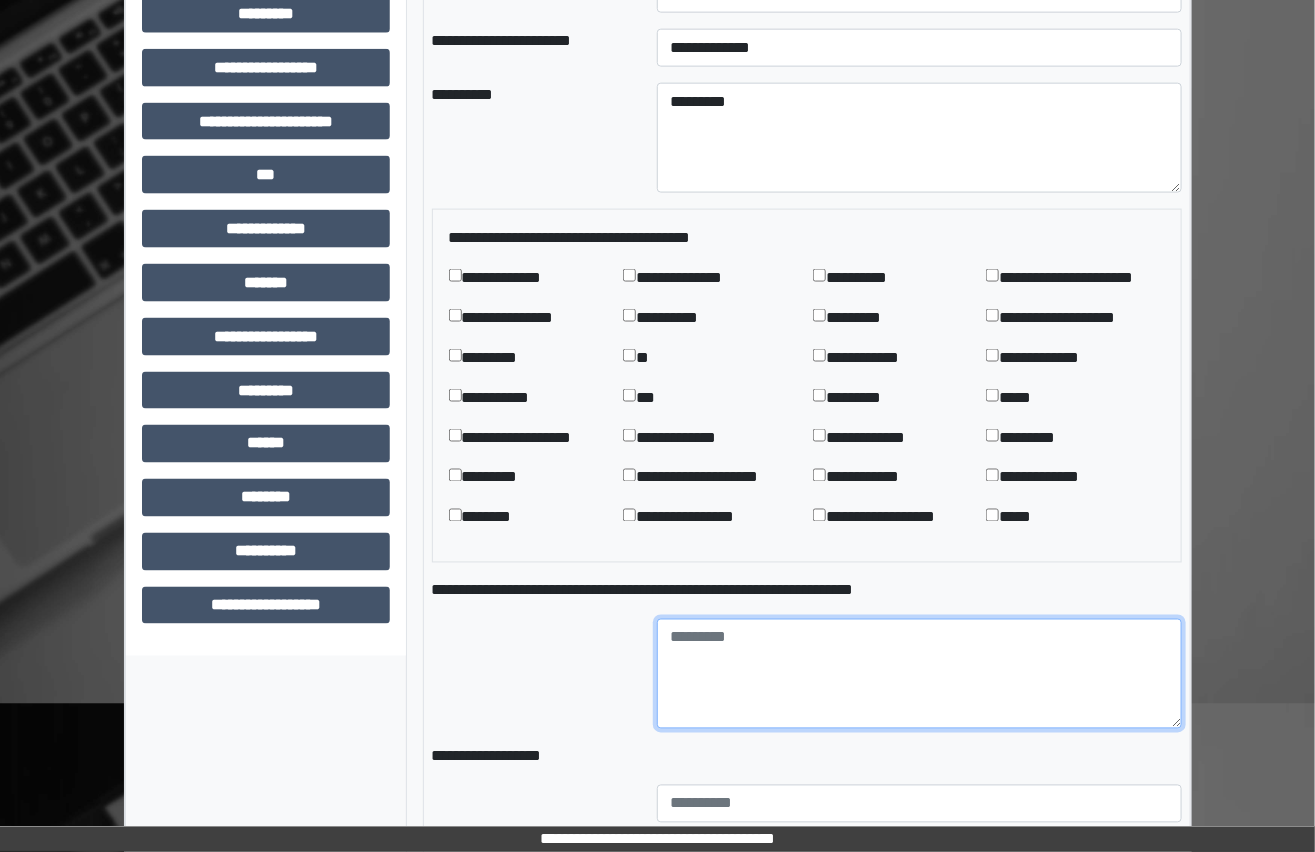 click at bounding box center (919, 674) 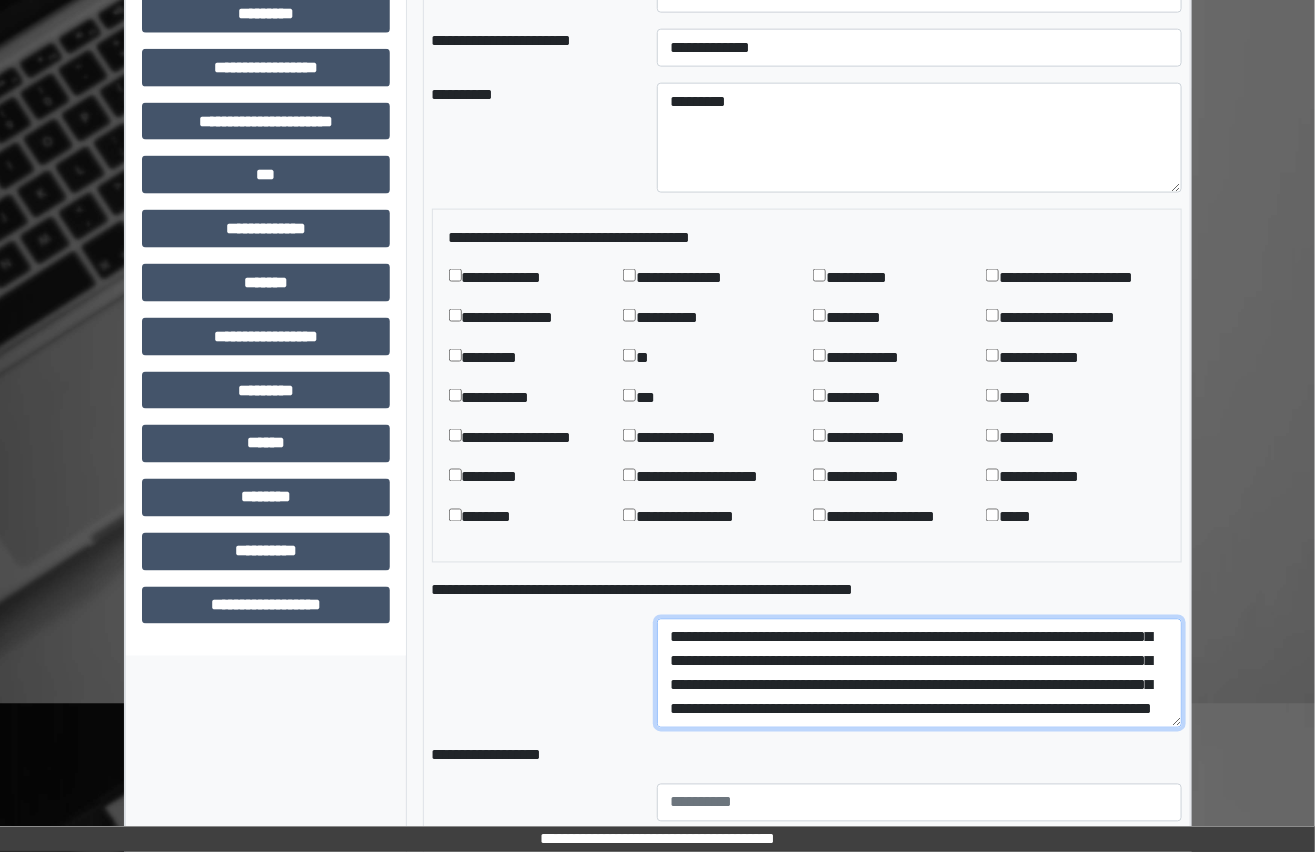 scroll, scrollTop: 48, scrollLeft: 0, axis: vertical 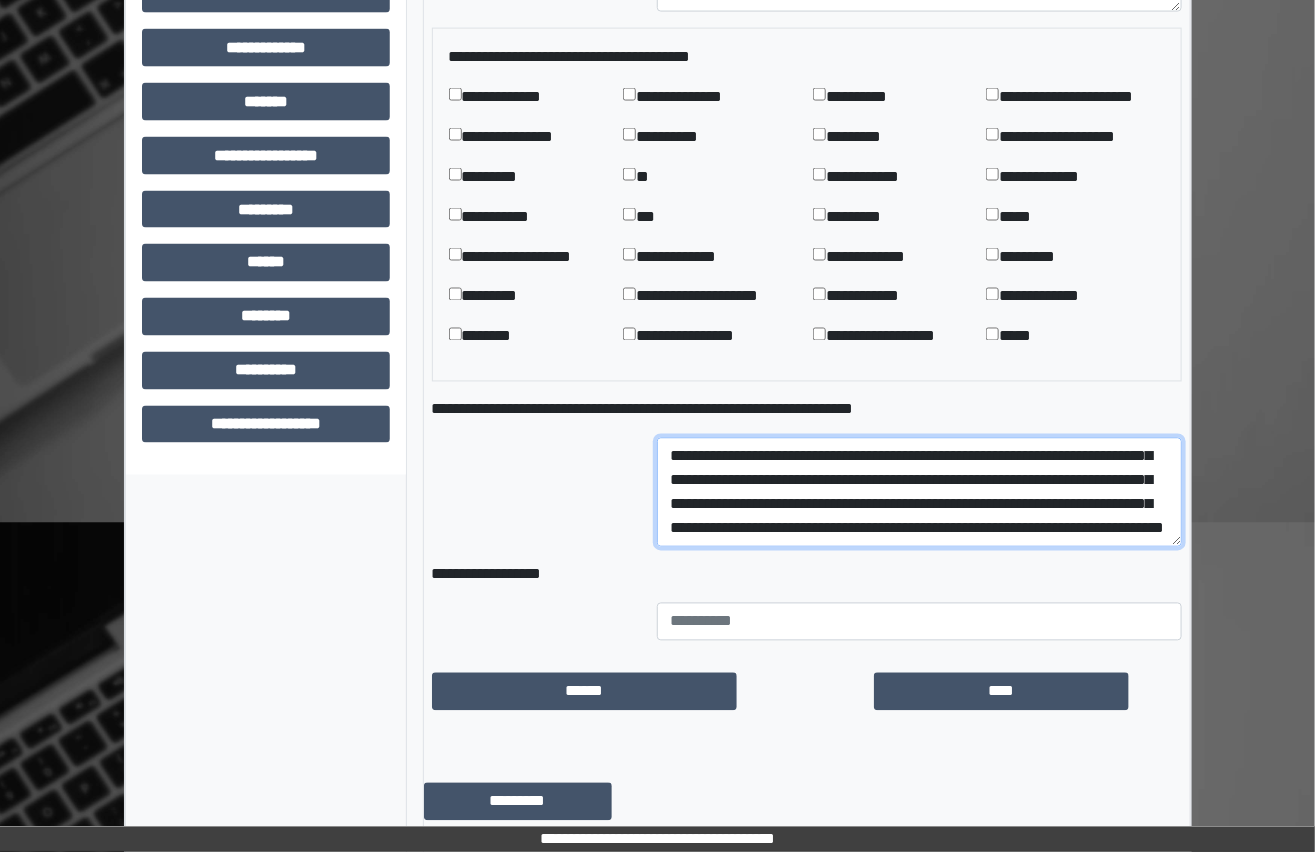 type on "**********" 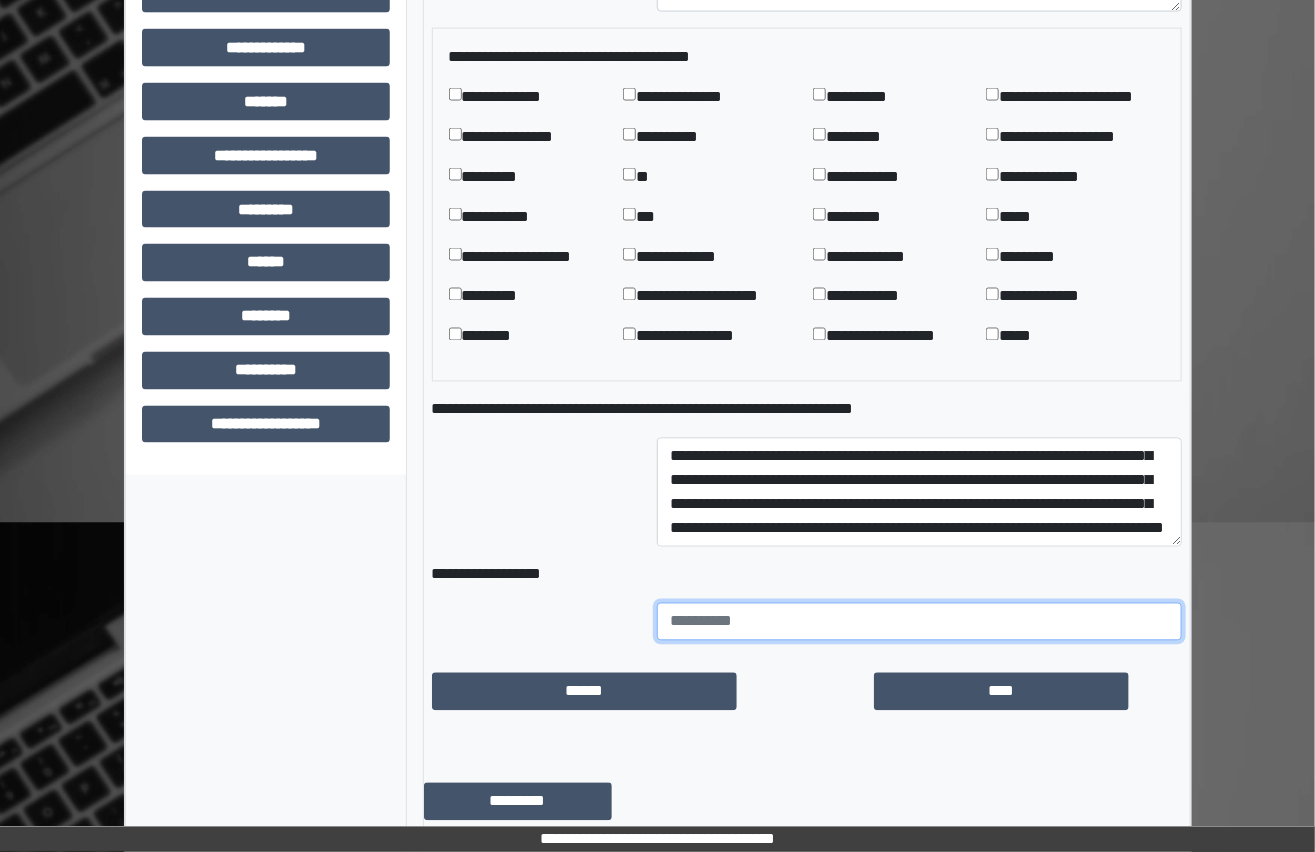 click at bounding box center [919, 622] 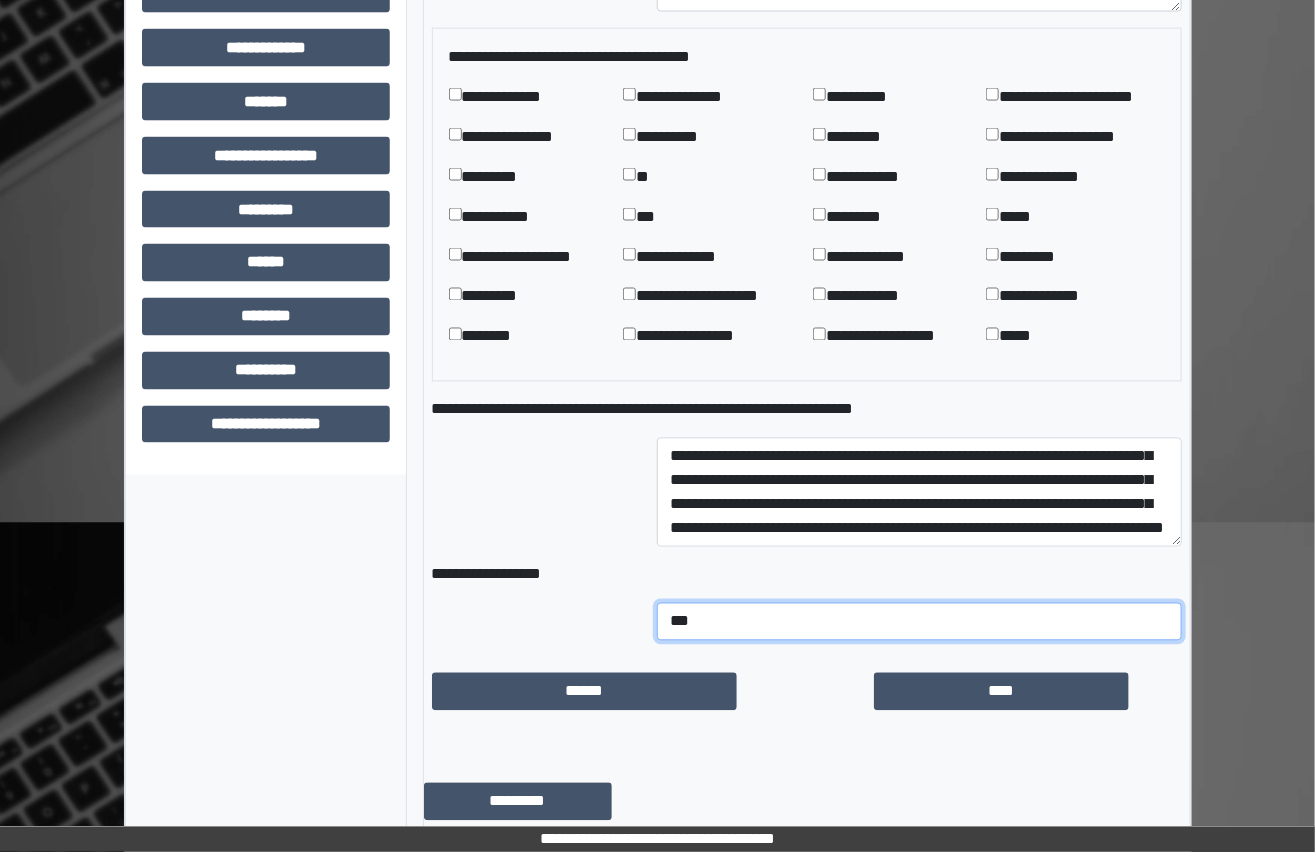 type on "***" 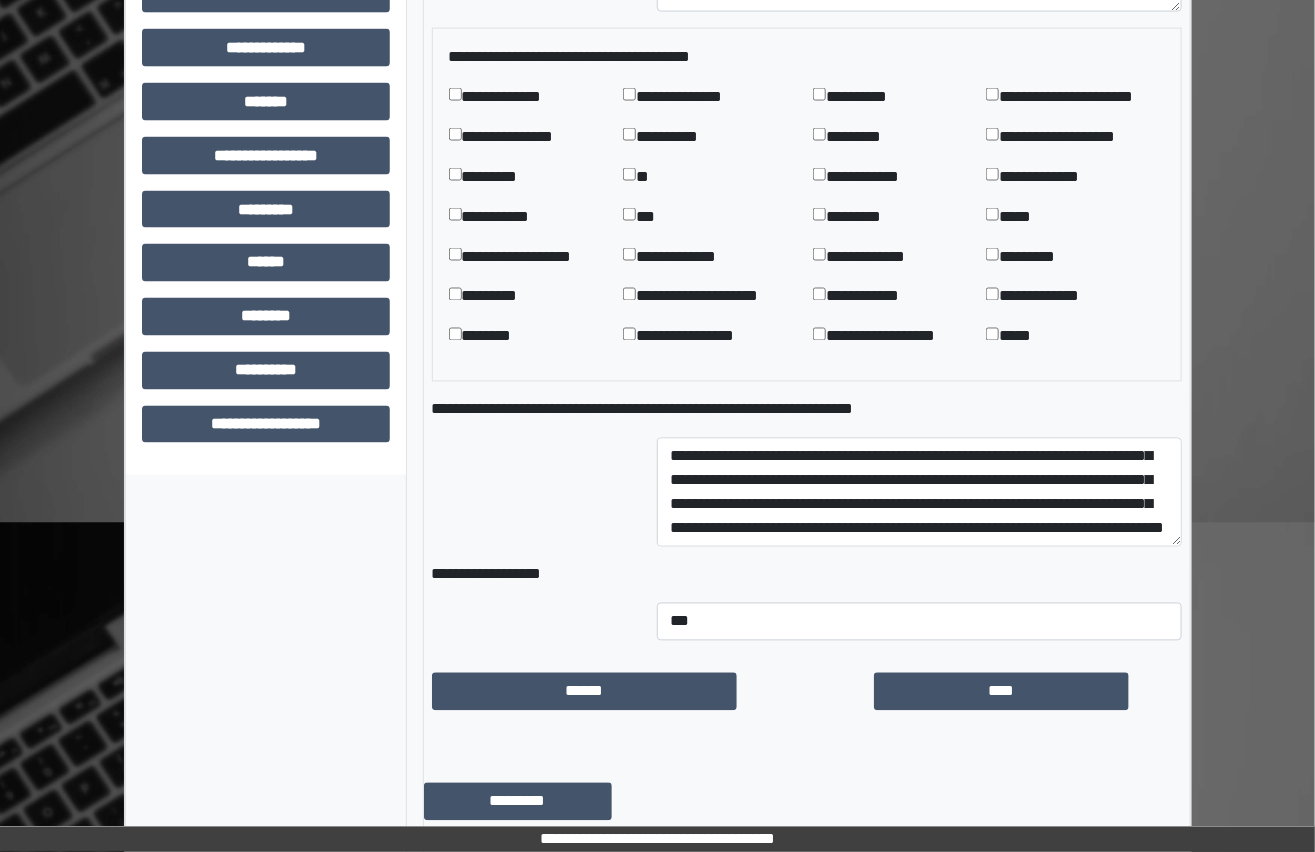 drag, startPoint x: 1074, startPoint y: 585, endPoint x: 1070, endPoint y: 608, distance: 23.345236 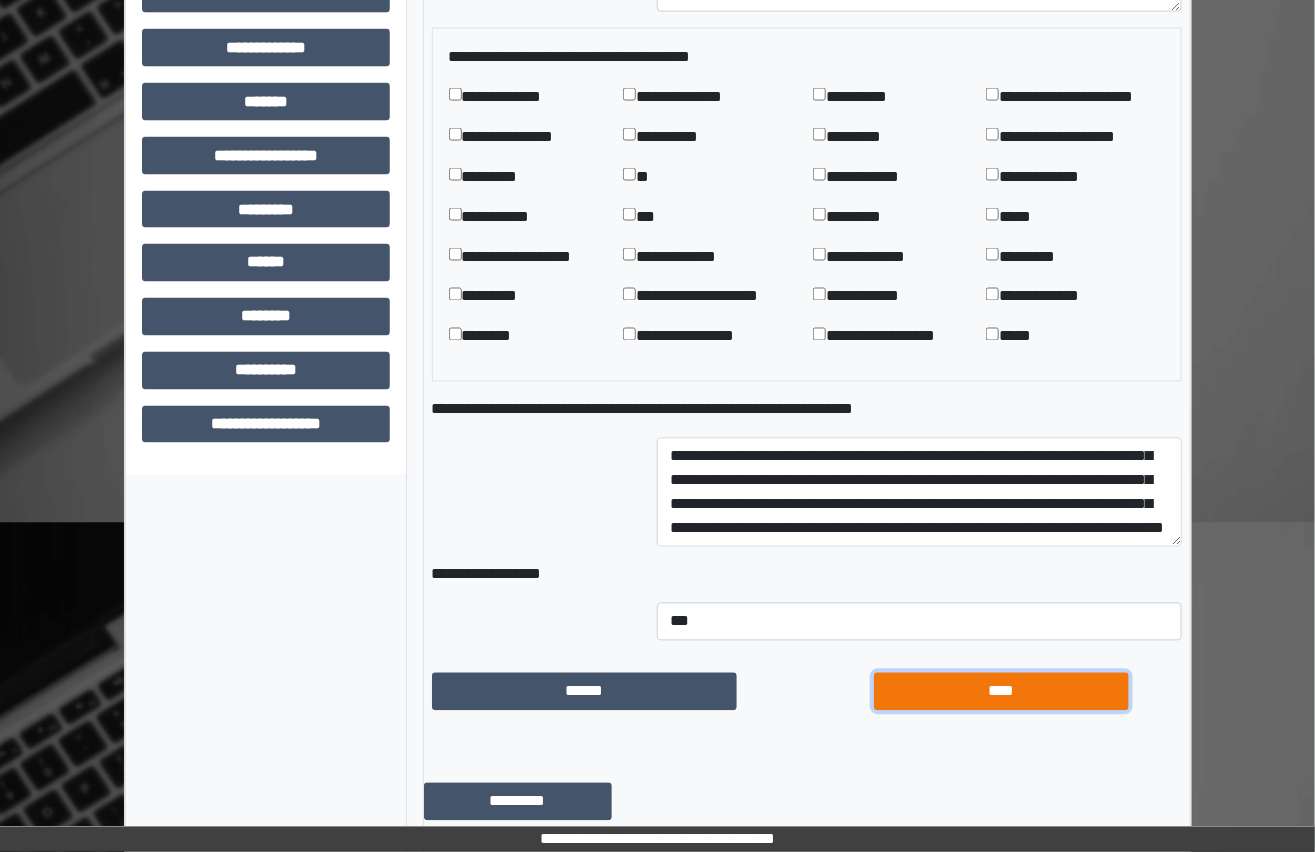 click on "****" at bounding box center (1001, 692) 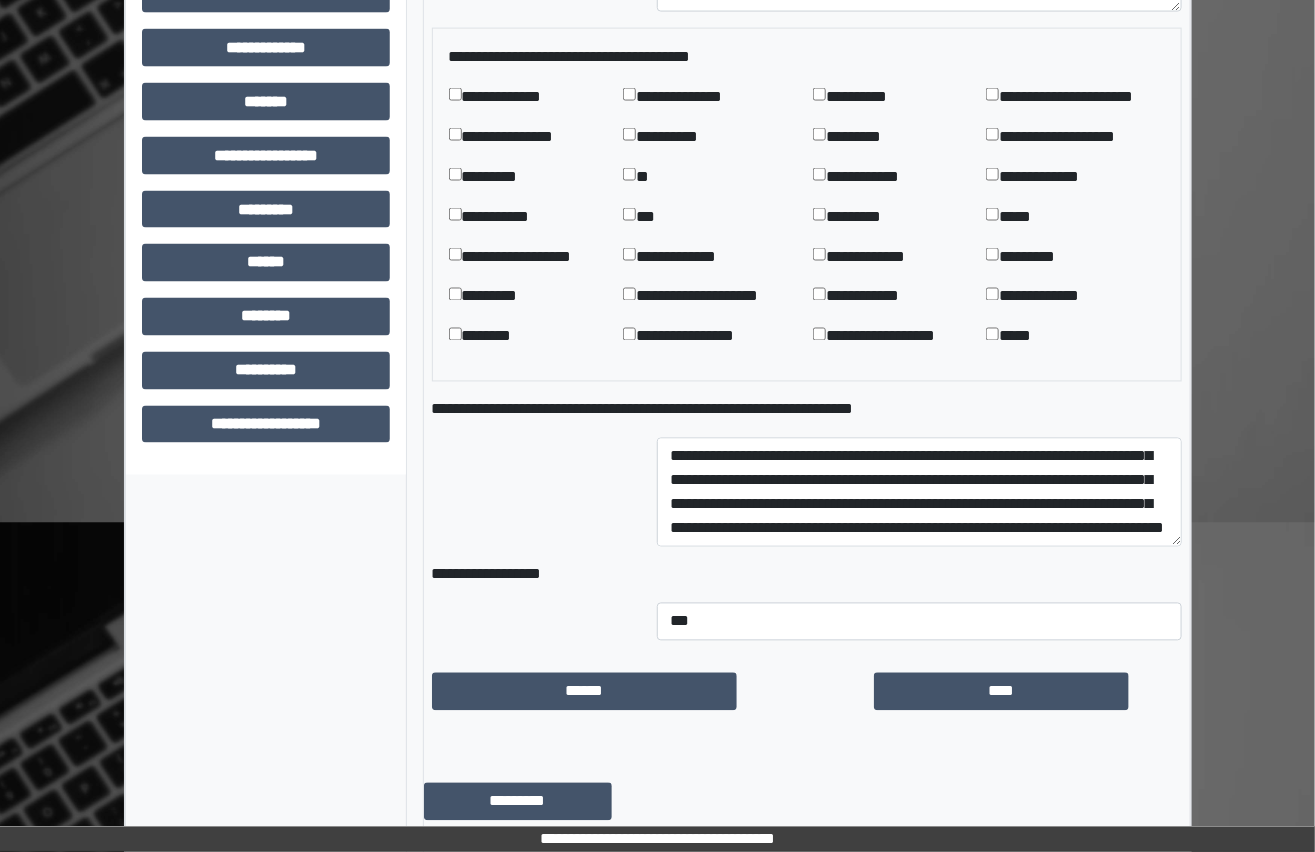 scroll, scrollTop: 821, scrollLeft: 0, axis: vertical 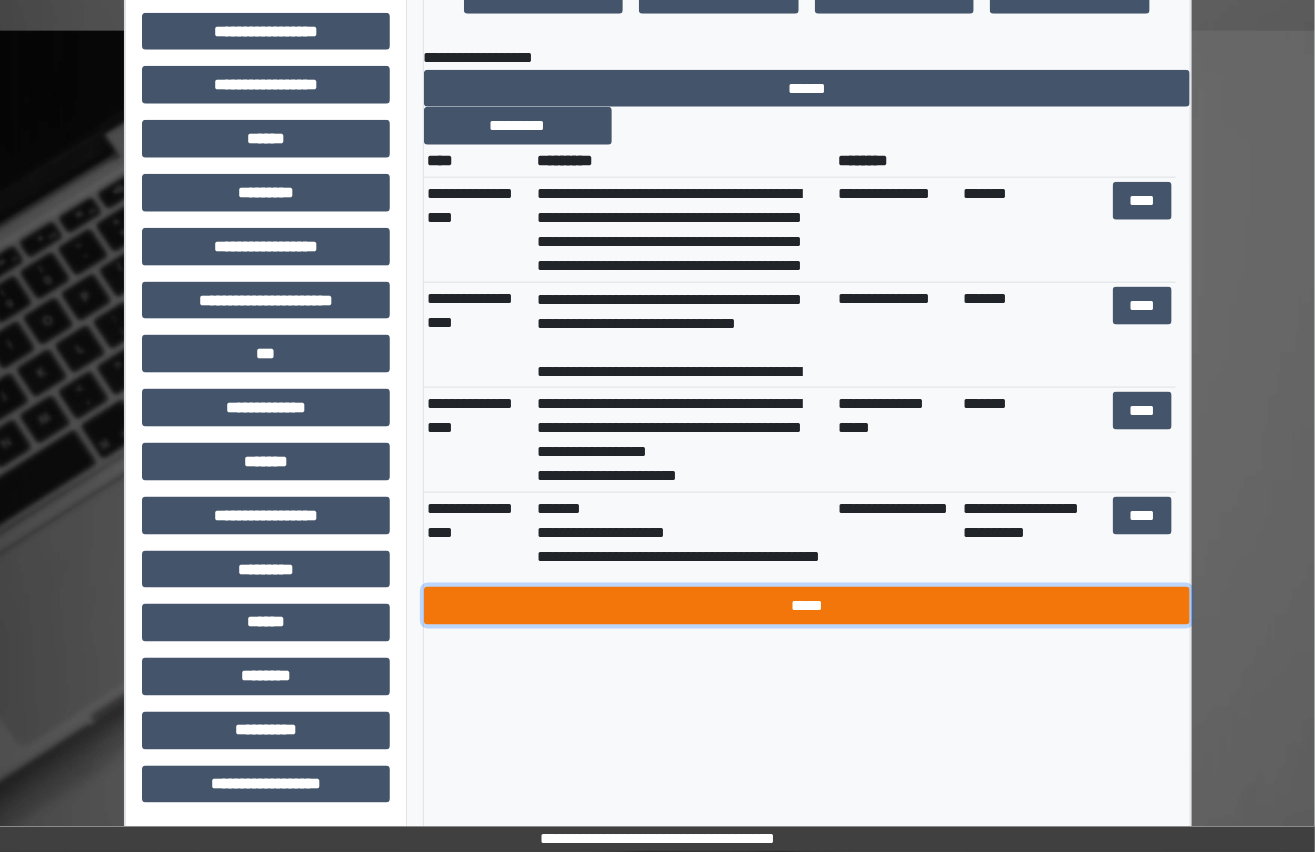 click on "*****" at bounding box center [807, 606] 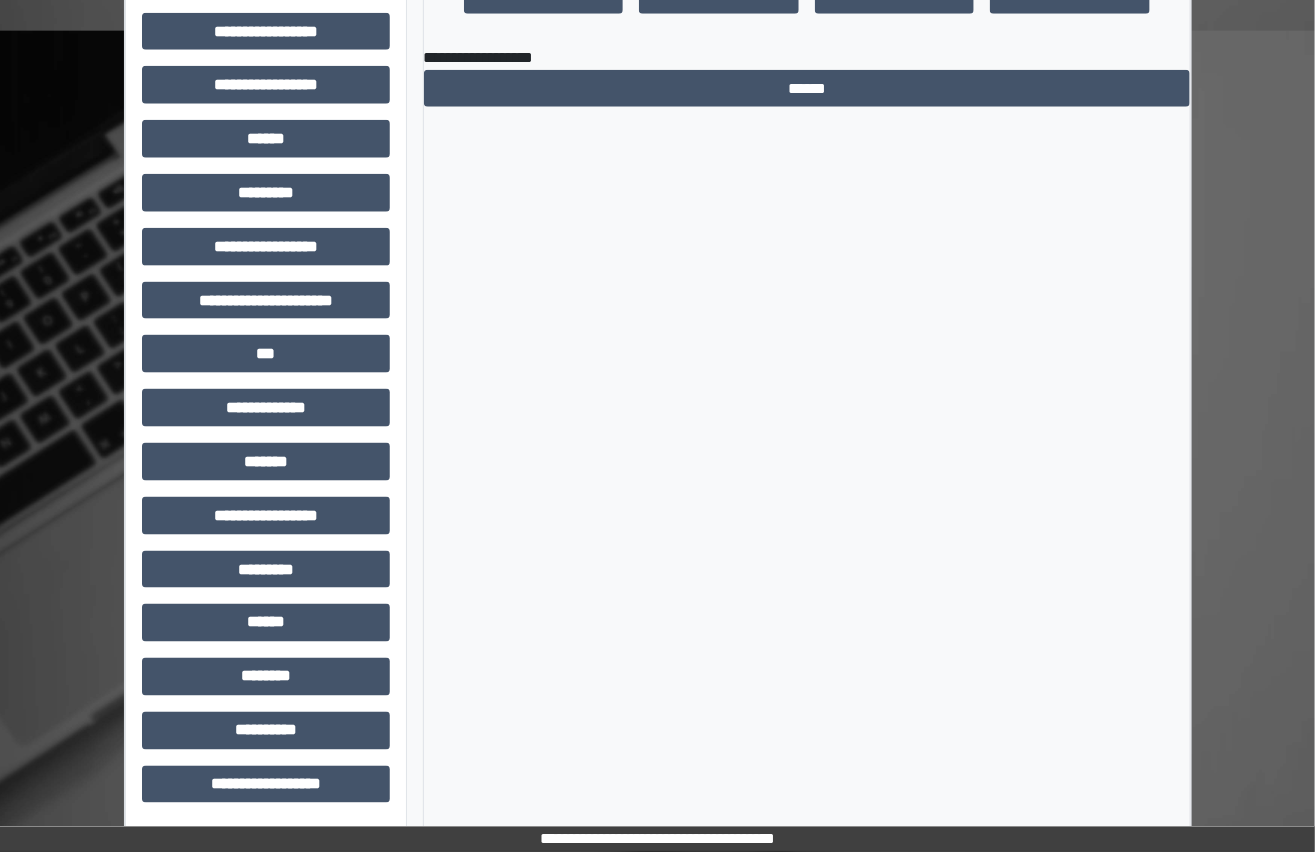 click on "**********" at bounding box center [807, 68] 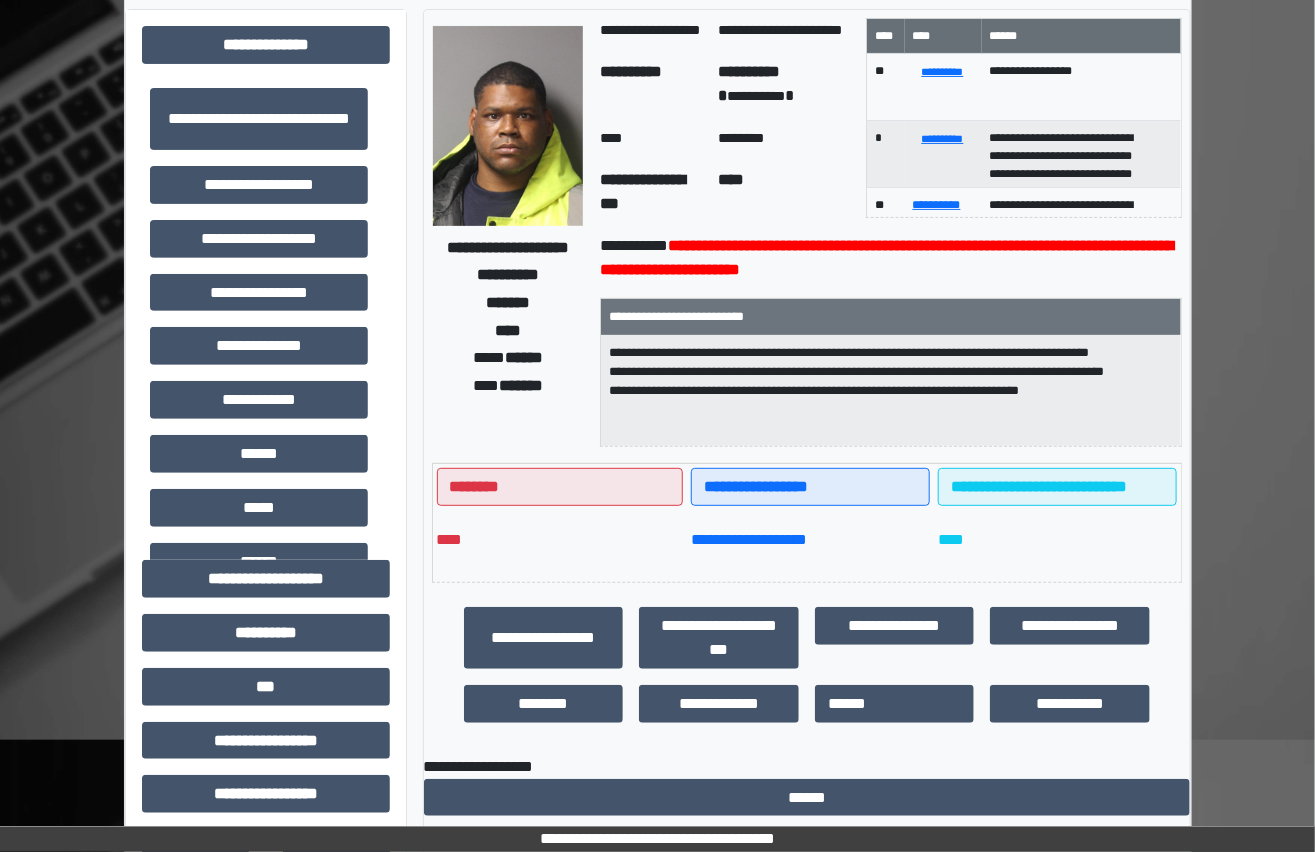 scroll, scrollTop: 545, scrollLeft: 0, axis: vertical 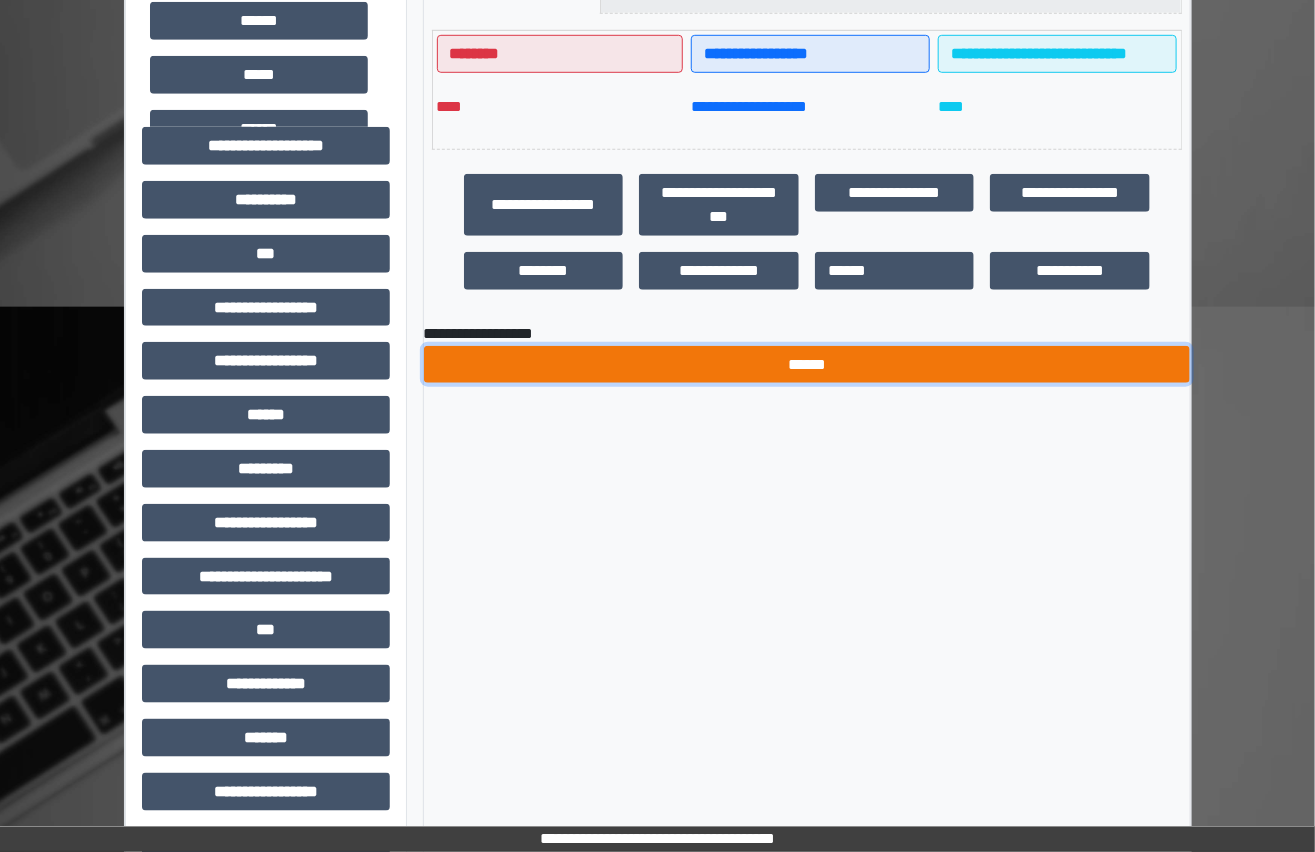 click on "******" at bounding box center (807, 365) 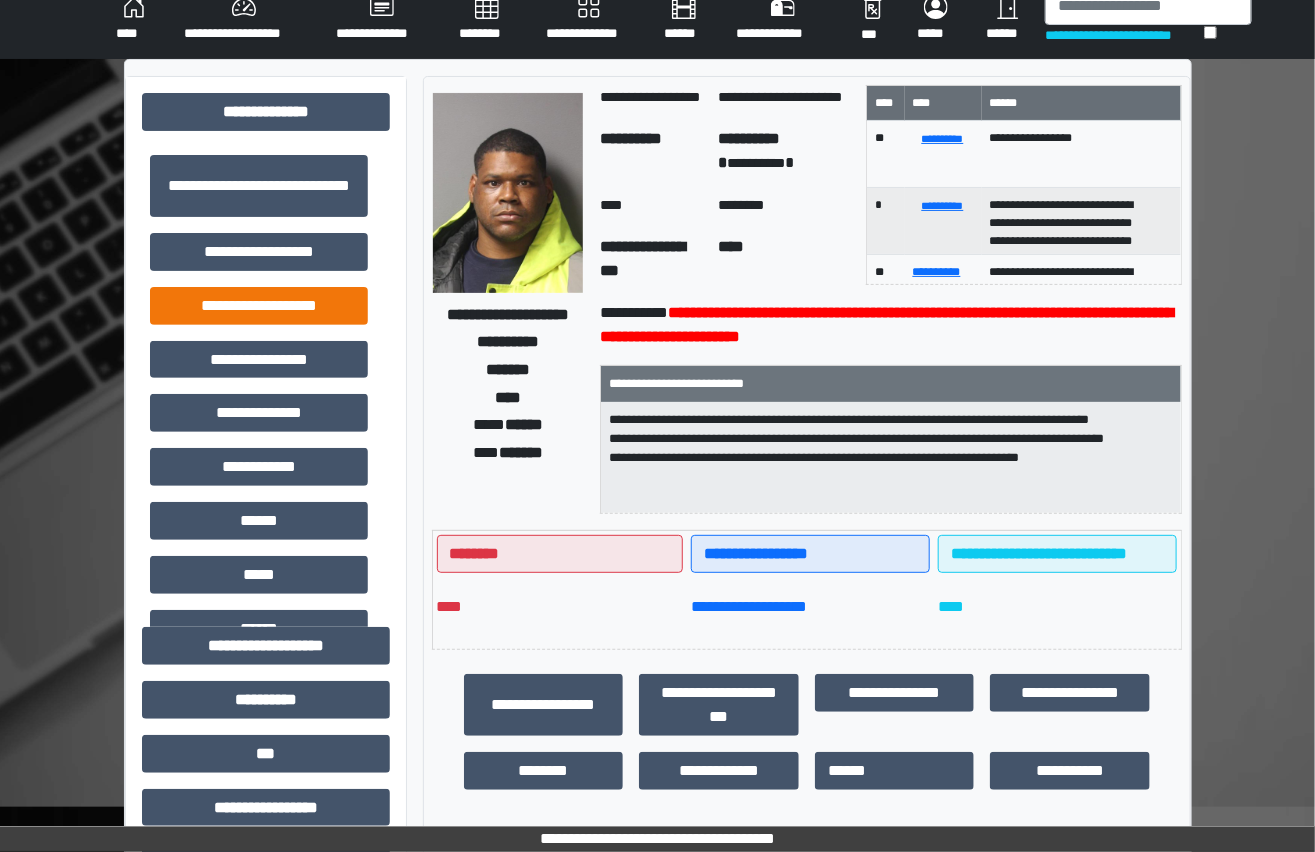 scroll, scrollTop: 0, scrollLeft: 0, axis: both 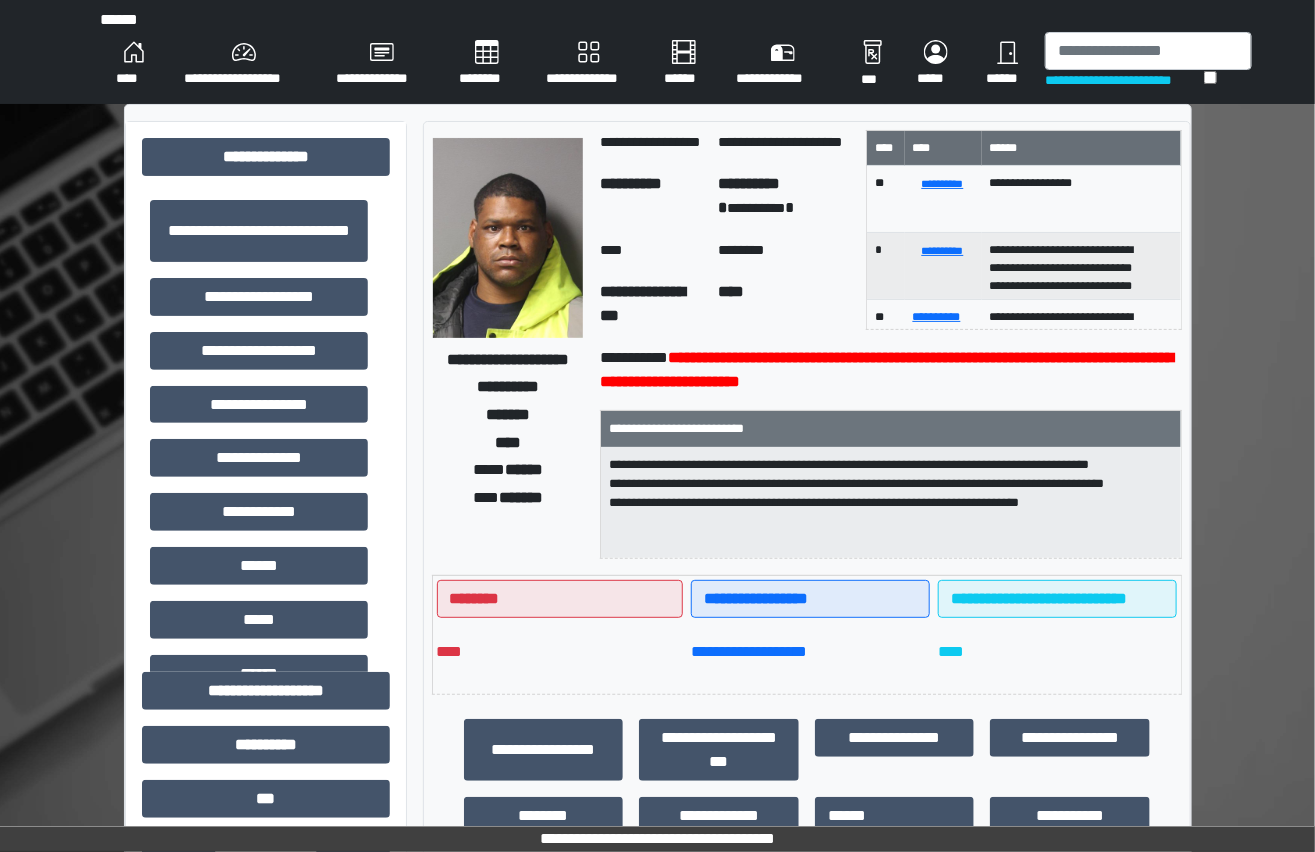 click on "****" at bounding box center [134, 64] 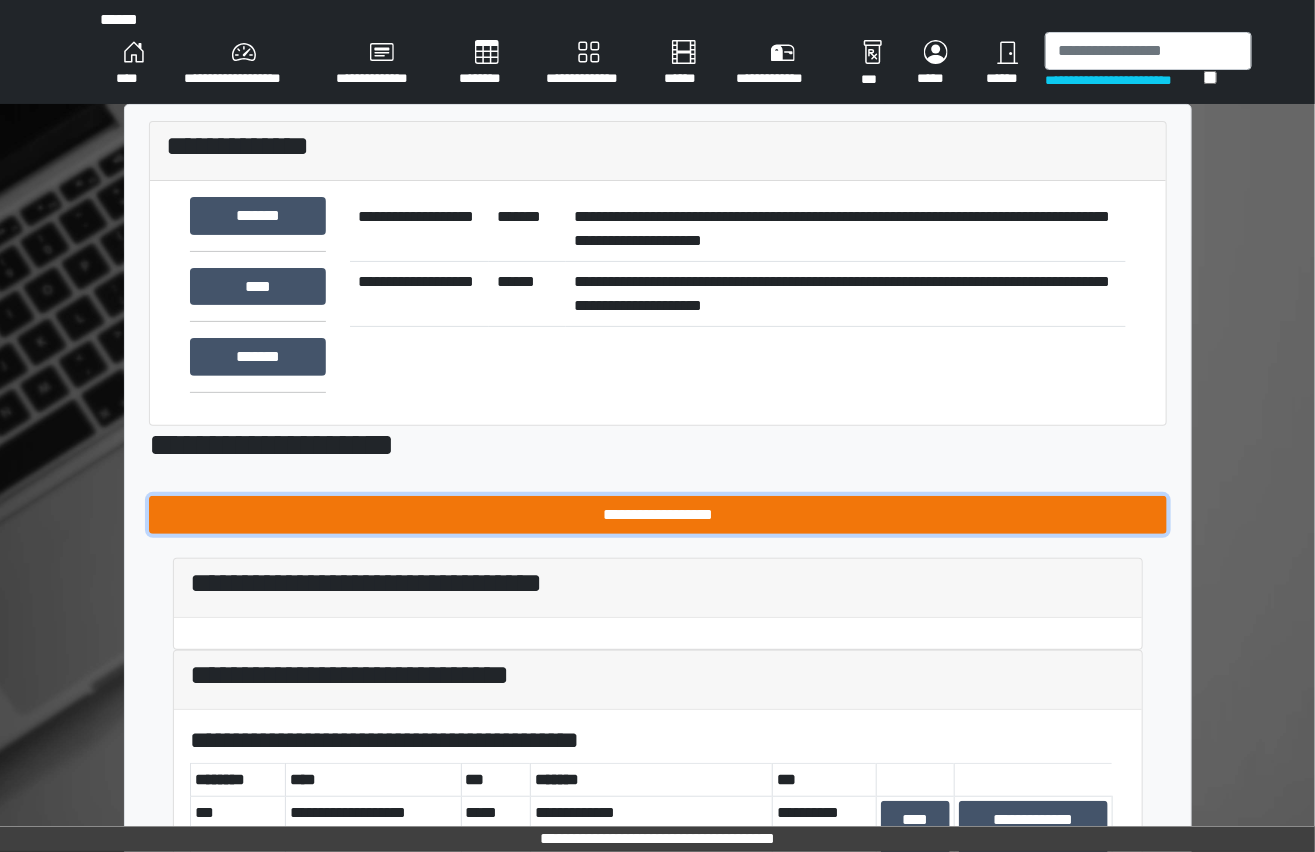 click on "**********" at bounding box center (658, 515) 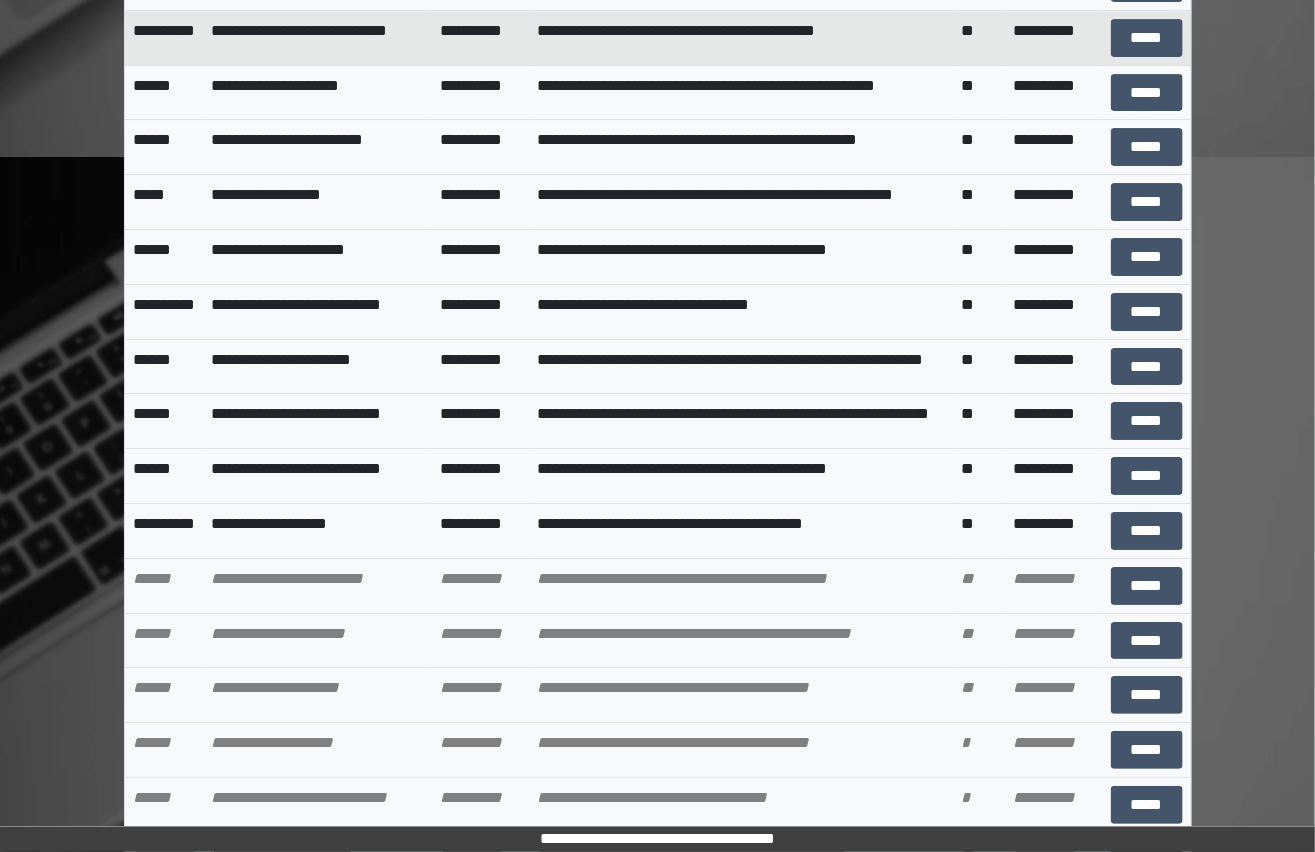 scroll, scrollTop: 127370, scrollLeft: 0, axis: vertical 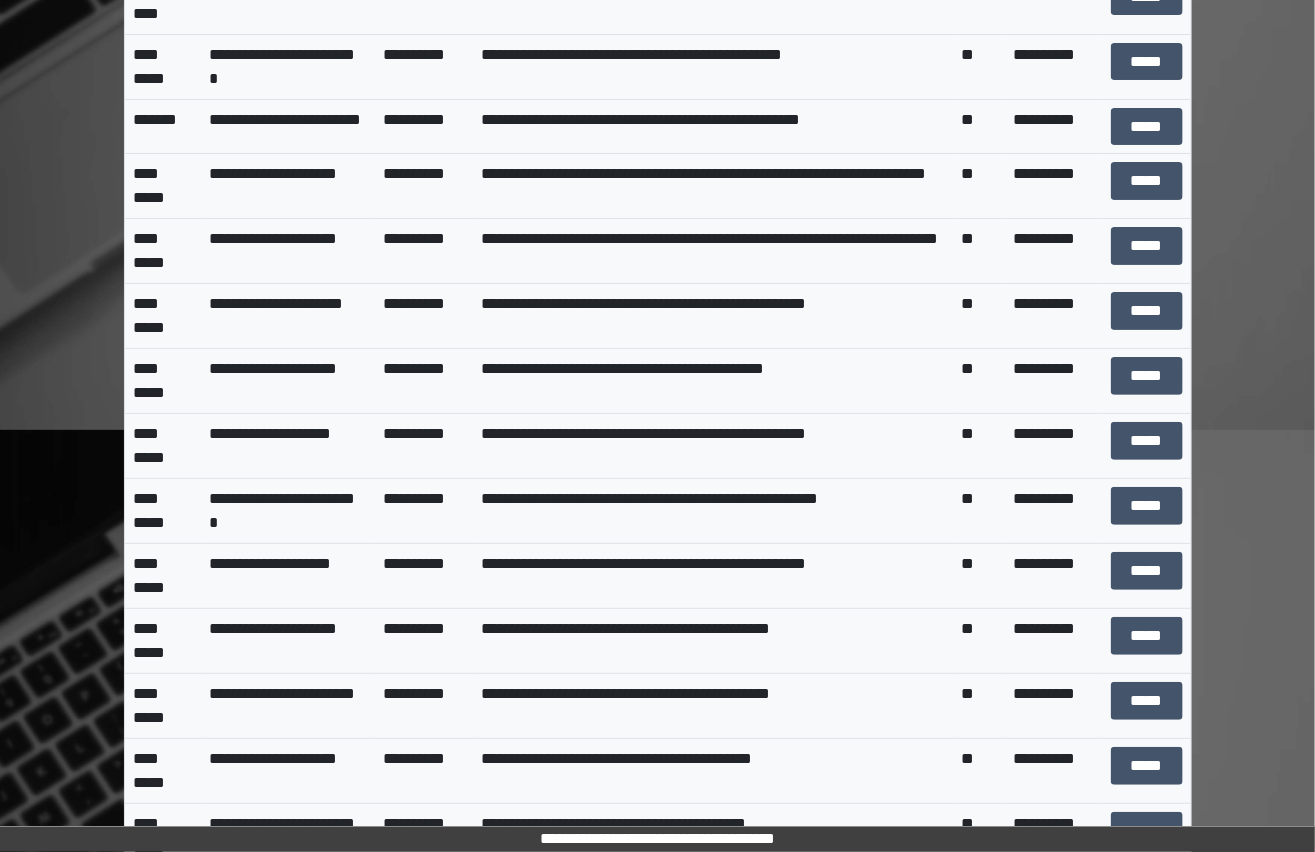 click on "**********" at bounding box center (658, -8491) 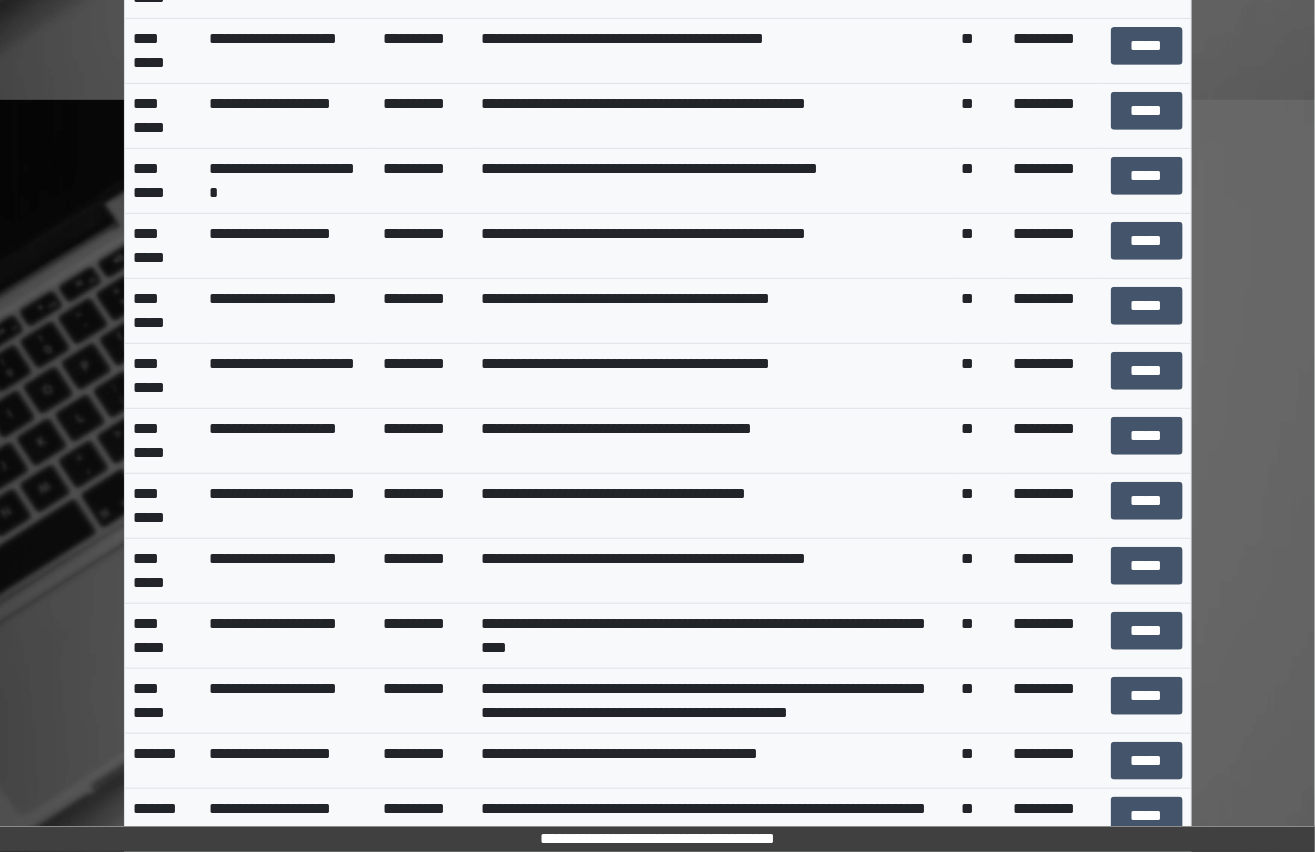 scroll, scrollTop: 127733, scrollLeft: 0, axis: vertical 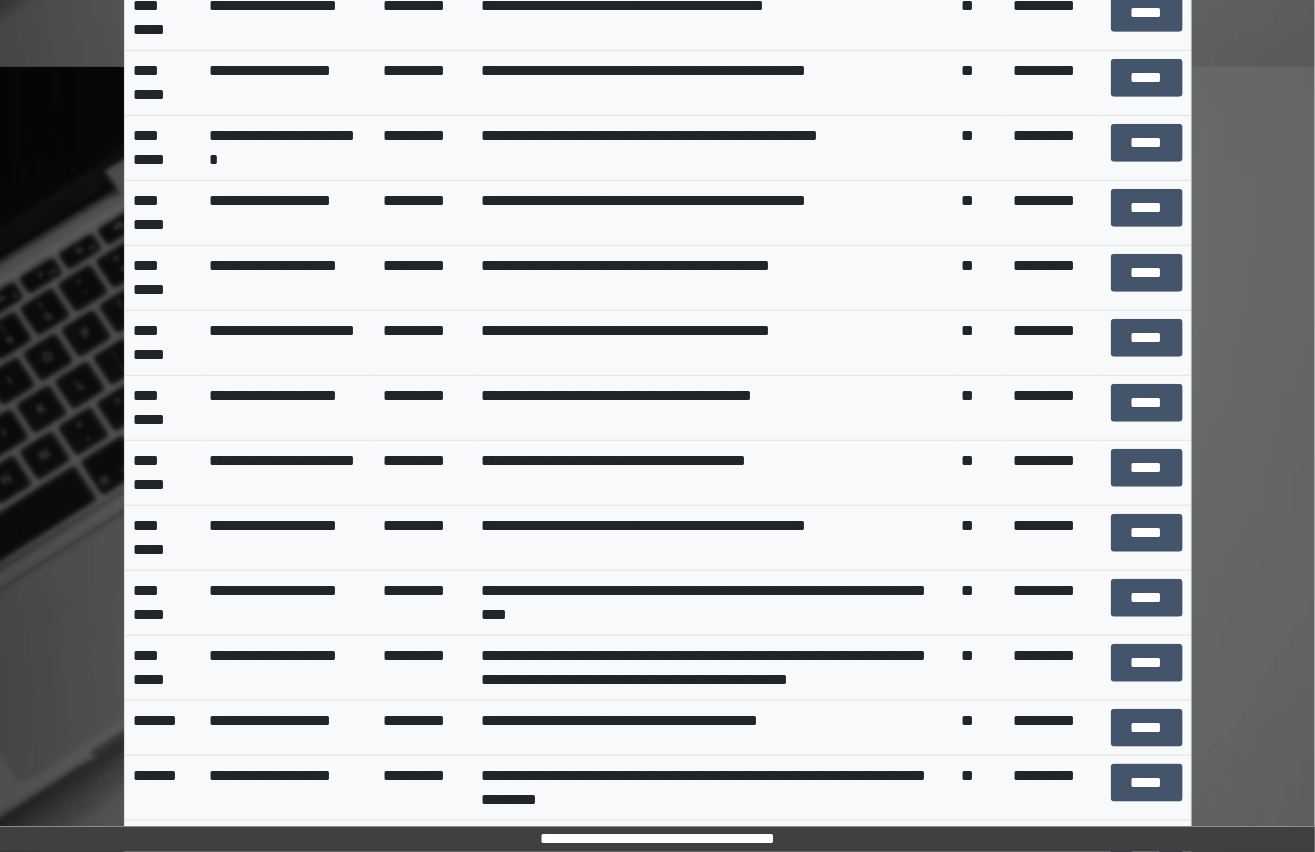 click on "*****" at bounding box center [1147, -8458] 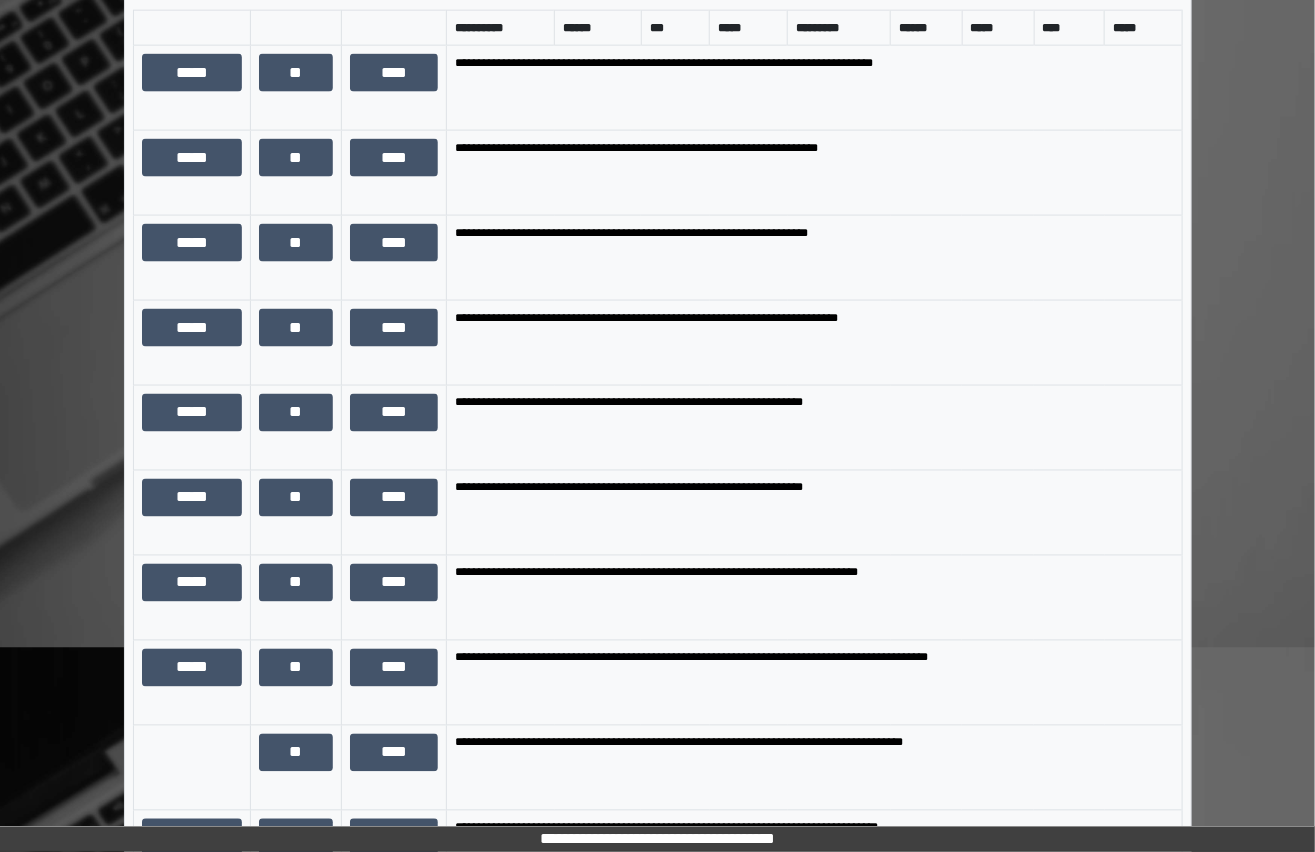 scroll, scrollTop: 1055, scrollLeft: 0, axis: vertical 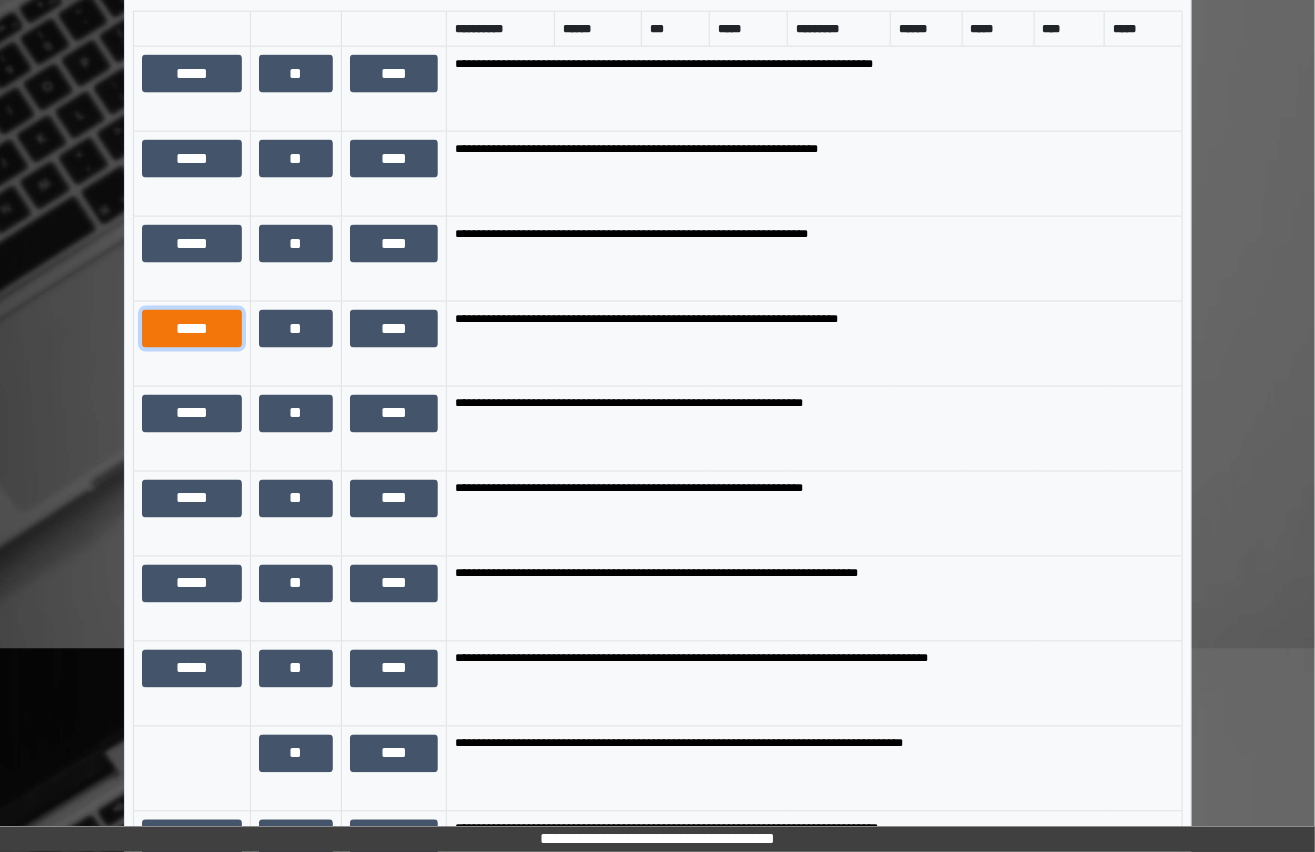 click on "*****" at bounding box center [192, 329] 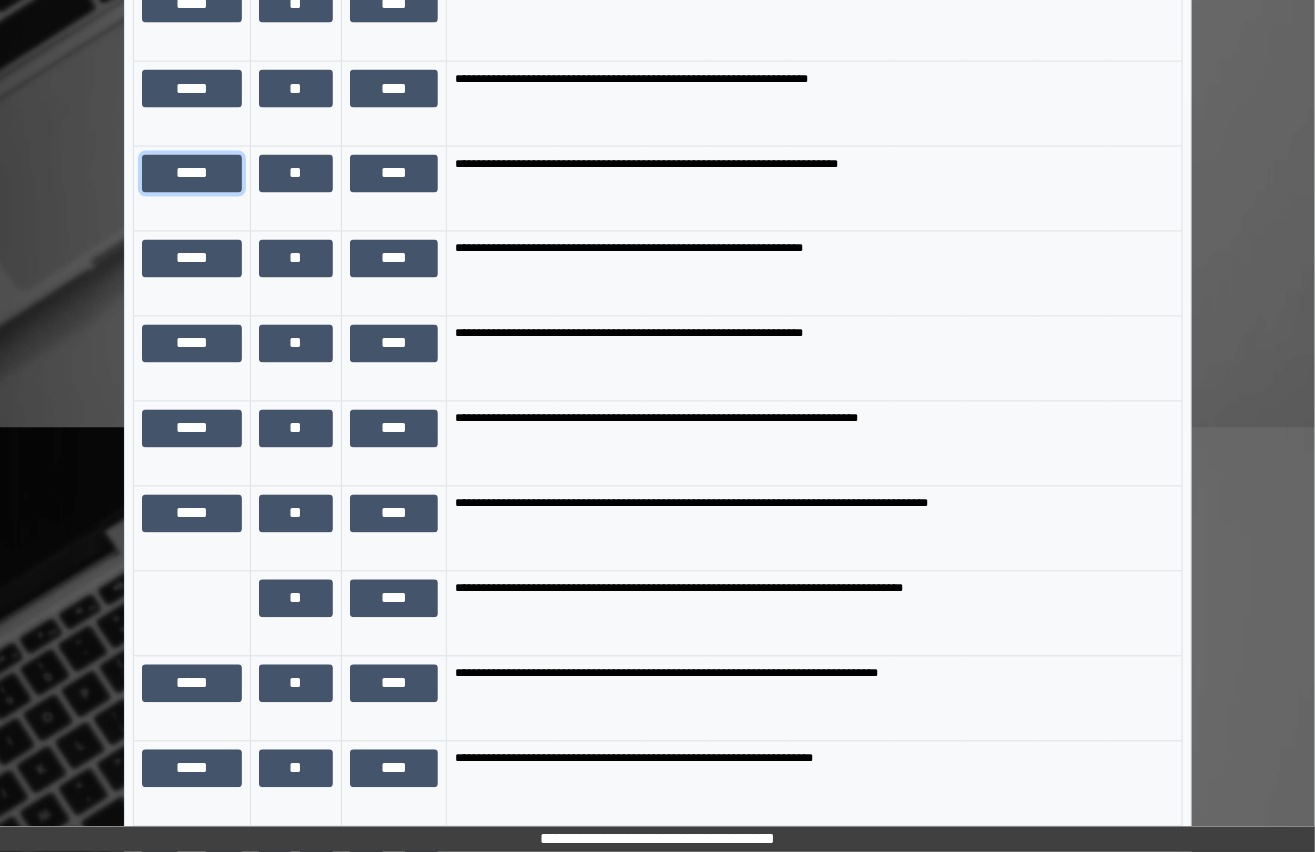 scroll, scrollTop: 1302, scrollLeft: 0, axis: vertical 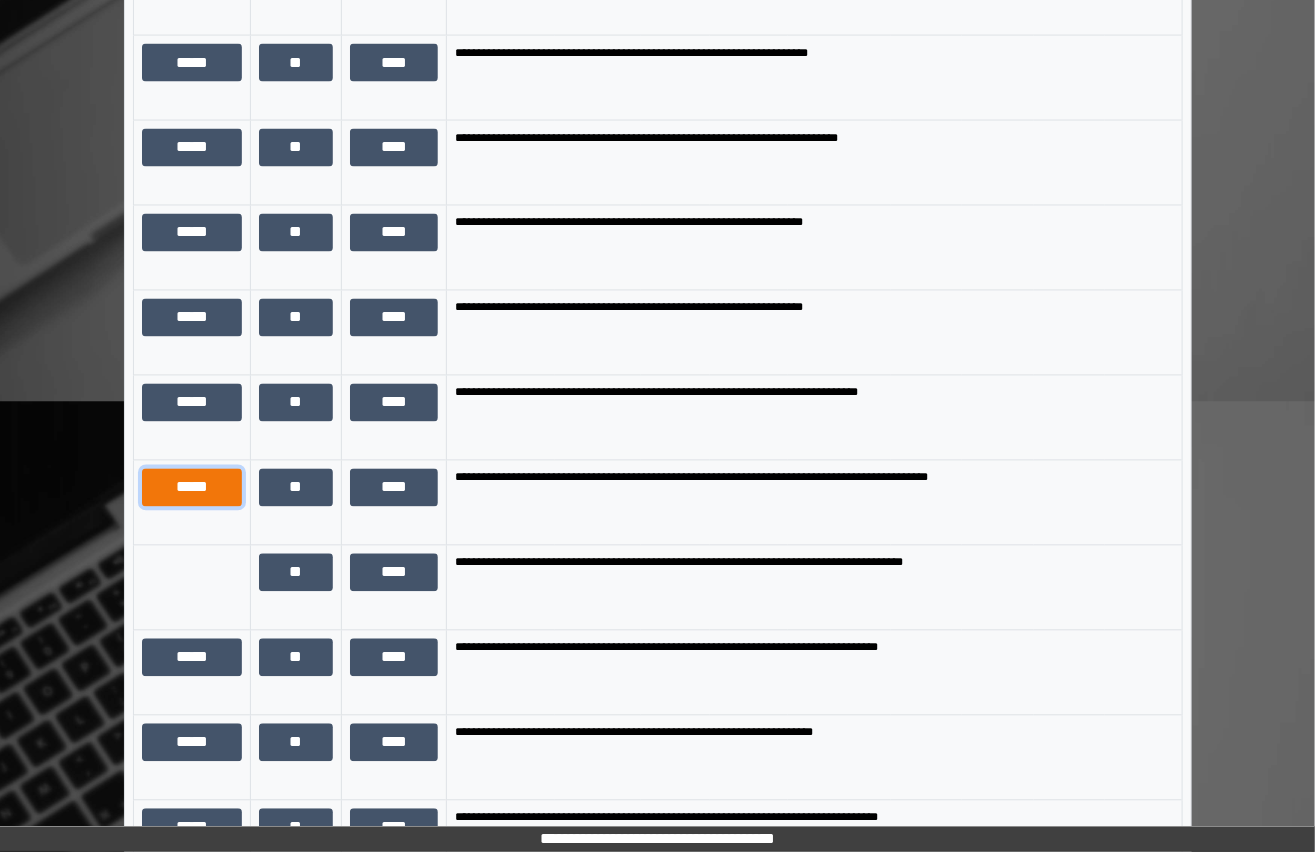 click on "*****" at bounding box center (192, 488) 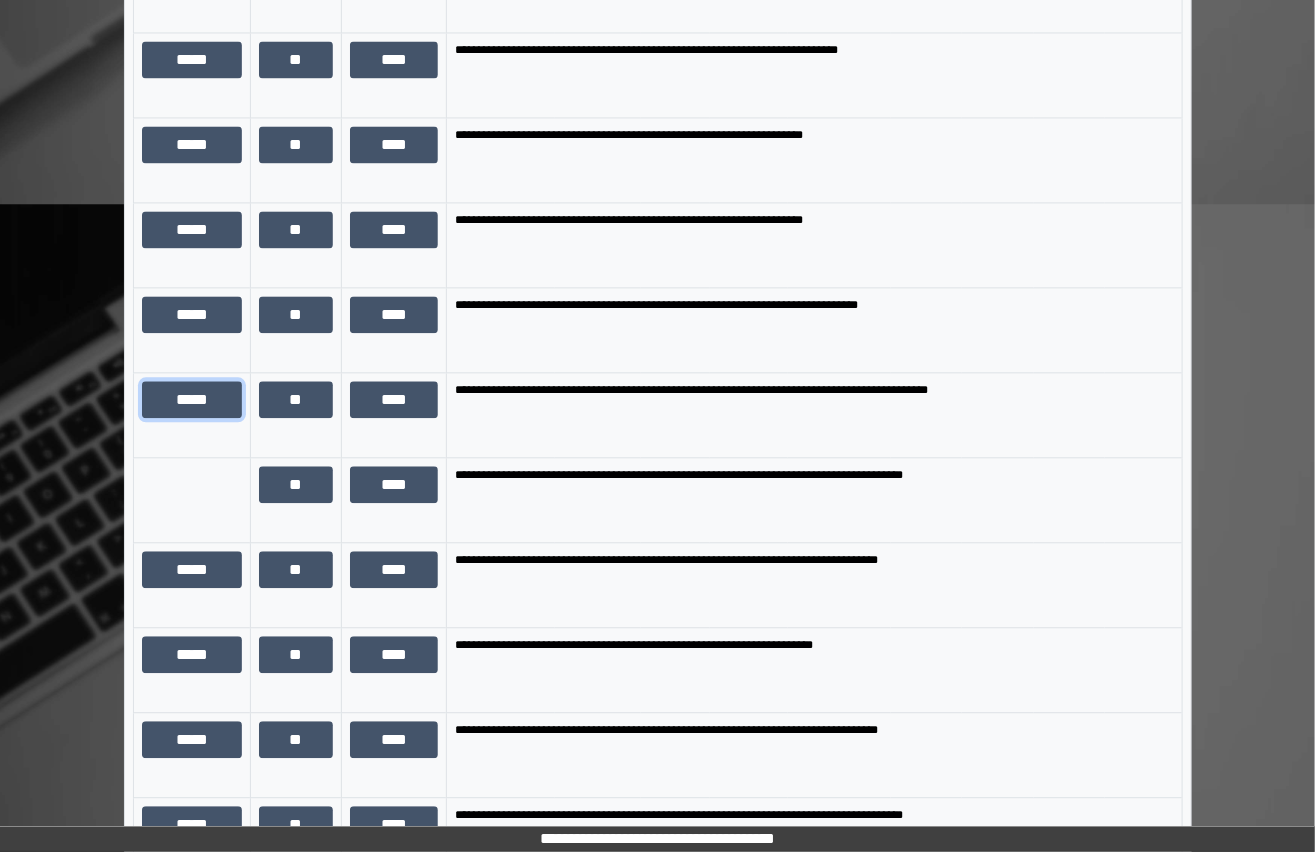 scroll, scrollTop: 1531, scrollLeft: 0, axis: vertical 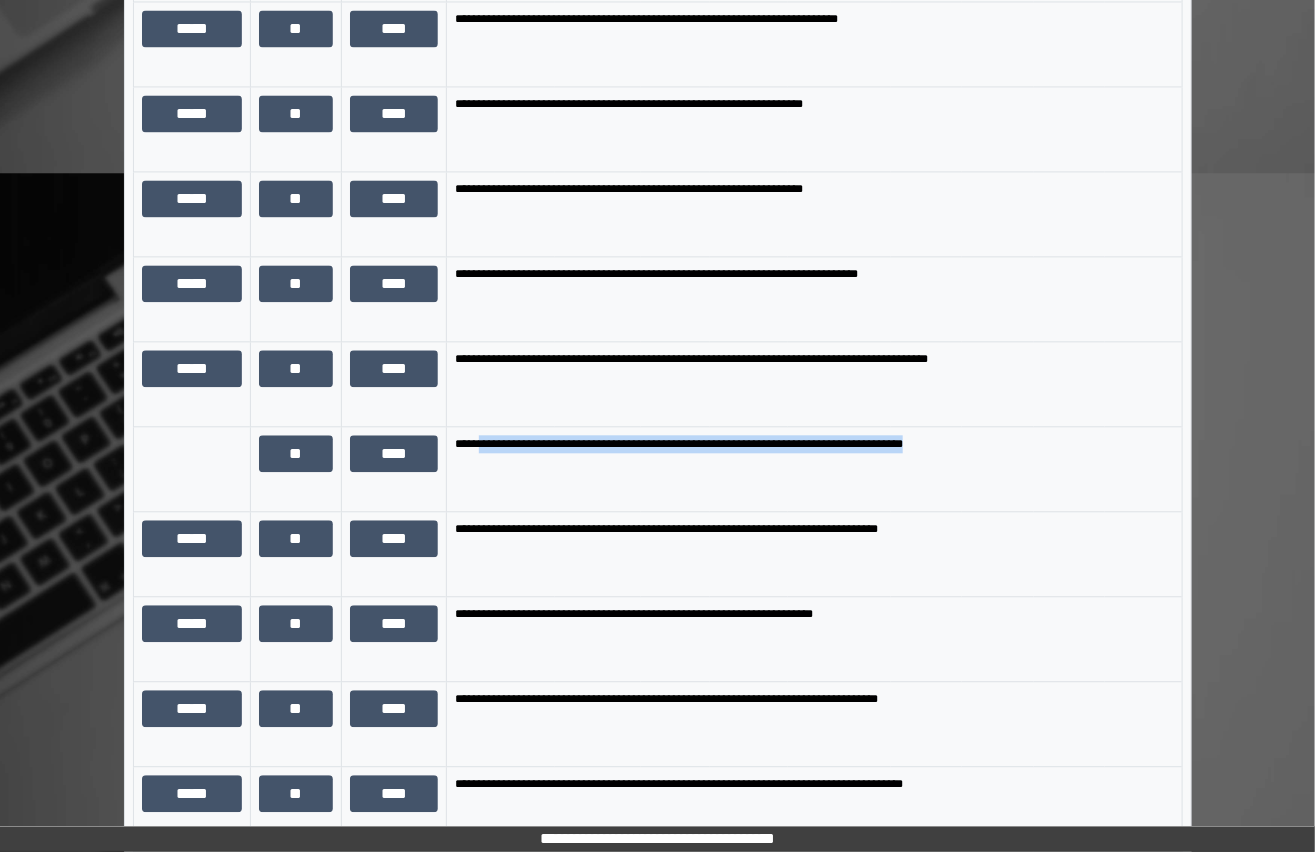 drag, startPoint x: 480, startPoint y: 469, endPoint x: 1012, endPoint y: 492, distance: 532.49695 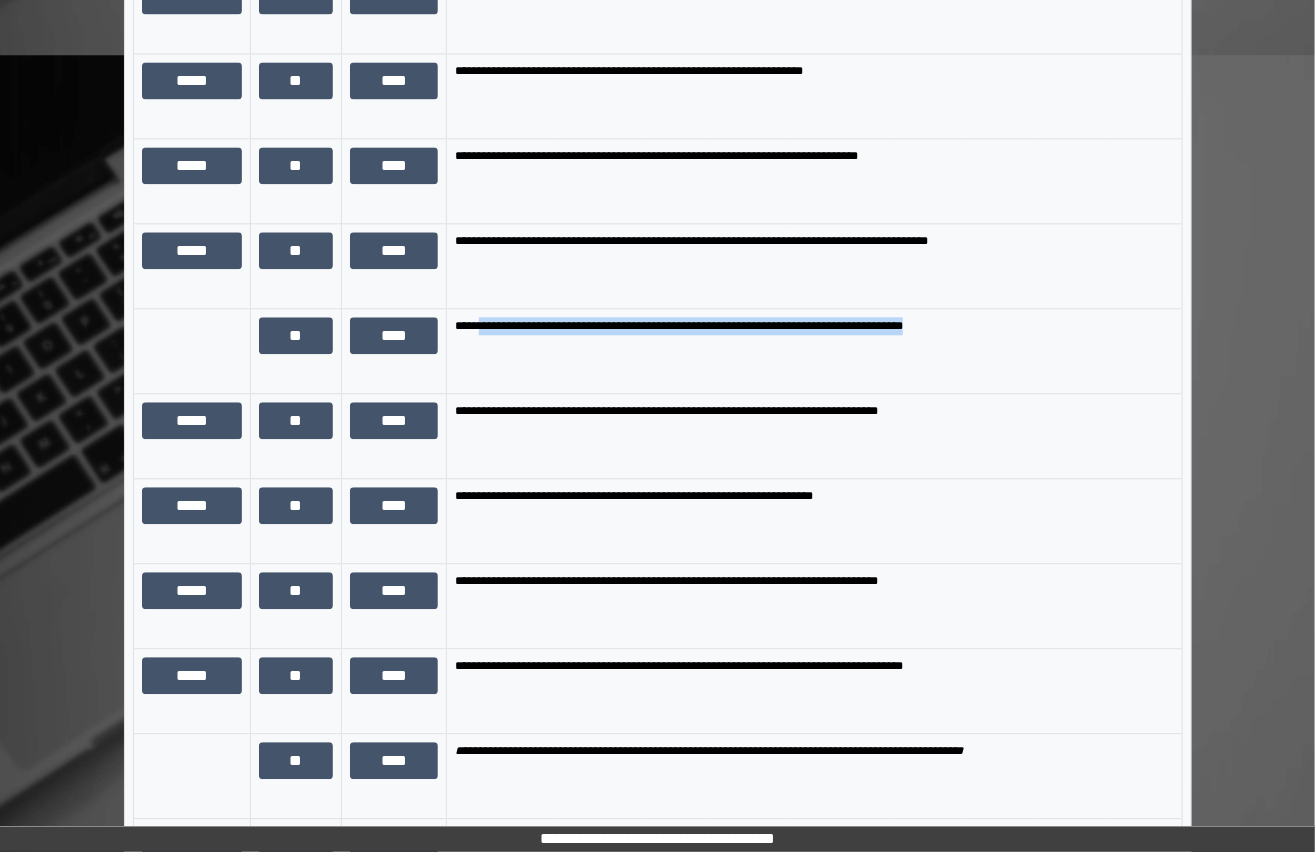 scroll, scrollTop: 1804, scrollLeft: 0, axis: vertical 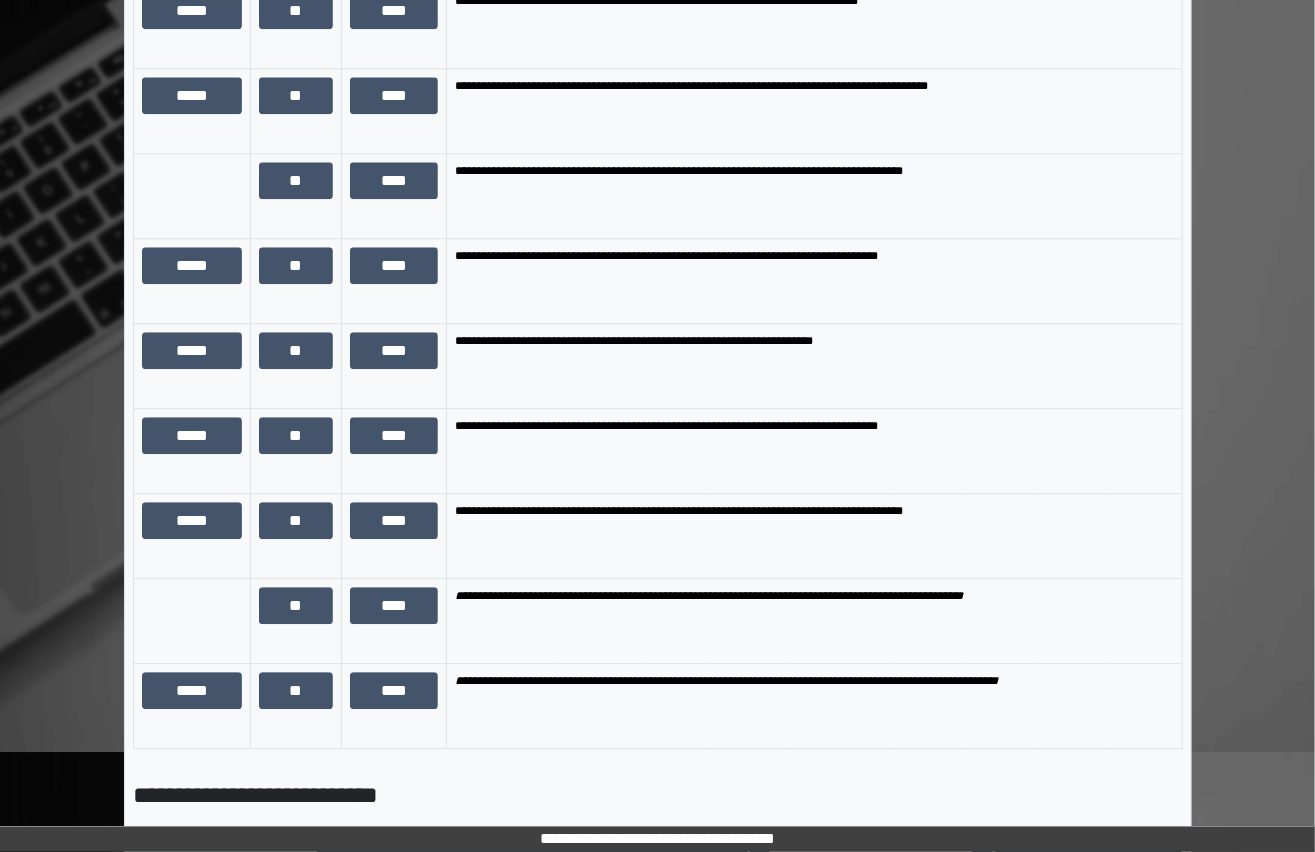 click on "**********" at bounding box center [657, -60] 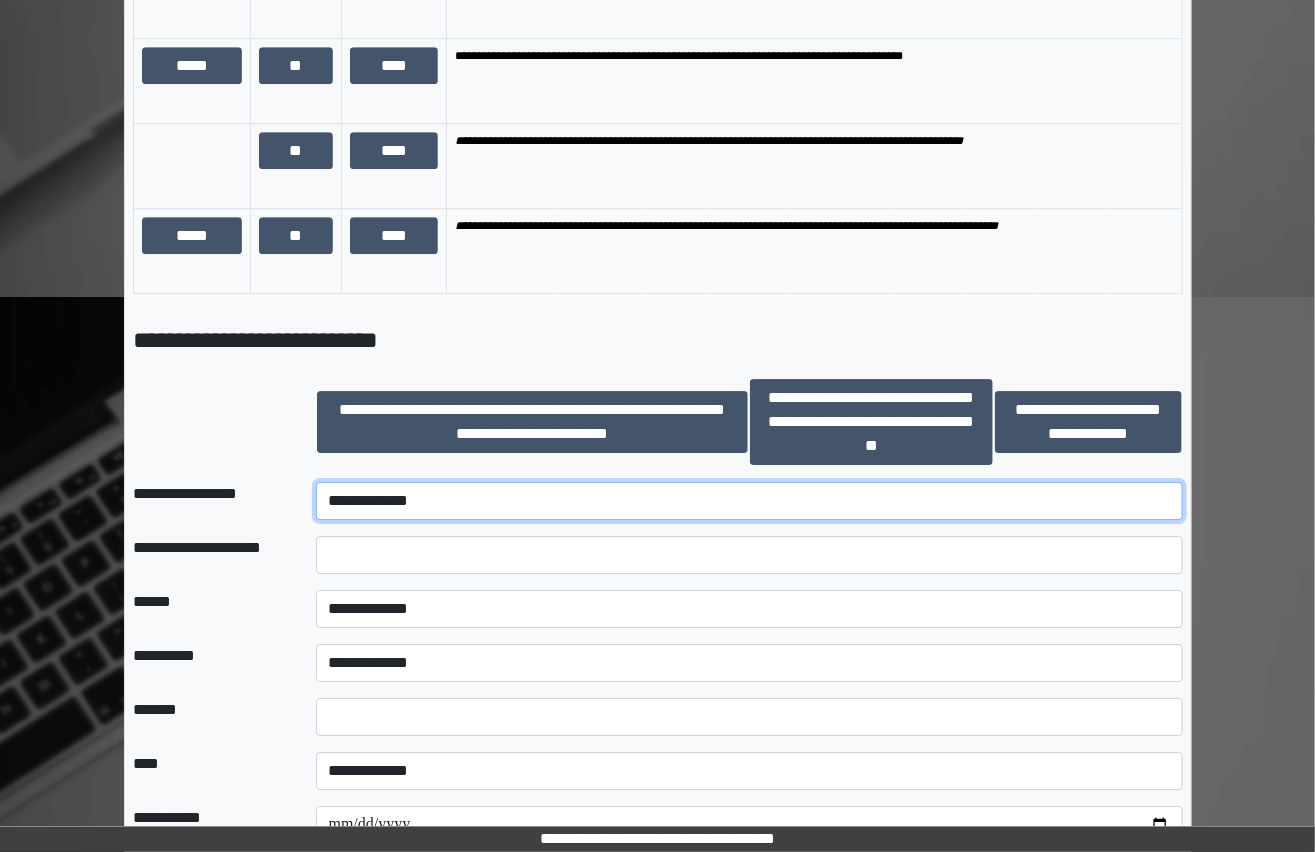 click on "**********" at bounding box center (750, 501) 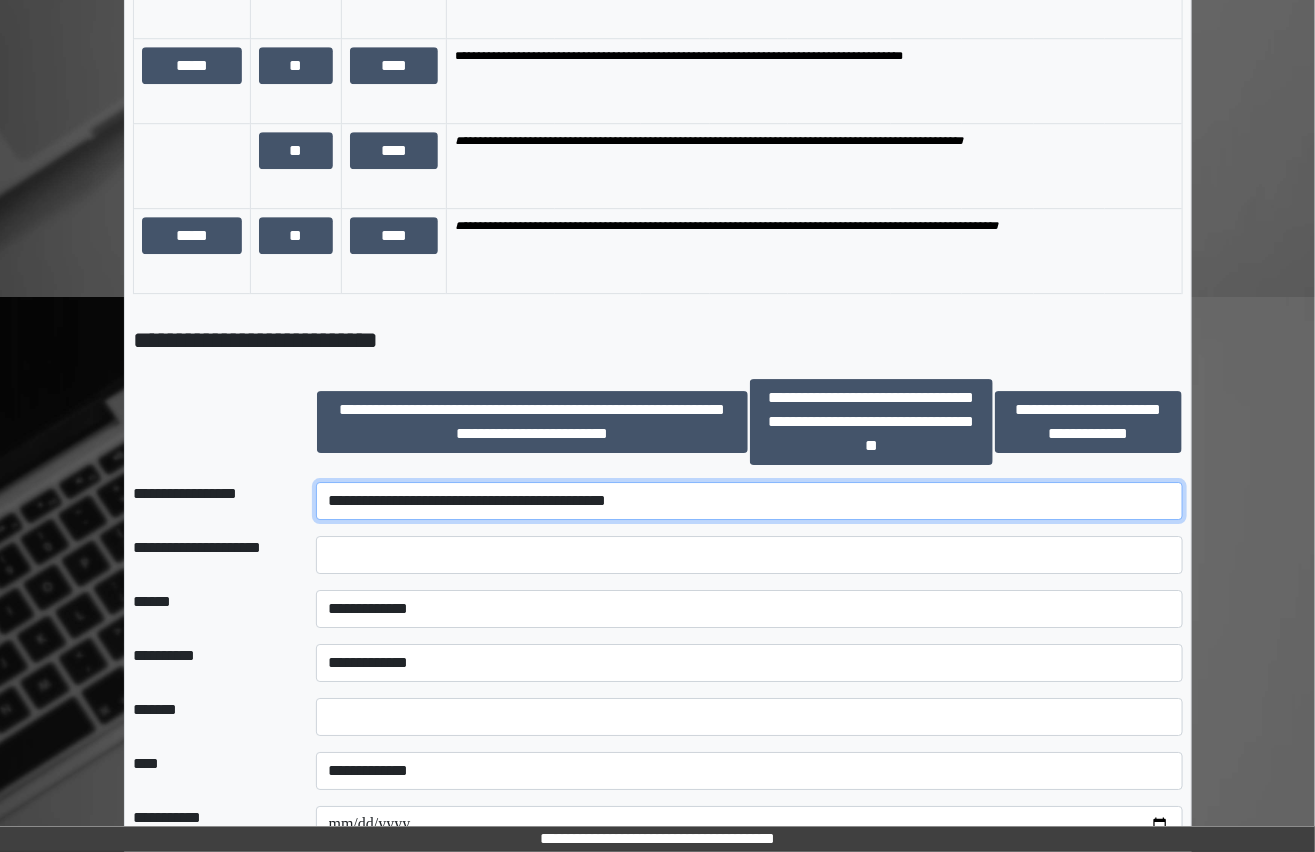 click on "**********" at bounding box center [750, 501] 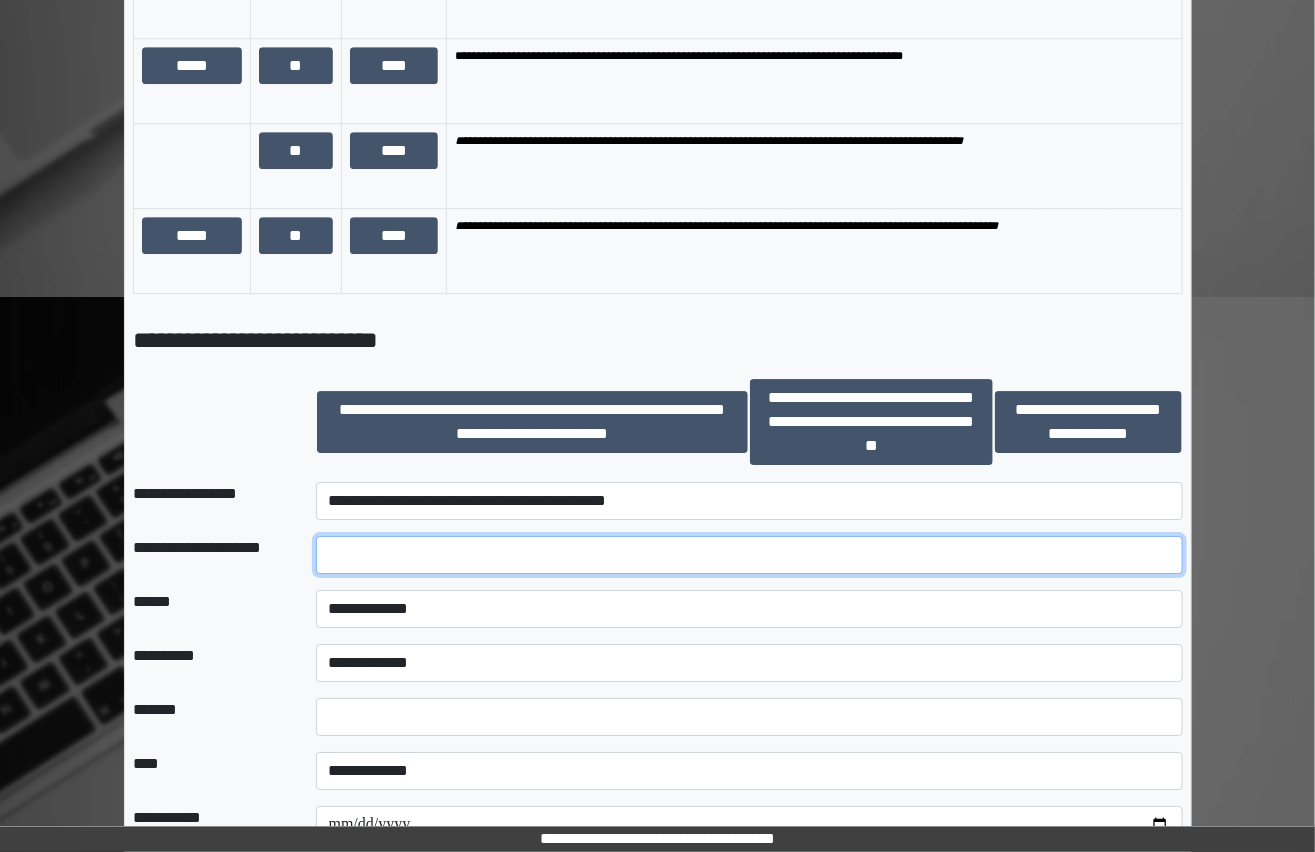 click at bounding box center (750, 555) 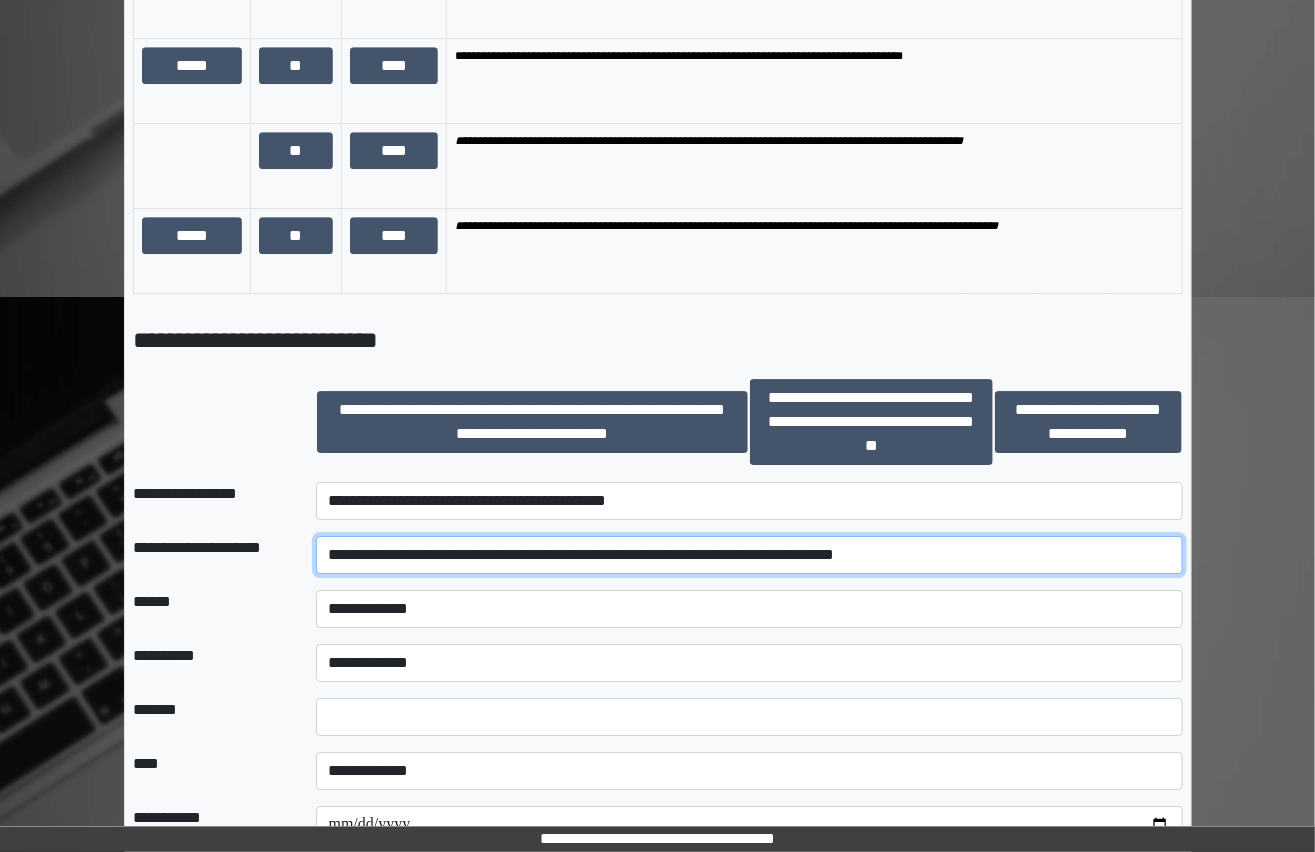 drag, startPoint x: 425, startPoint y: 583, endPoint x: 223, endPoint y: 570, distance: 202.41788 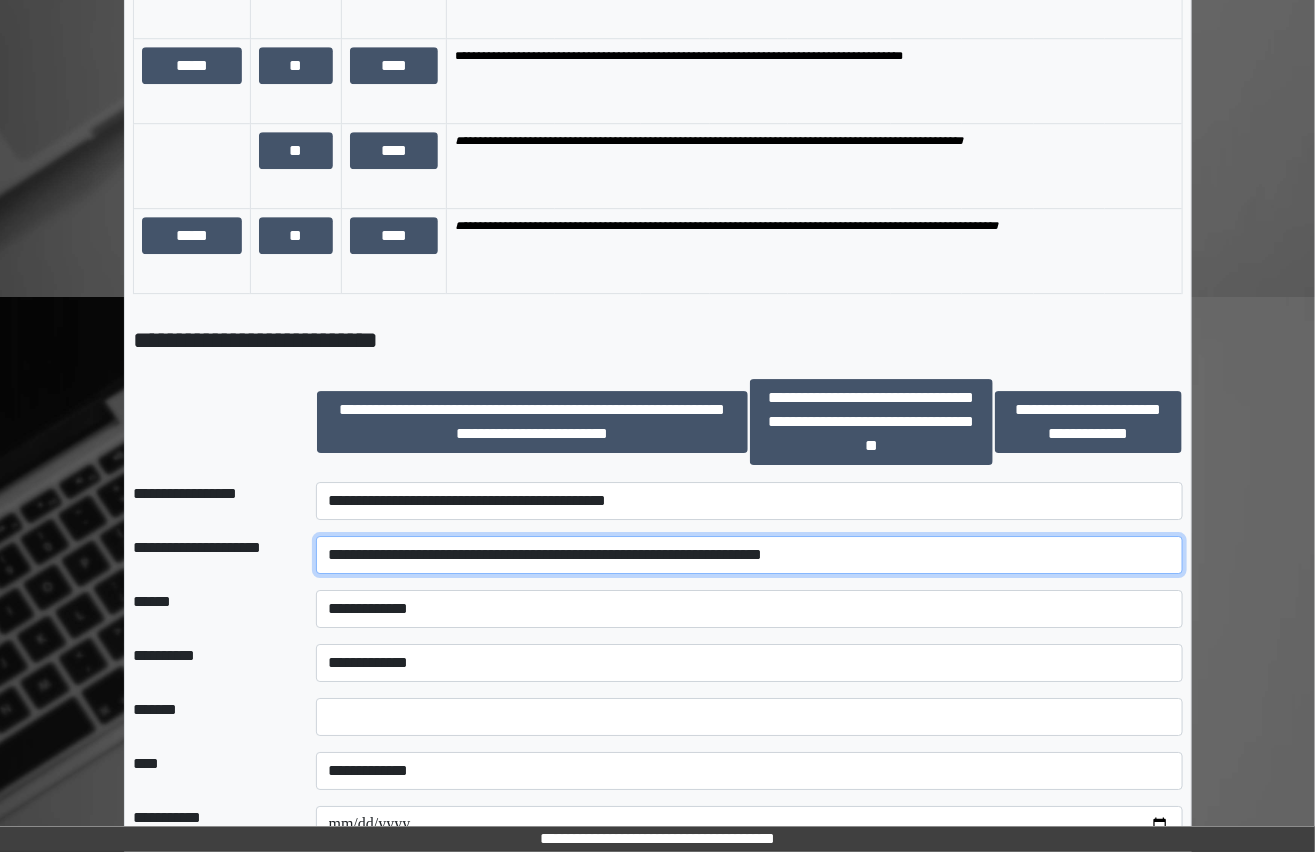 type on "**********" 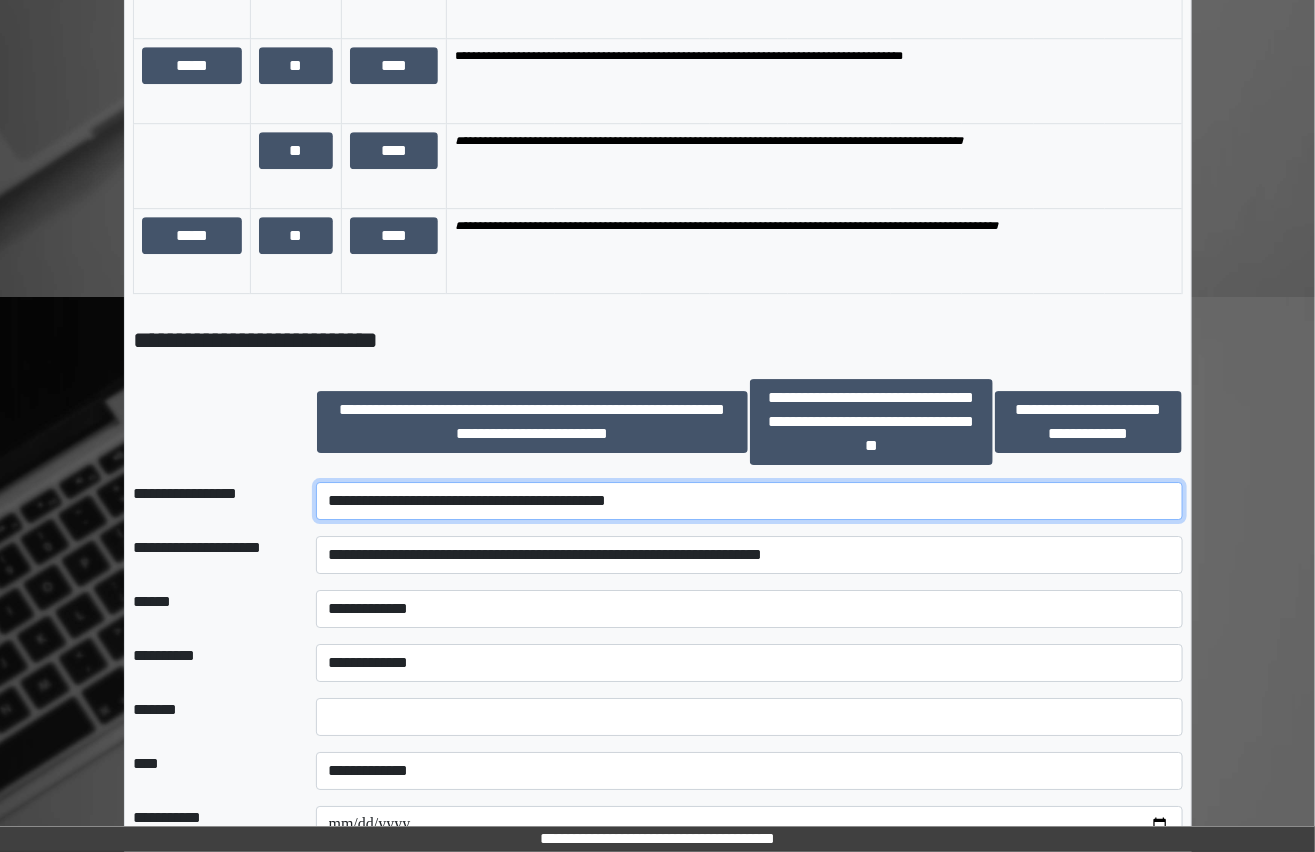 click on "**********" at bounding box center (750, 501) 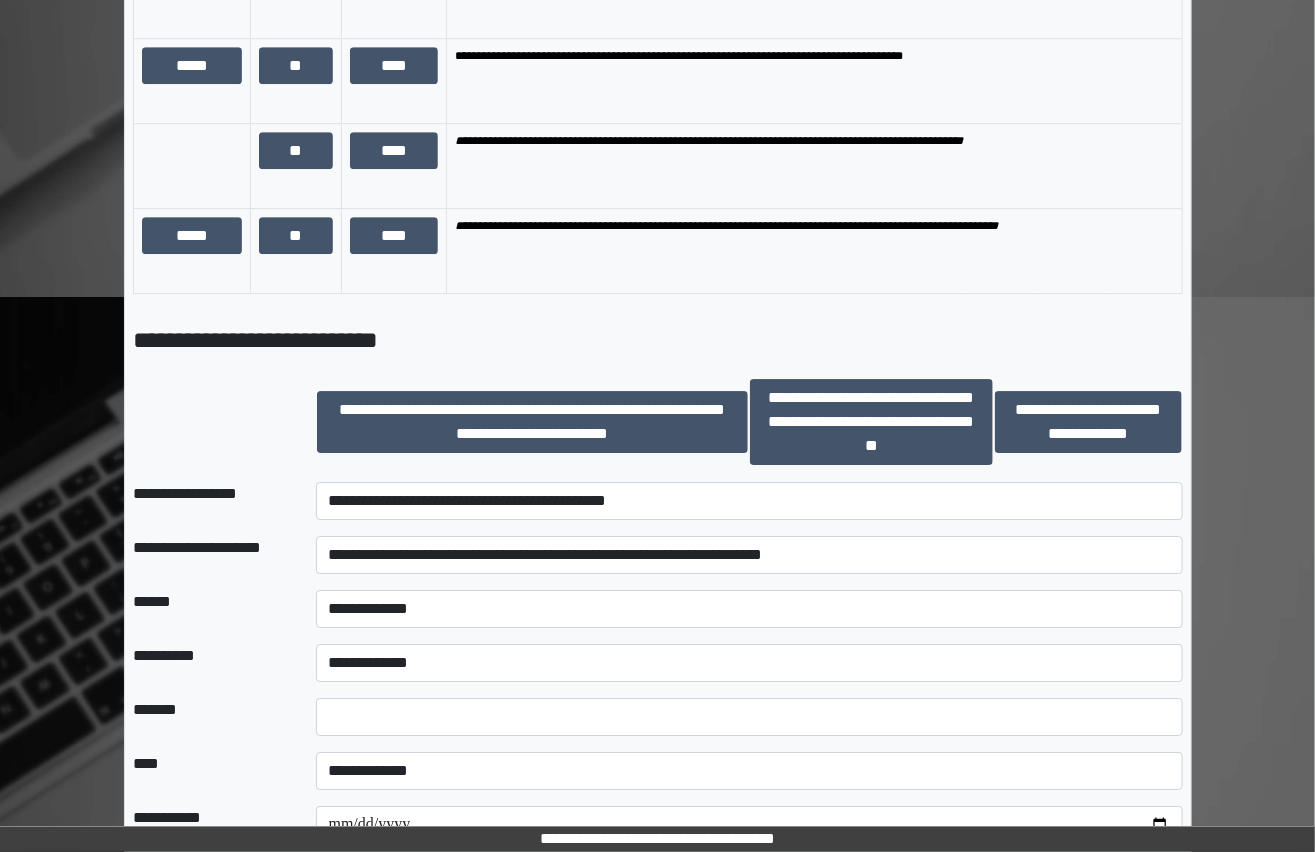 click at bounding box center [208, 422] 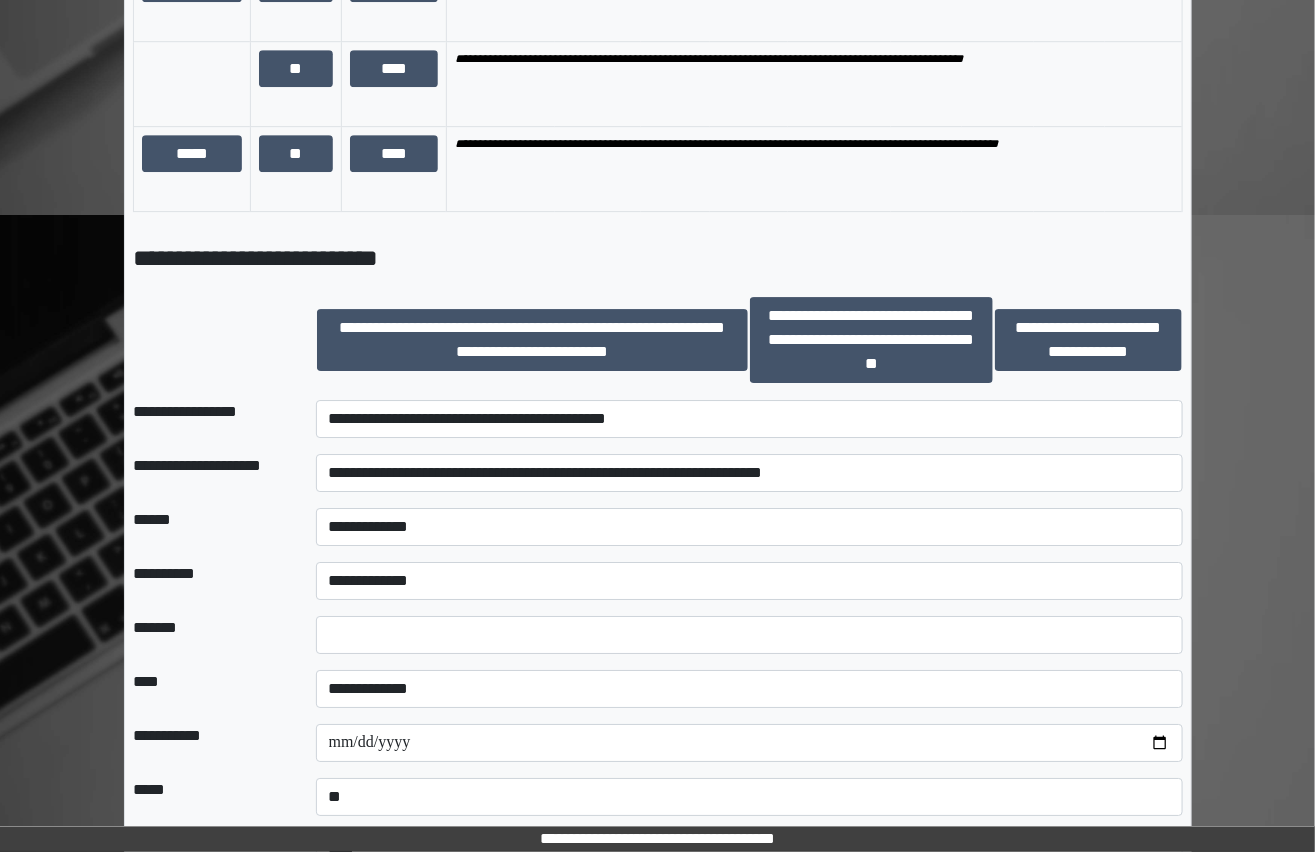scroll, scrollTop: 2440, scrollLeft: 0, axis: vertical 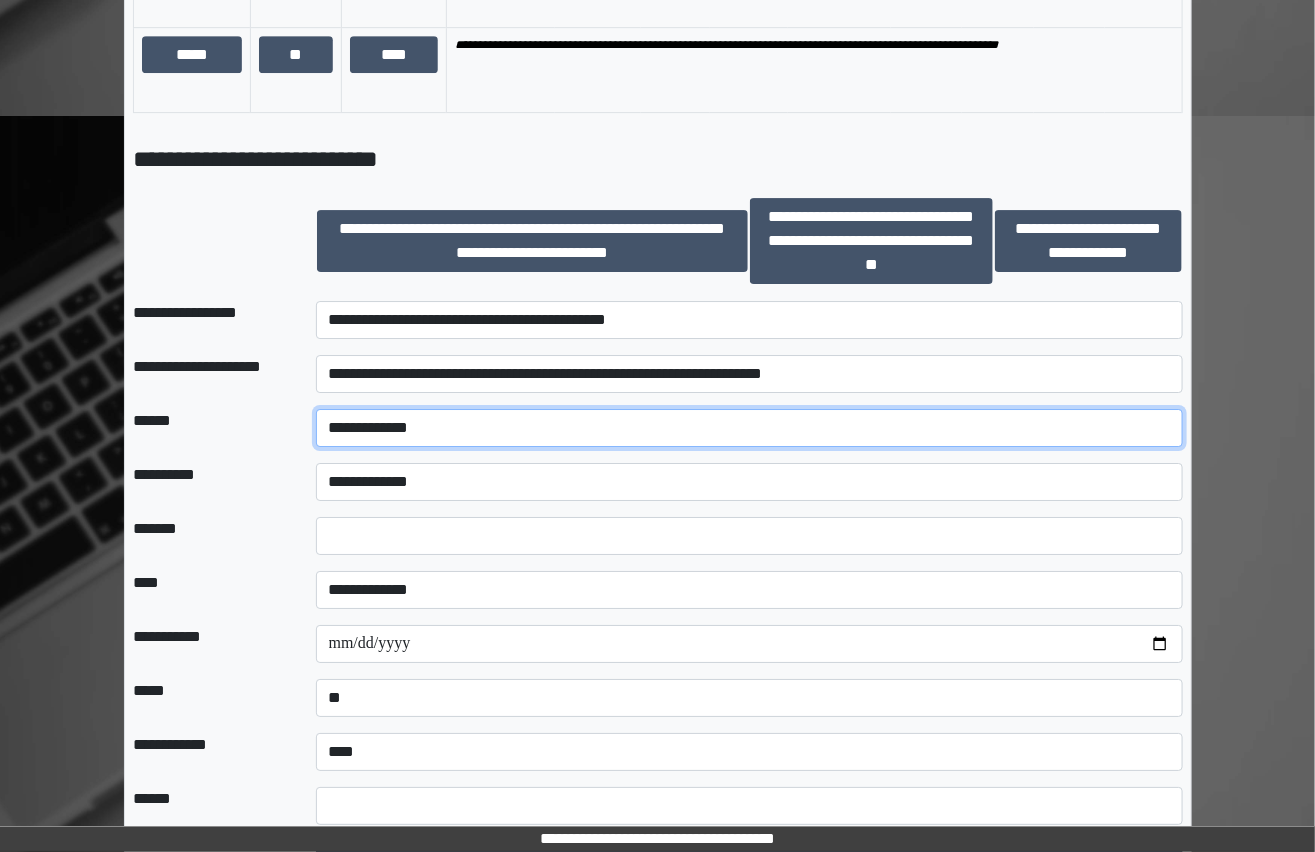 click on "**********" at bounding box center (750, 428) 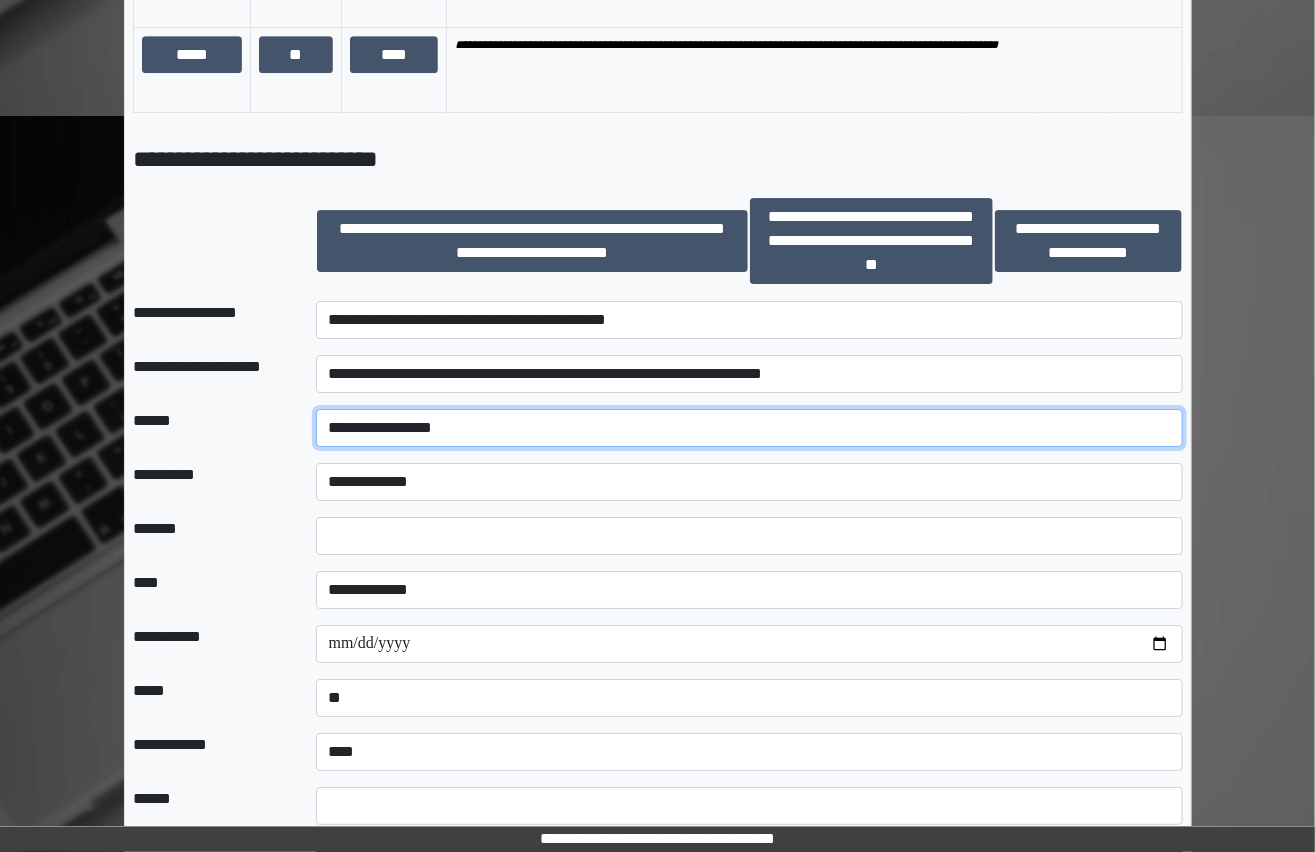 click on "**********" at bounding box center (750, 428) 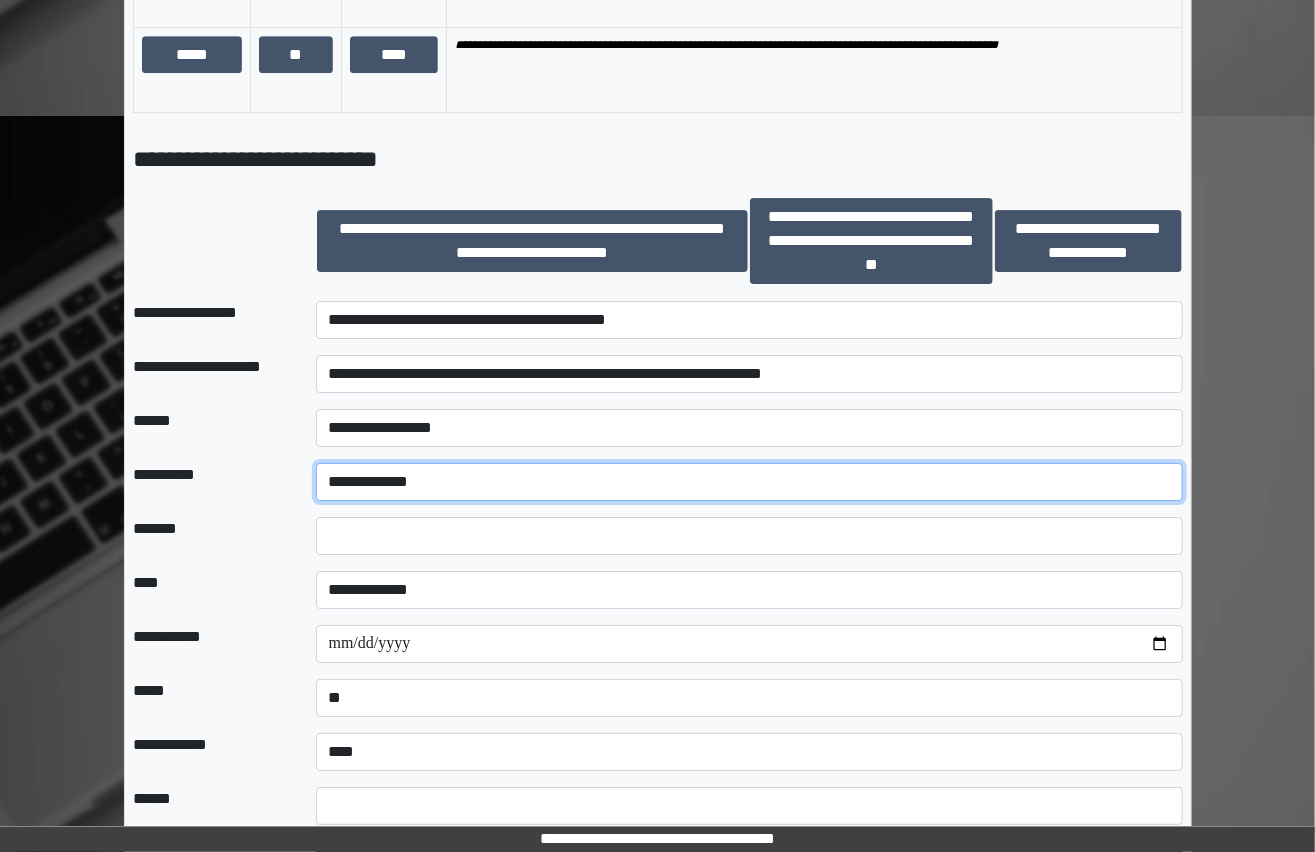 click on "**********" at bounding box center [750, 482] 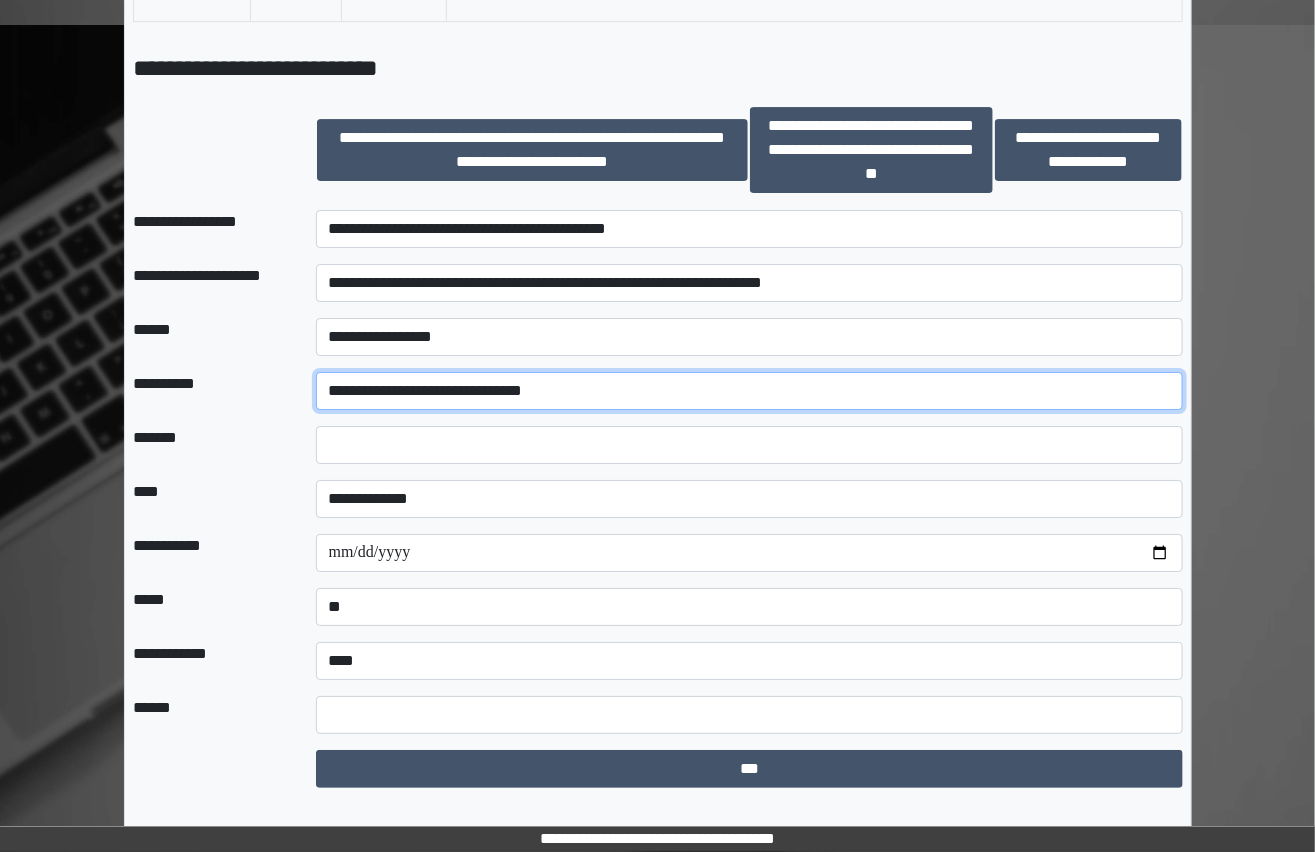 scroll, scrollTop: 2532, scrollLeft: 0, axis: vertical 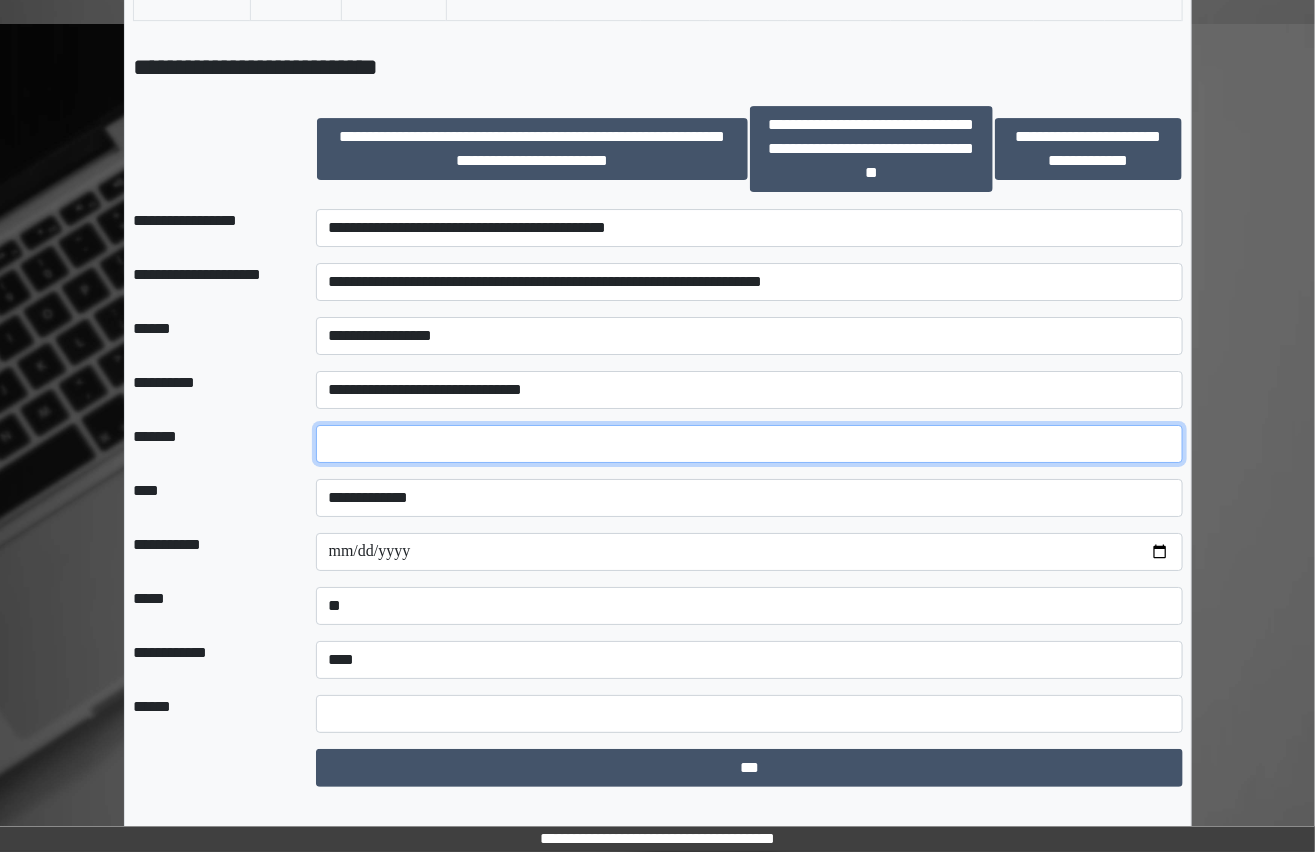 click at bounding box center [750, 444] 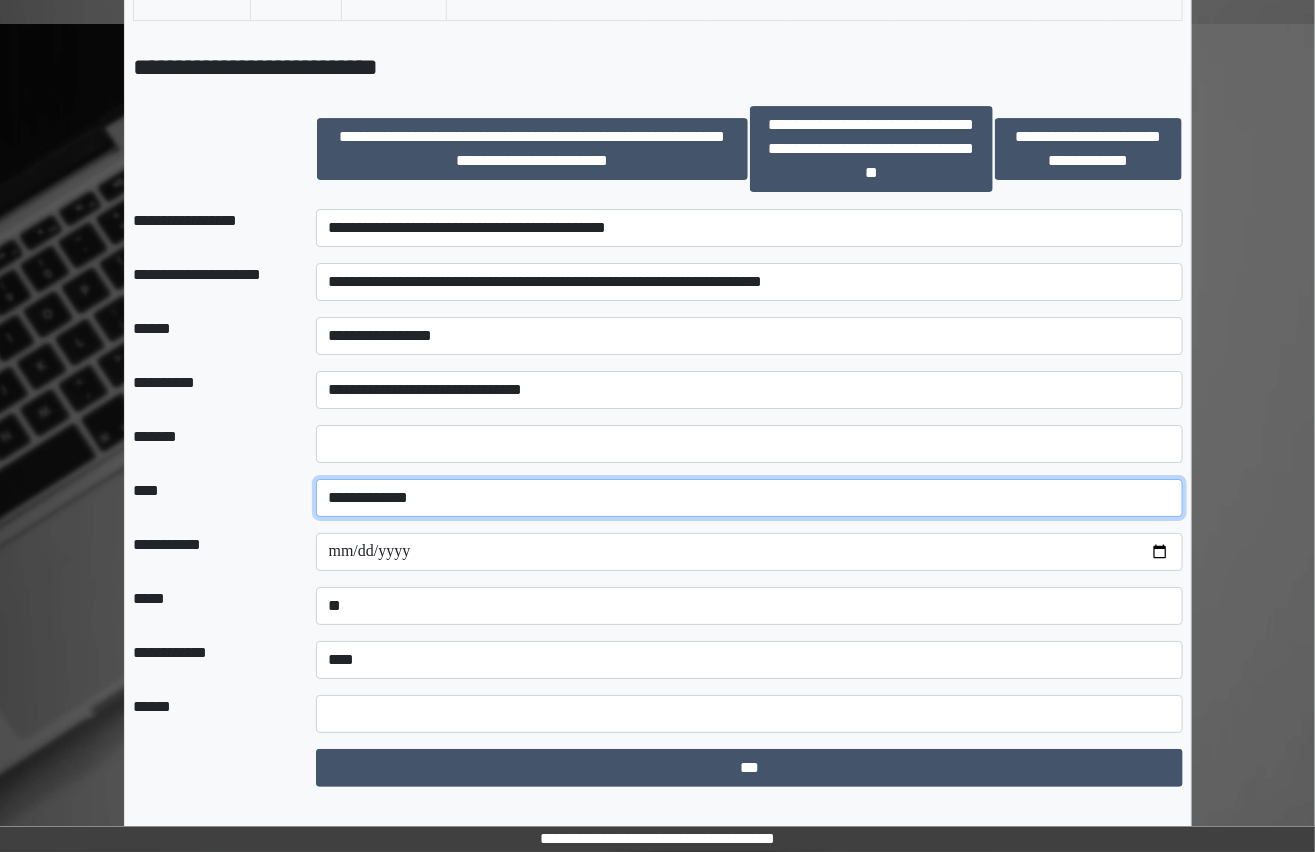 click on "**********" at bounding box center [750, 498] 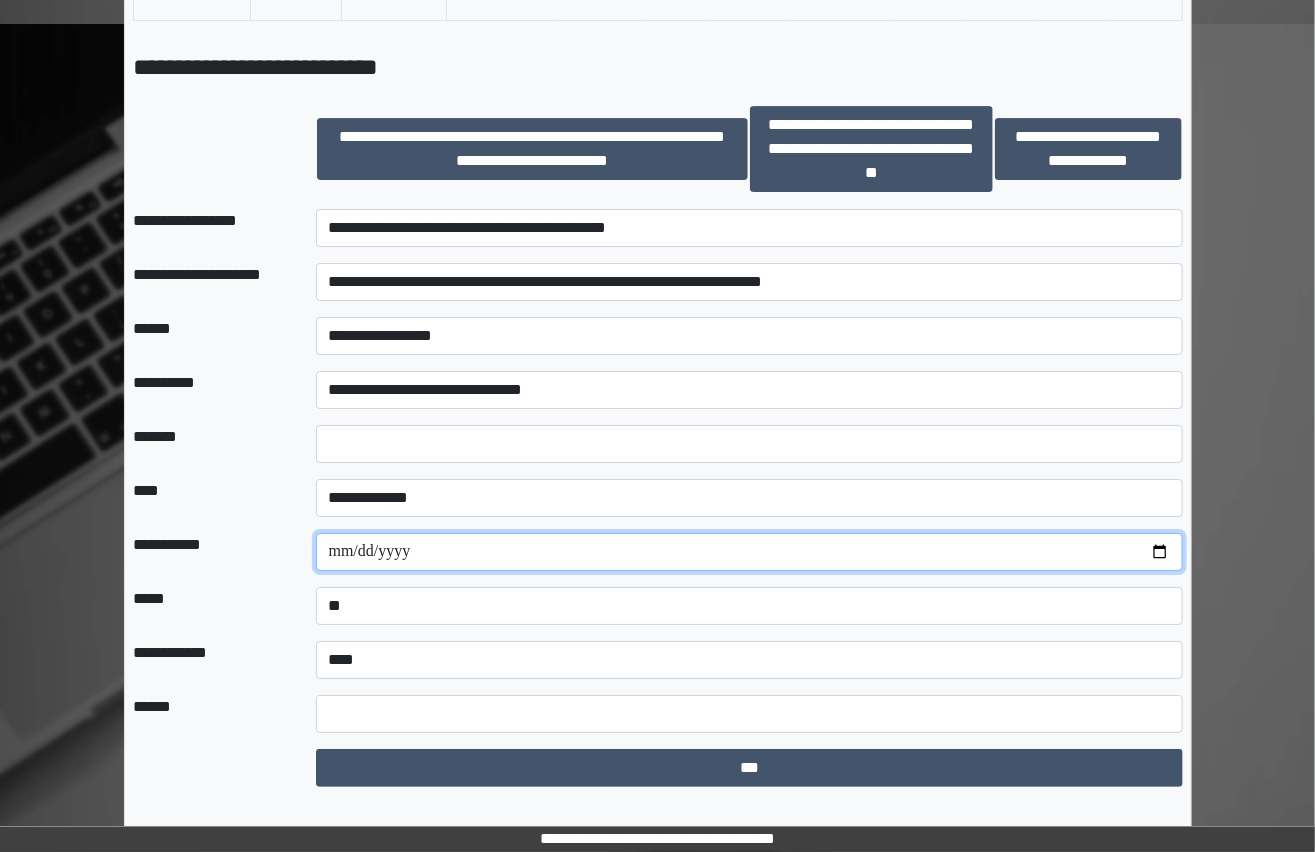 click at bounding box center [750, 552] 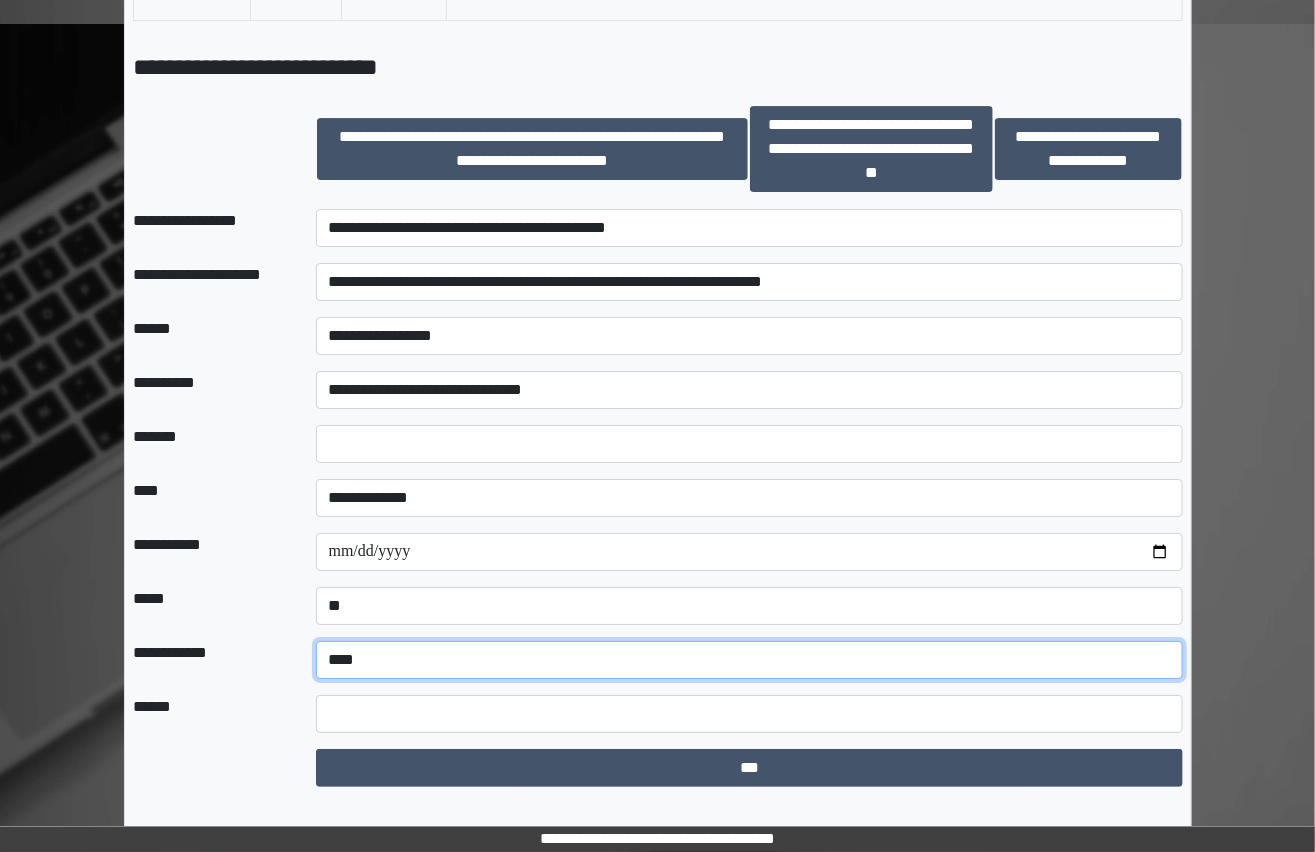 click on "**********" at bounding box center [750, 660] 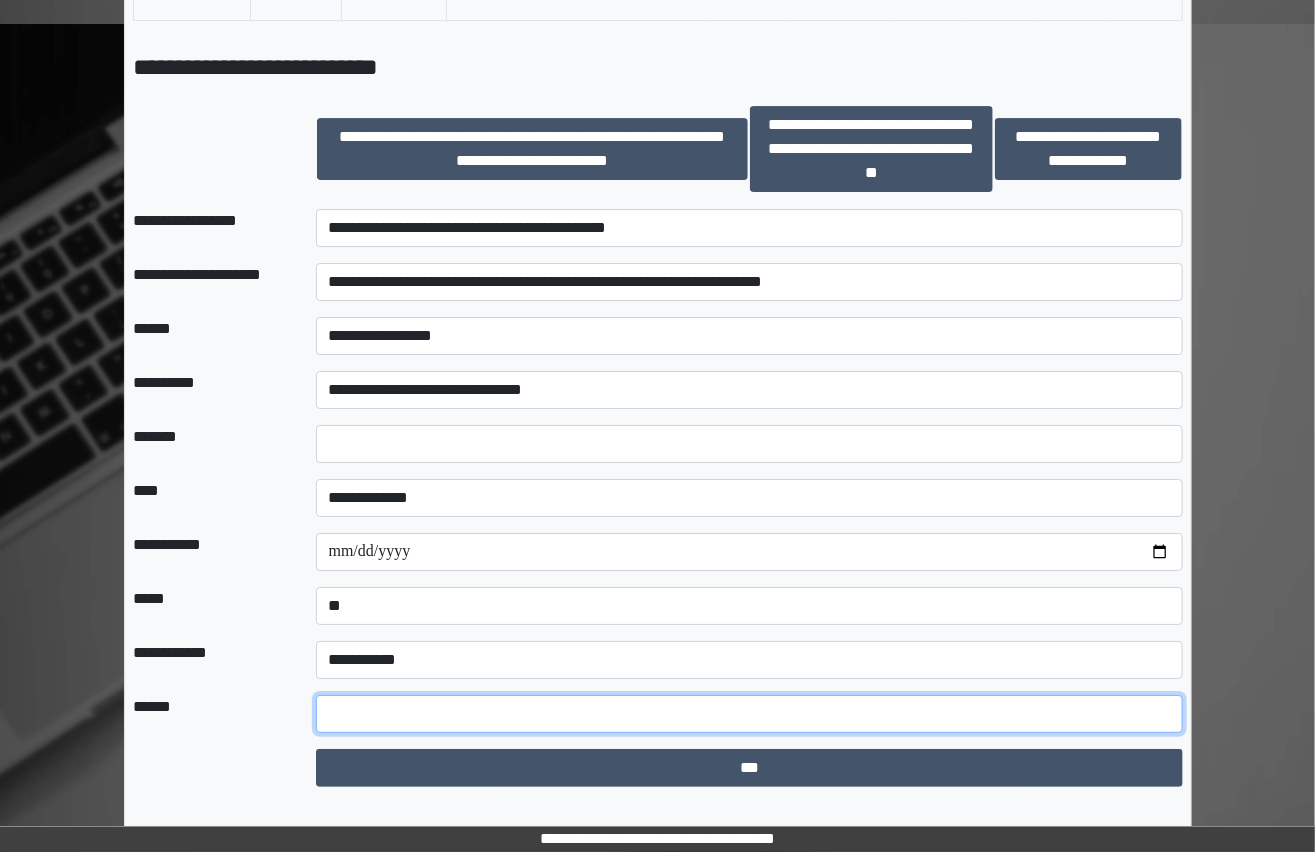 click at bounding box center [750, 714] 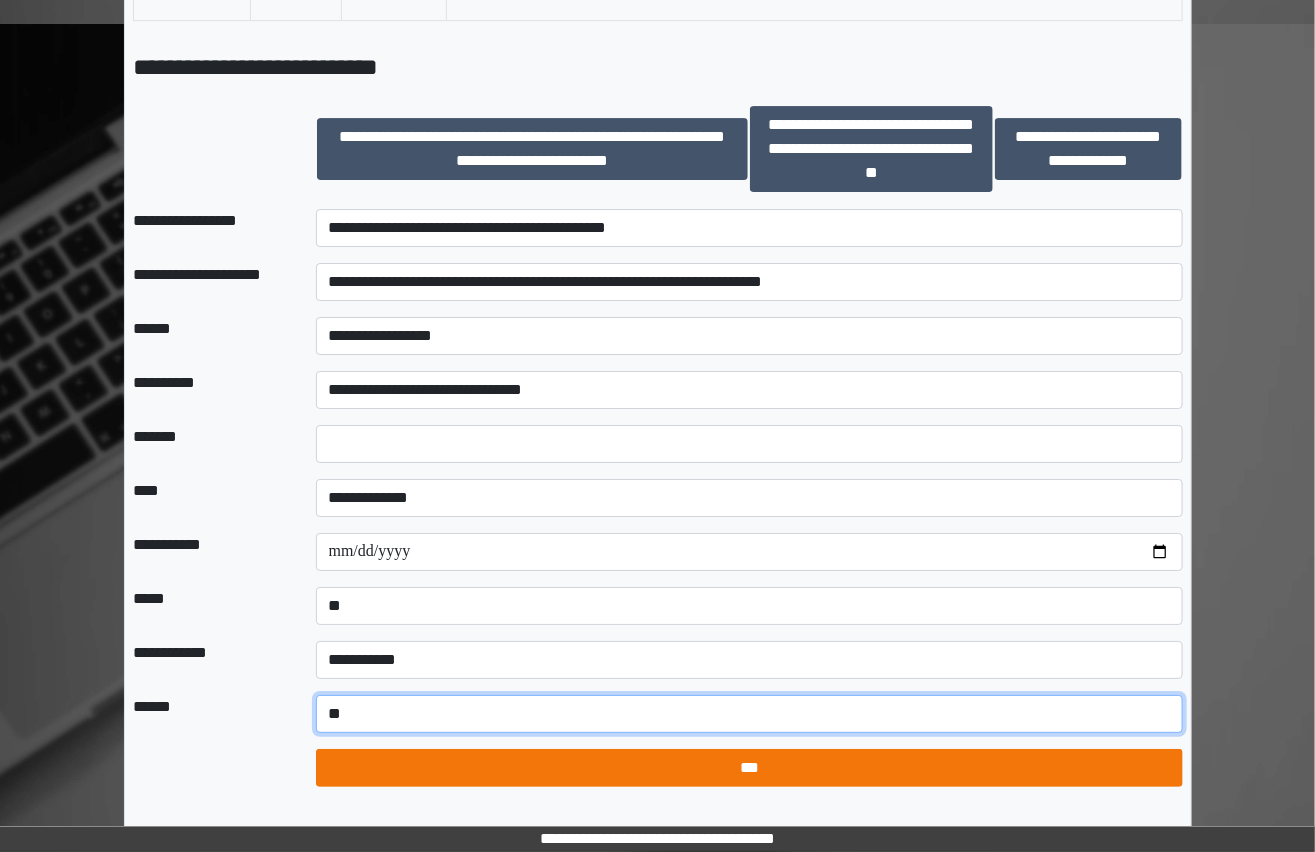 type on "**" 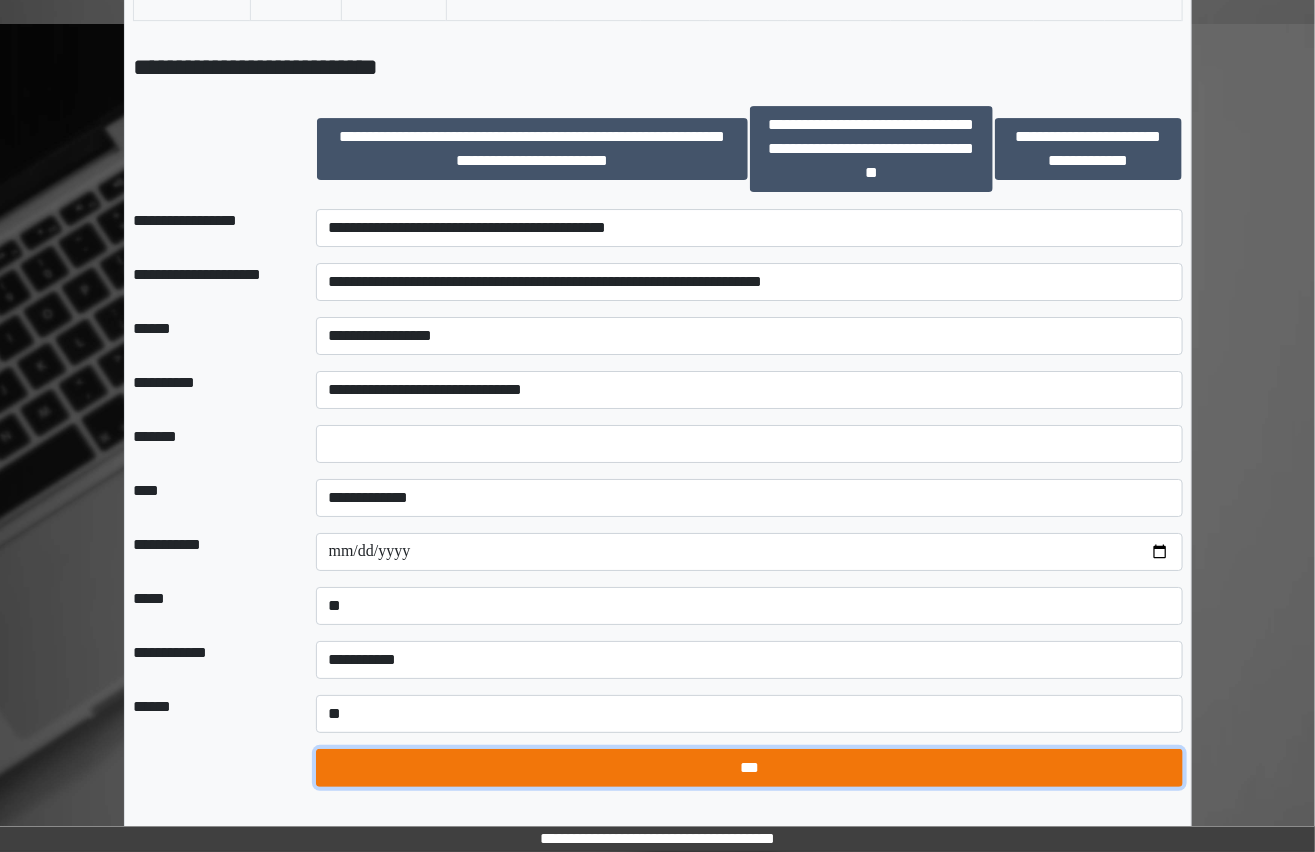 click on "***" at bounding box center [749, 768] 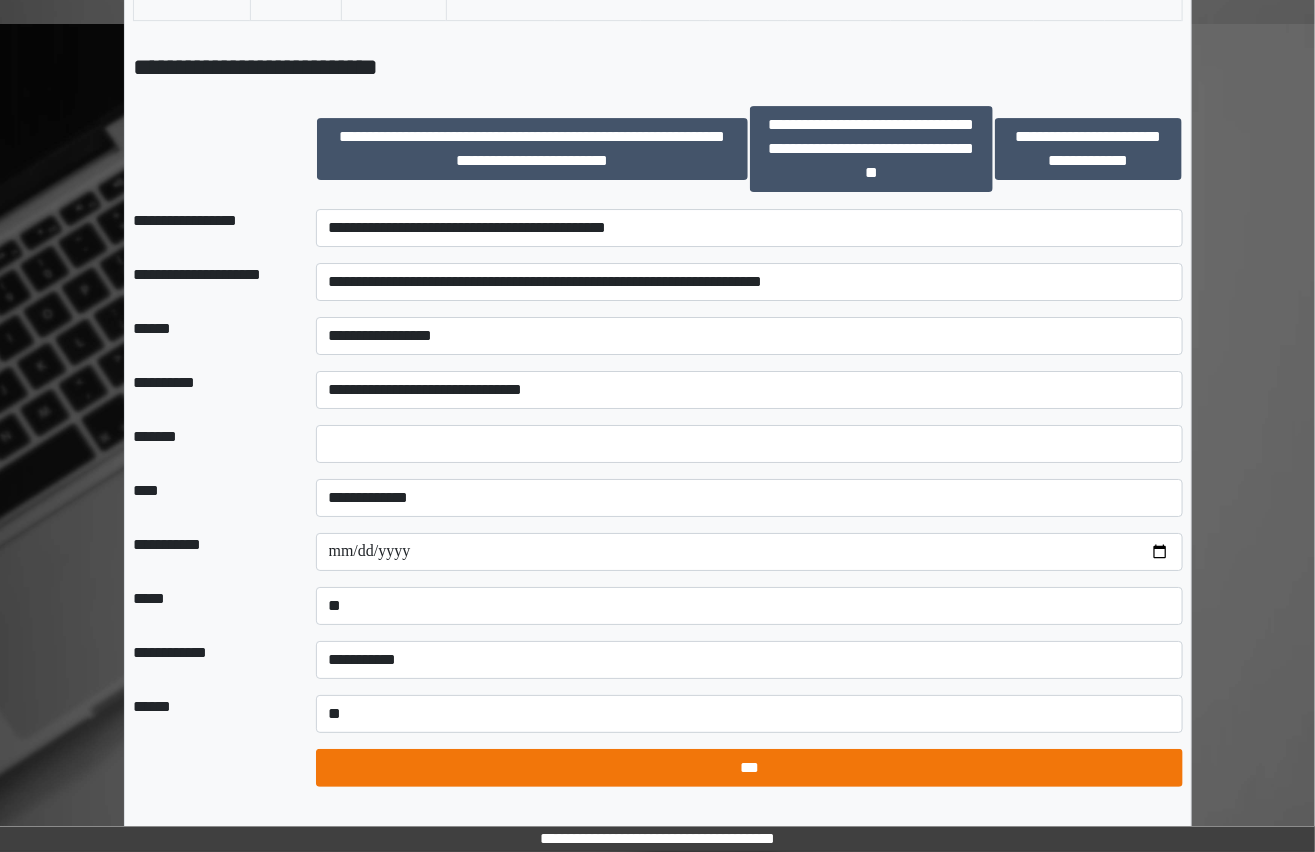select on "*" 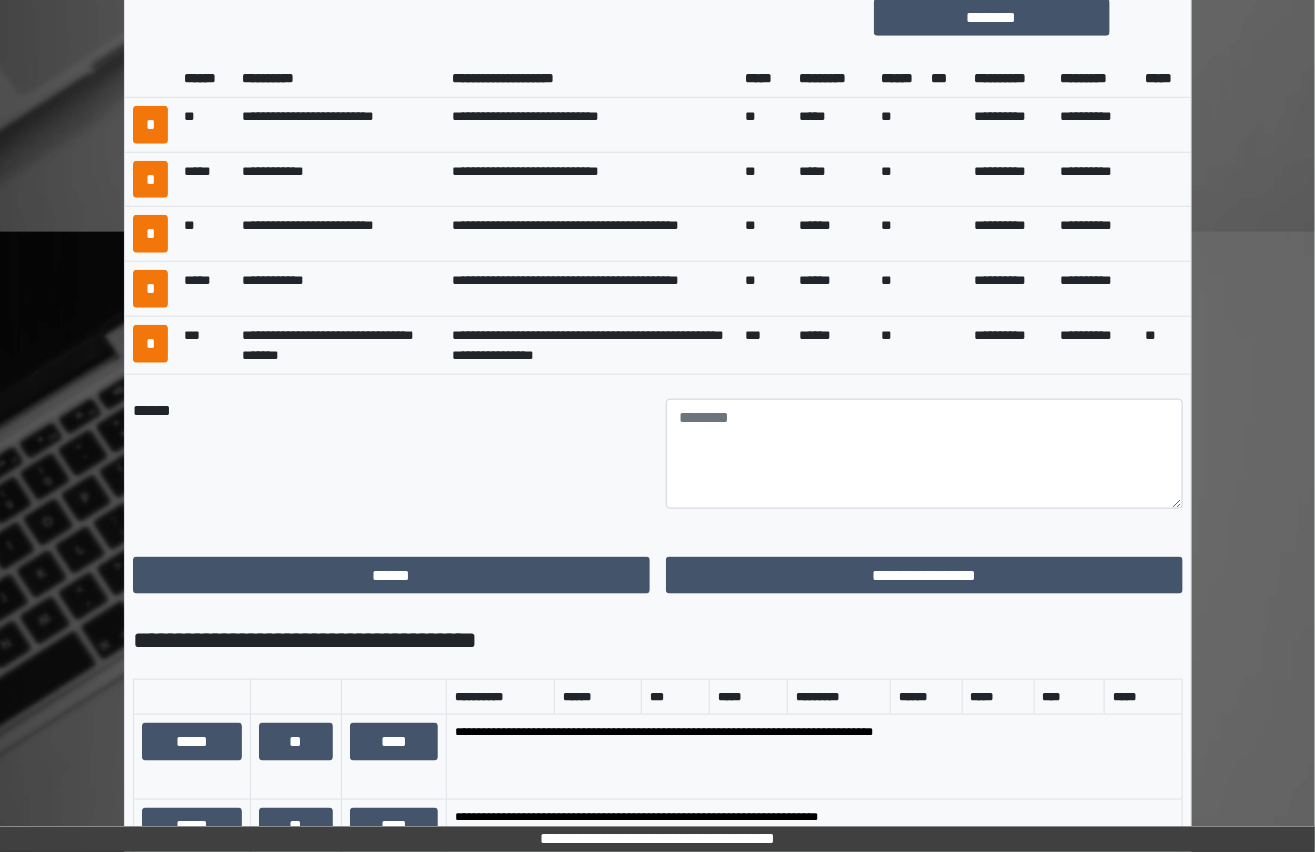 scroll, scrollTop: 587, scrollLeft: 0, axis: vertical 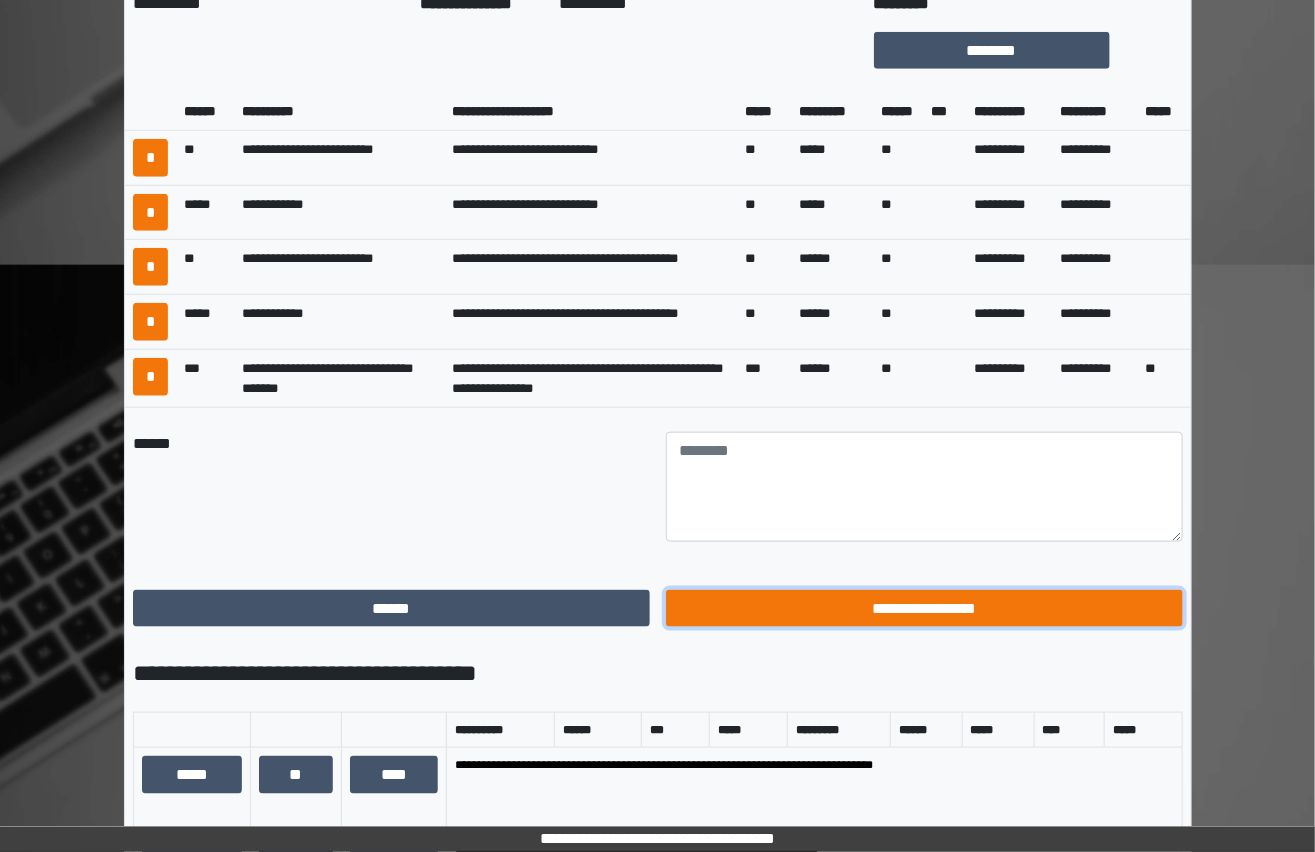 click on "**********" at bounding box center (924, 609) 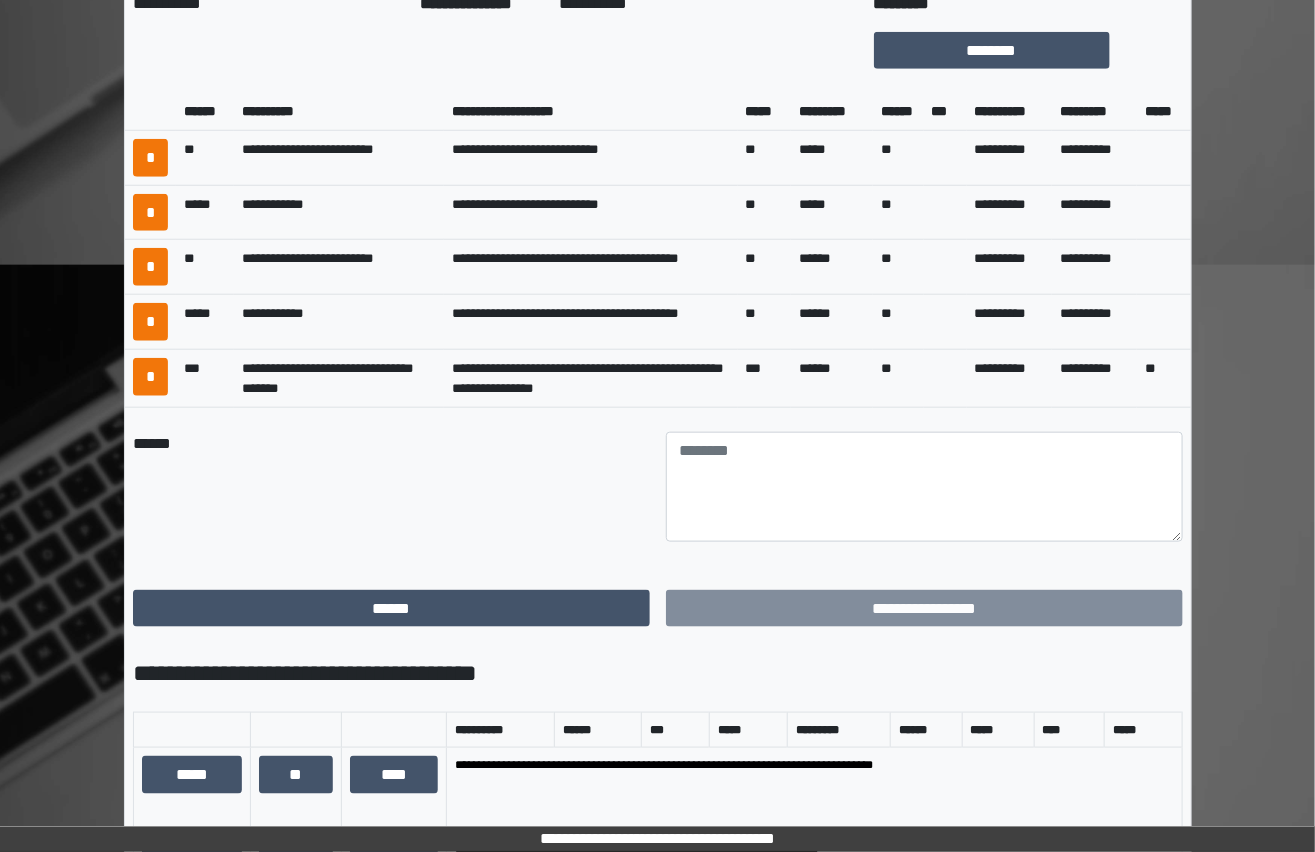 scroll, scrollTop: 0, scrollLeft: 0, axis: both 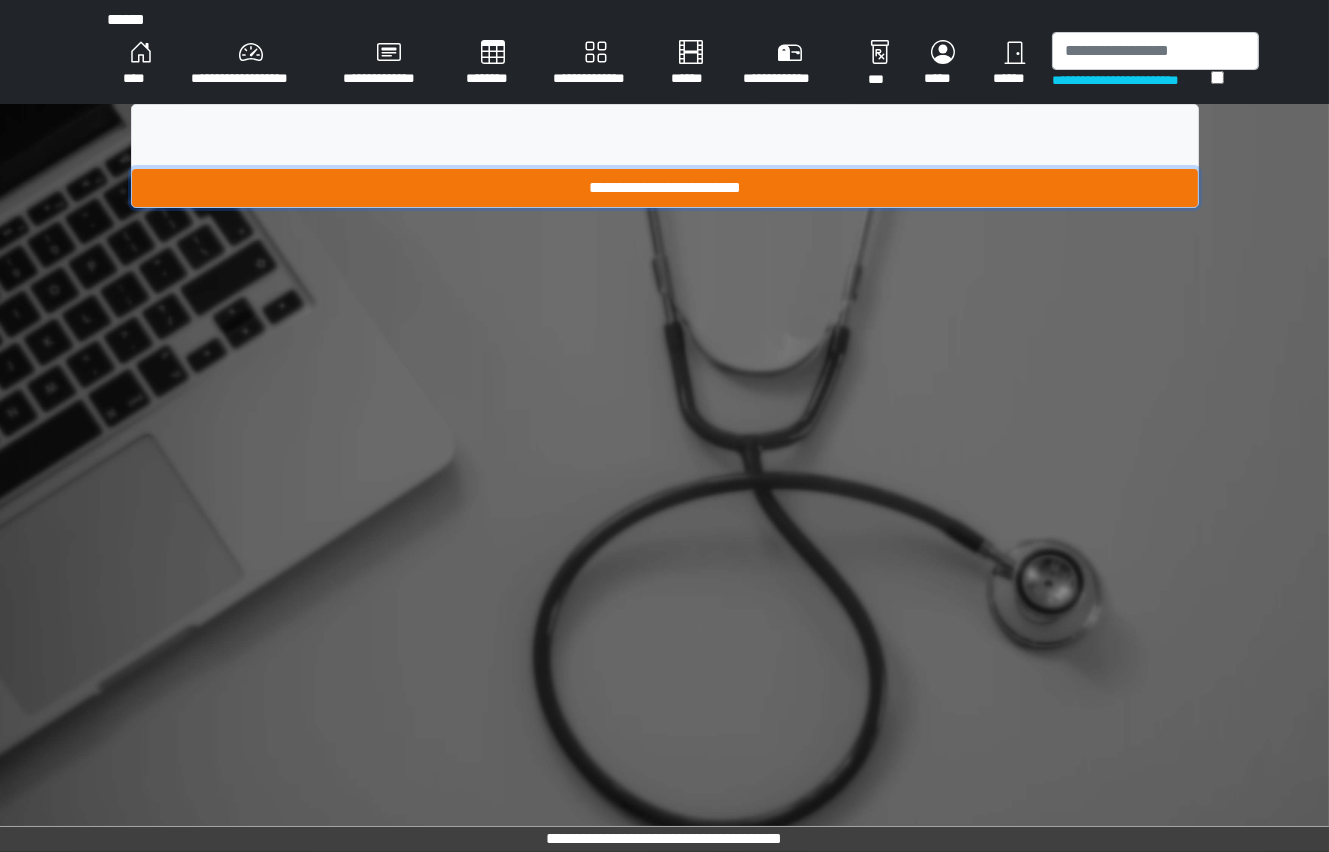 click on "**********" at bounding box center (665, 188) 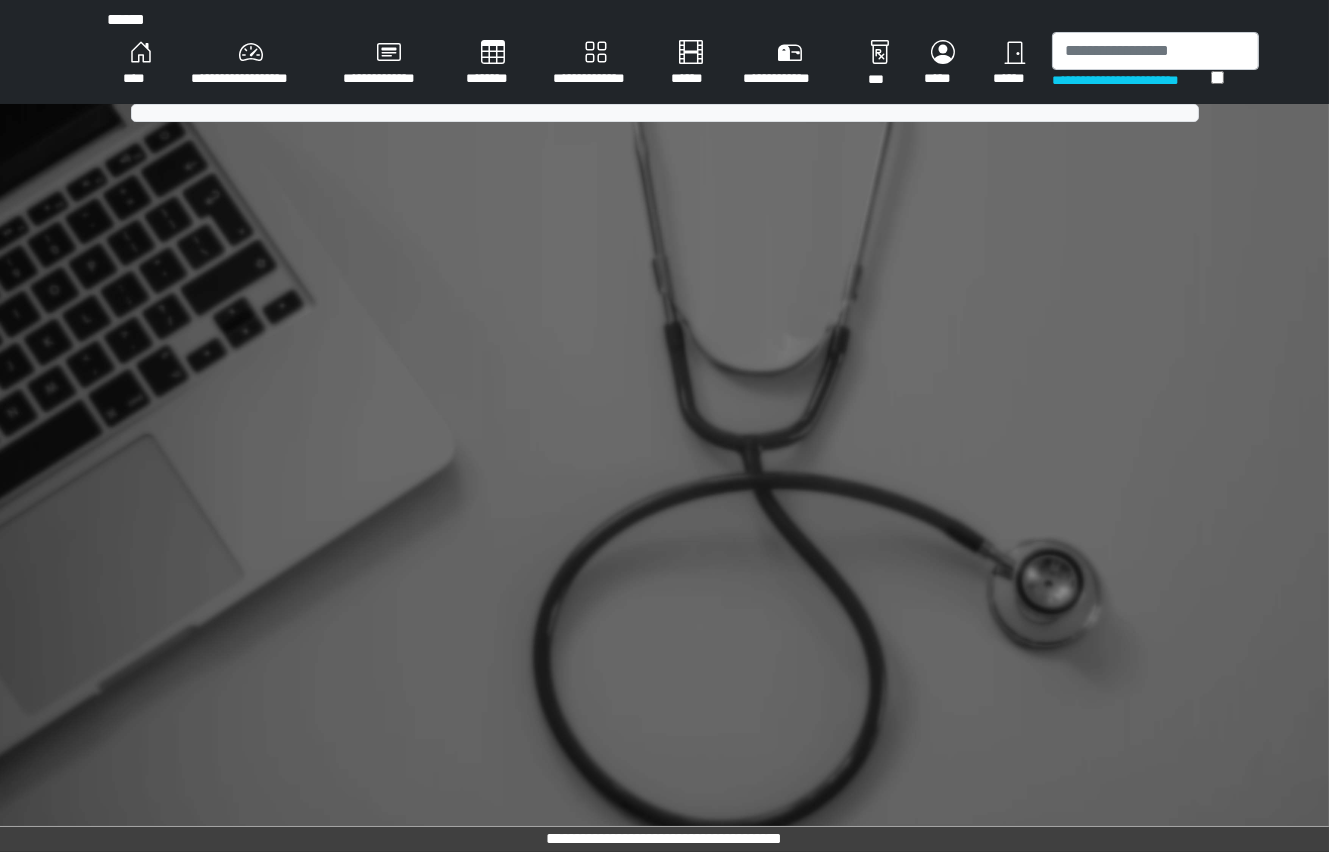 click on "****" at bounding box center [141, 64] 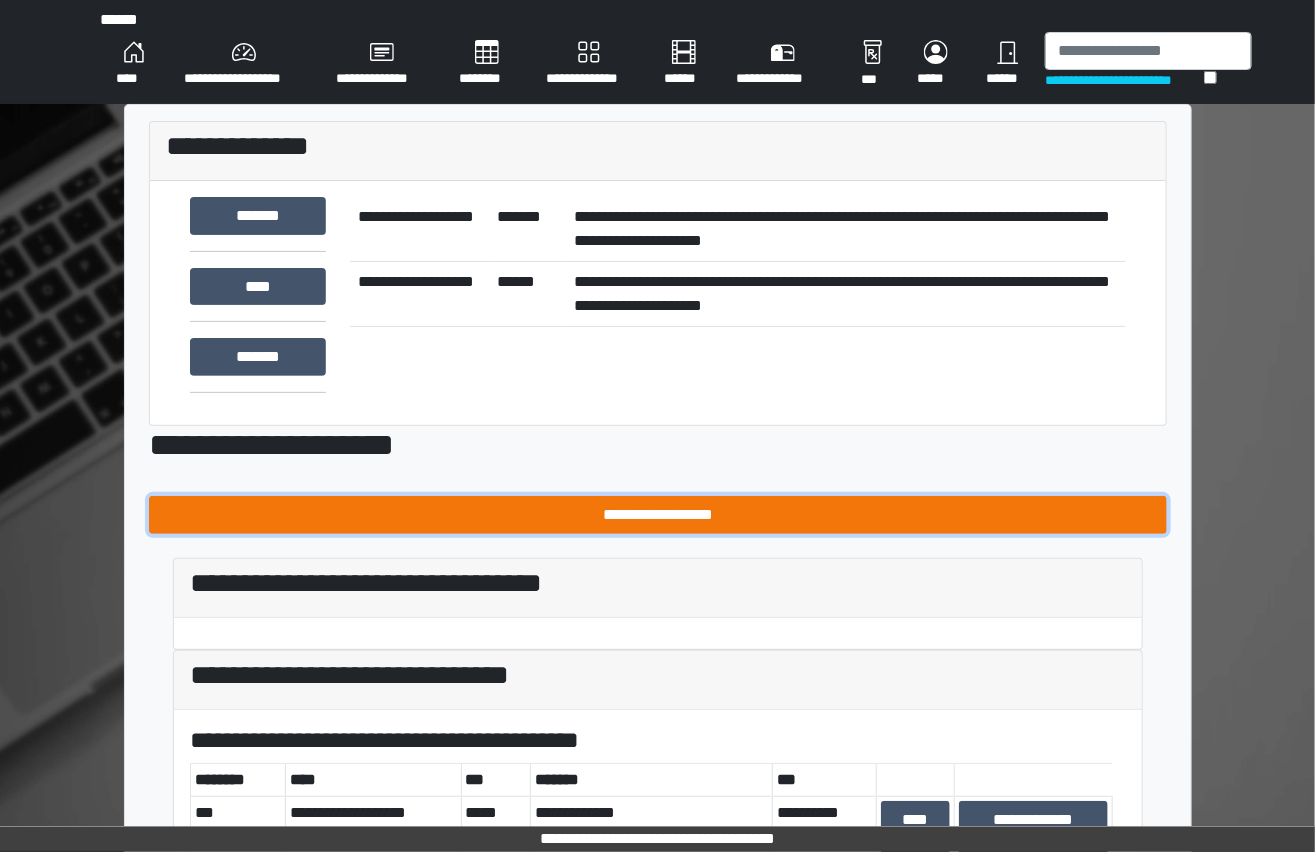 drag, startPoint x: 436, startPoint y: 523, endPoint x: 390, endPoint y: 511, distance: 47.539455 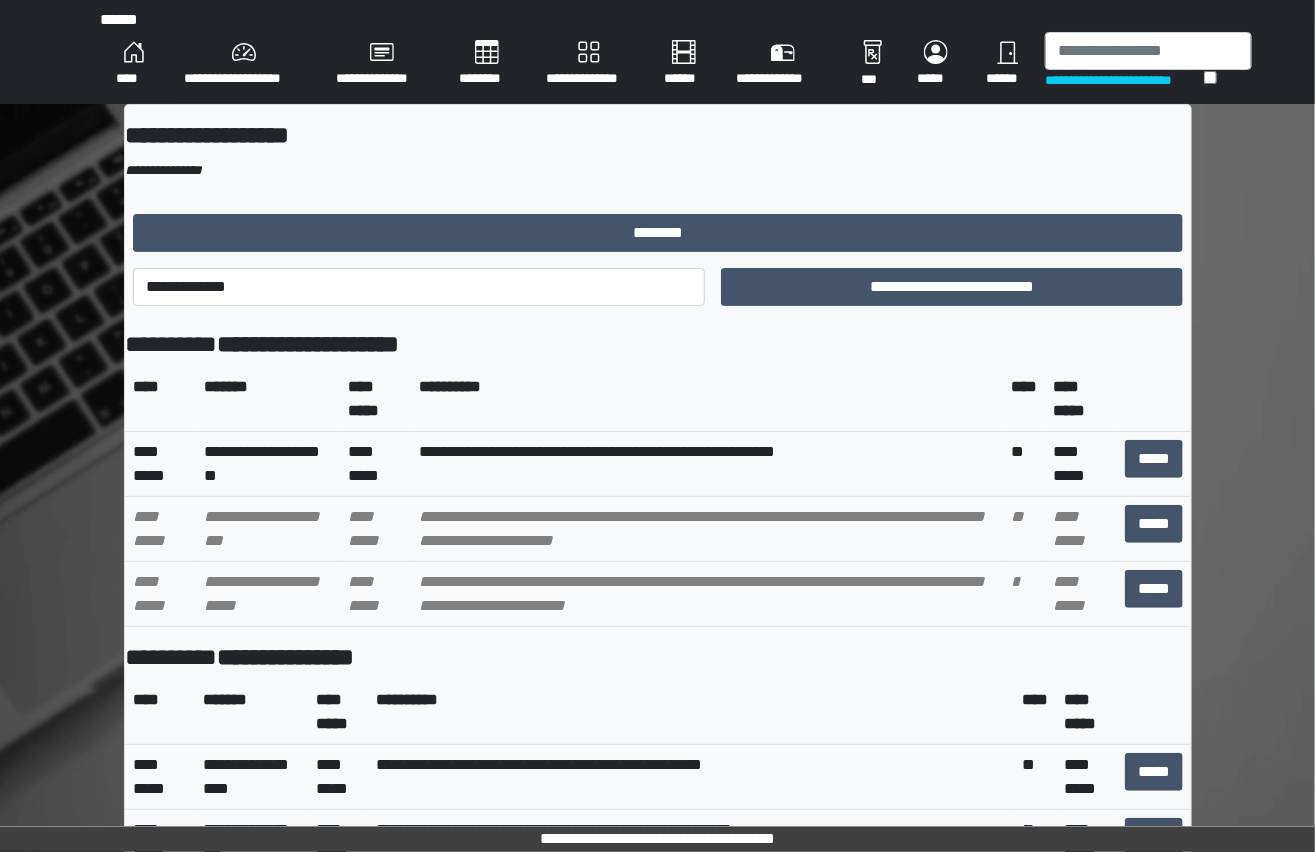 click on "**********" at bounding box center (376, 528) 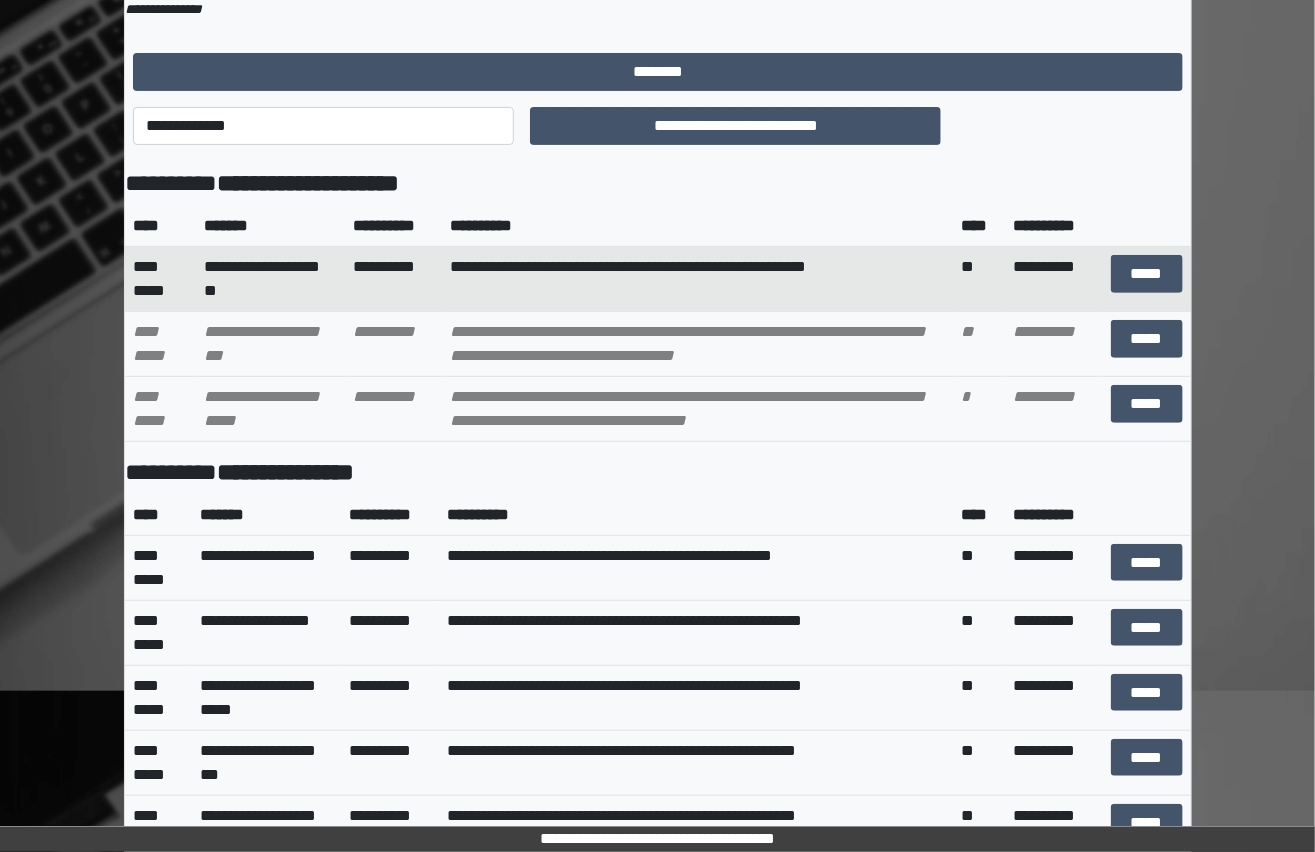 scroll, scrollTop: 0, scrollLeft: 0, axis: both 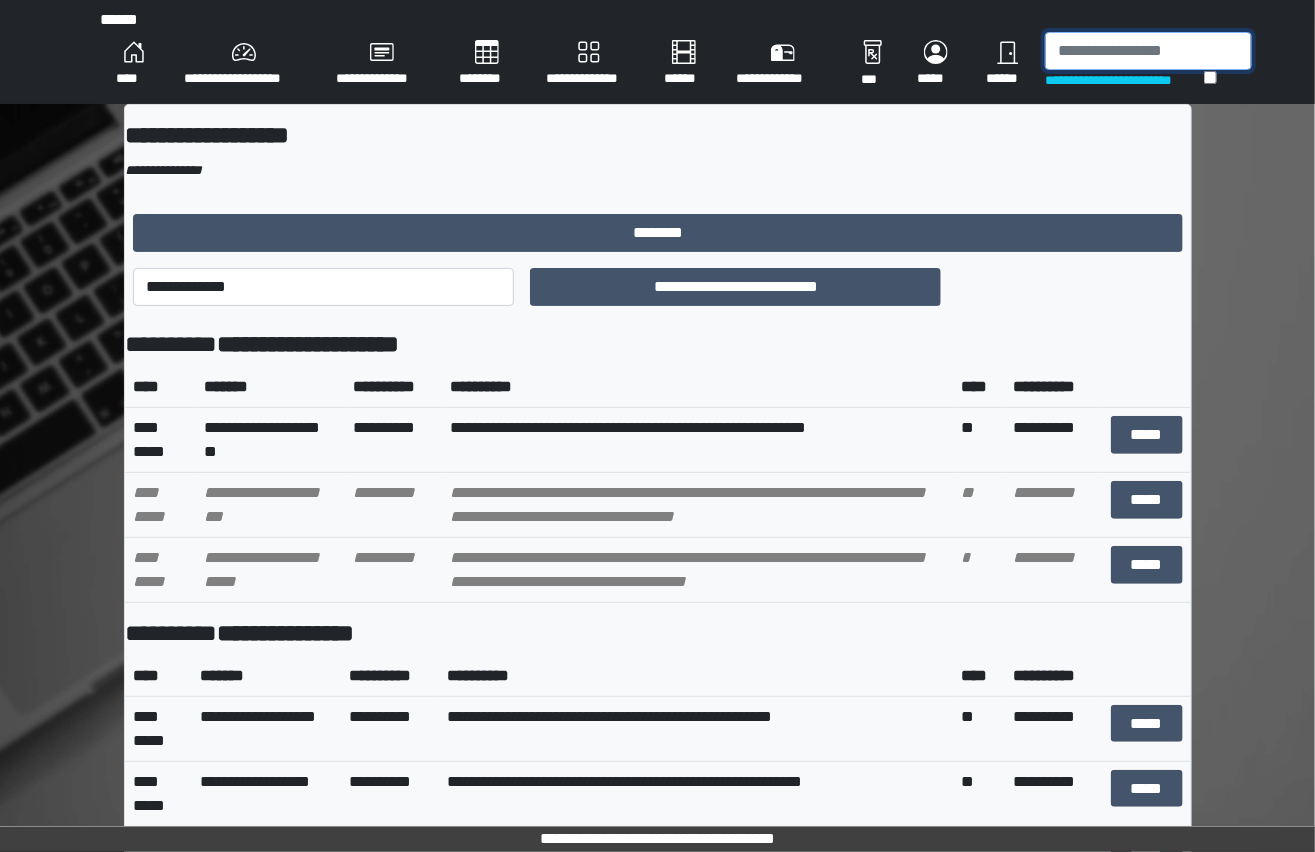 click at bounding box center (1148, 51) 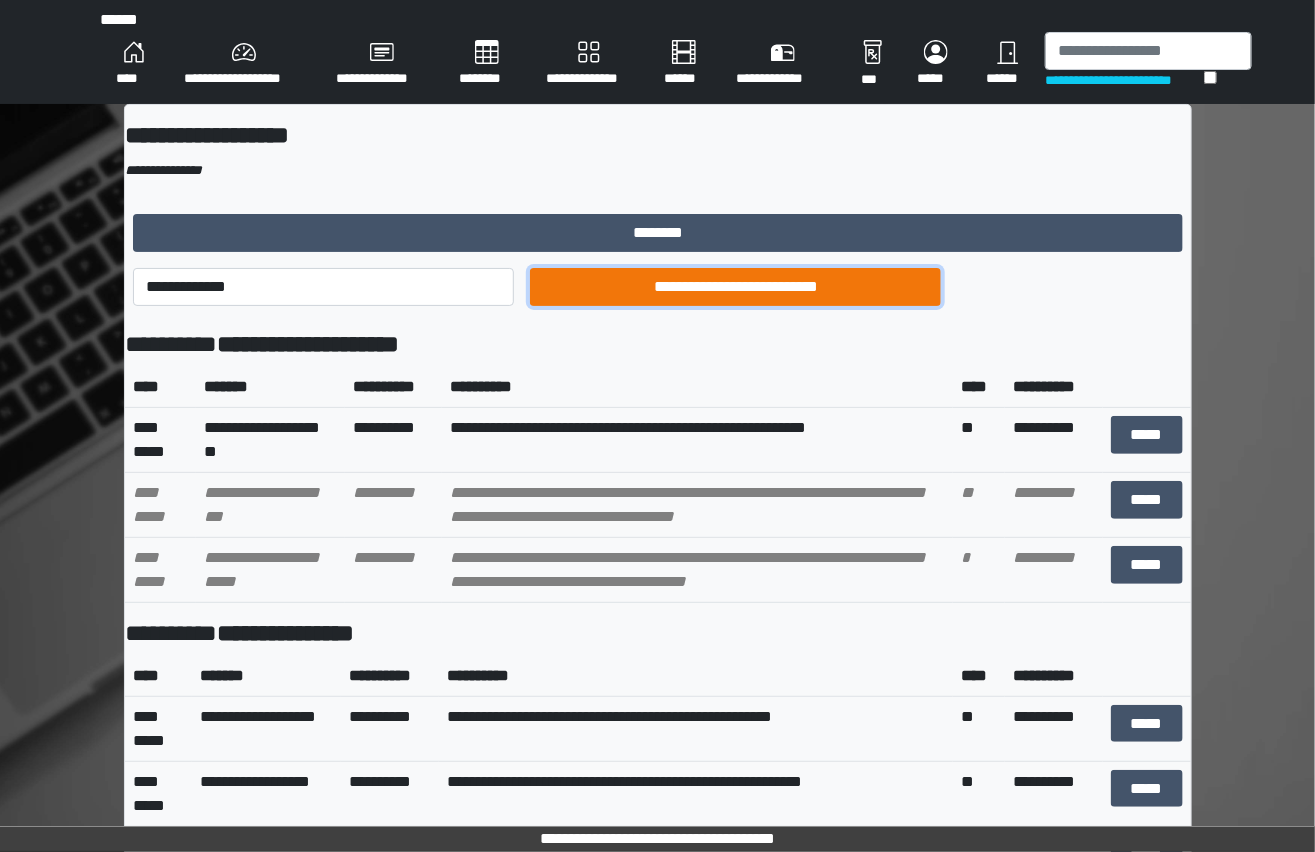 click on "**********" at bounding box center (735, 287) 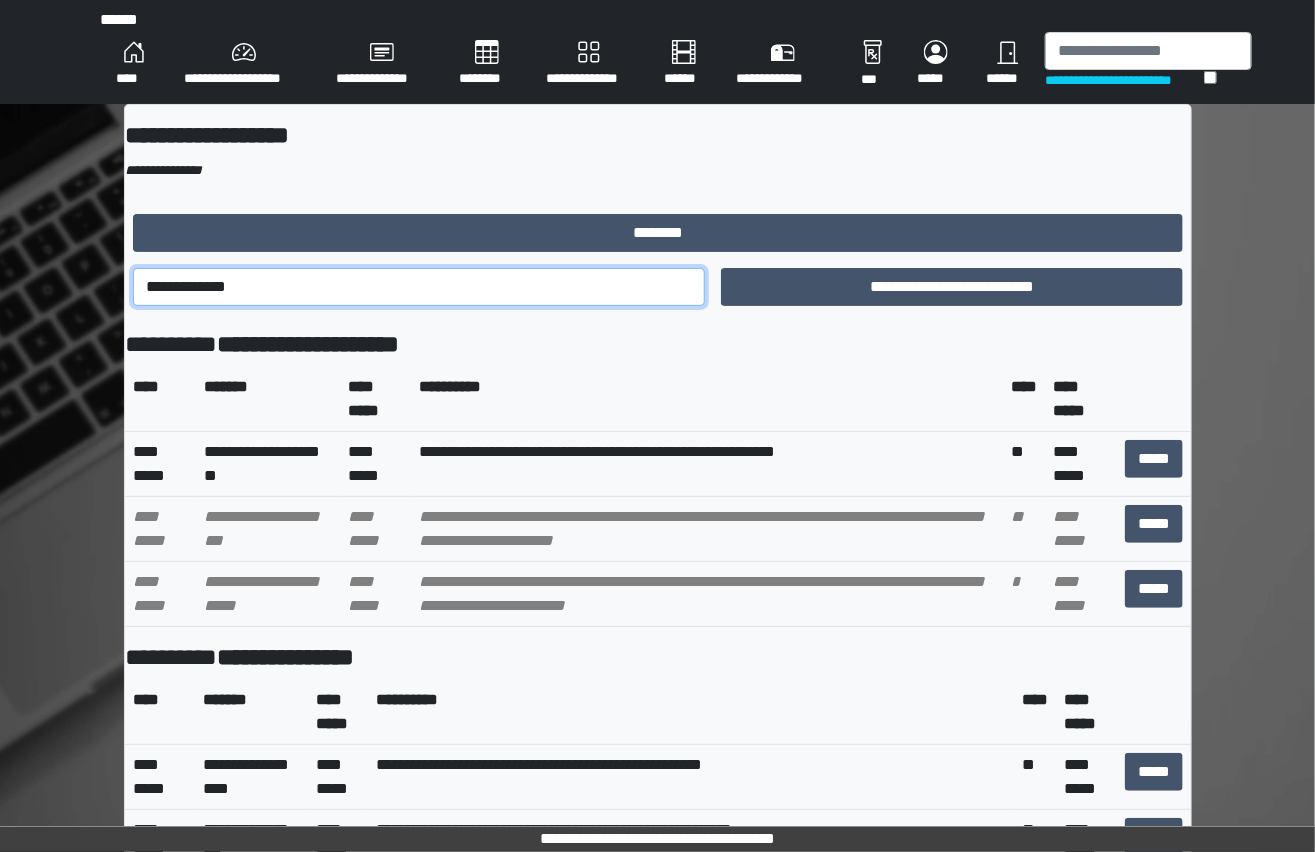click on "**********" at bounding box center (419, 287) 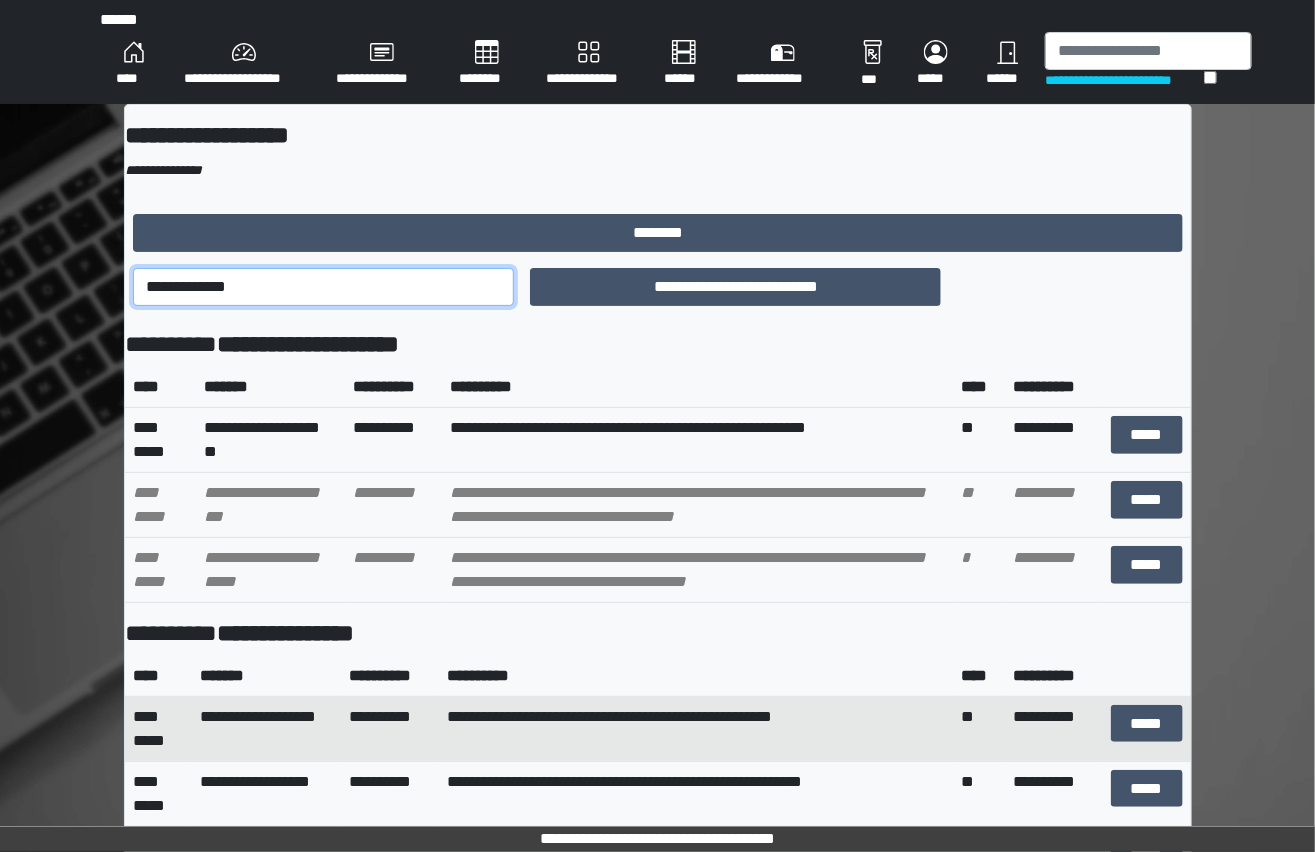select on "****" 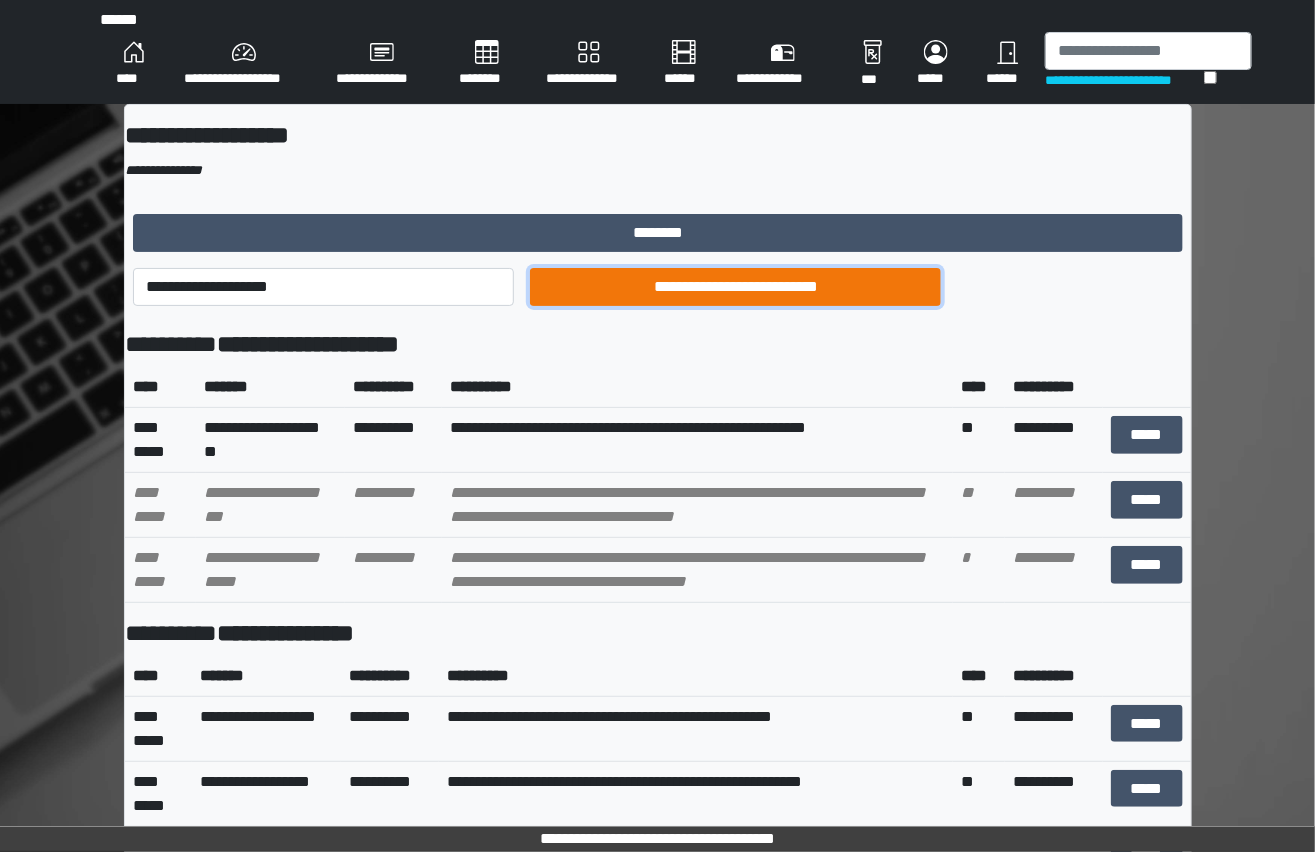 click on "**********" at bounding box center (735, 287) 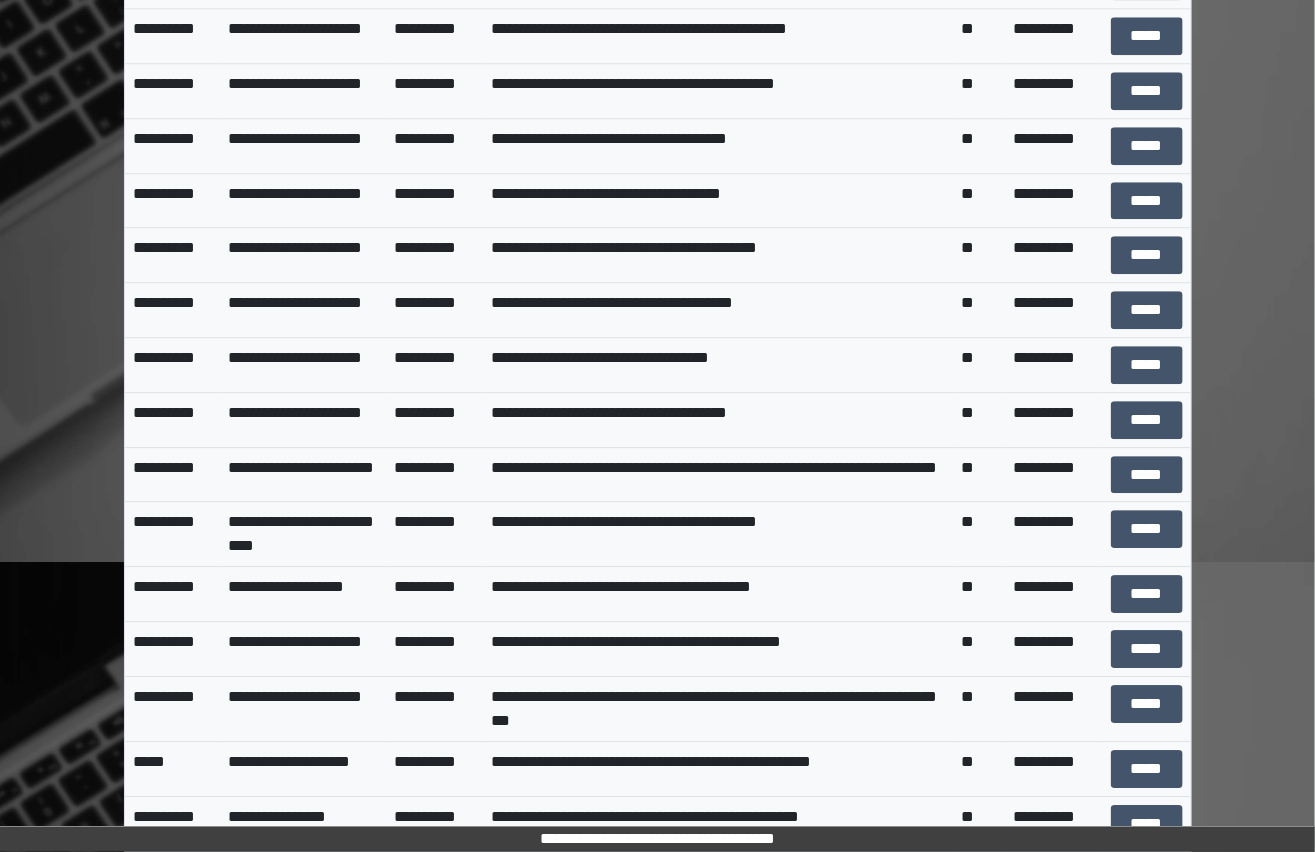 scroll, scrollTop: 2000, scrollLeft: 0, axis: vertical 